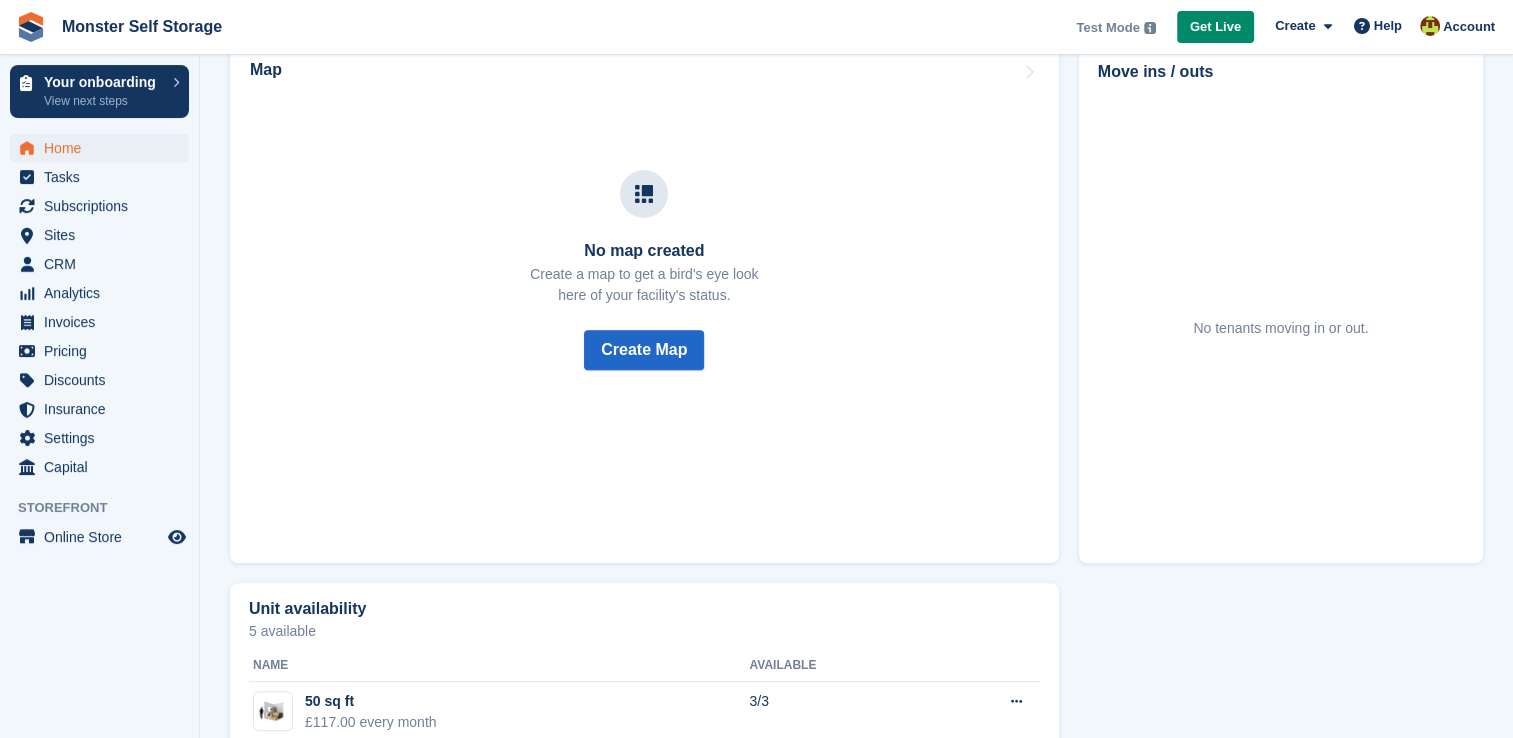 scroll, scrollTop: 636, scrollLeft: 0, axis: vertical 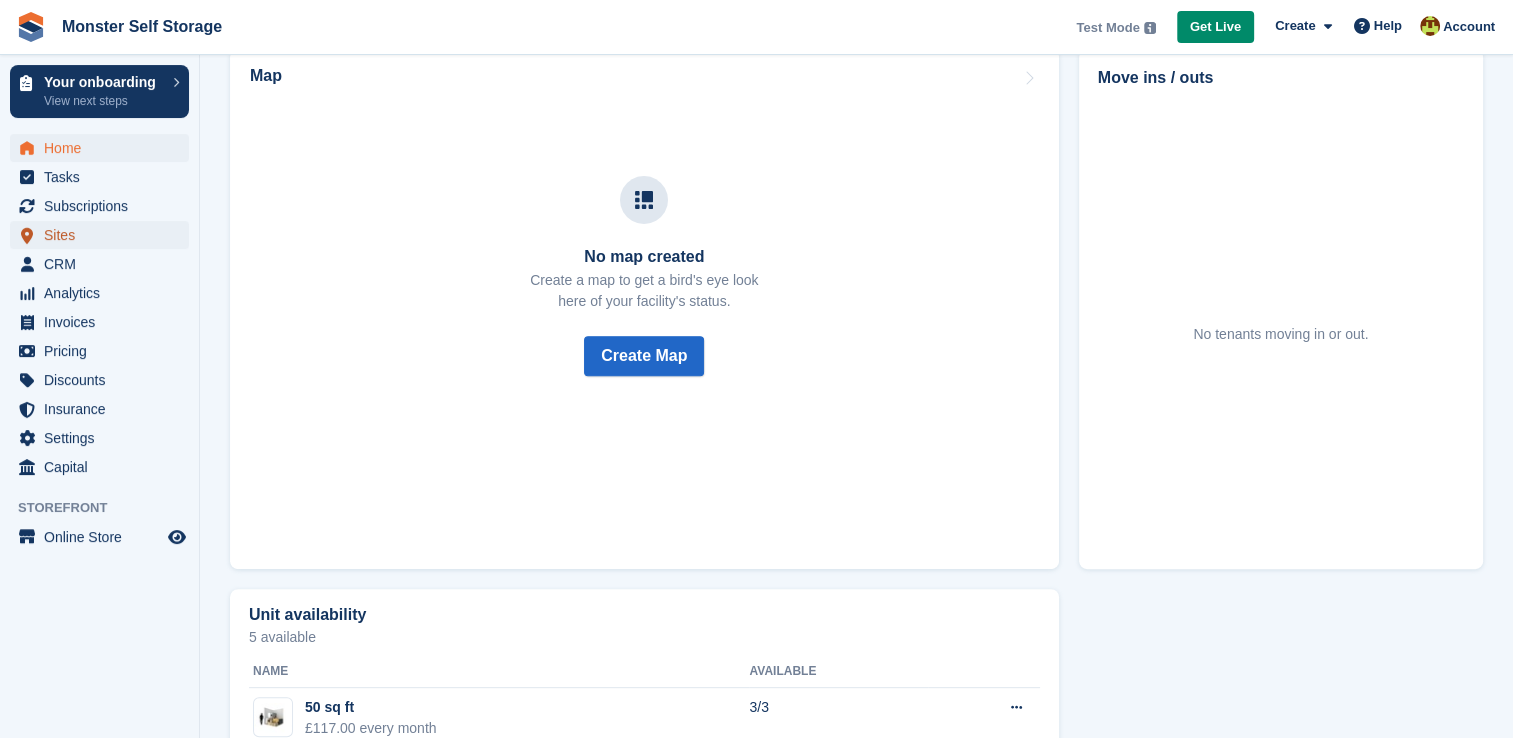 click on "Sites" at bounding box center (104, 235) 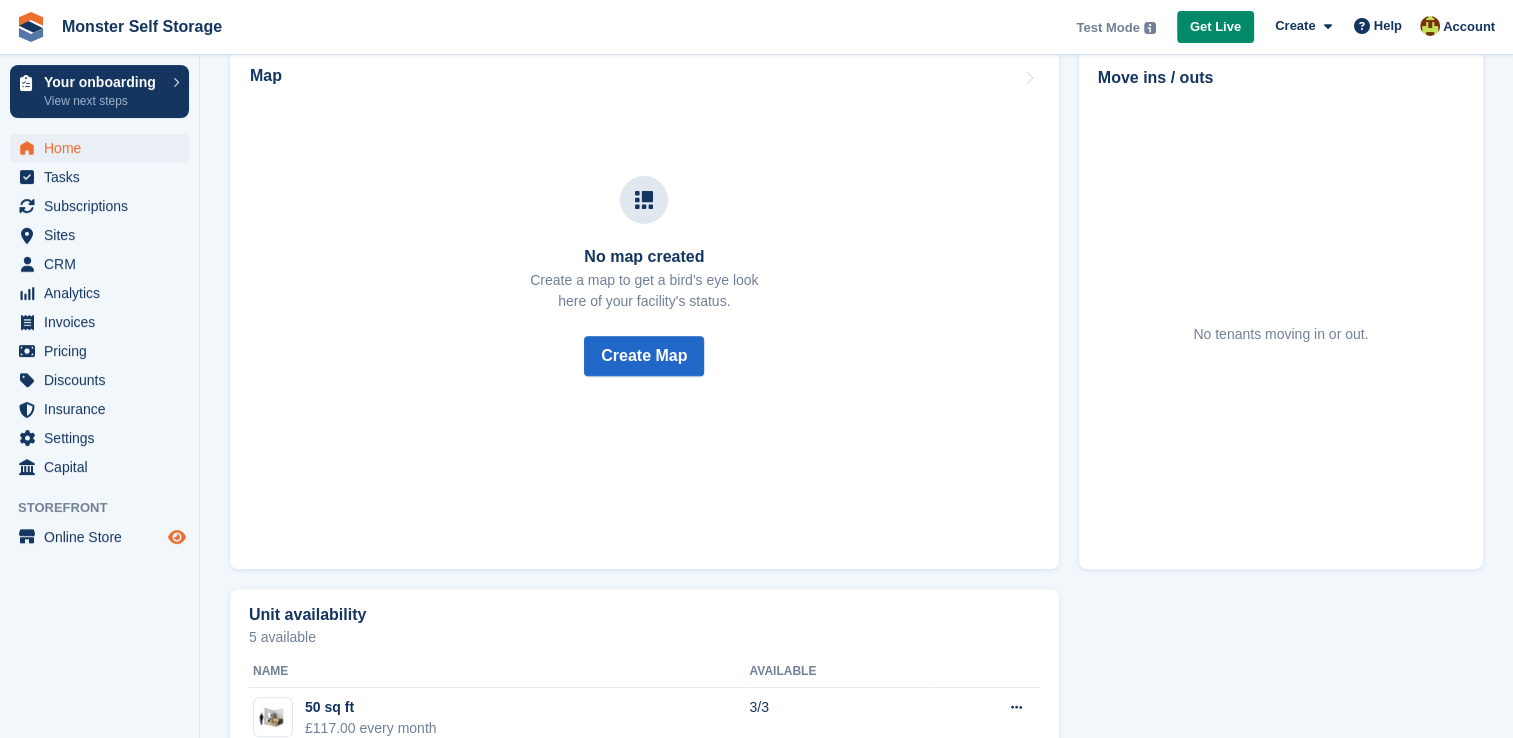click at bounding box center (177, 537) 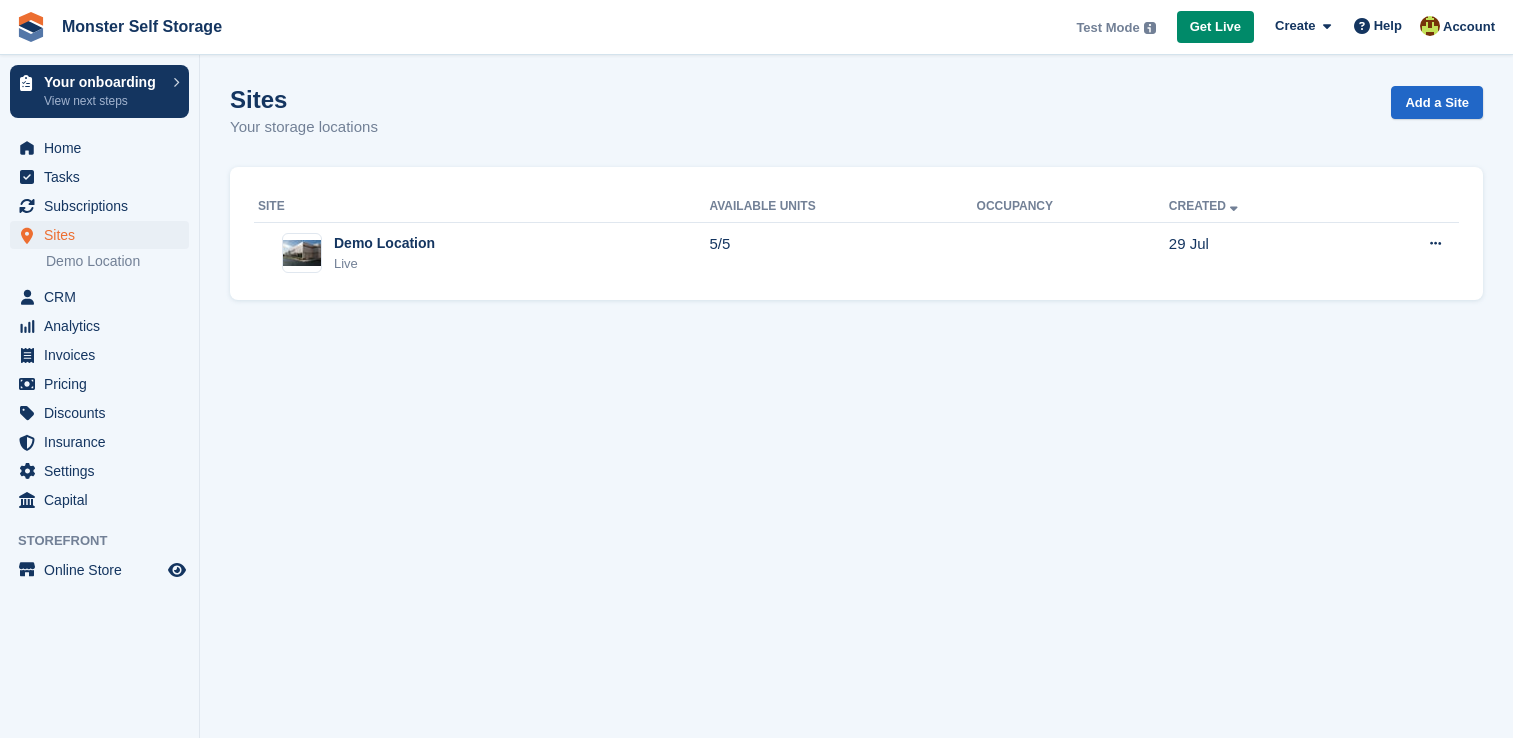 scroll, scrollTop: 0, scrollLeft: 0, axis: both 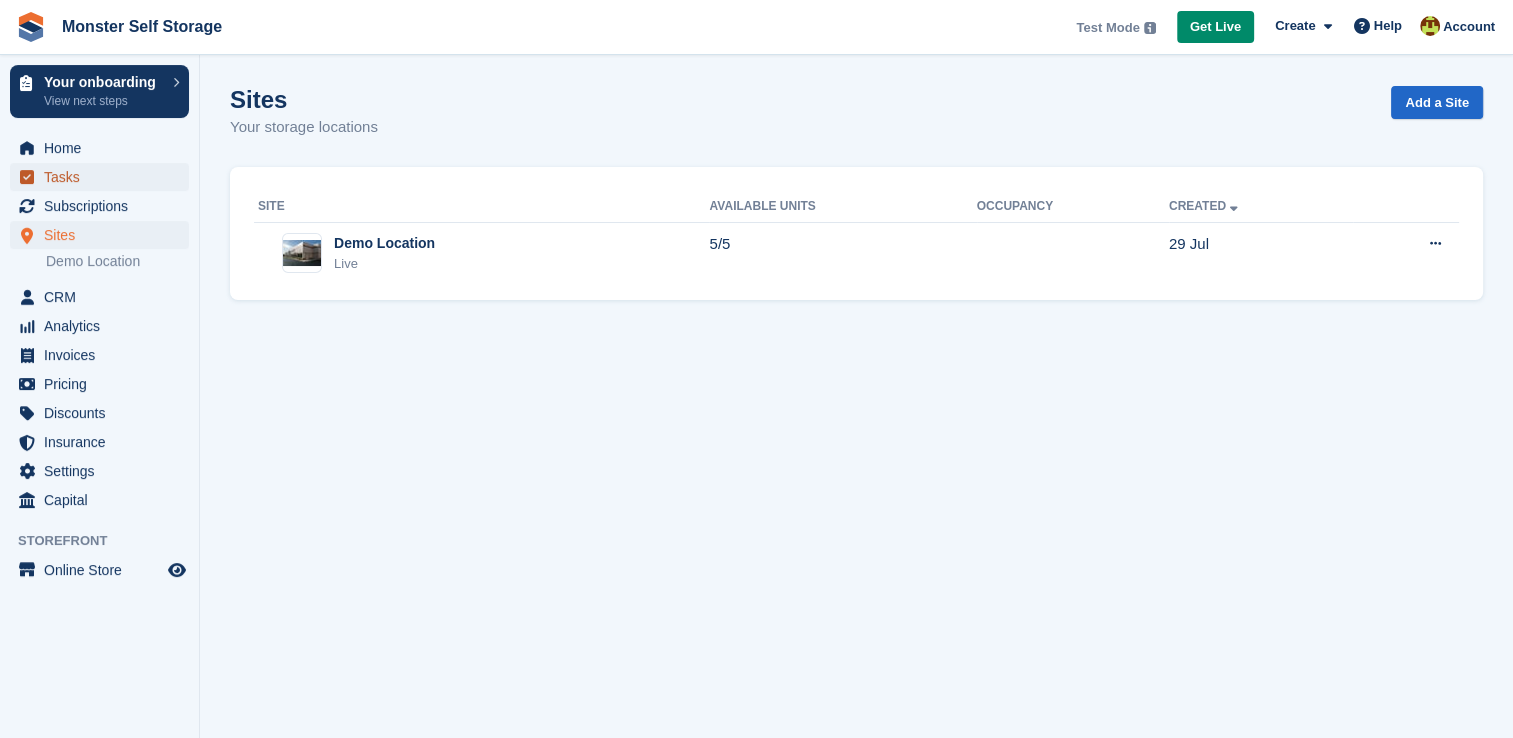 click on "Tasks" at bounding box center [104, 177] 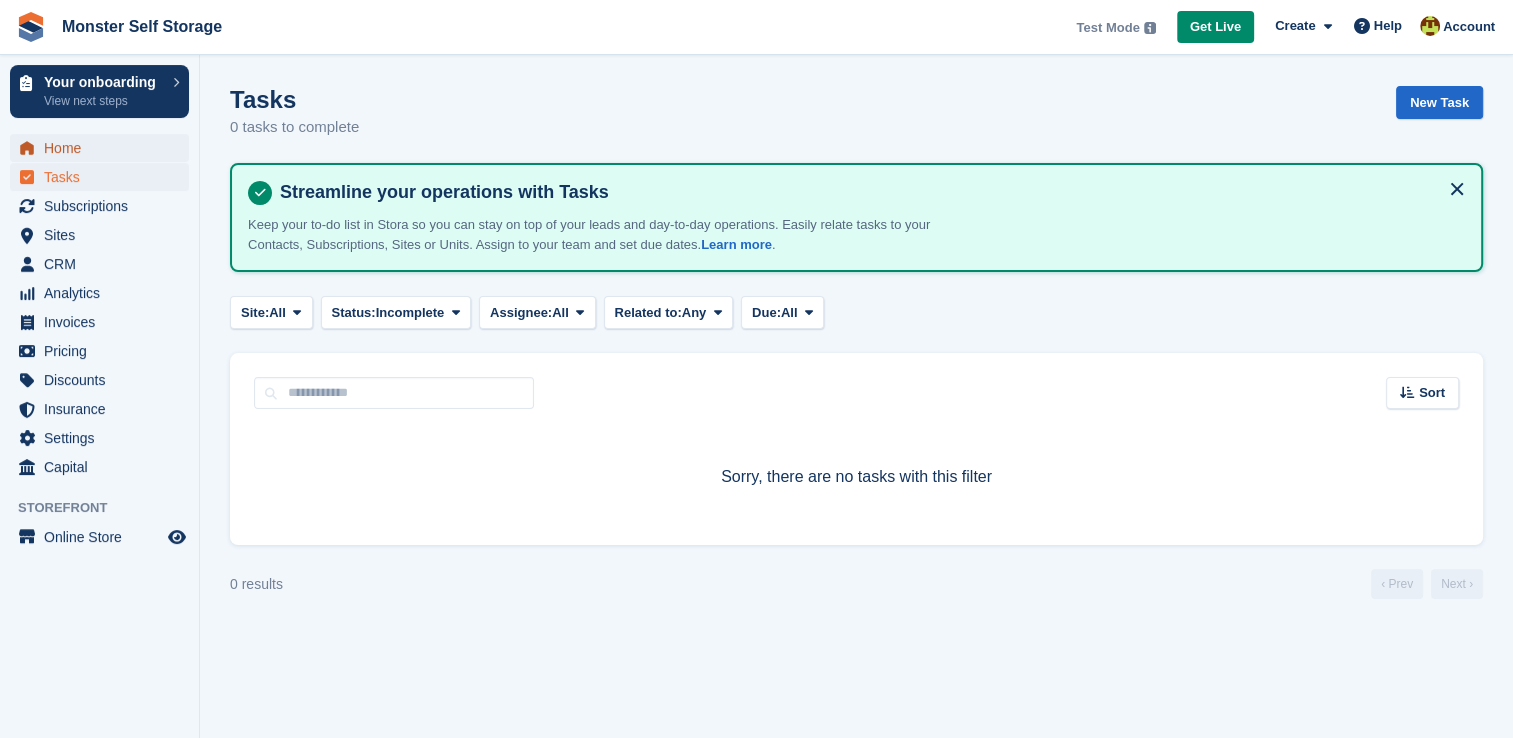 click on "Home" at bounding box center [104, 148] 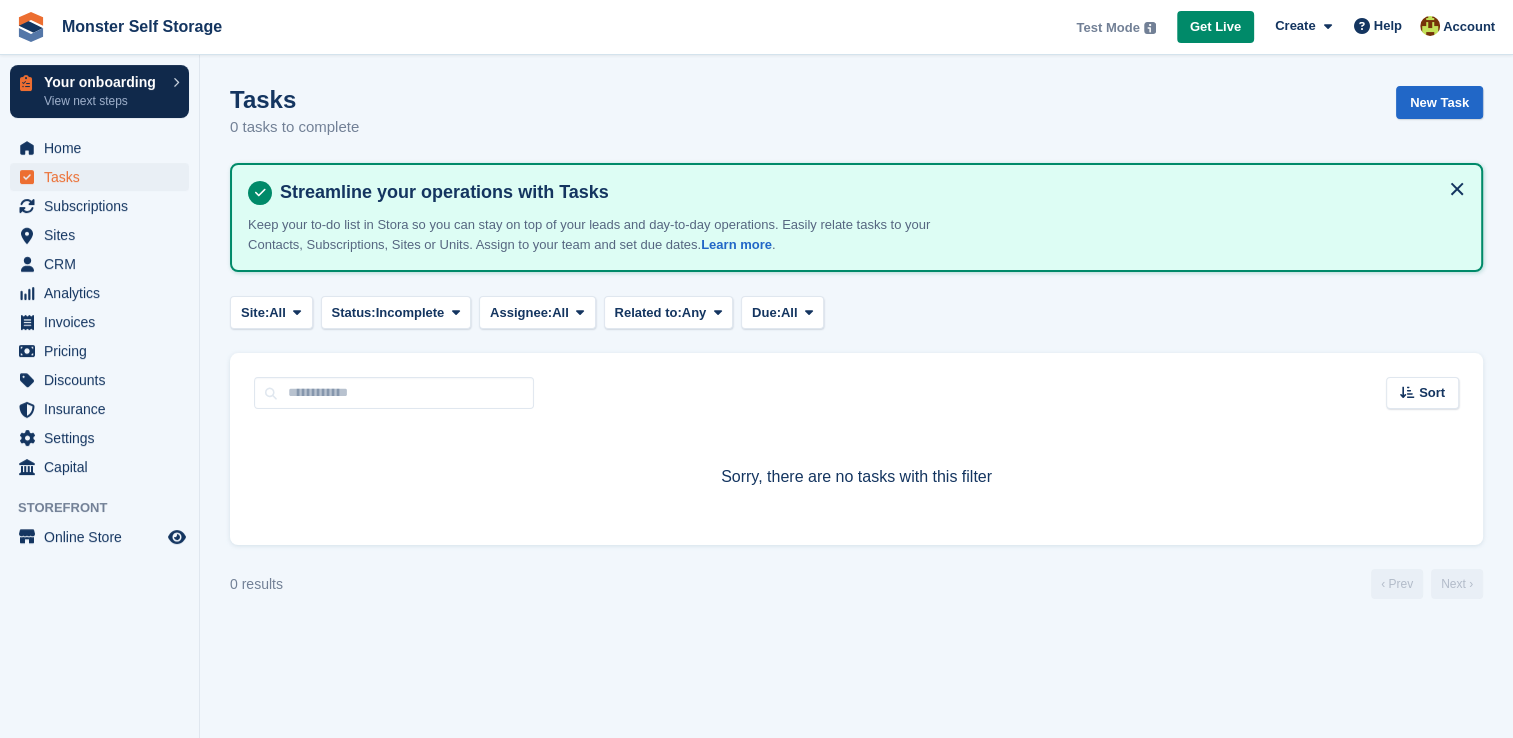 click on "Your onboarding" at bounding box center (103, 82) 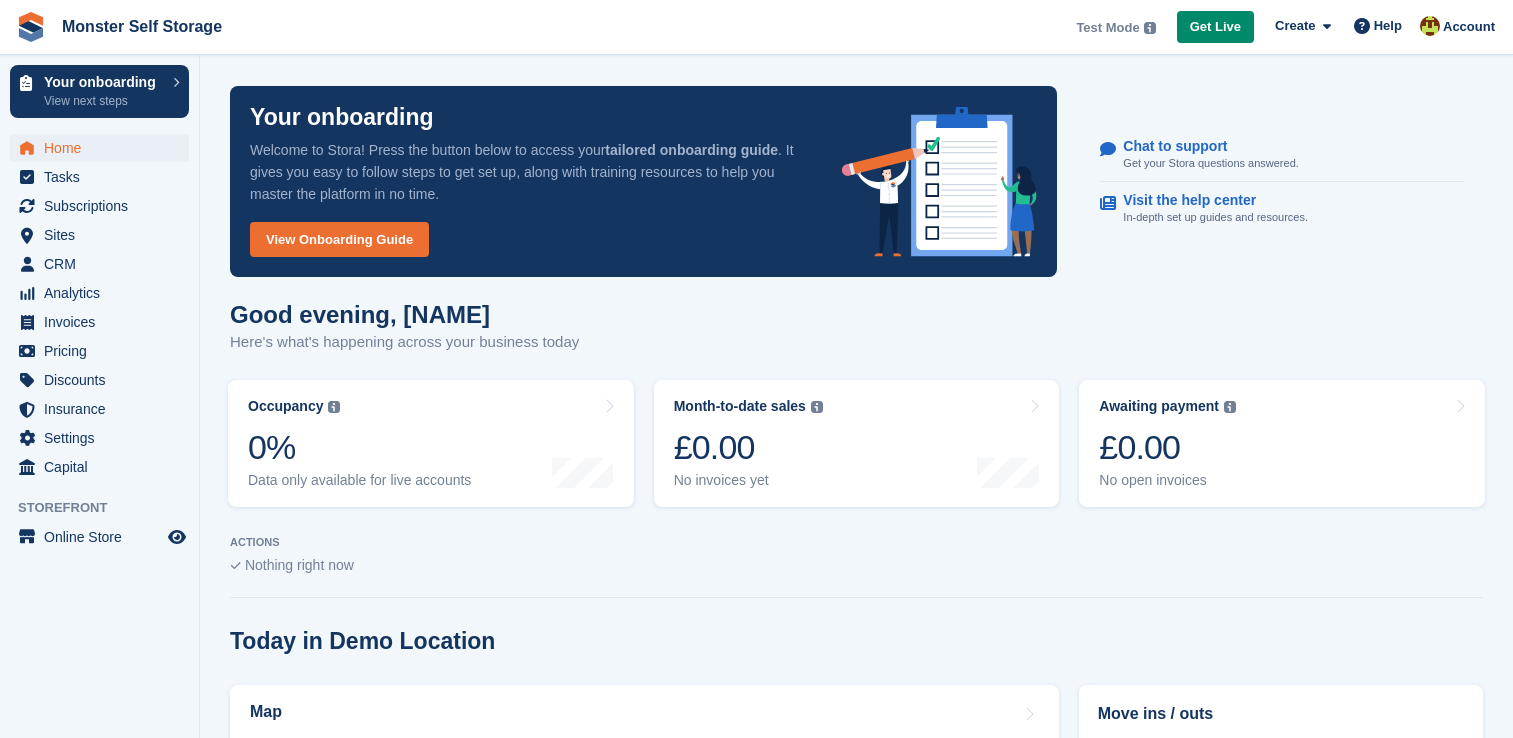 scroll, scrollTop: 0, scrollLeft: 0, axis: both 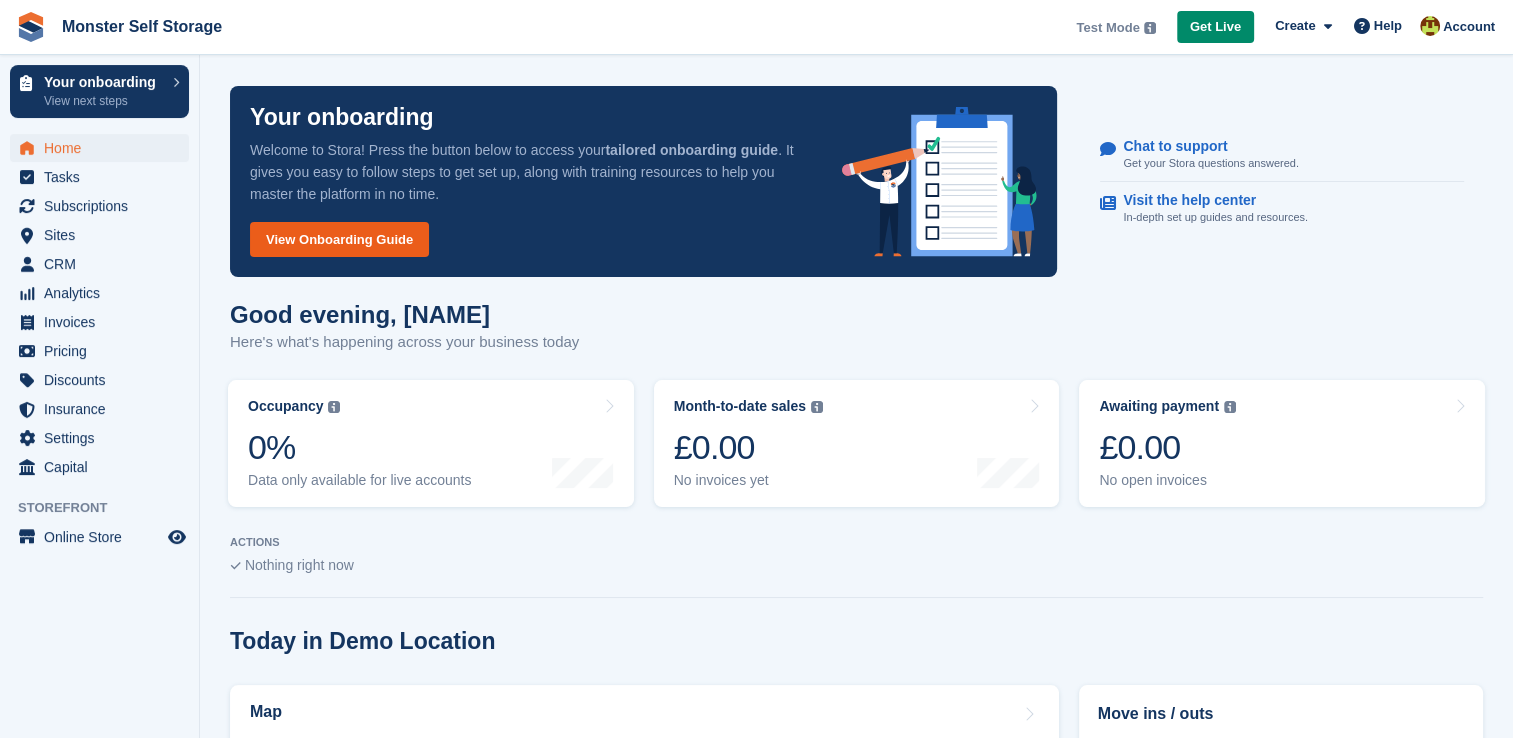 click on "View Onboarding Guide" at bounding box center [339, 239] 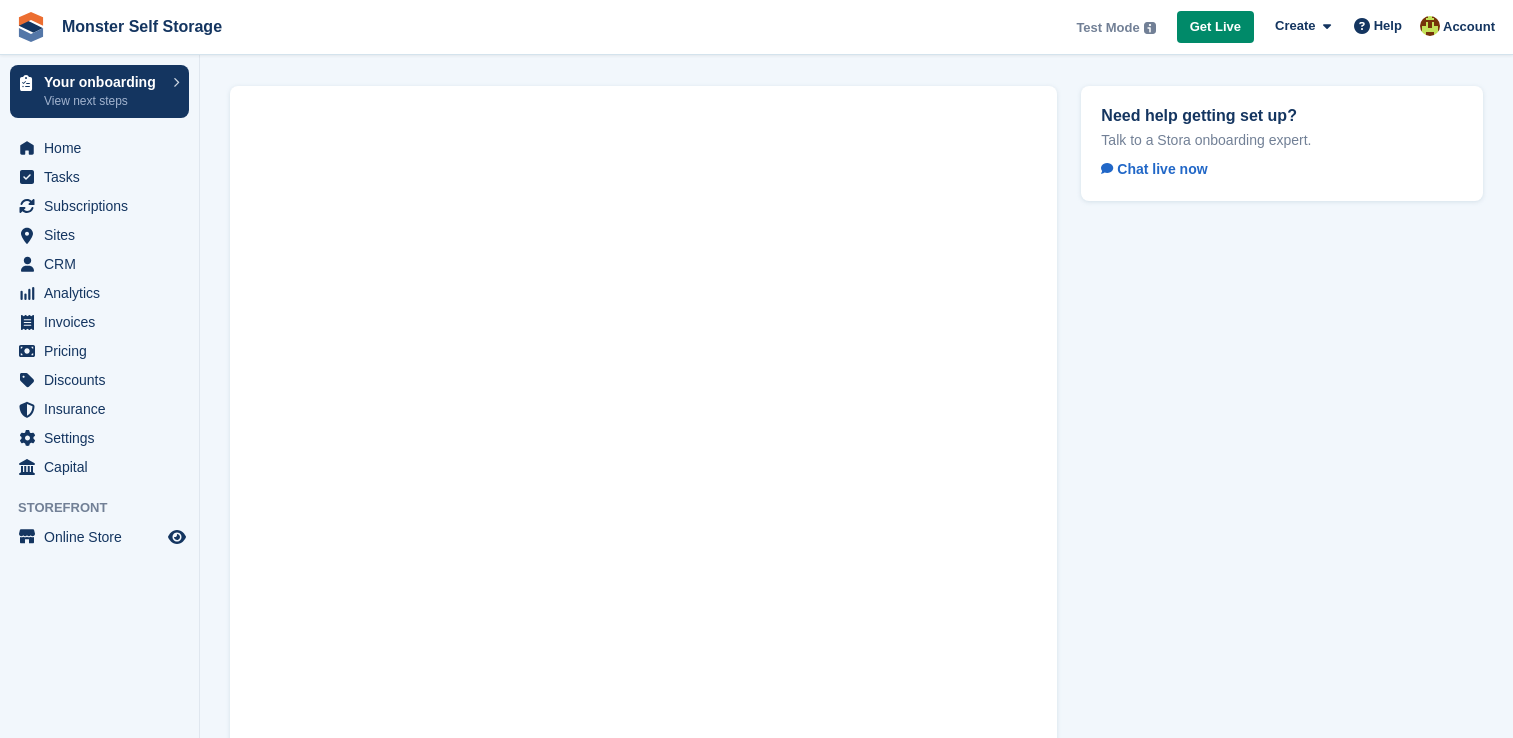 scroll, scrollTop: 0, scrollLeft: 0, axis: both 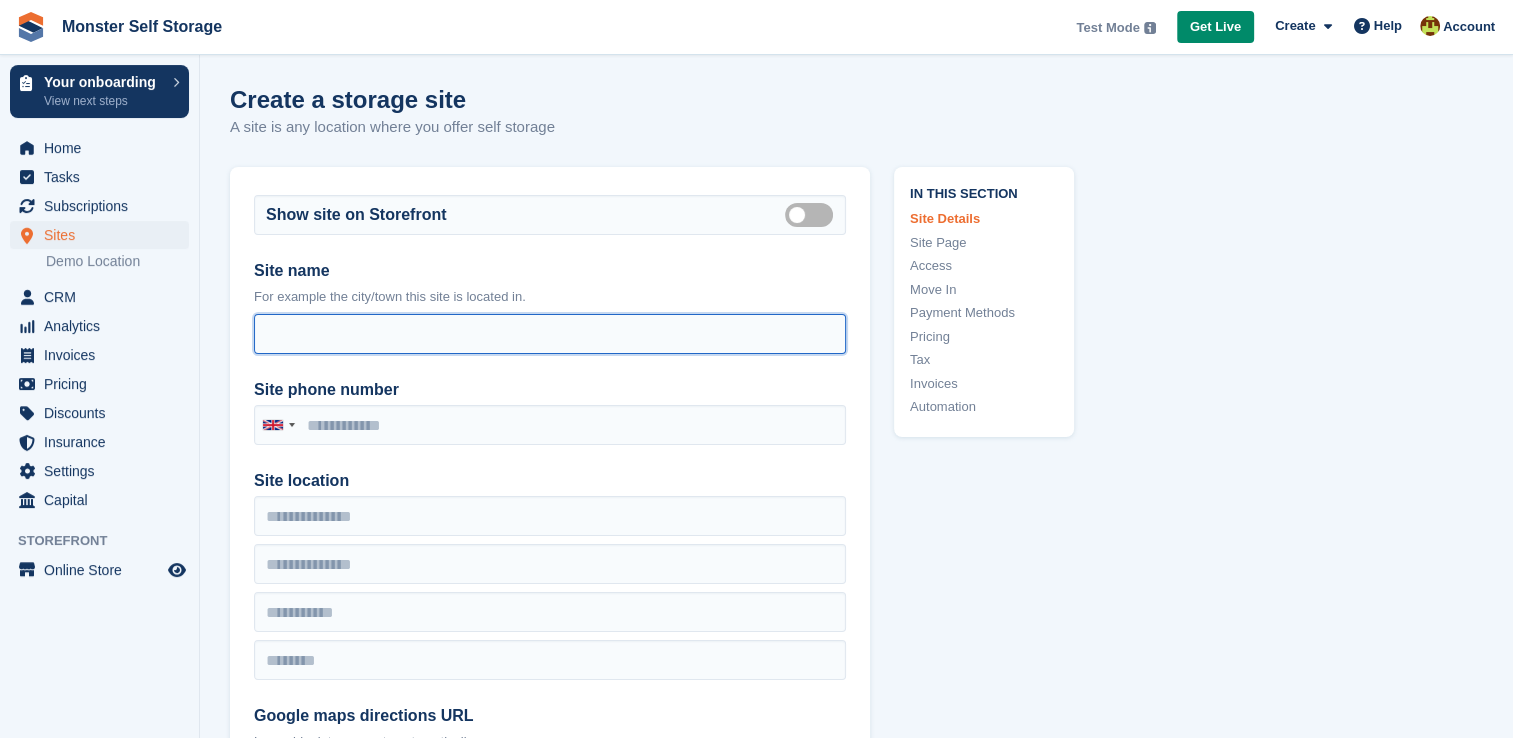 click on "Site access hours" at bounding box center [550, 334] 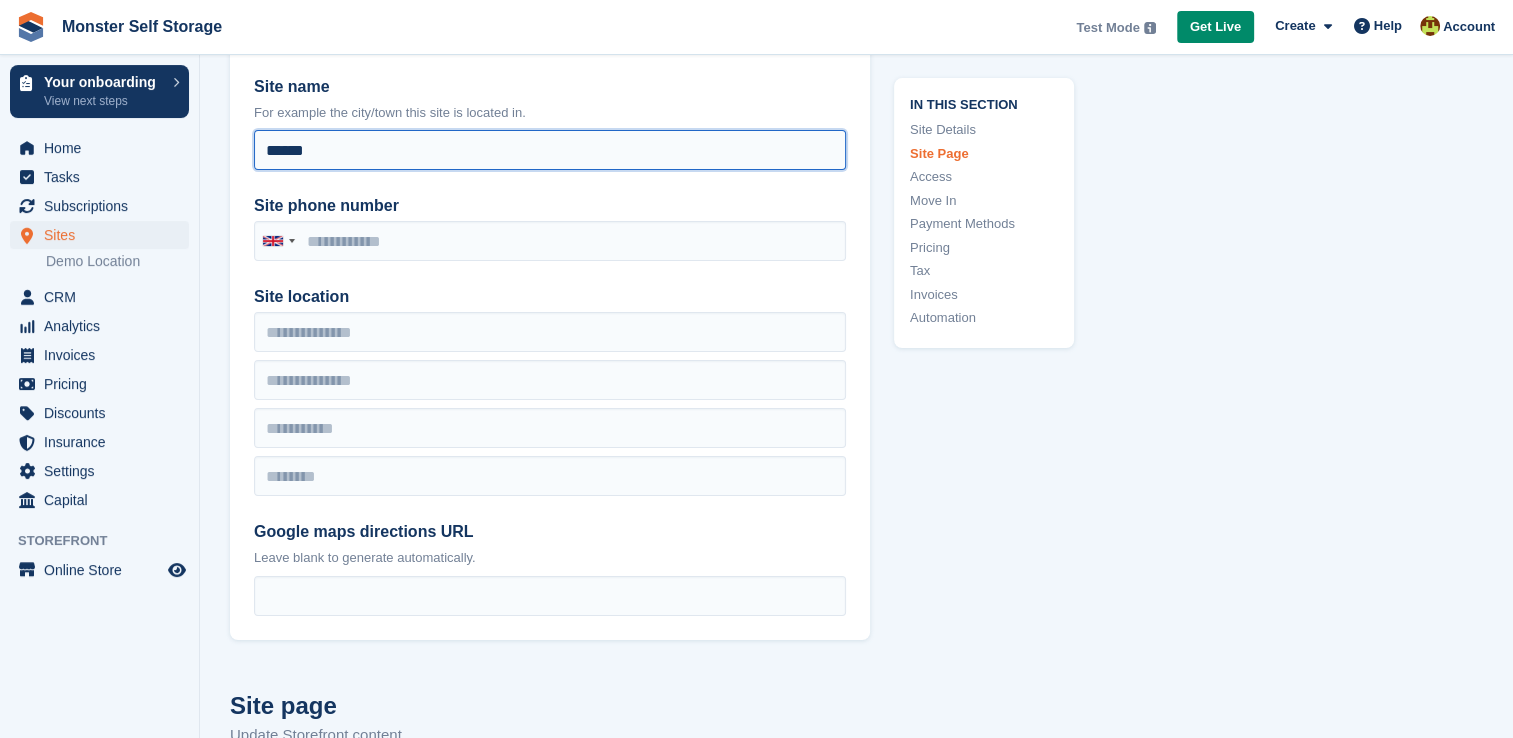 scroll, scrollTop: 182, scrollLeft: 0, axis: vertical 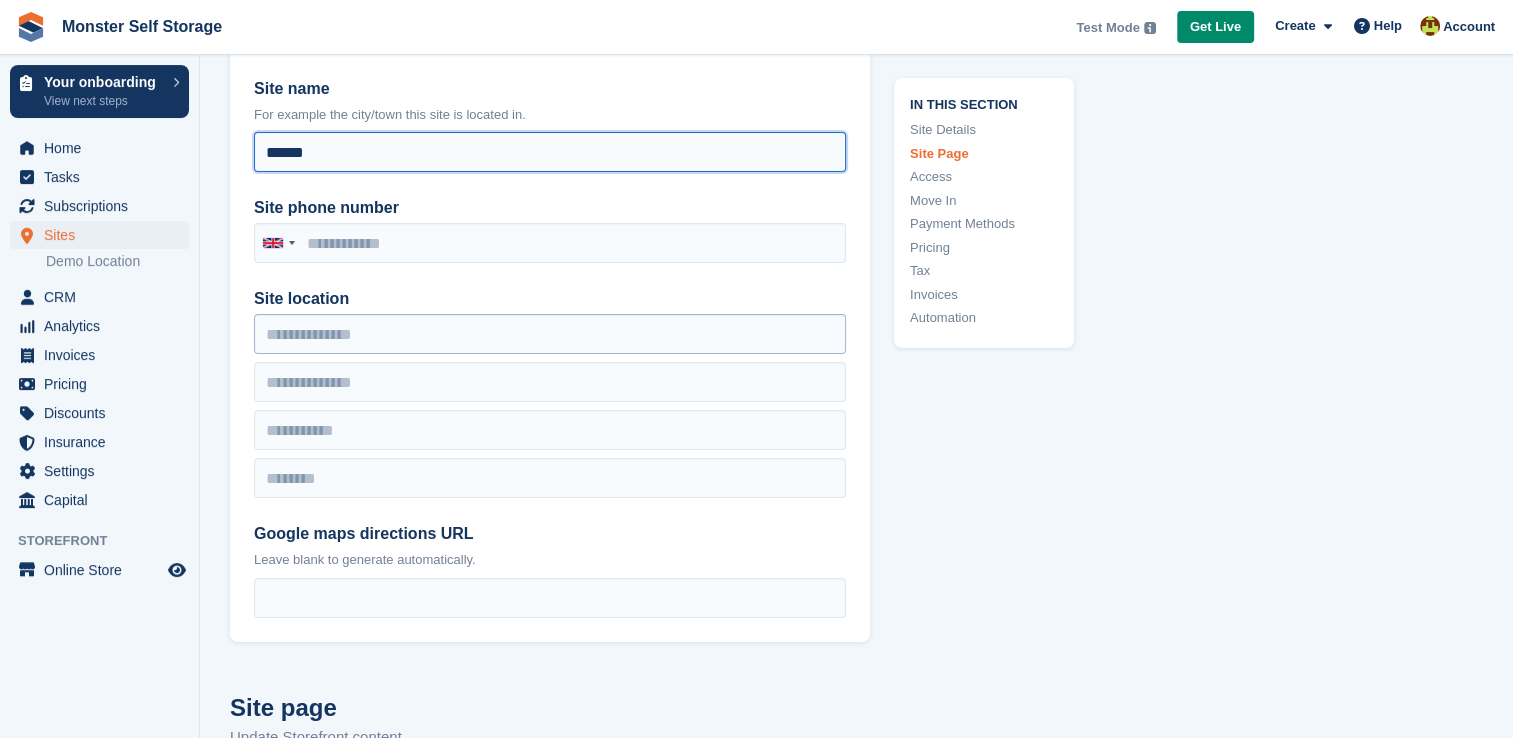 type on "******" 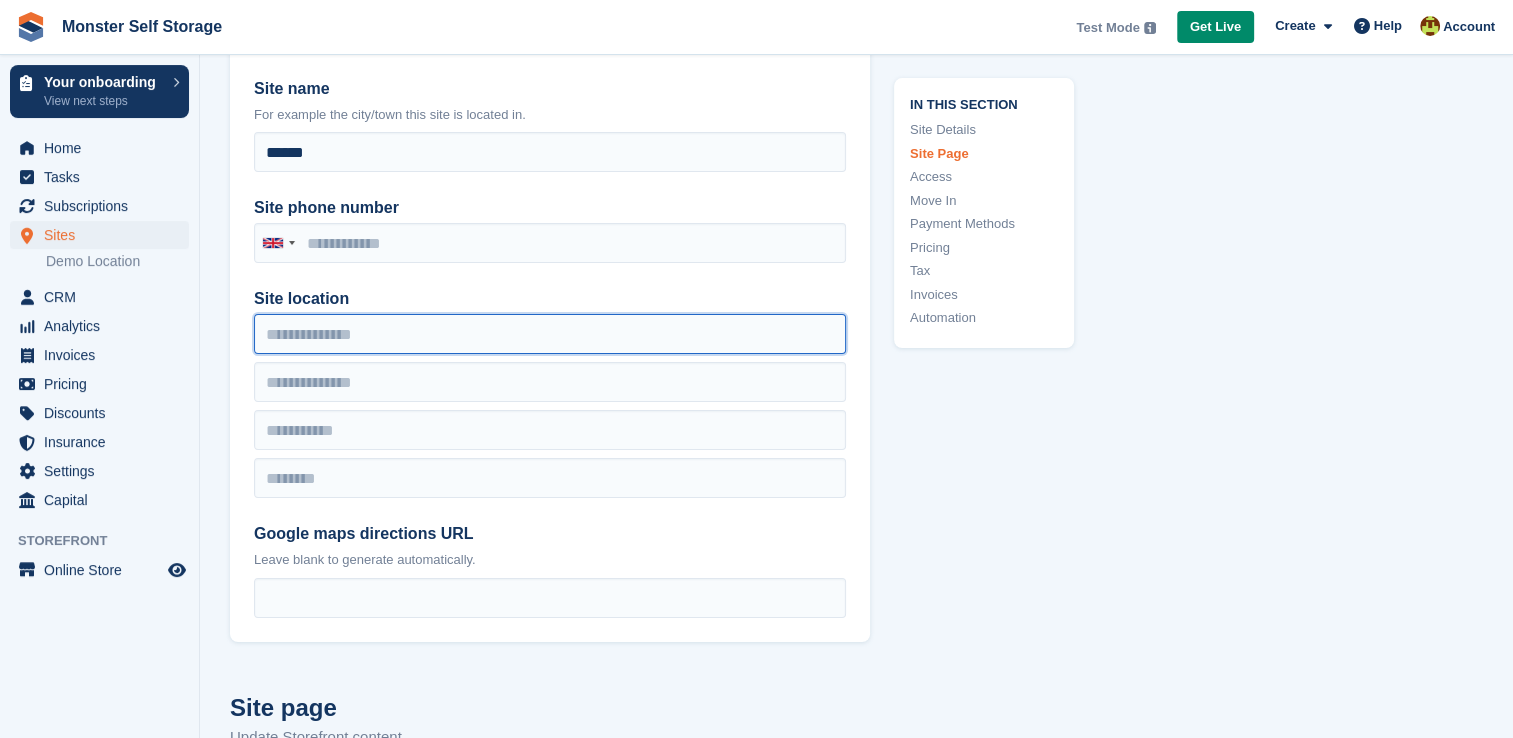click on "Site location" at bounding box center [550, 334] 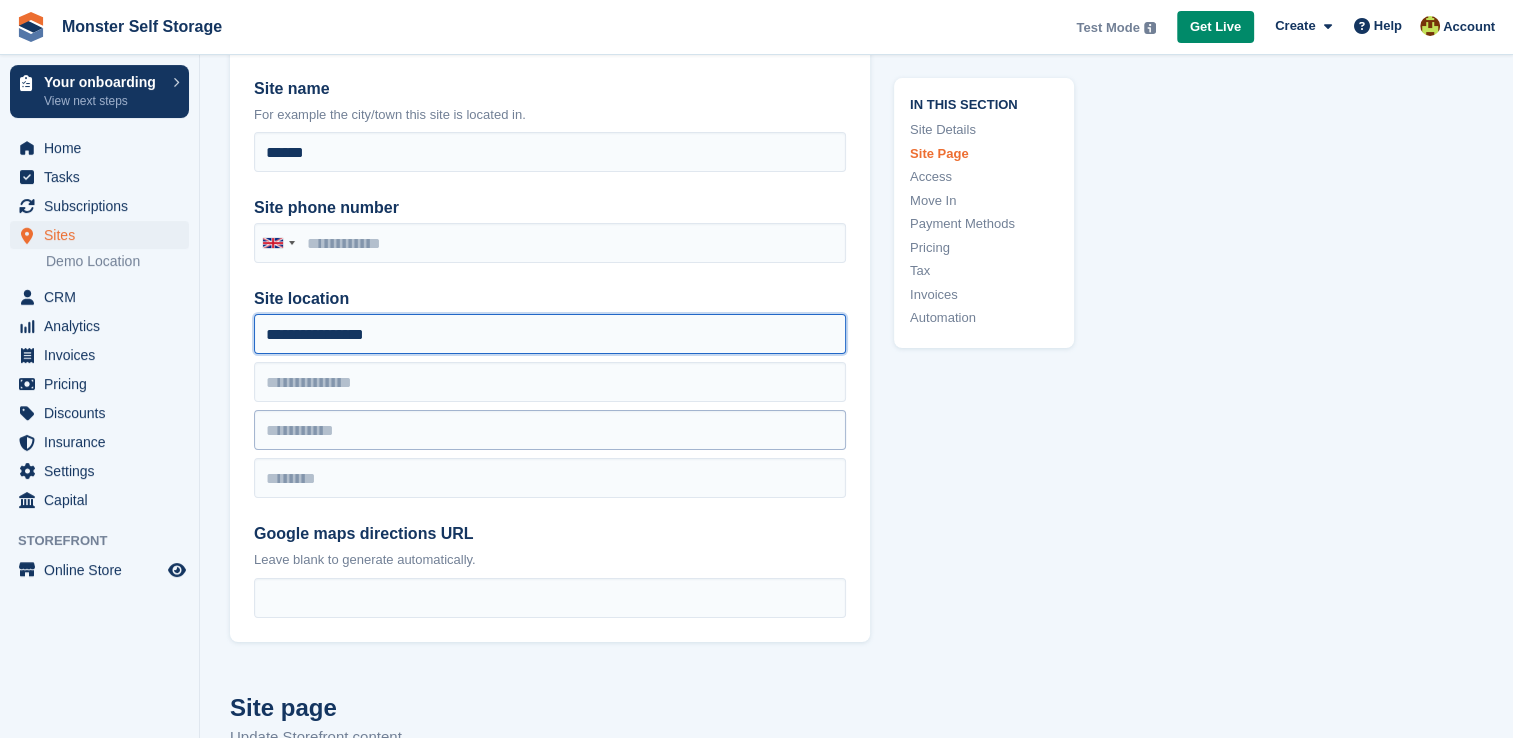 type on "**********" 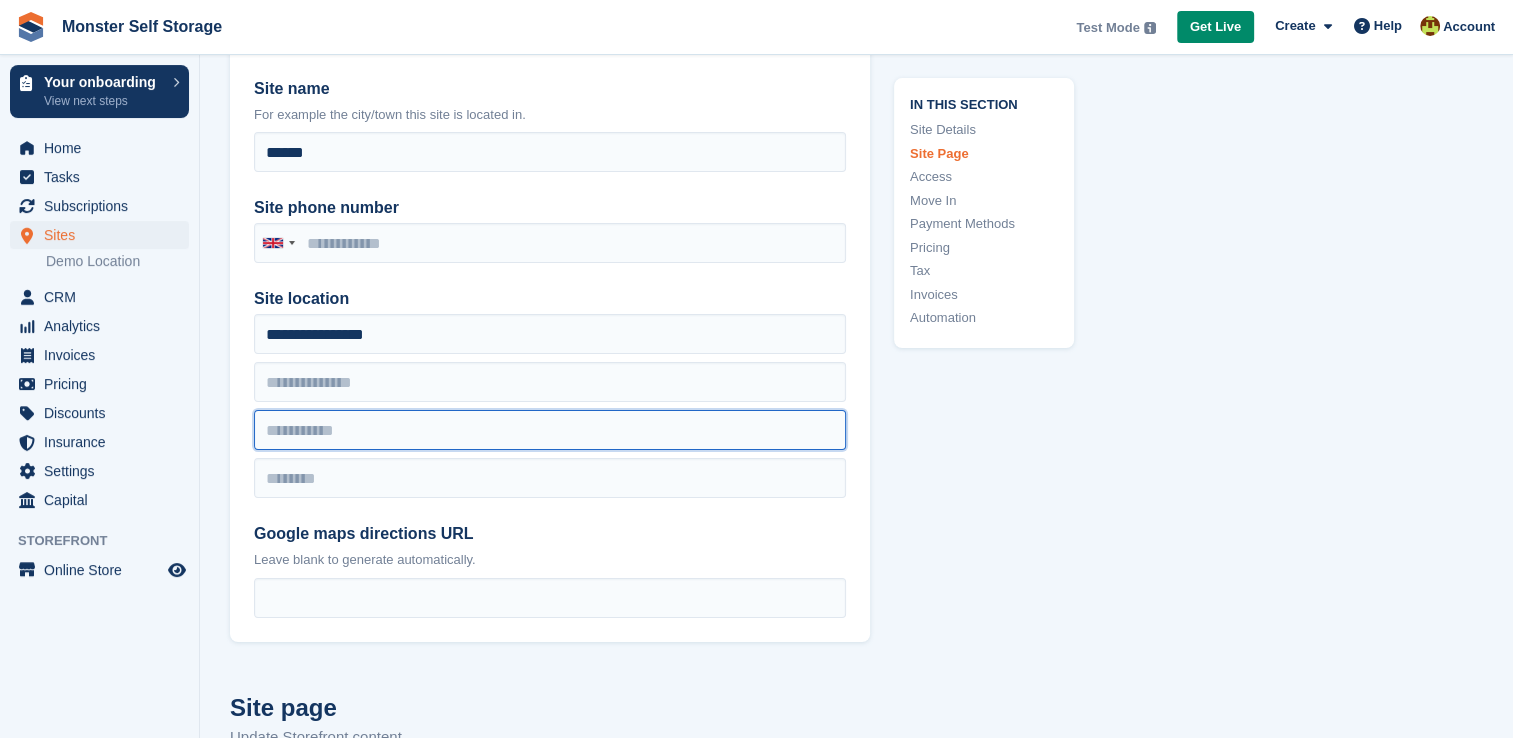 click at bounding box center (550, 430) 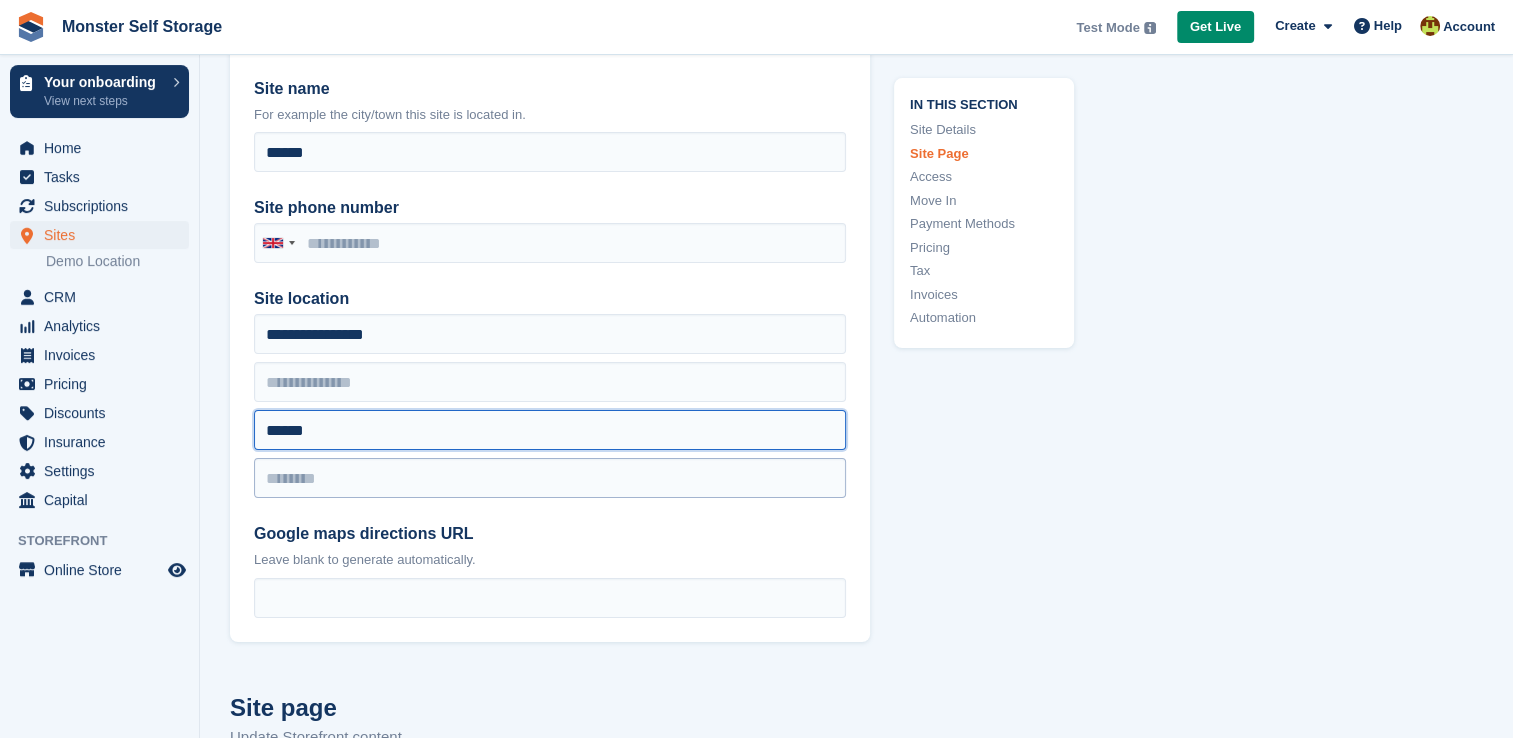 type on "******" 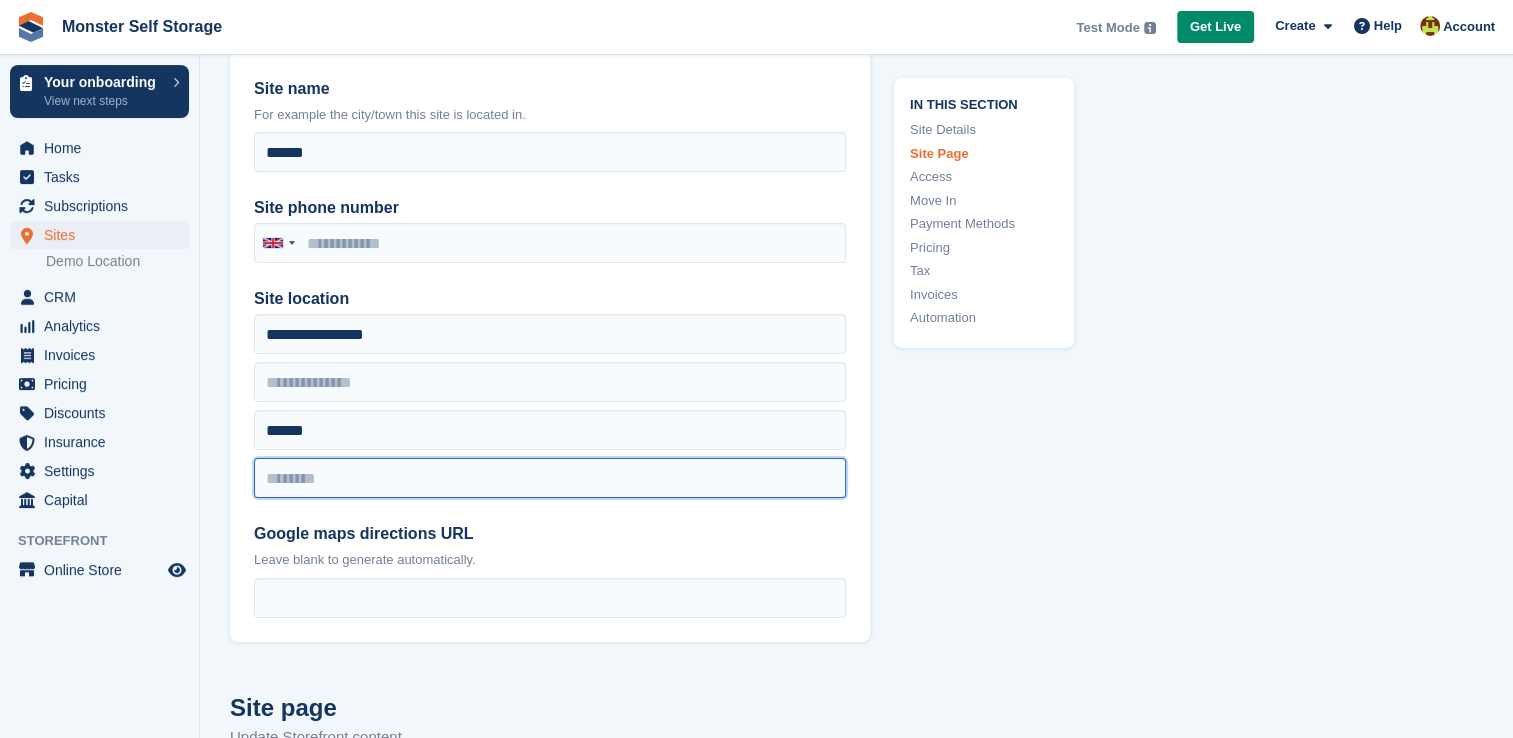 click at bounding box center (550, 478) 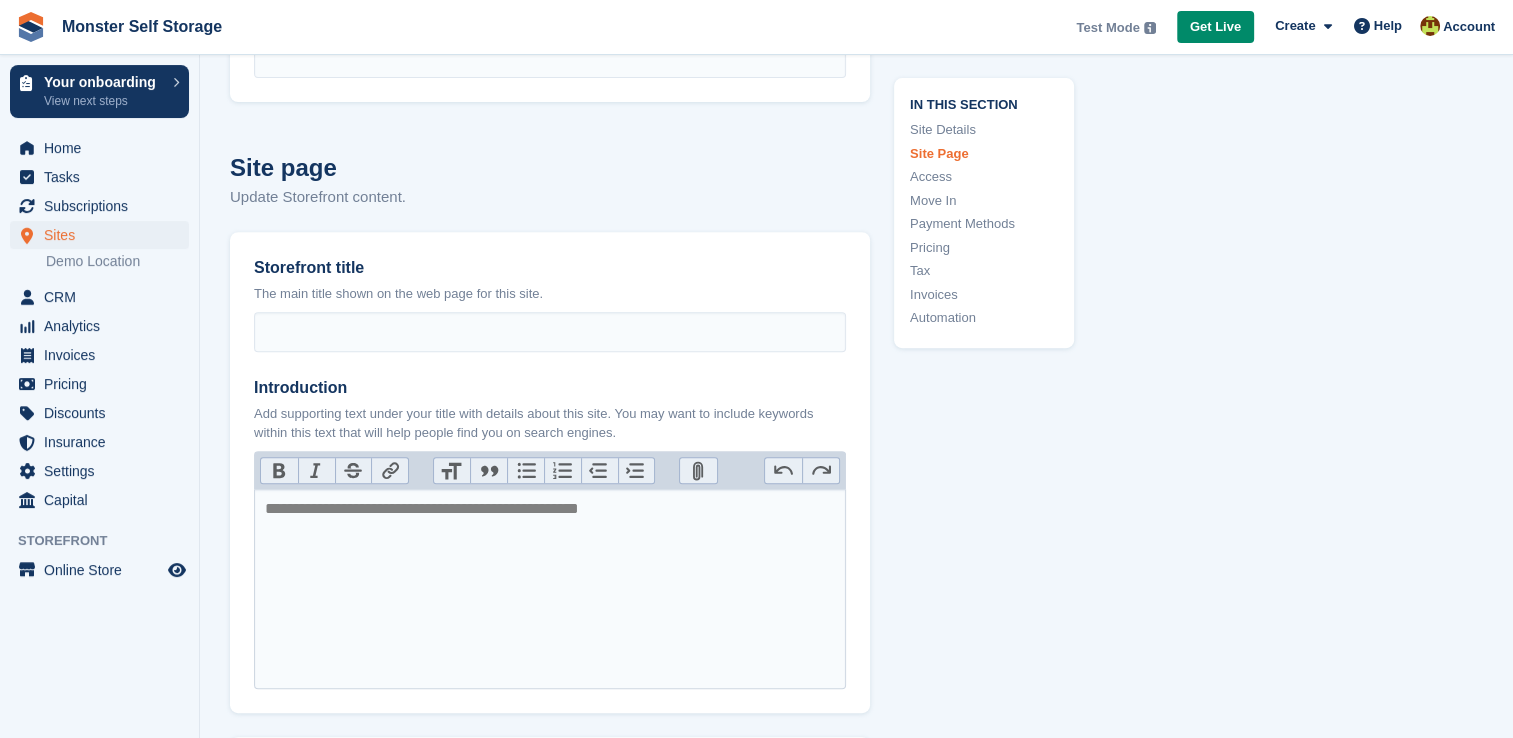 scroll, scrollTop: 724, scrollLeft: 0, axis: vertical 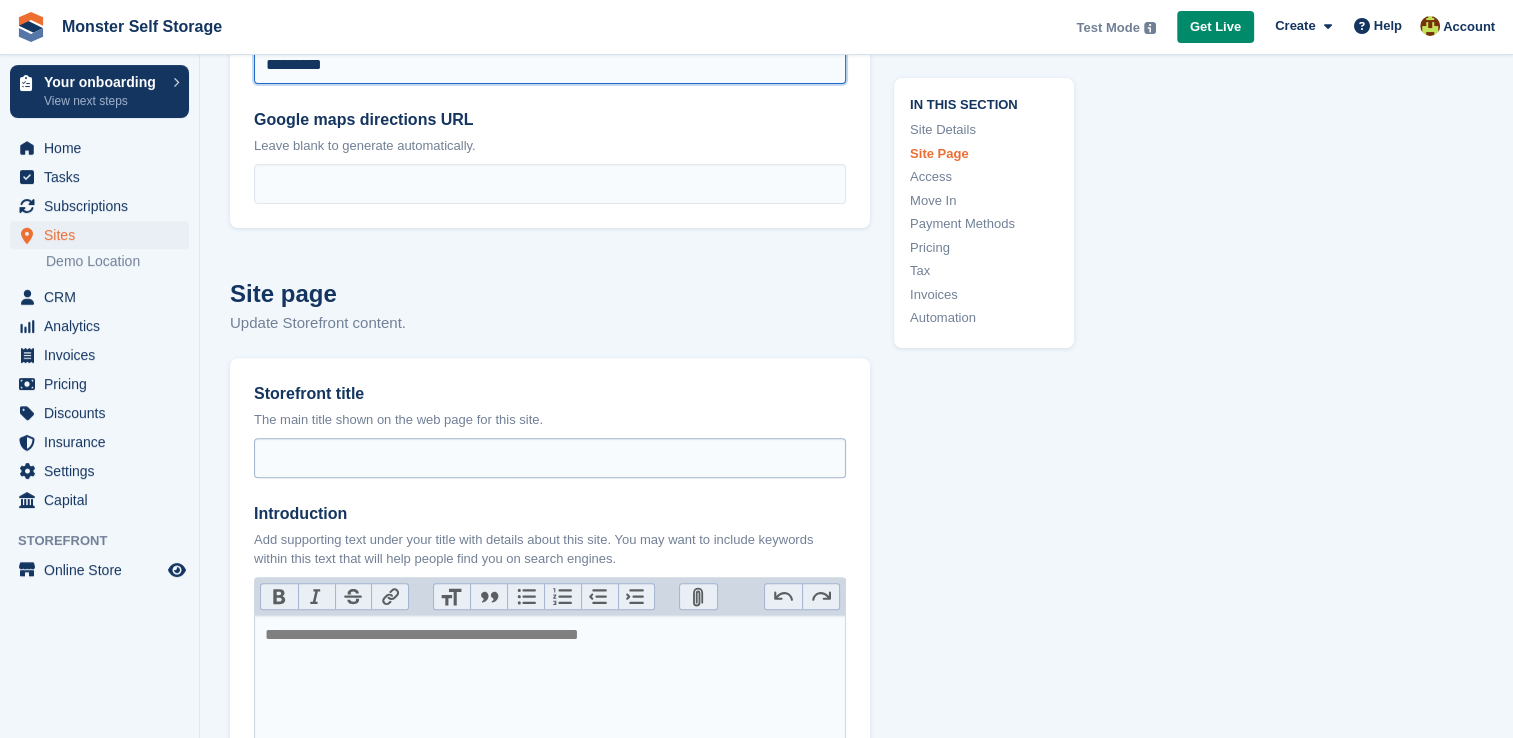 type on "********" 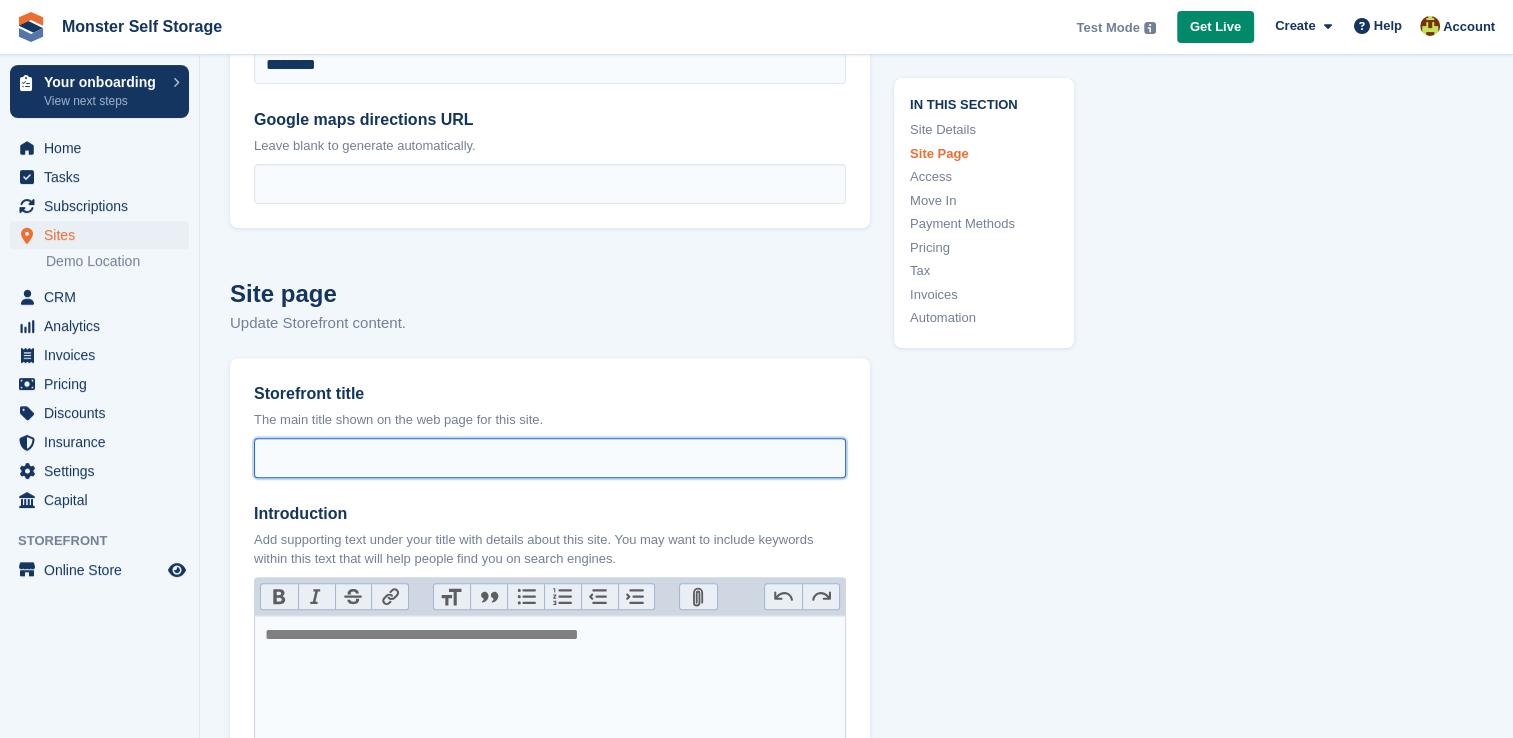 click on "Storefront title" at bounding box center [550, 458] 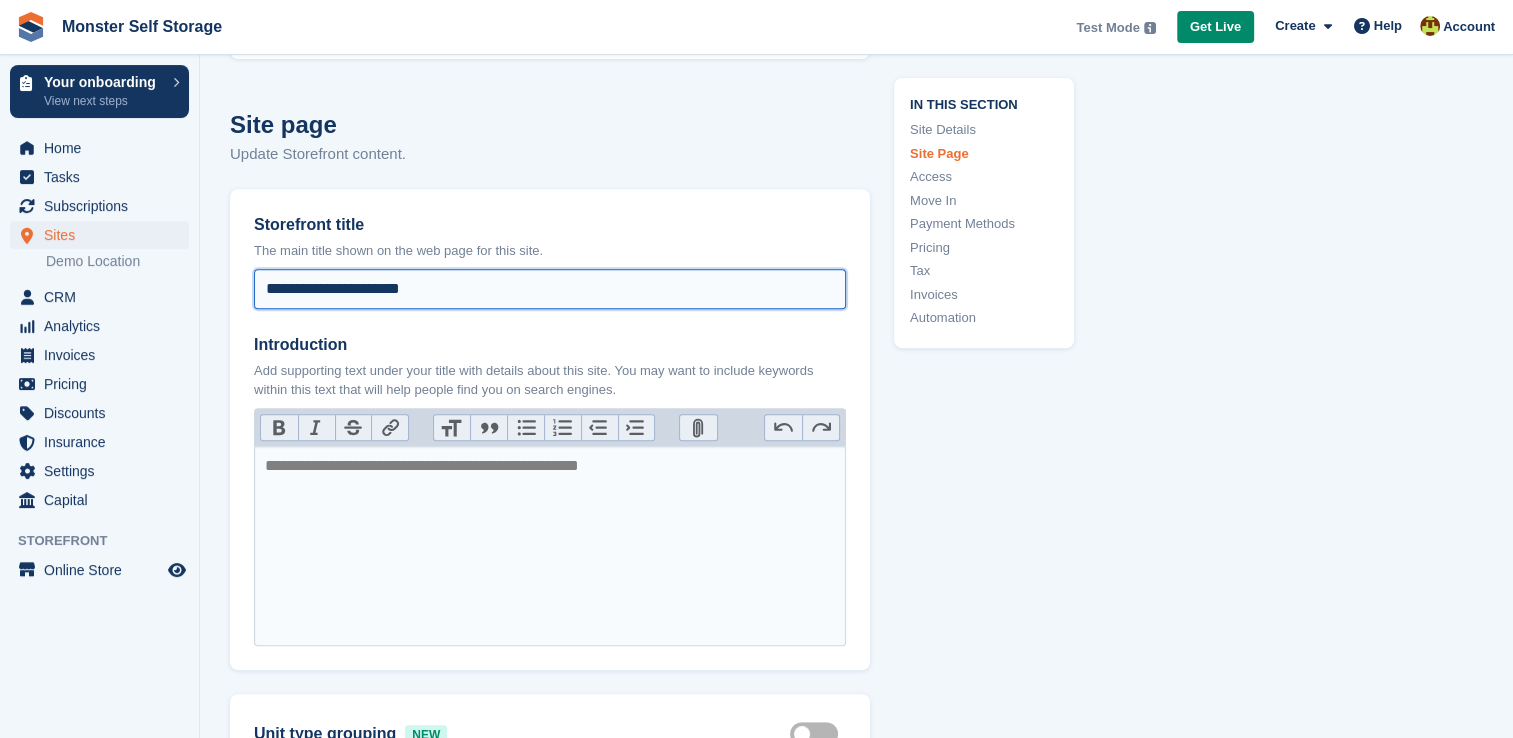 scroll, scrollTop: 766, scrollLeft: 0, axis: vertical 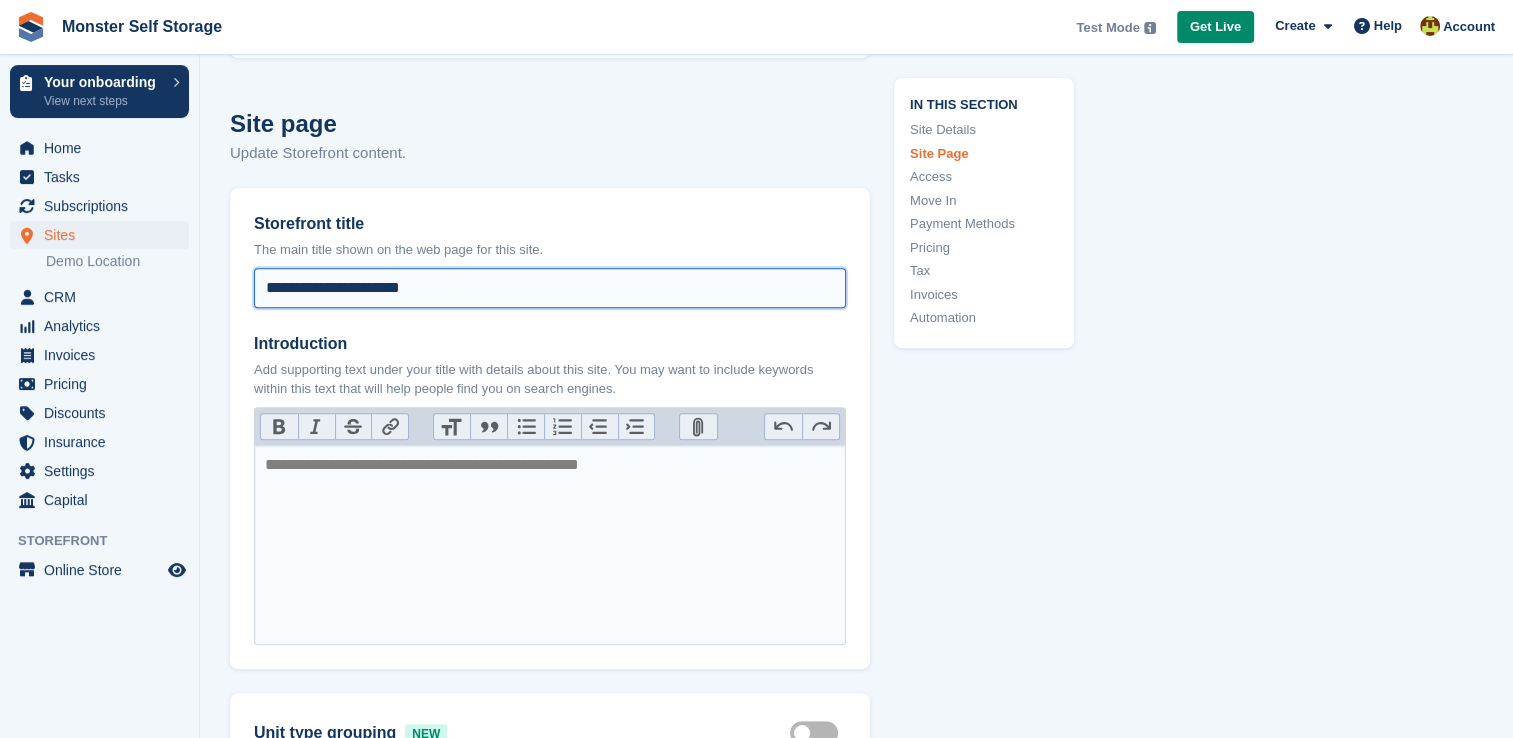 type on "**********" 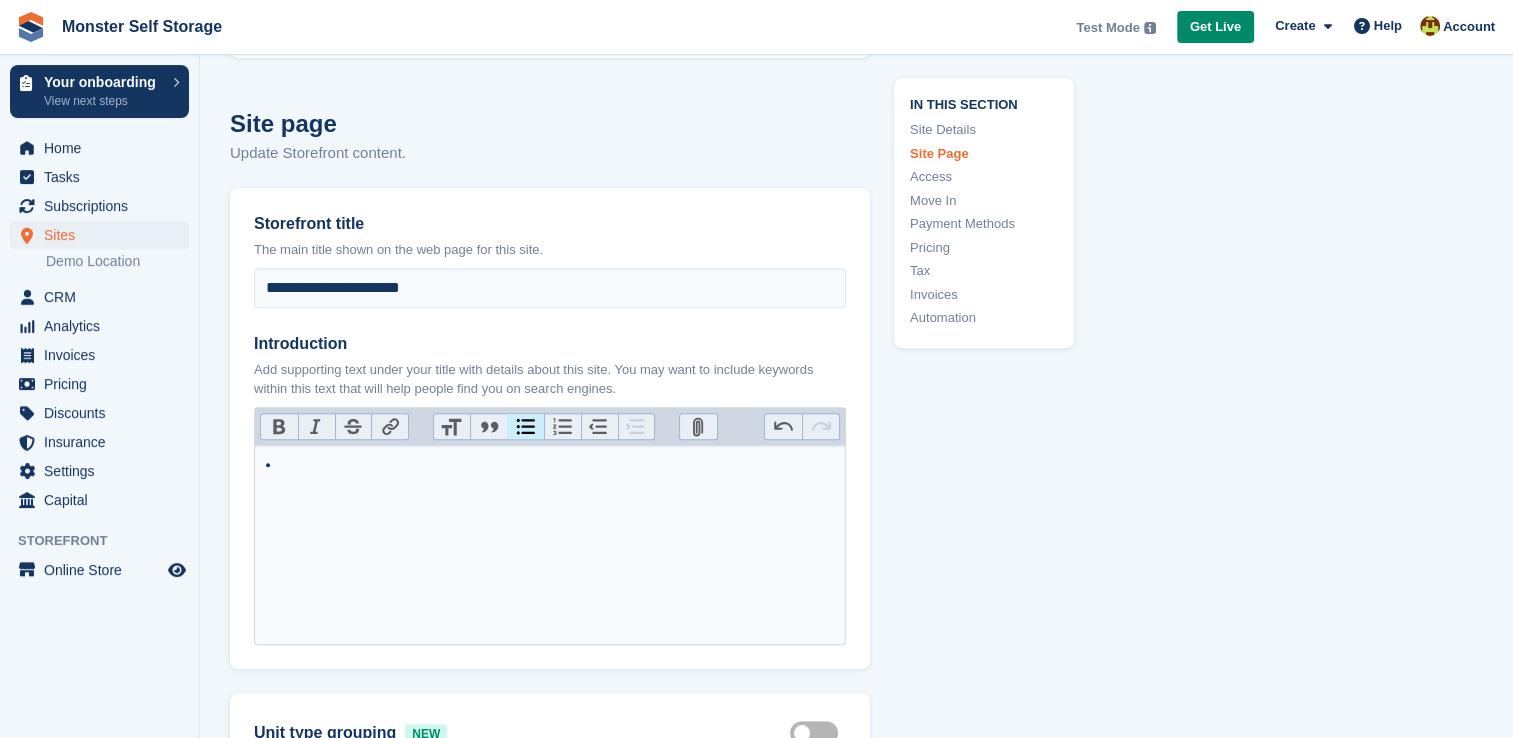 drag, startPoint x: 528, startPoint y: 430, endPoint x: 465, endPoint y: 463, distance: 71.11962 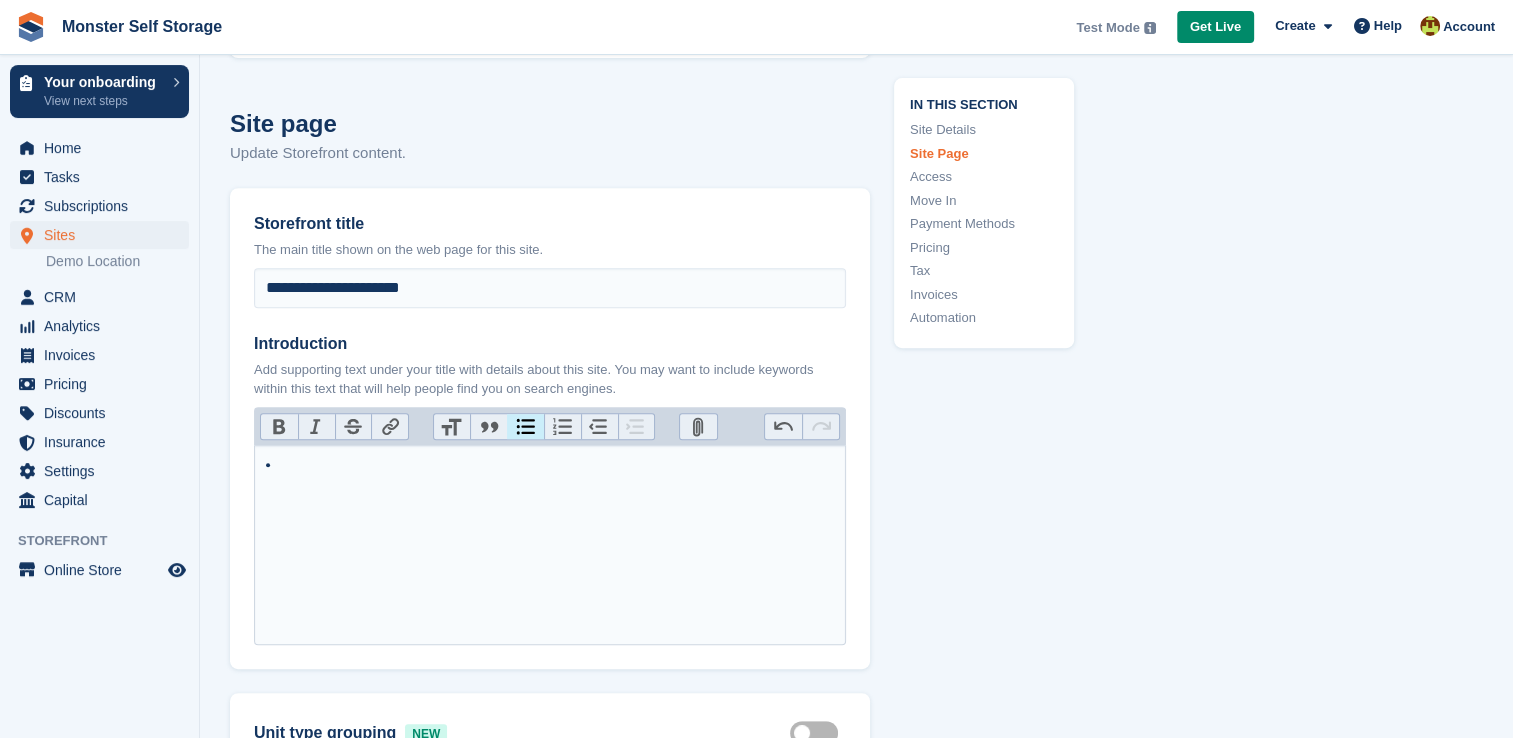 click on "Introduction
Add supporting text under your title with details about this site. You may want to include keywords within this text that will help people find you on search engines.
Bold
Italic
Strikethrough
Link
Heading
Quote
Code
Bullets
Numbers
Decrease Level
Increase Level
Attach Files
Undo
Redo
****
******" at bounding box center [550, 489] 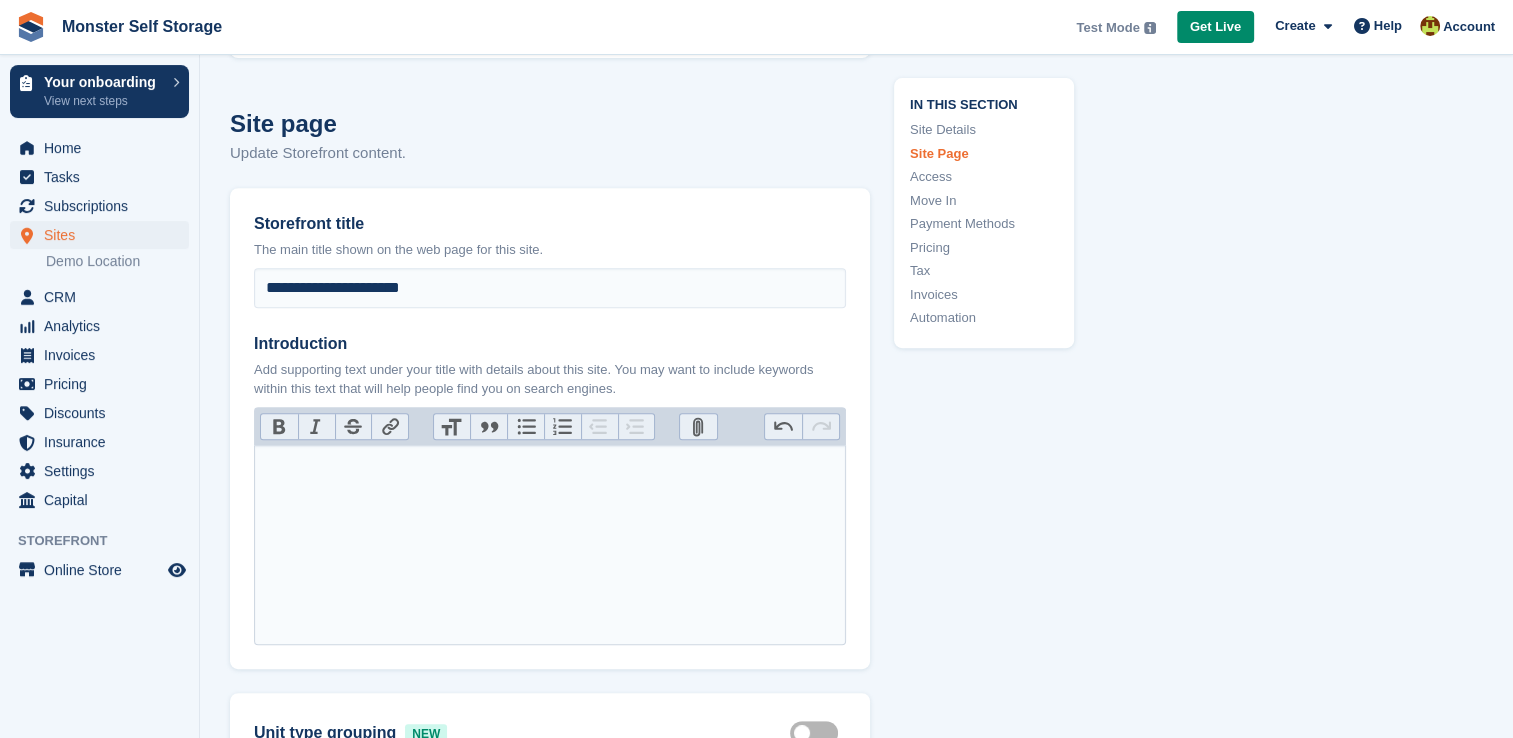 click at bounding box center (550, 545) 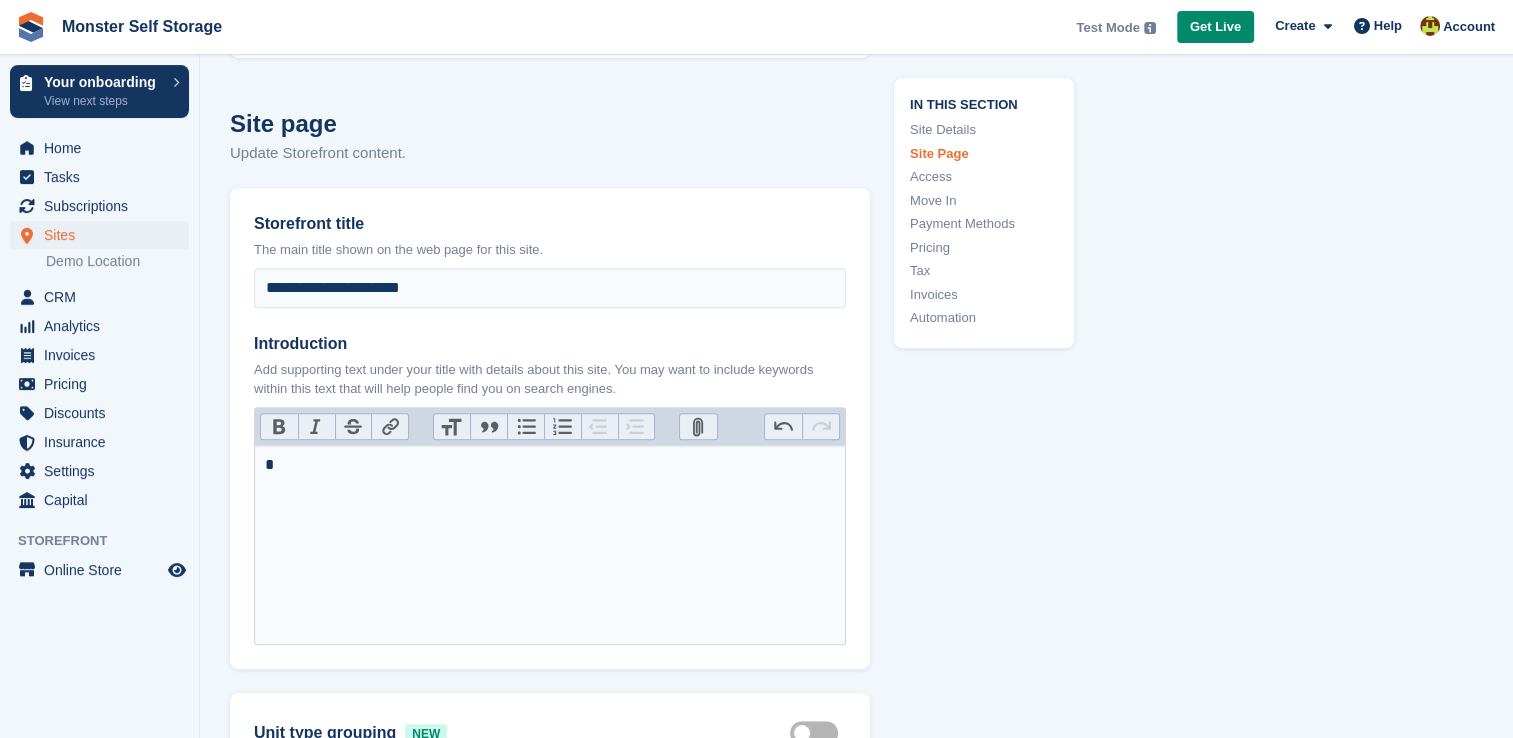 type on "**********" 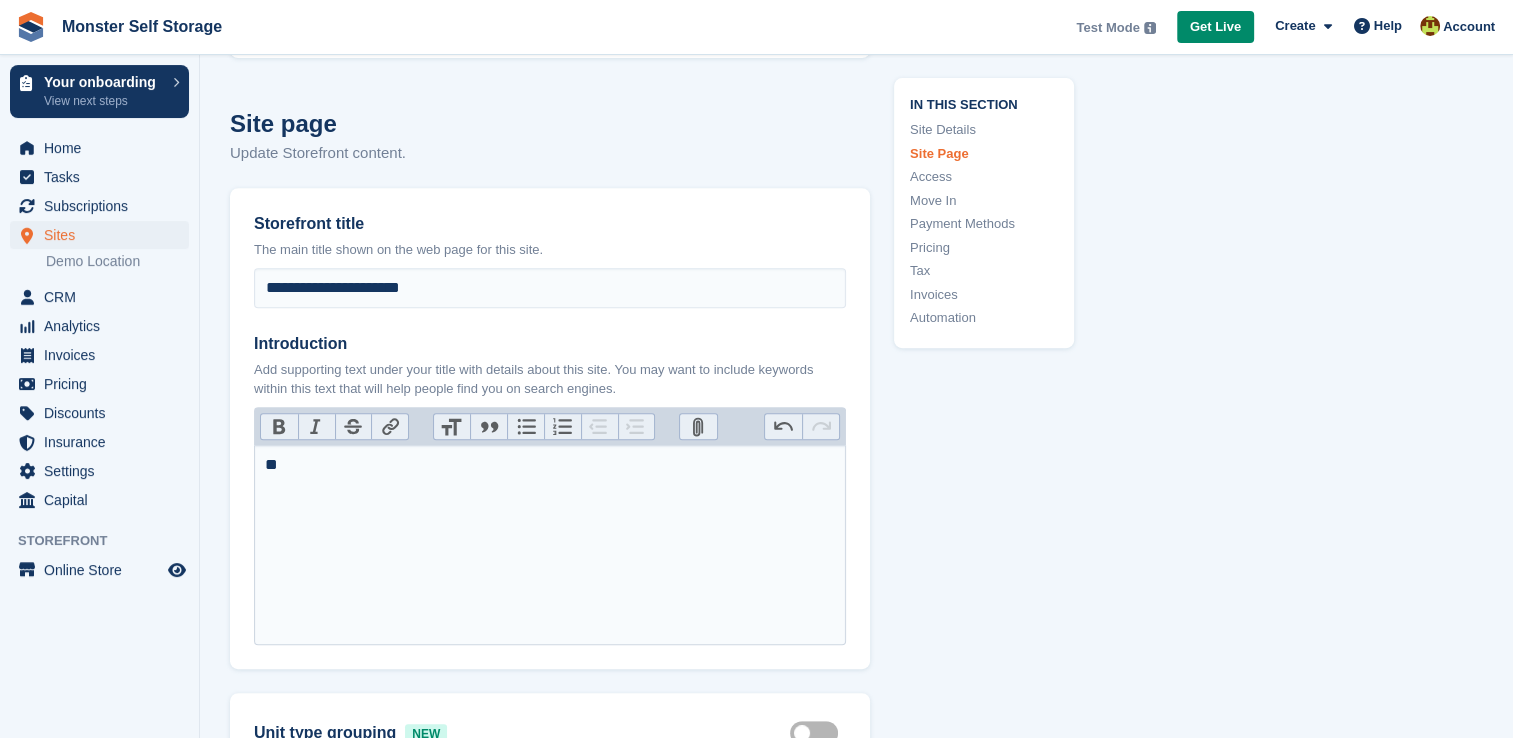 type on "**********" 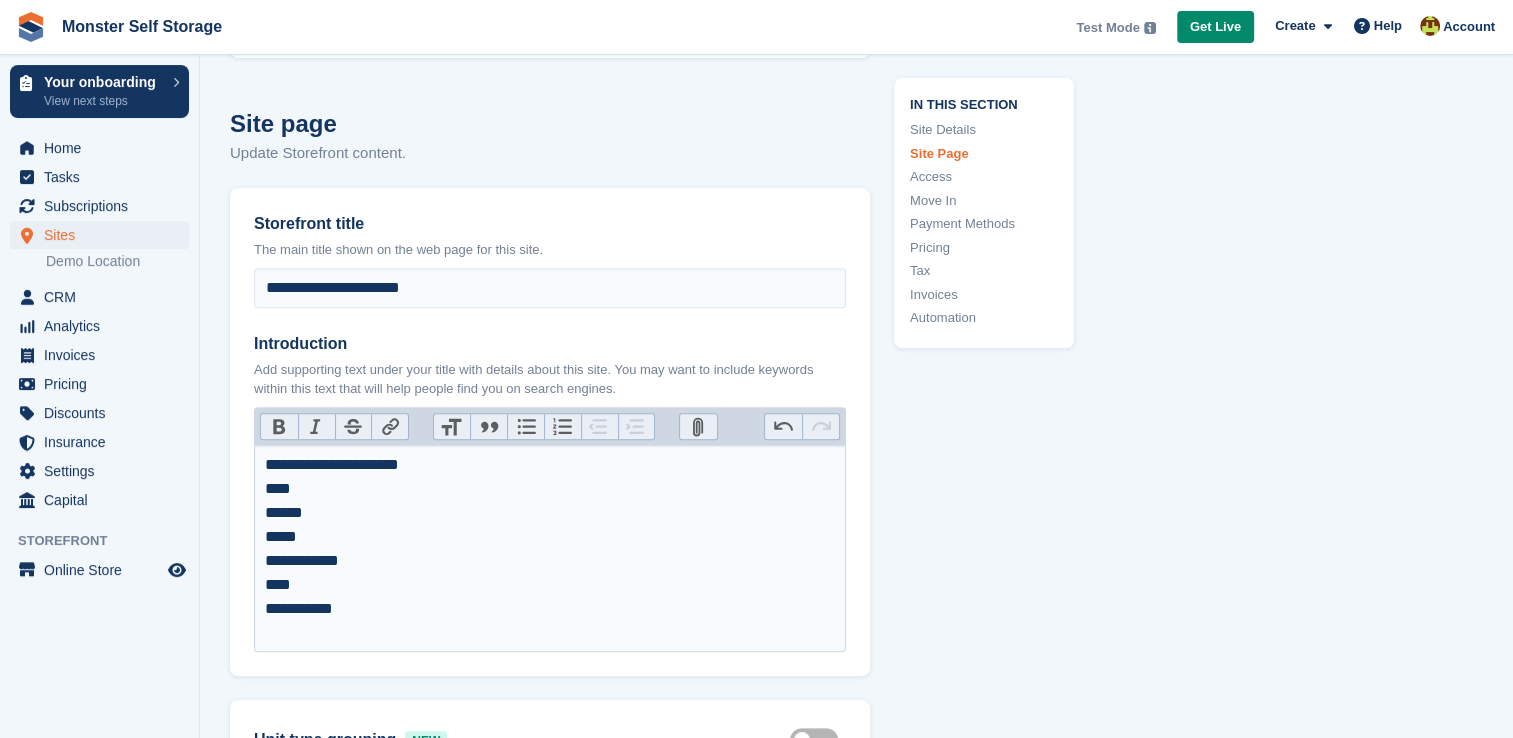 type on "**********" 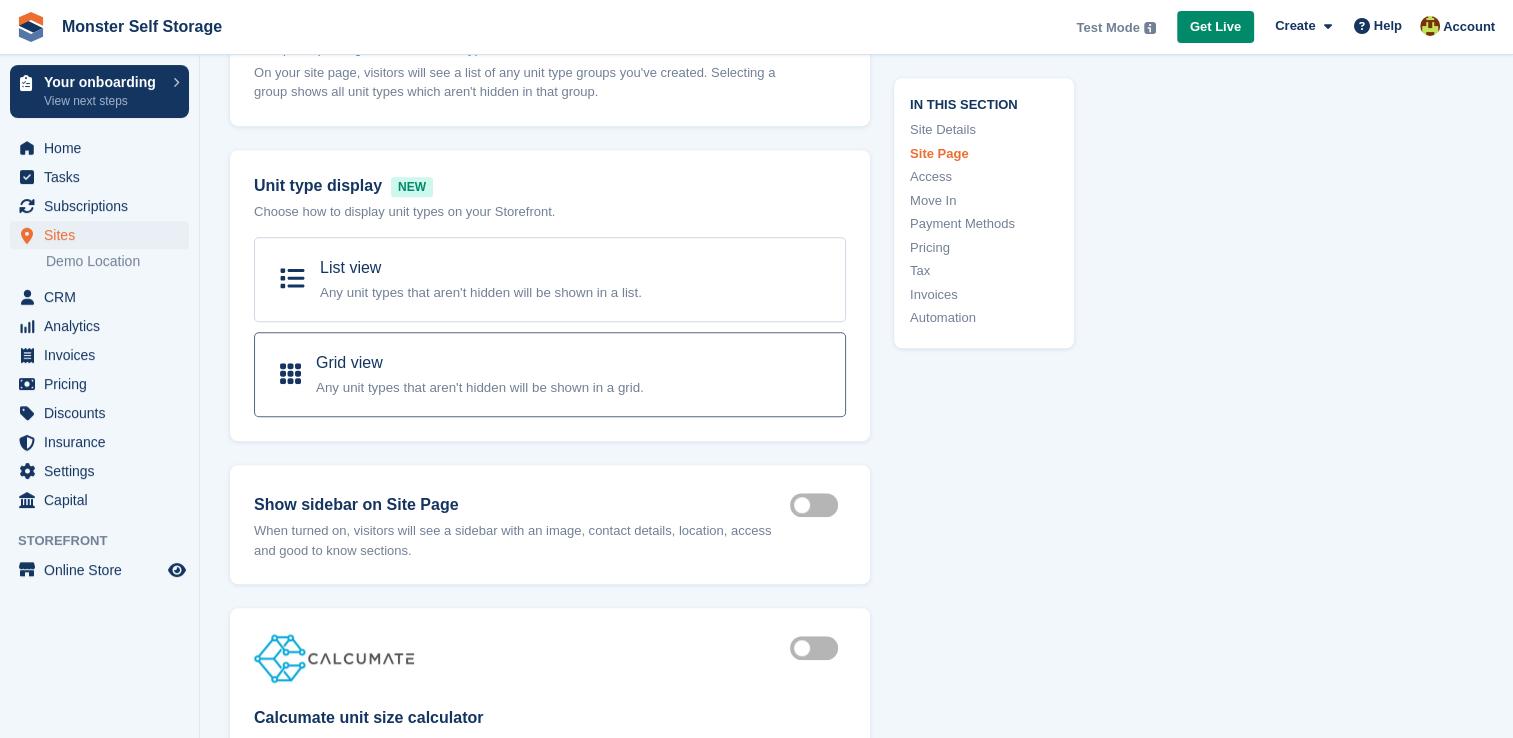 scroll, scrollTop: 1484, scrollLeft: 0, axis: vertical 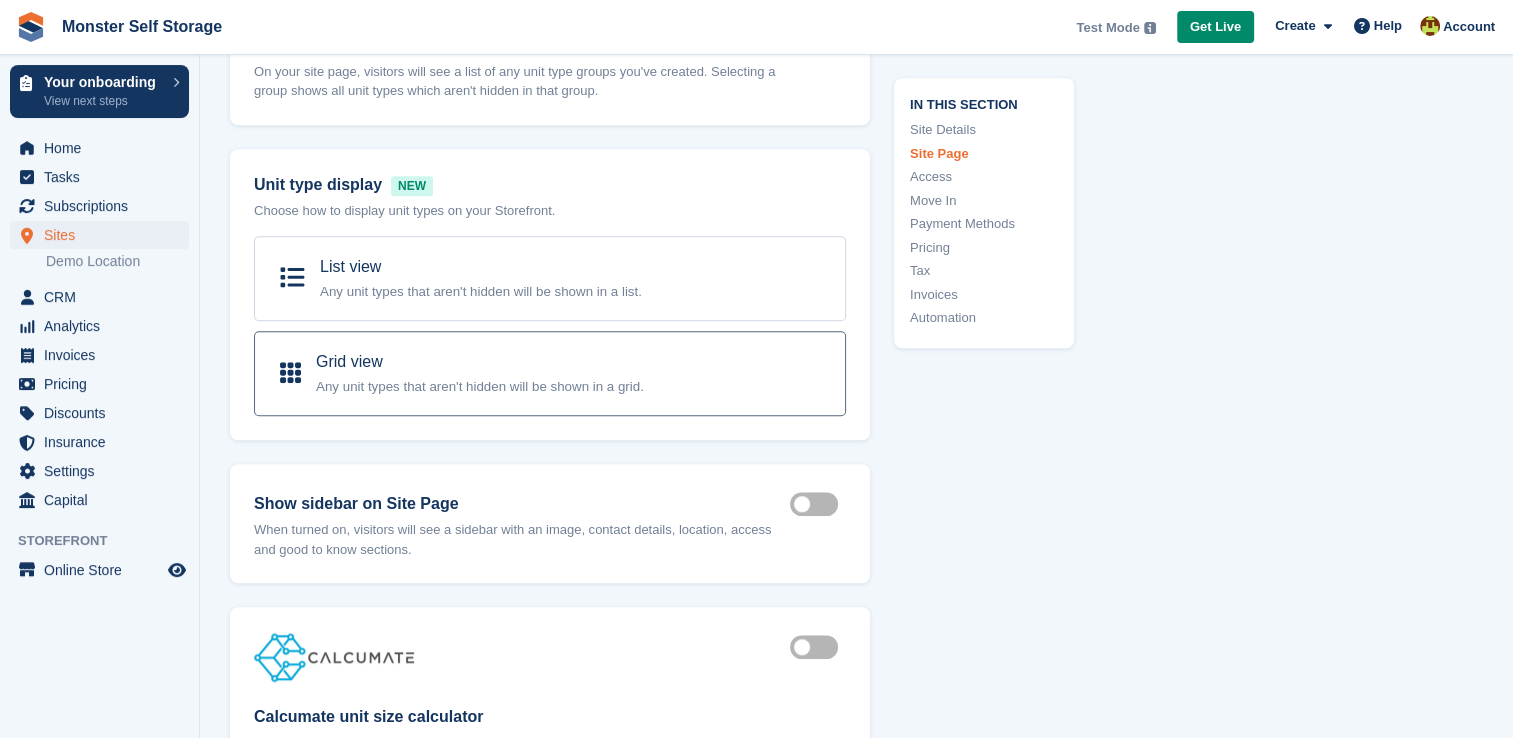 click on "Grid view
Any unit types that aren't hidden will be shown in a grid." at bounding box center [480, 374] 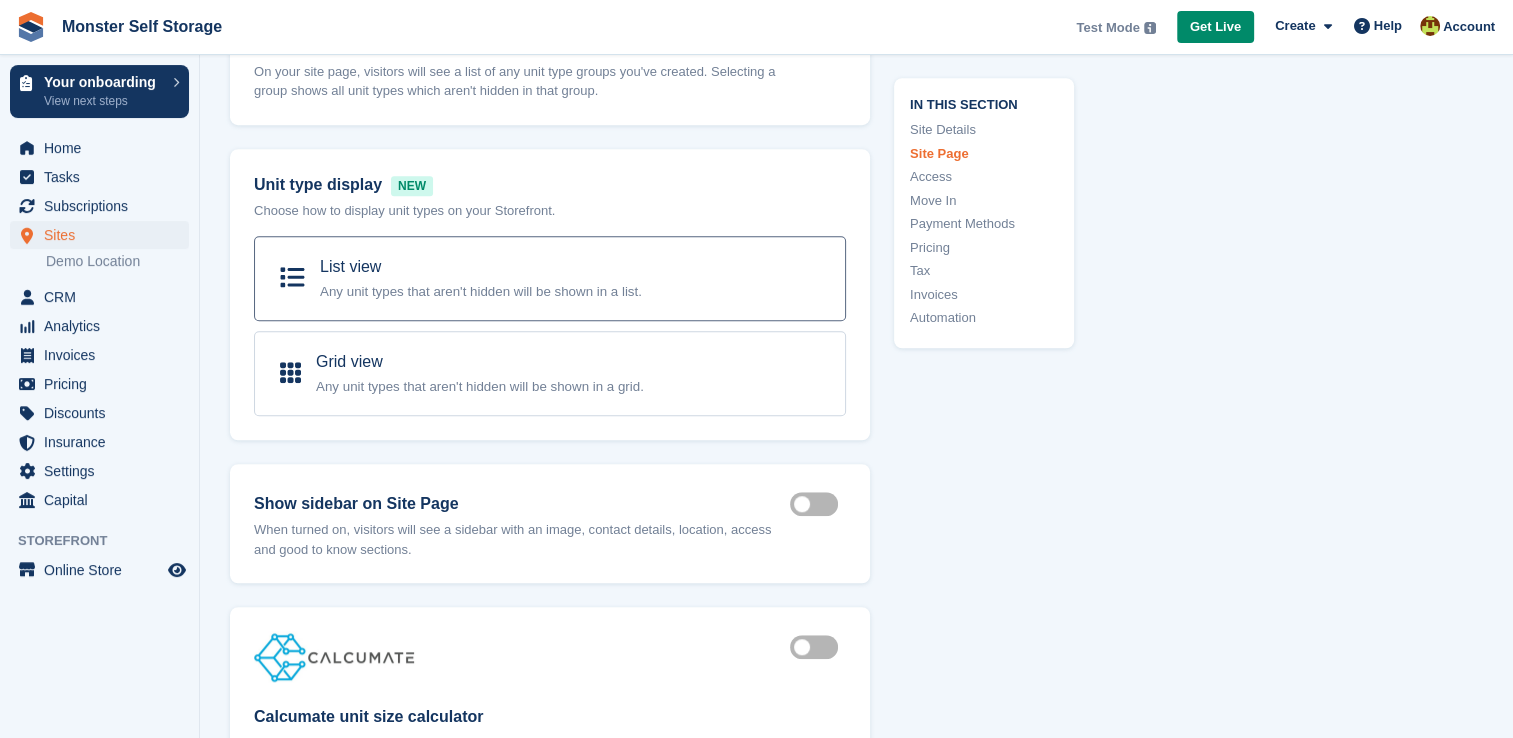 click on "Any unit types that aren't hidden will be shown in a list." at bounding box center [481, 291] 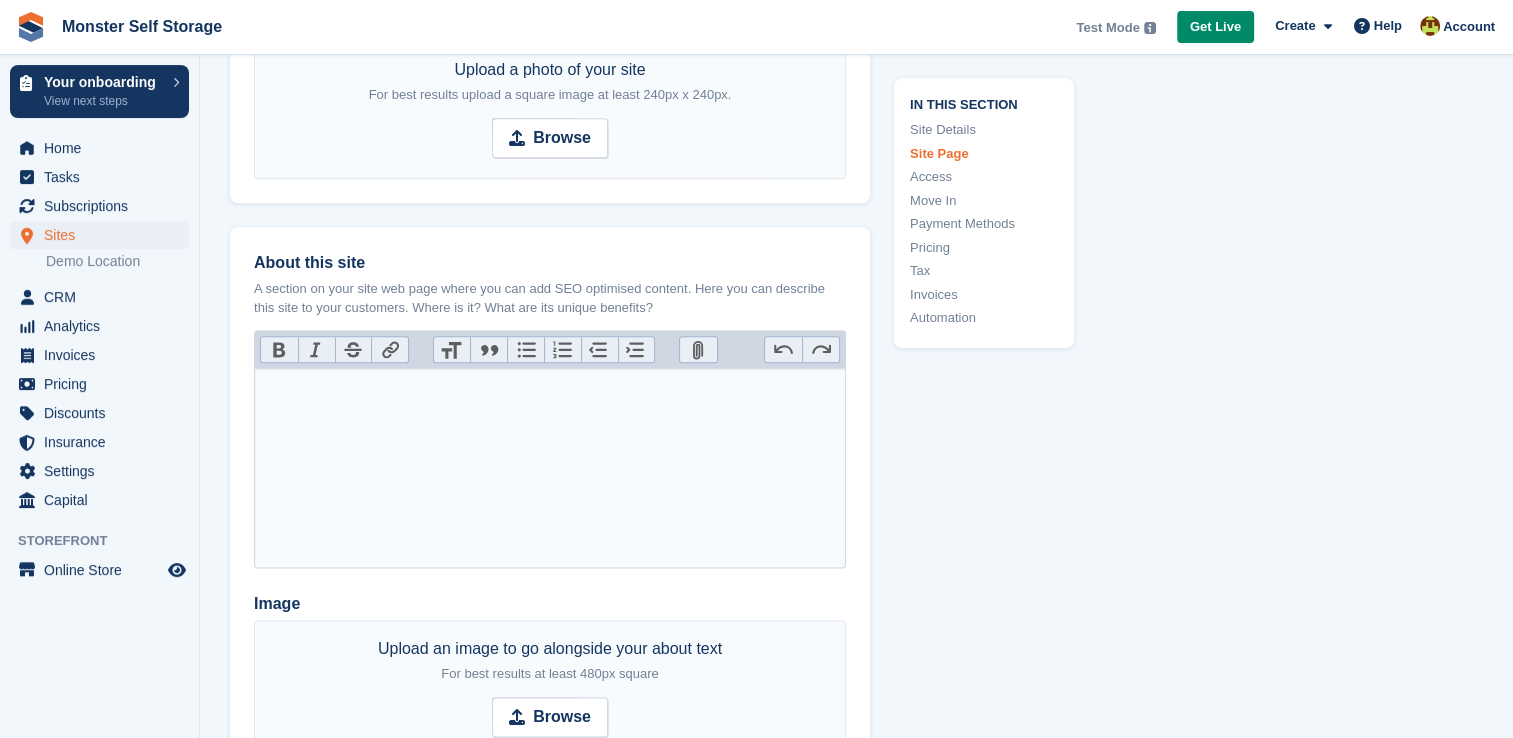 scroll, scrollTop: 2358, scrollLeft: 0, axis: vertical 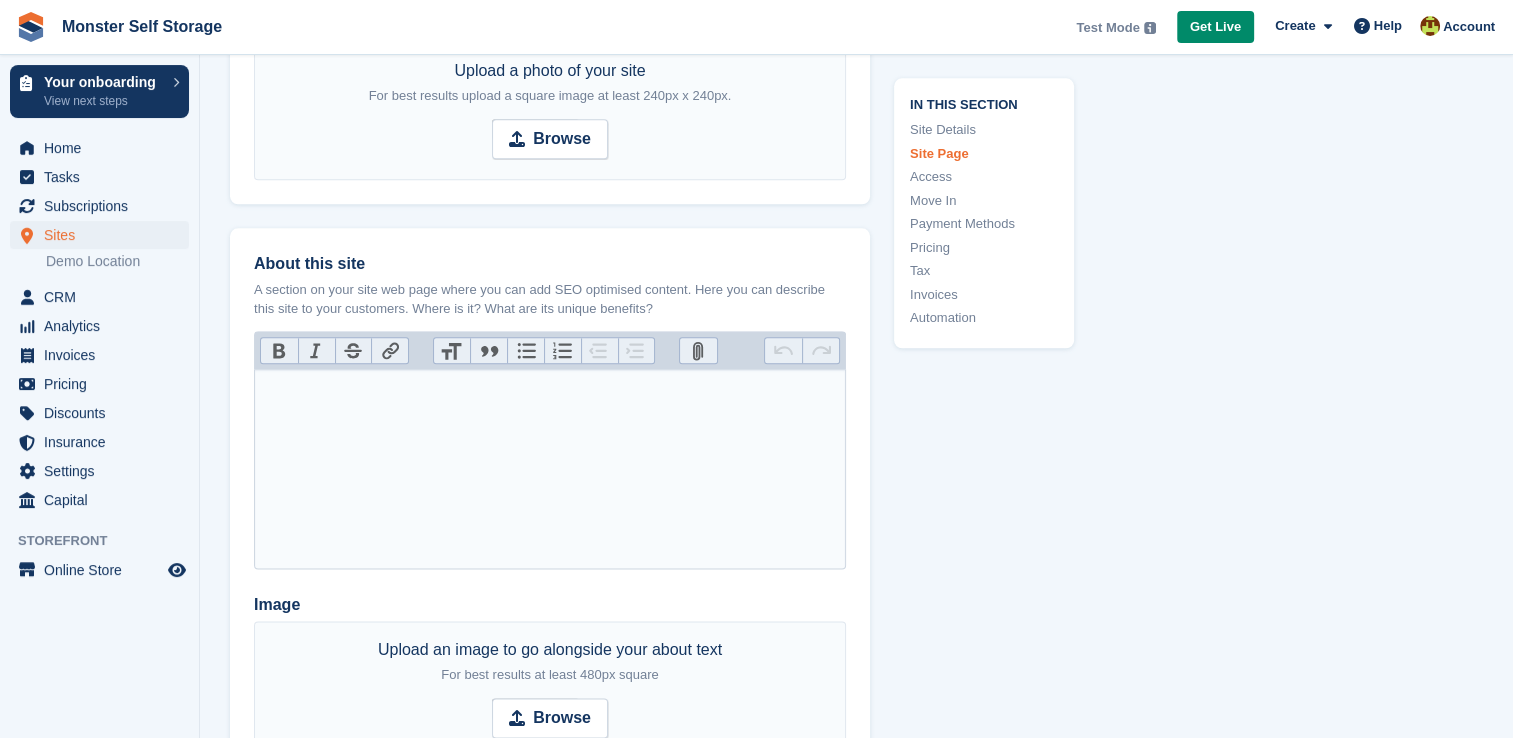 click at bounding box center [550, 469] 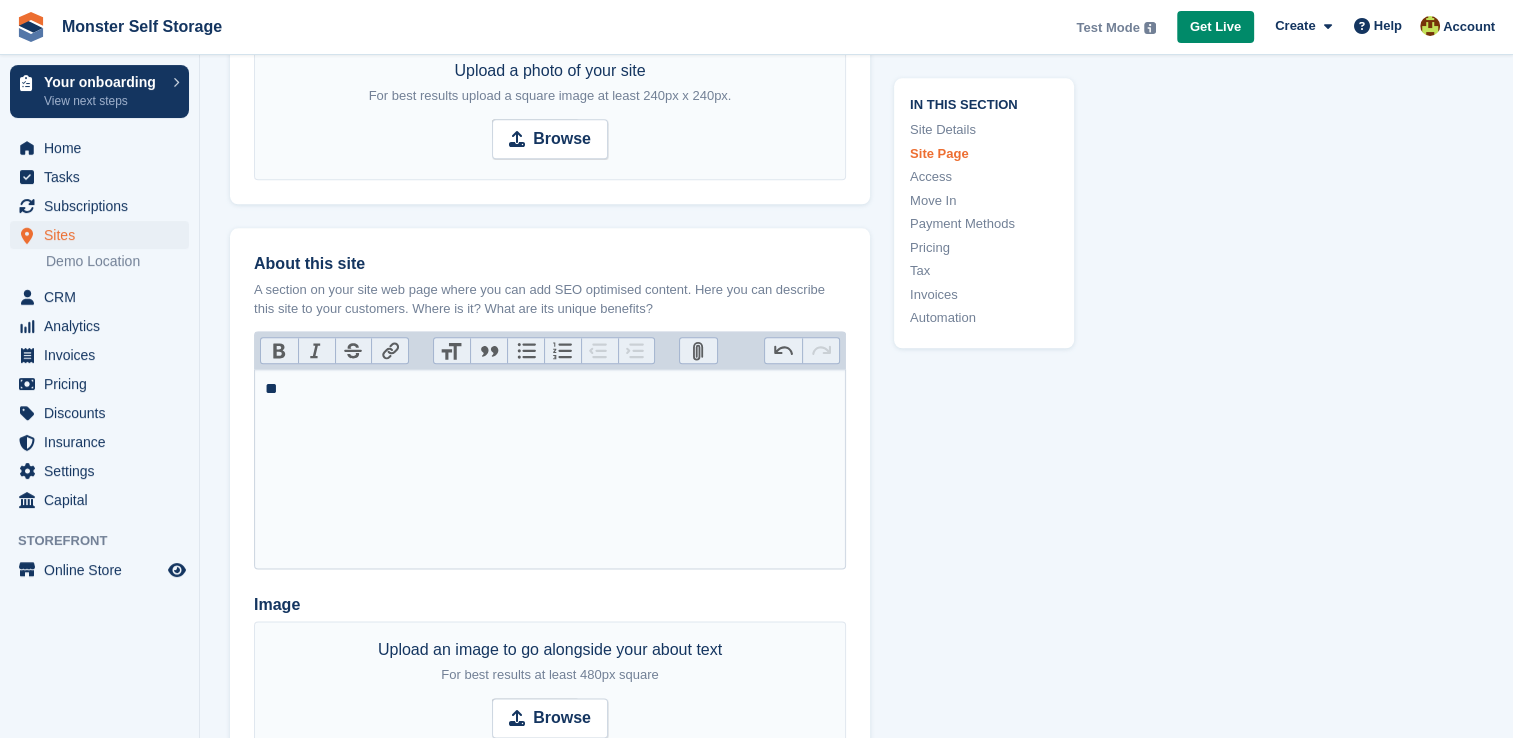 type on "**********" 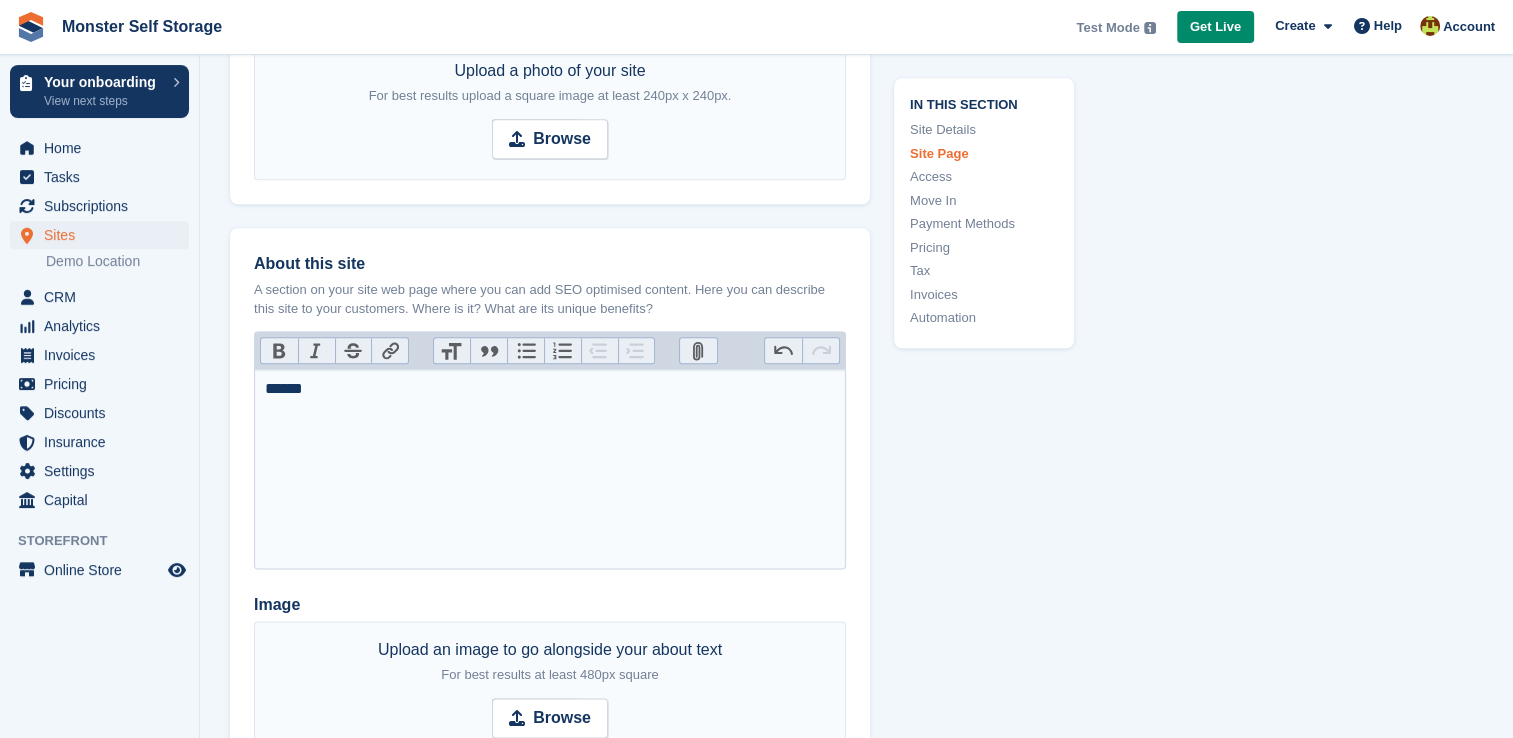 type on "**********" 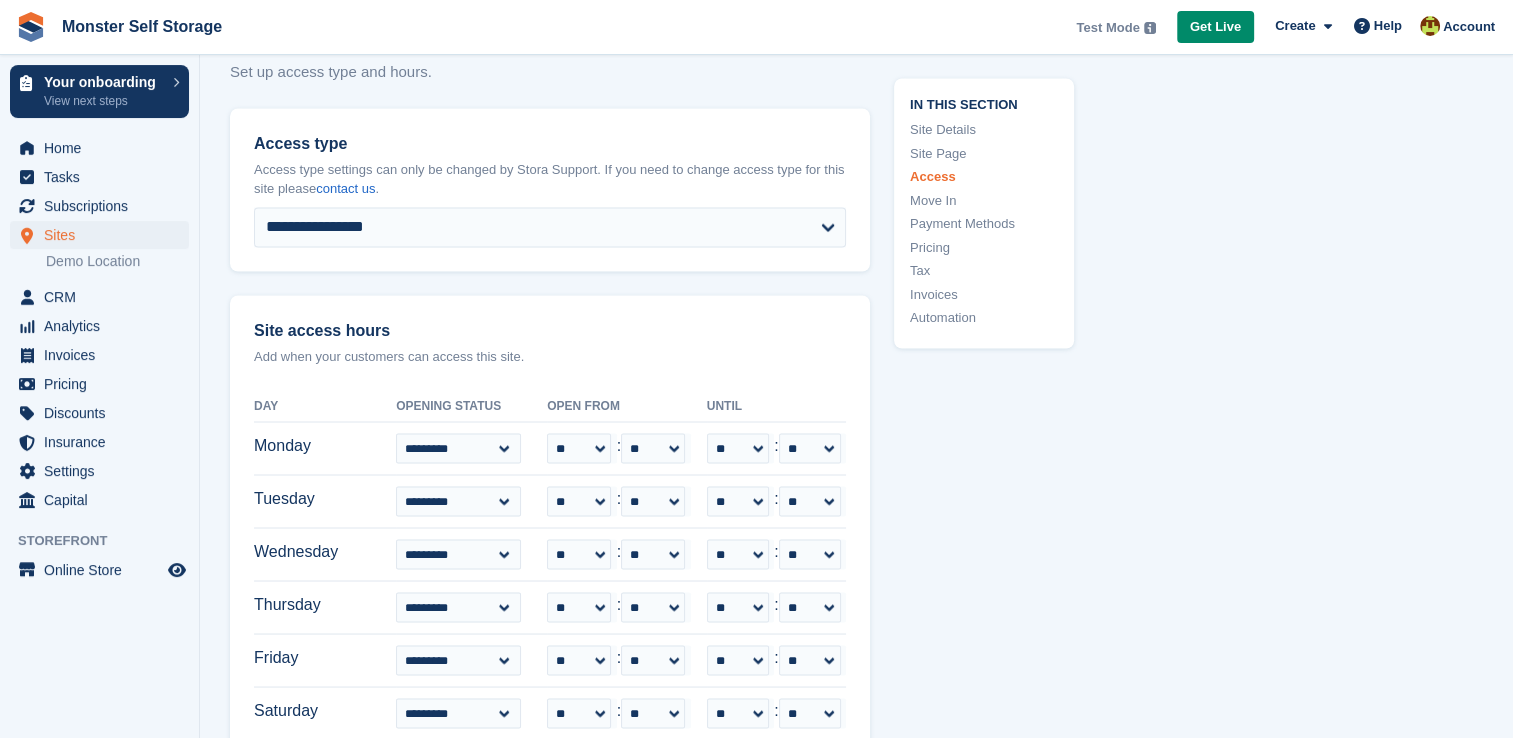 scroll, scrollTop: 3431, scrollLeft: 0, axis: vertical 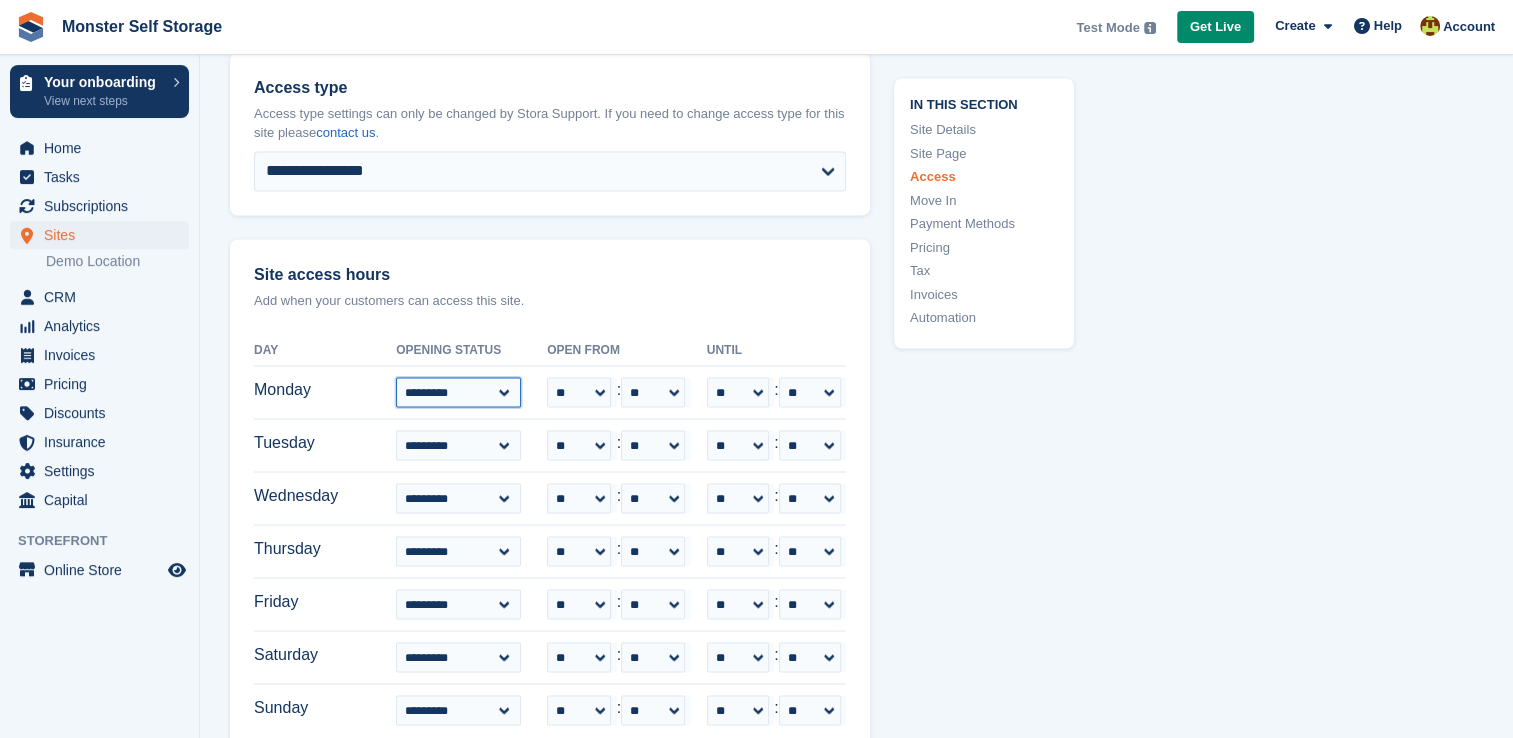 click on "**********" at bounding box center (458, 392) 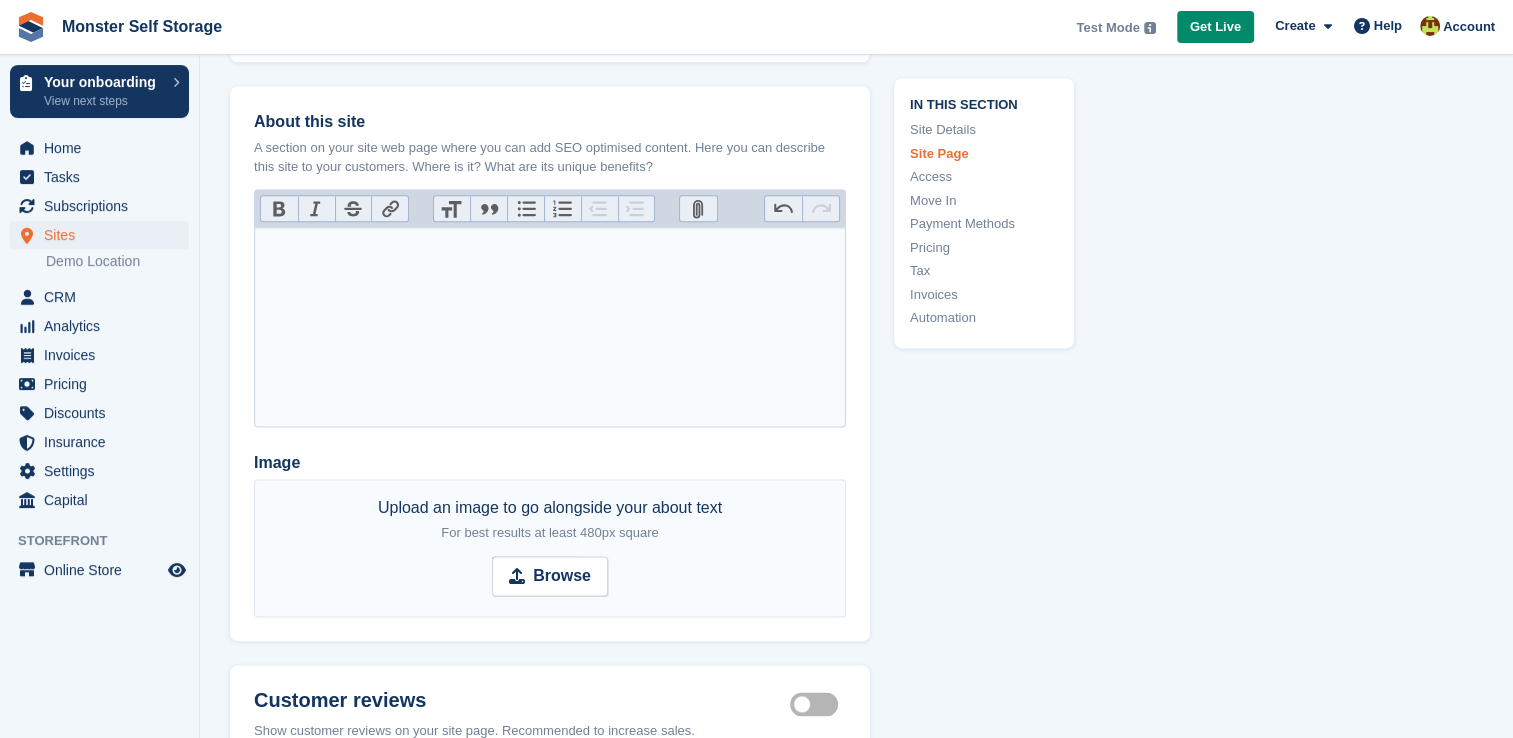 scroll, scrollTop: 2486, scrollLeft: 0, axis: vertical 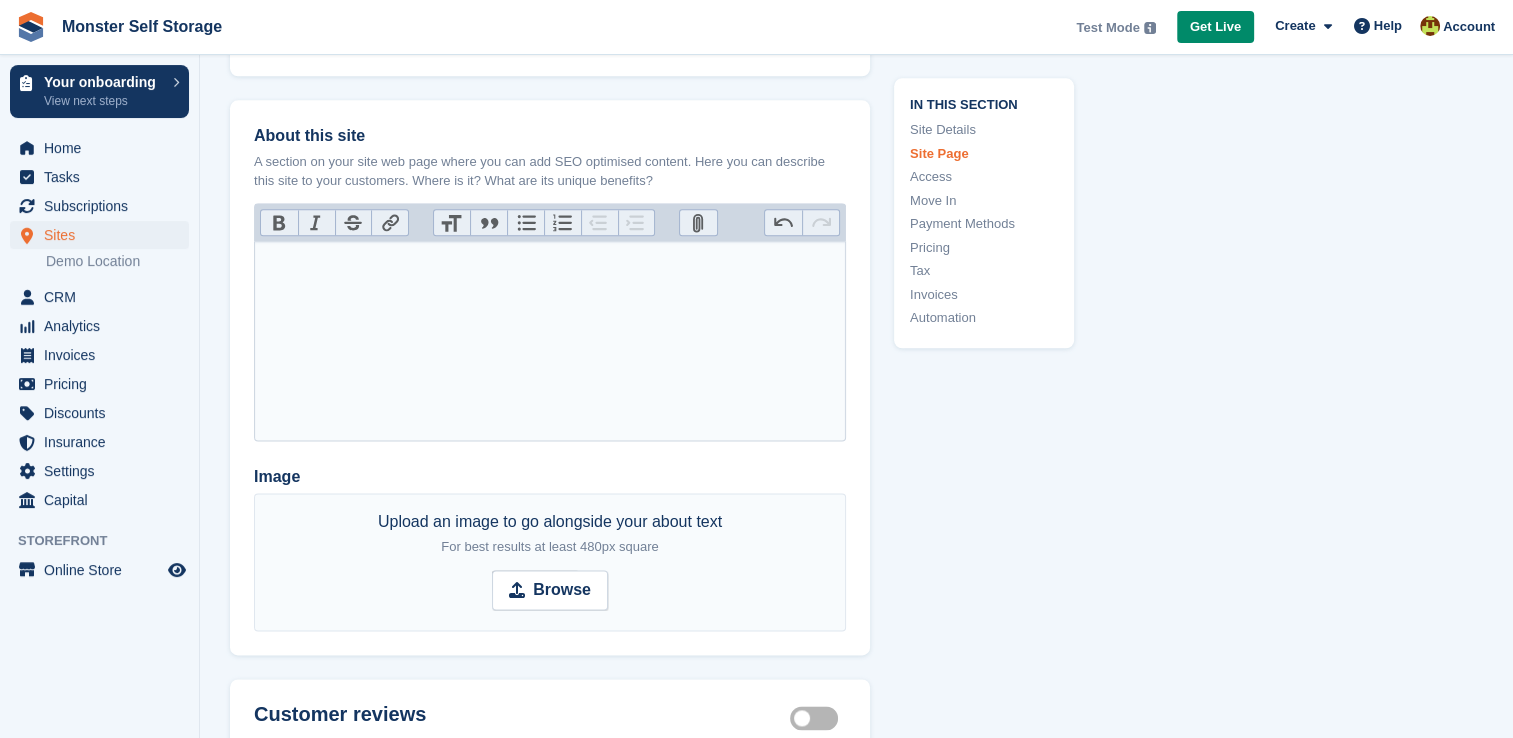 click at bounding box center (550, 341) 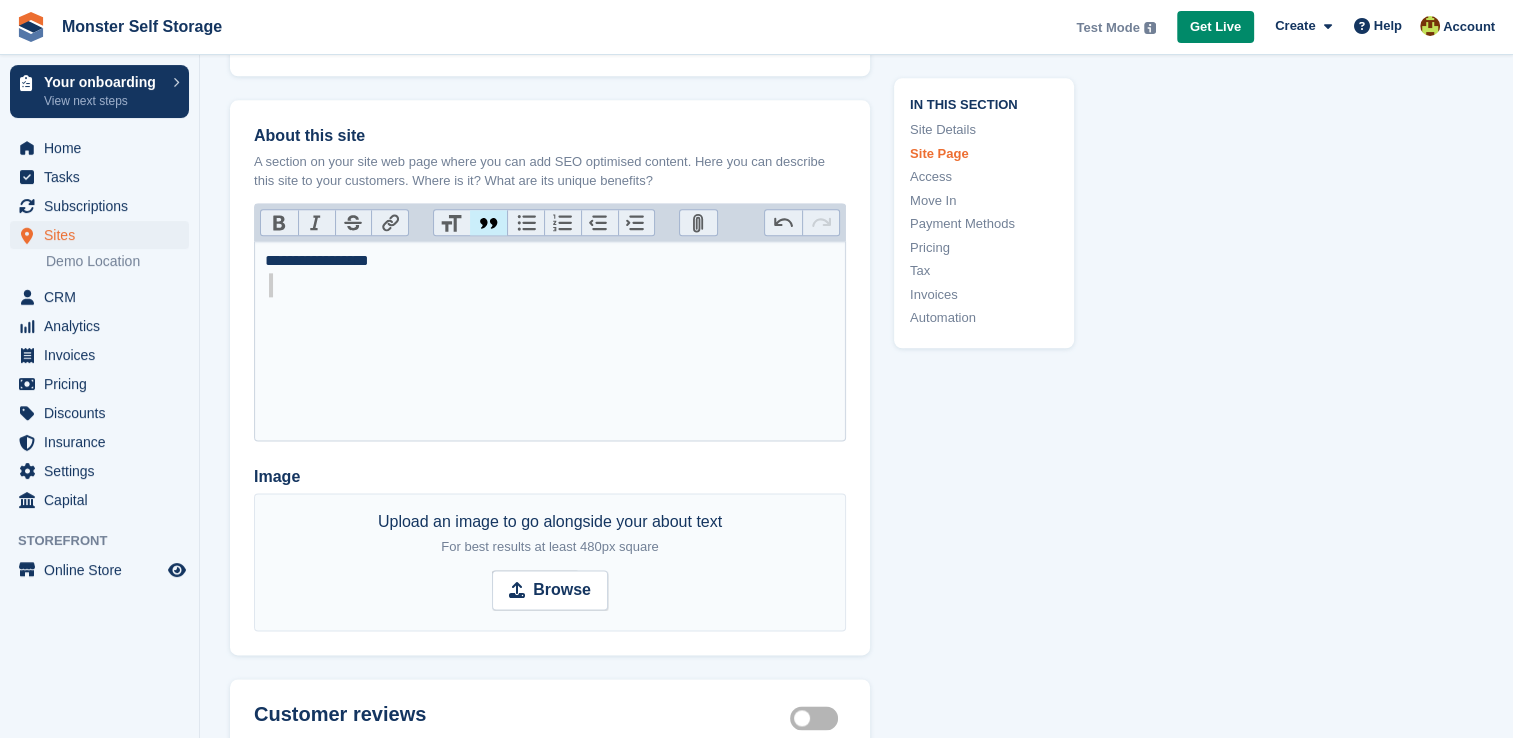 click on "Quote" at bounding box center (488, 223) 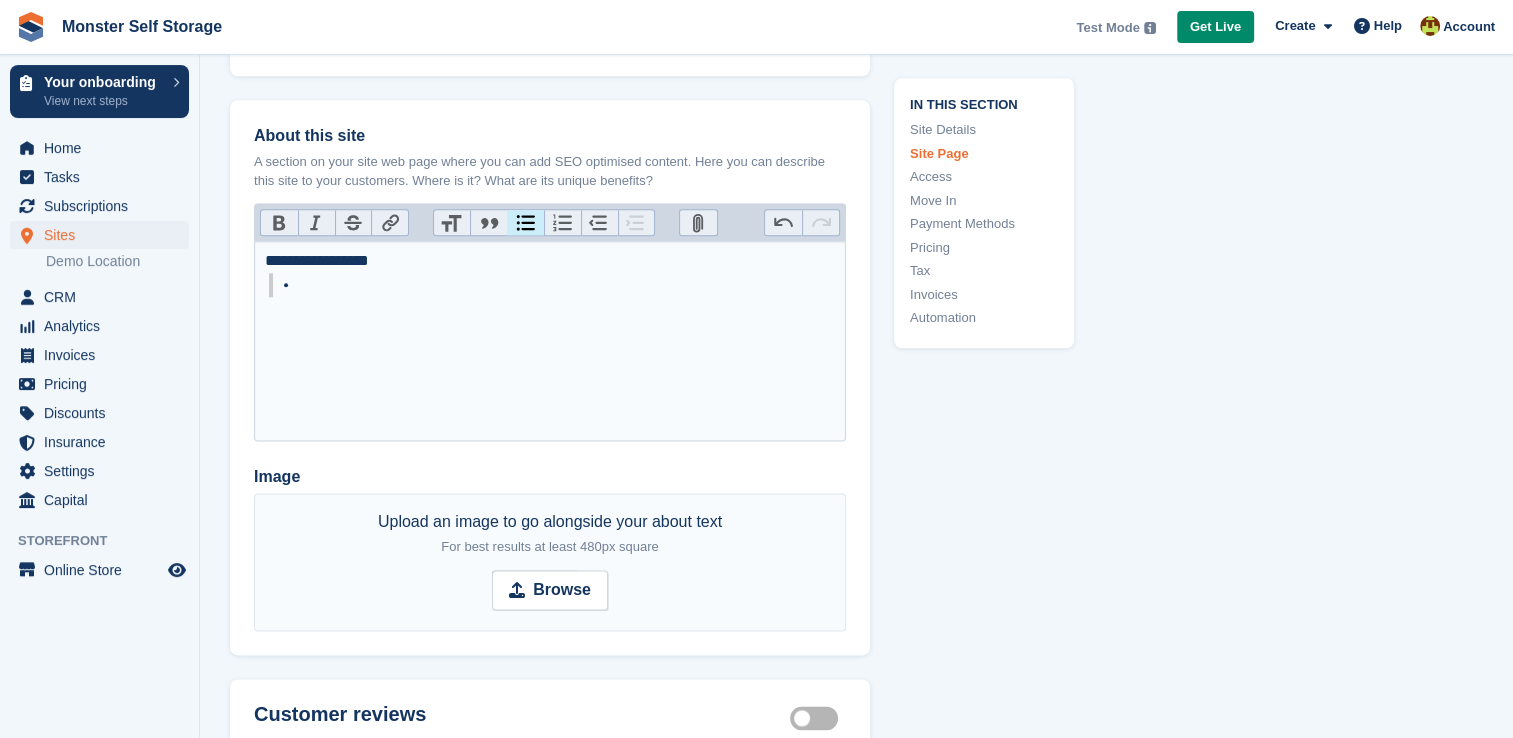 click on "Bullets" at bounding box center (525, 223) 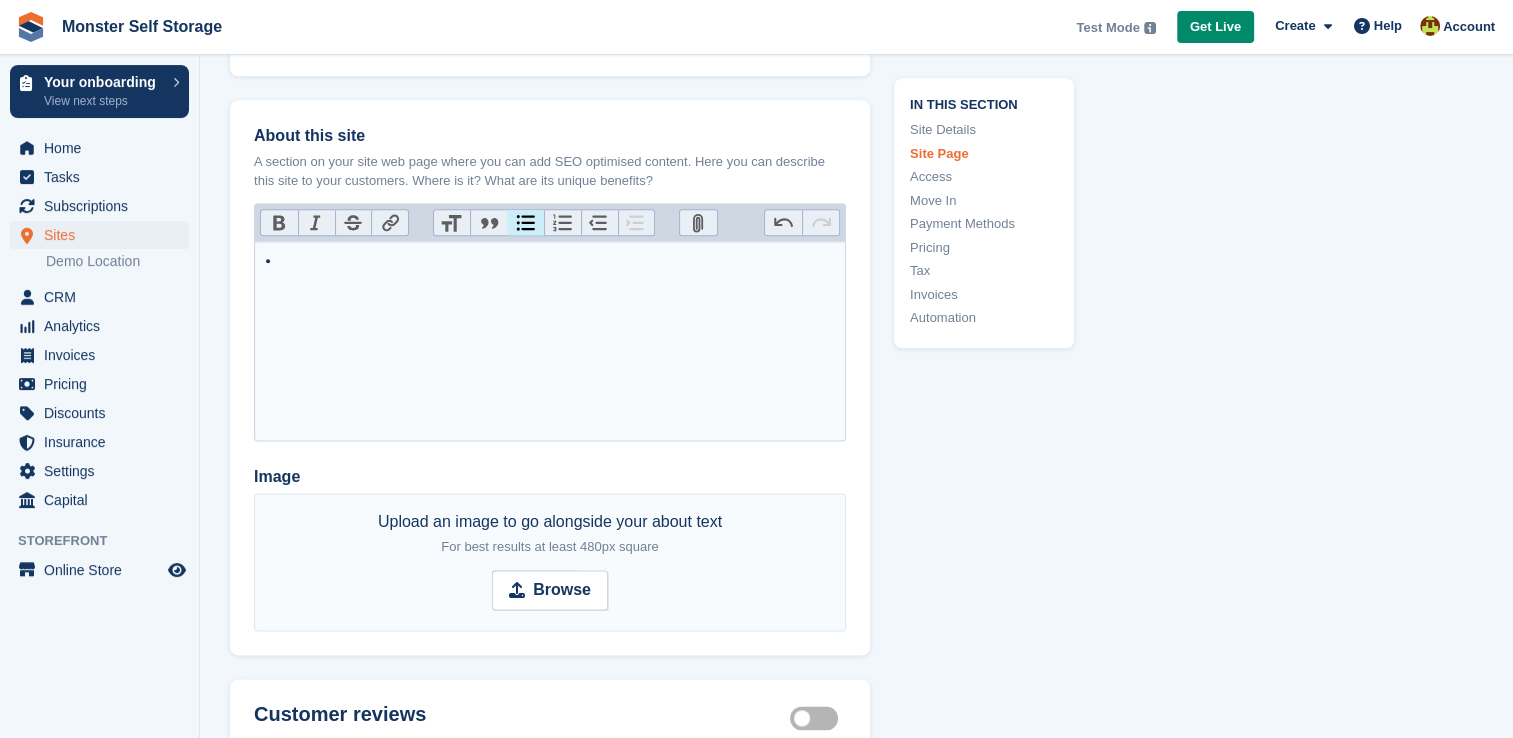 click on "Bullets" at bounding box center [525, 223] 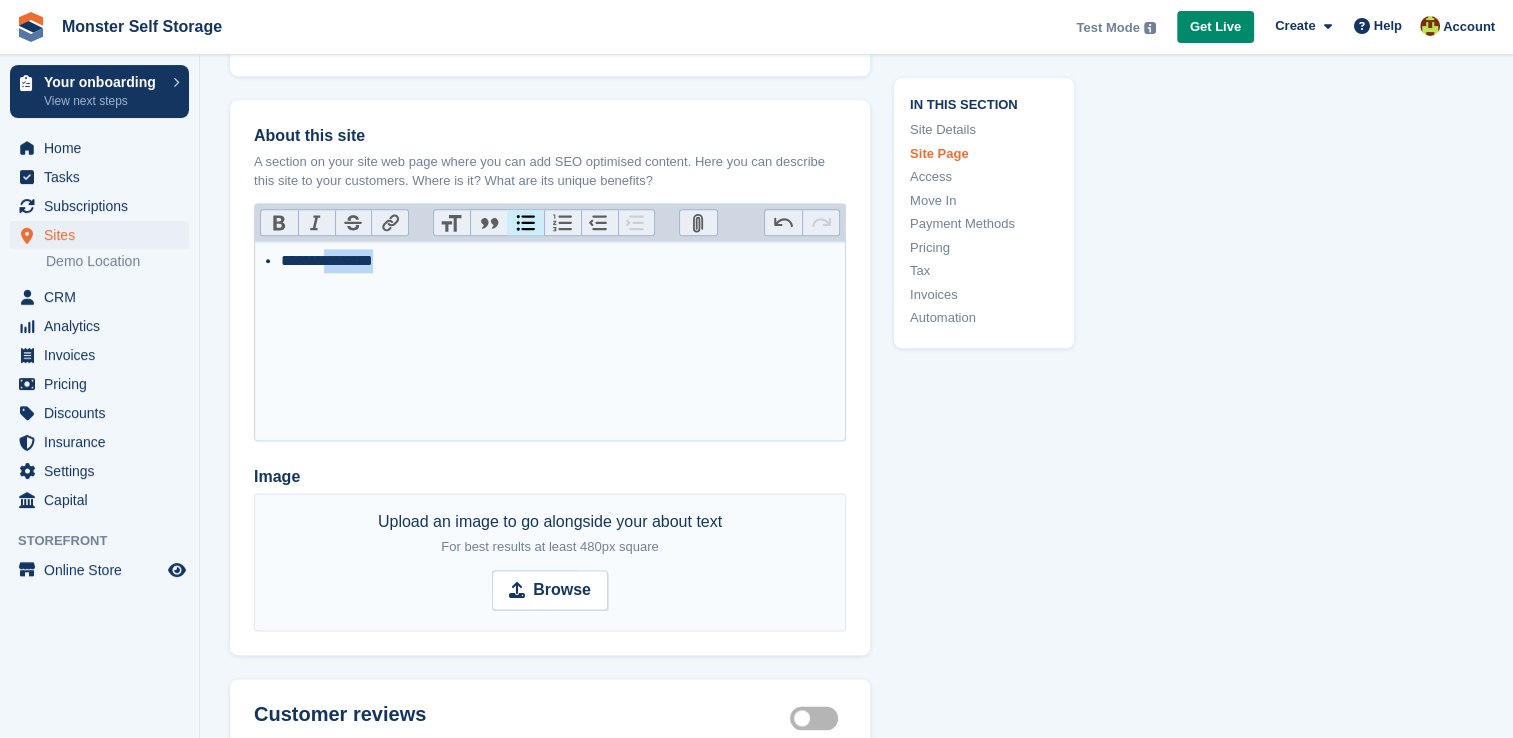 drag, startPoint x: 356, startPoint y: 260, endPoint x: 332, endPoint y: 344, distance: 87.36132 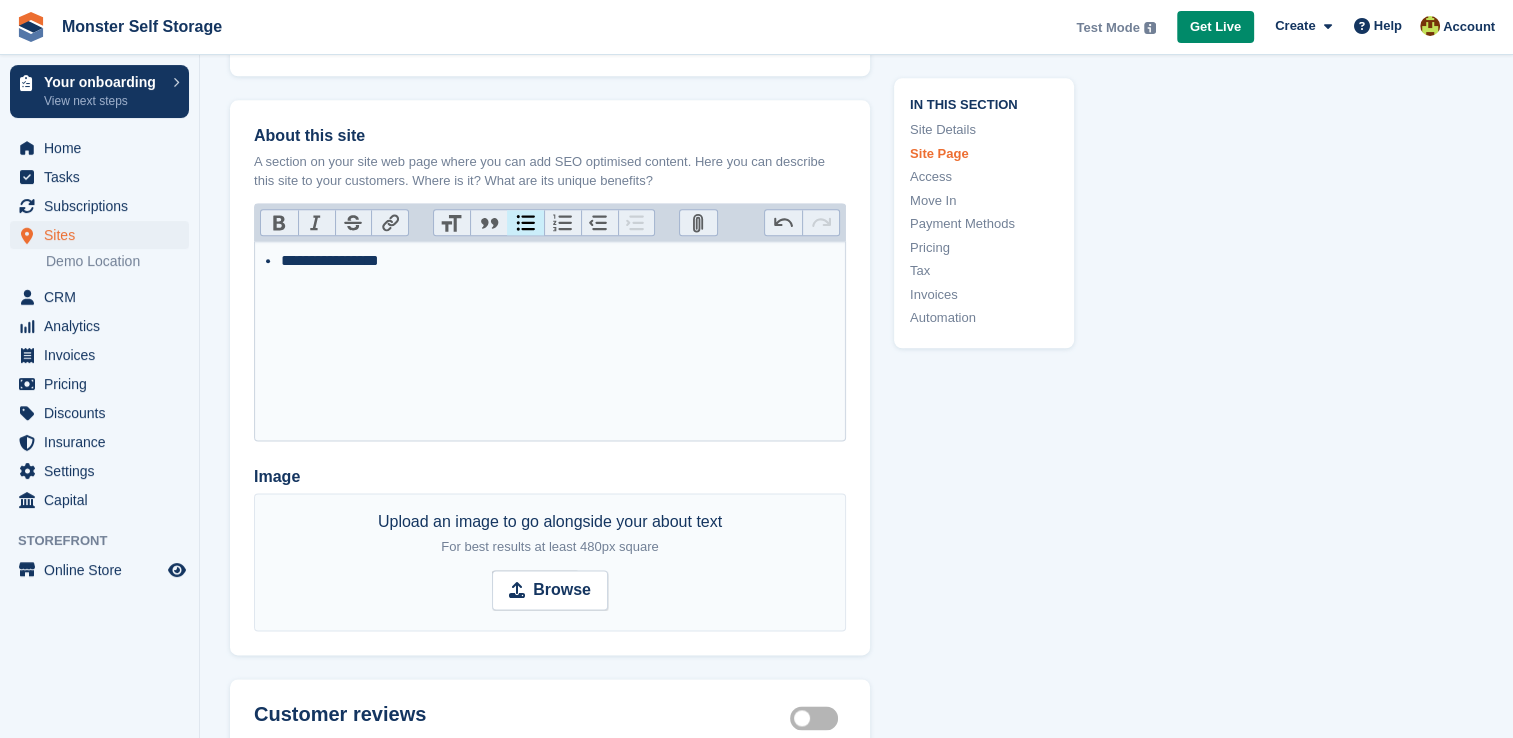 click on "**********" at bounding box center (558, 261) 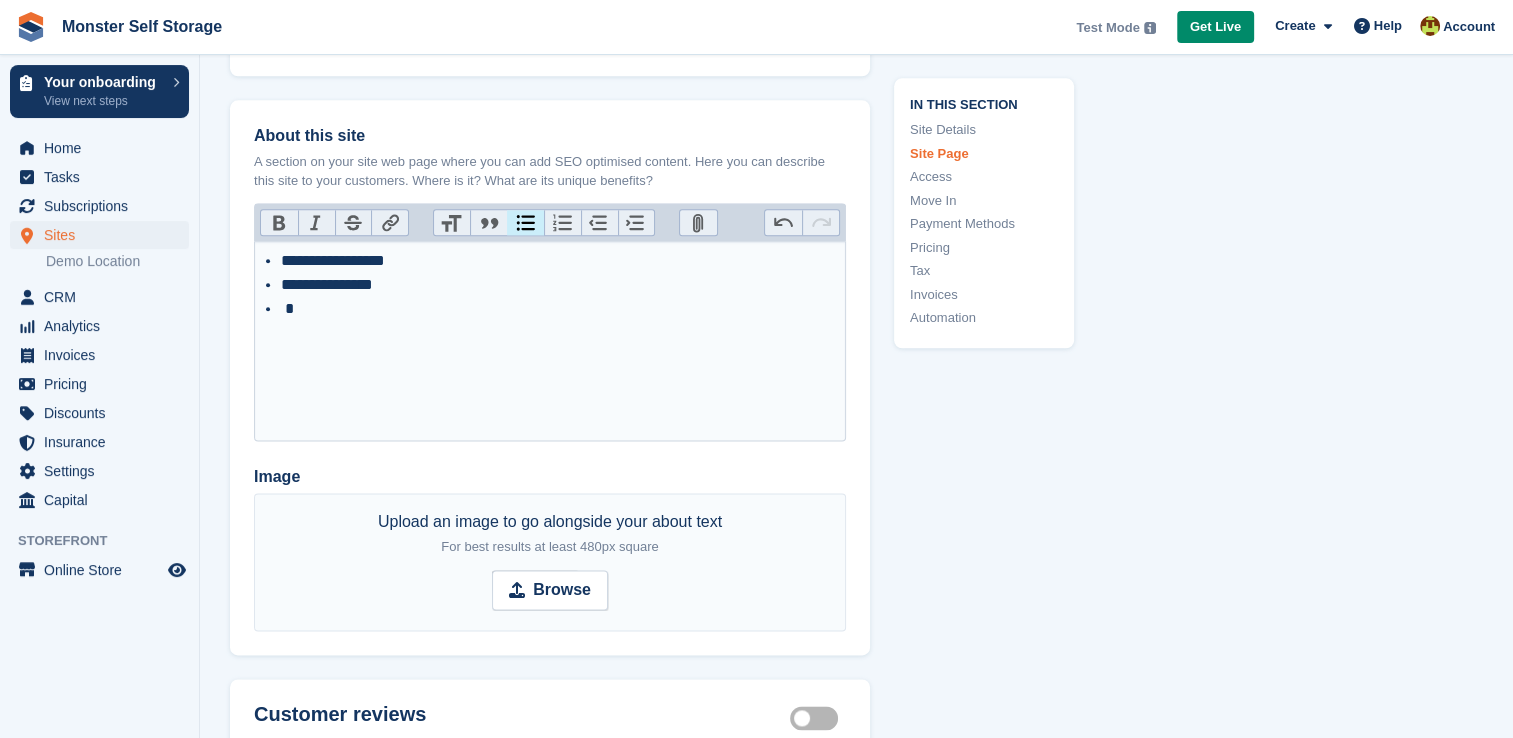 click on "**********" at bounding box center [558, 285] 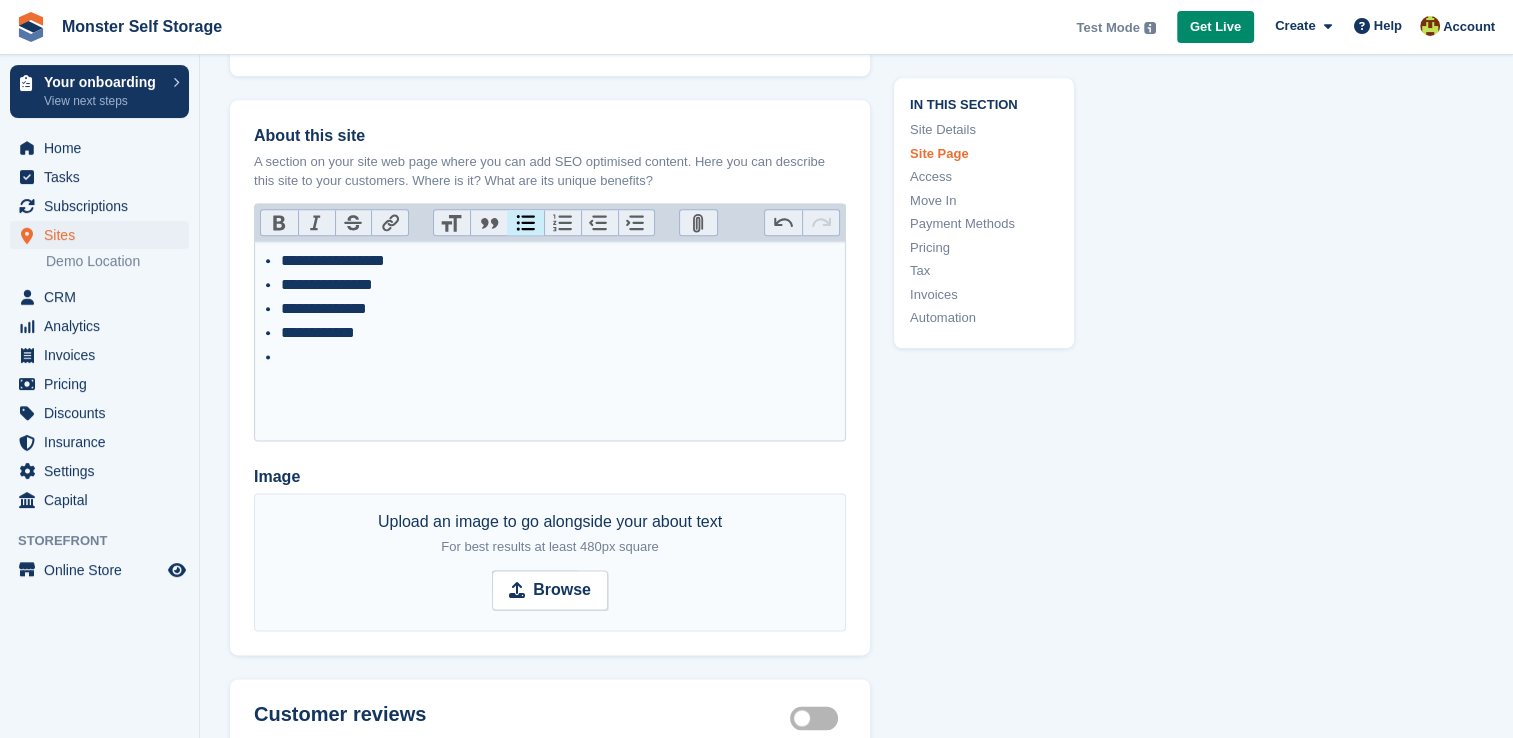 type on "**********" 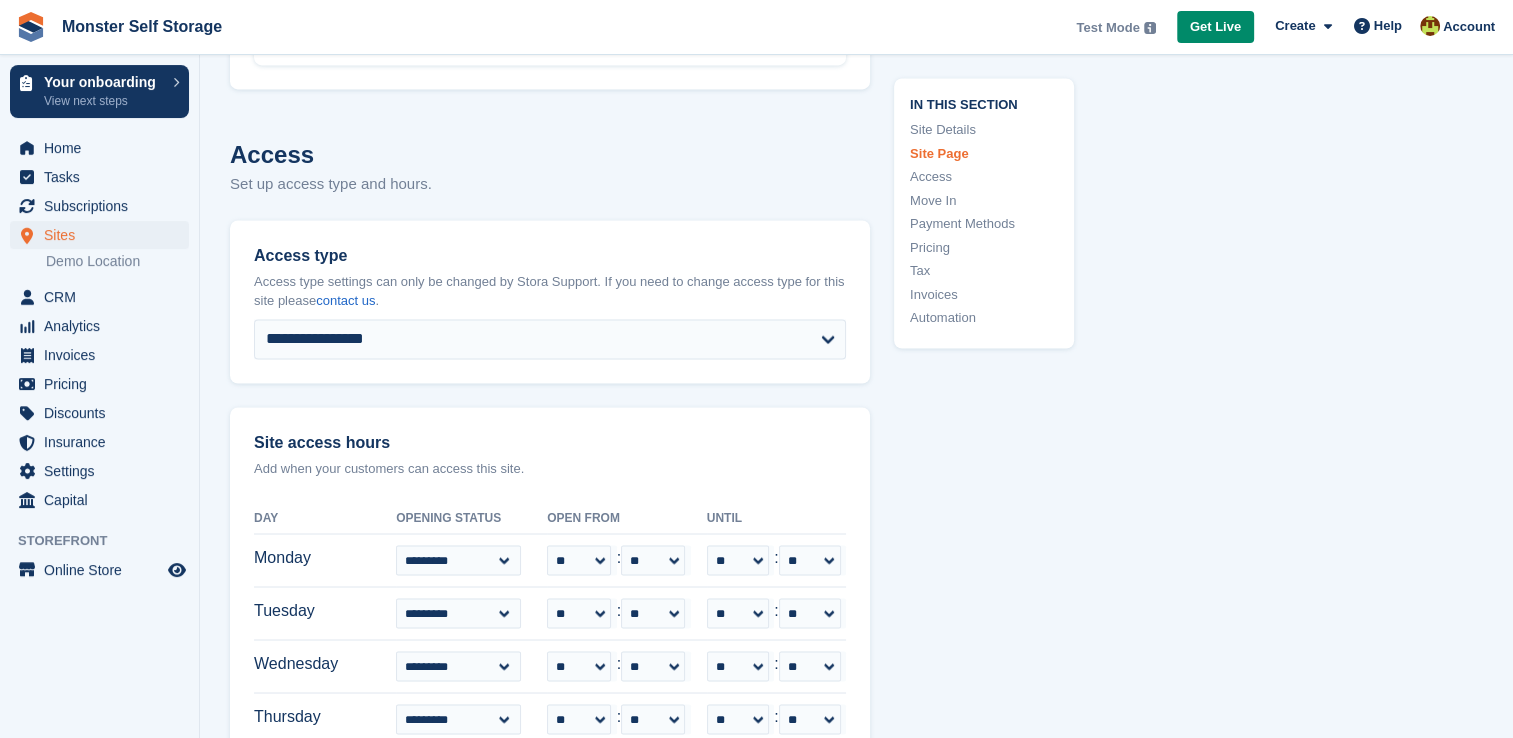 scroll, scrollTop: 3264, scrollLeft: 0, axis: vertical 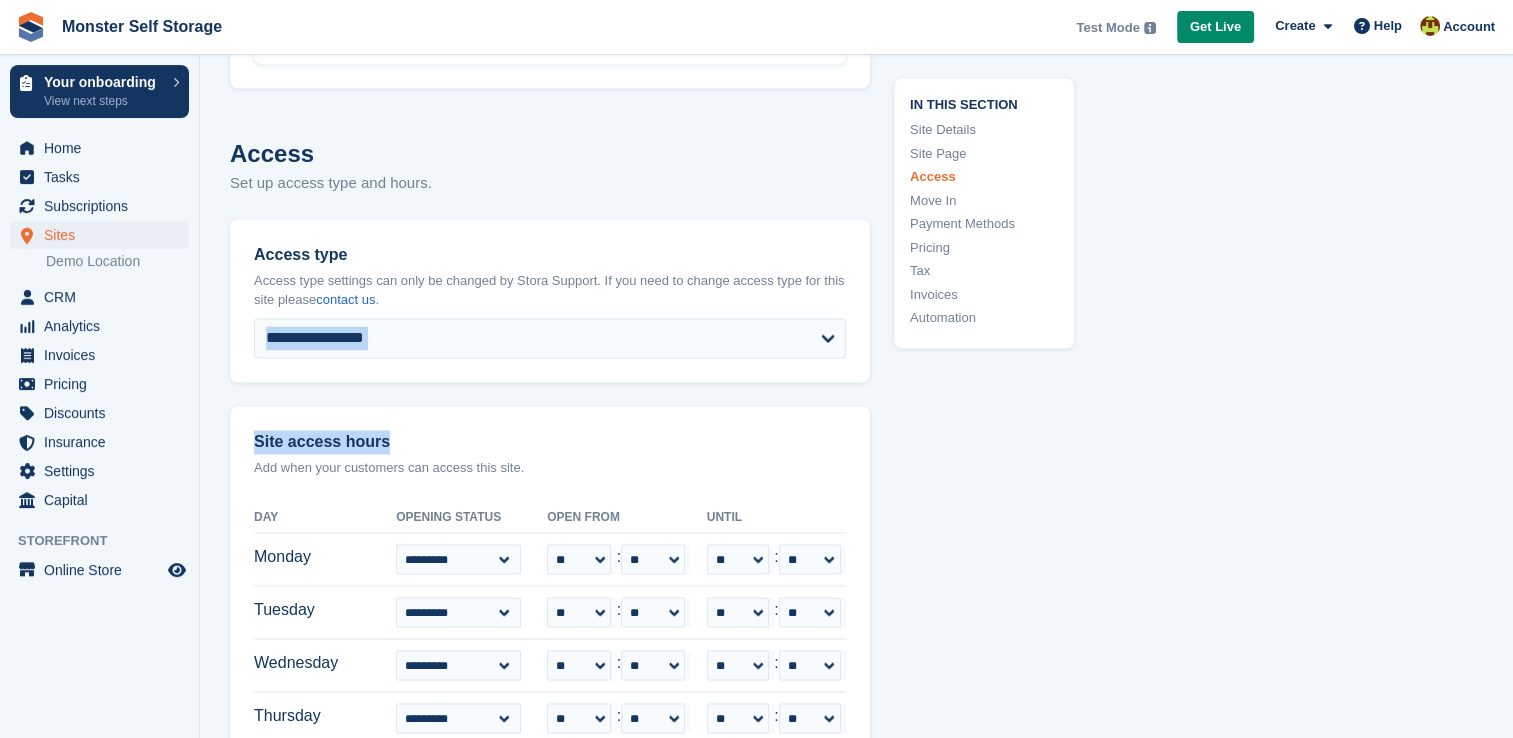 drag, startPoint x: 389, startPoint y: 400, endPoint x: 633, endPoint y: 306, distance: 261.4804 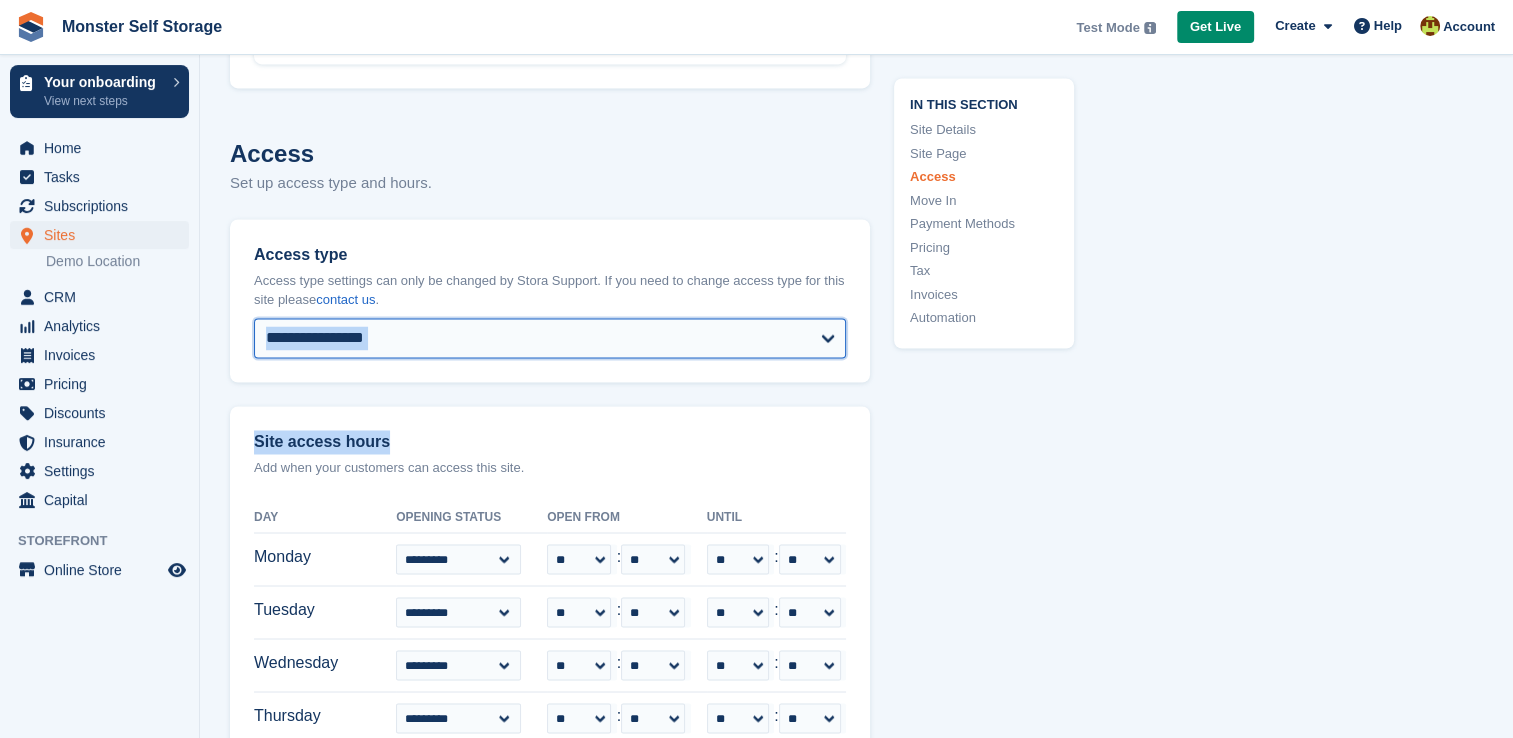 drag, startPoint x: 633, startPoint y: 306, endPoint x: 835, endPoint y: 330, distance: 203.42075 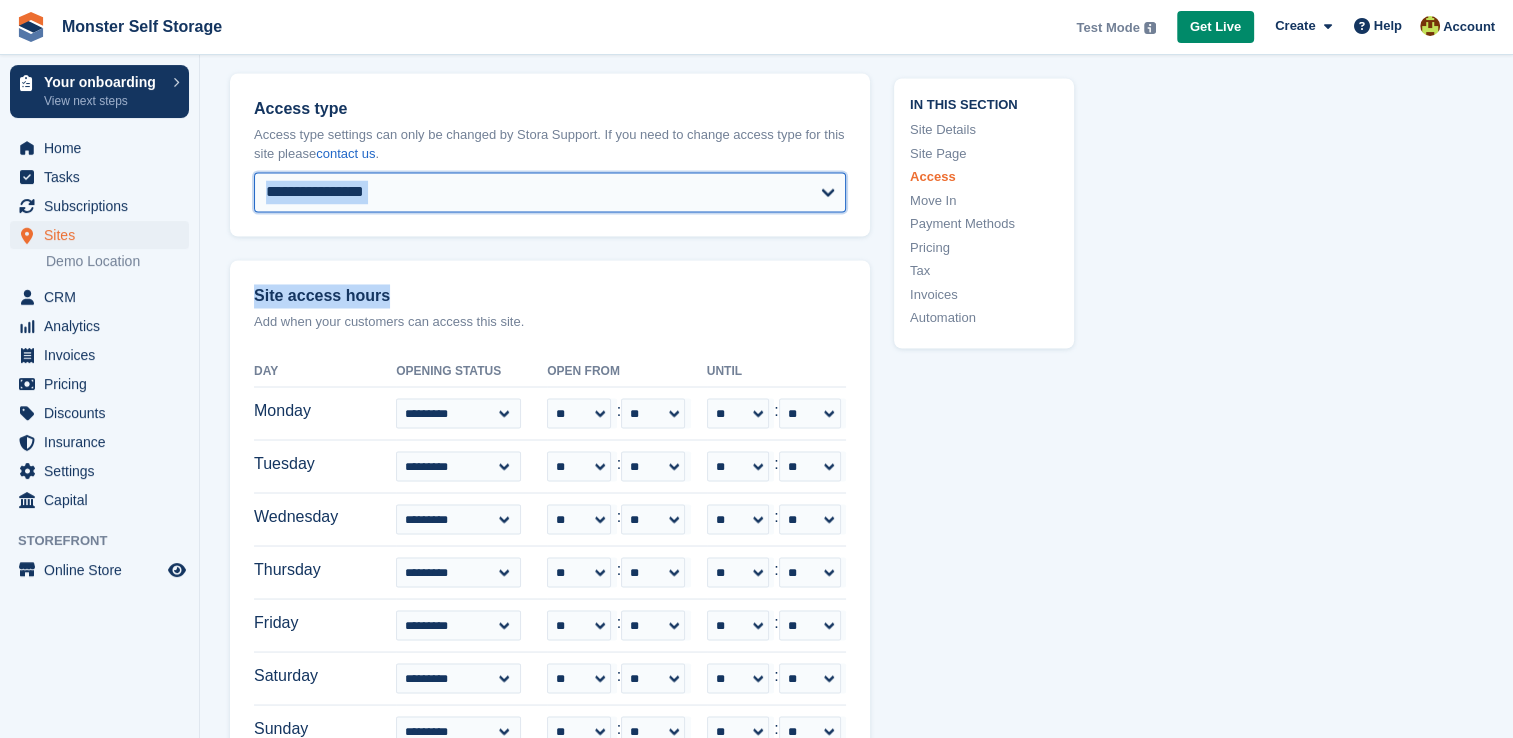 scroll, scrollTop: 3412, scrollLeft: 0, axis: vertical 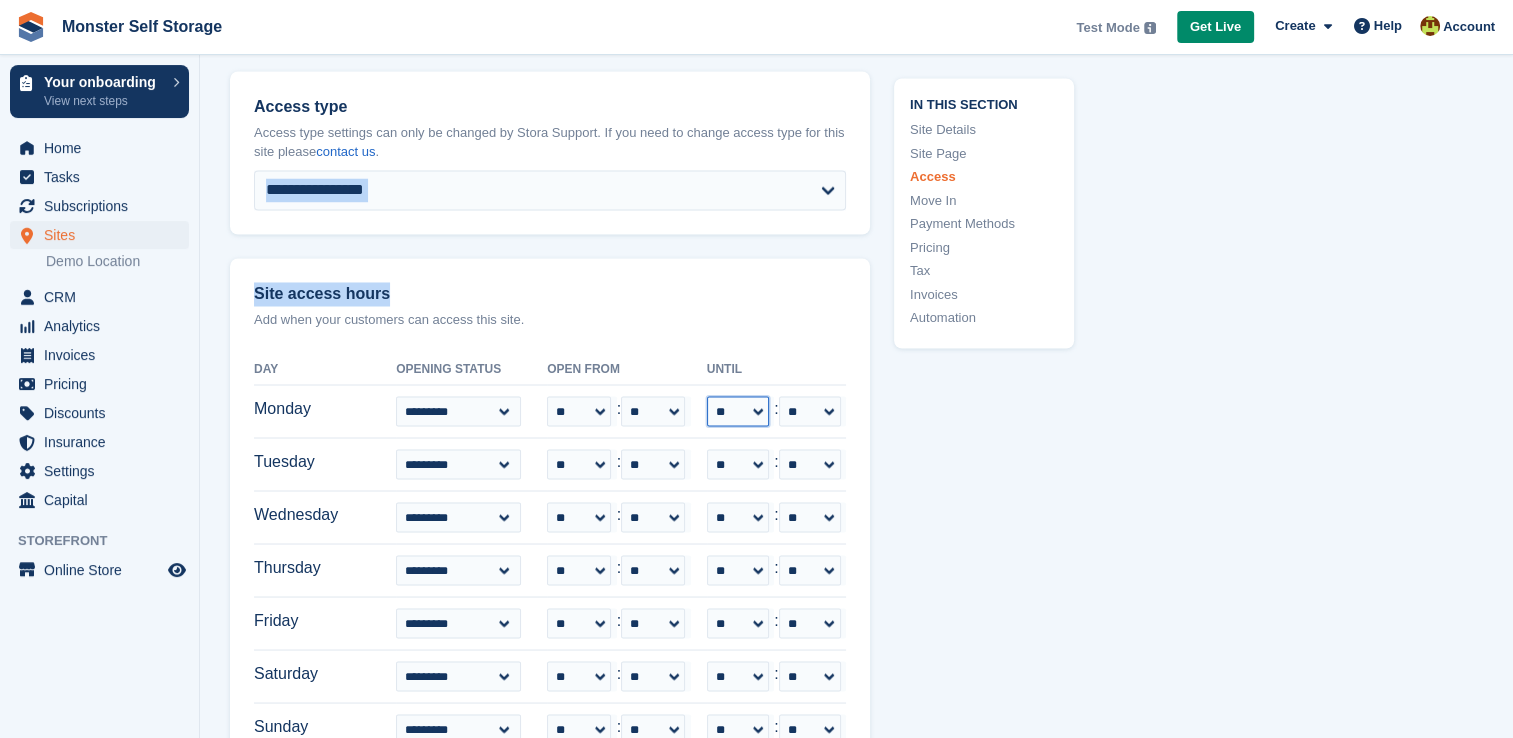 click on "**
**
**
**
**
**
**
**
**
**
**
**
**
**
**
**
**
**
**
**
**
**
**
**" at bounding box center [738, 411] 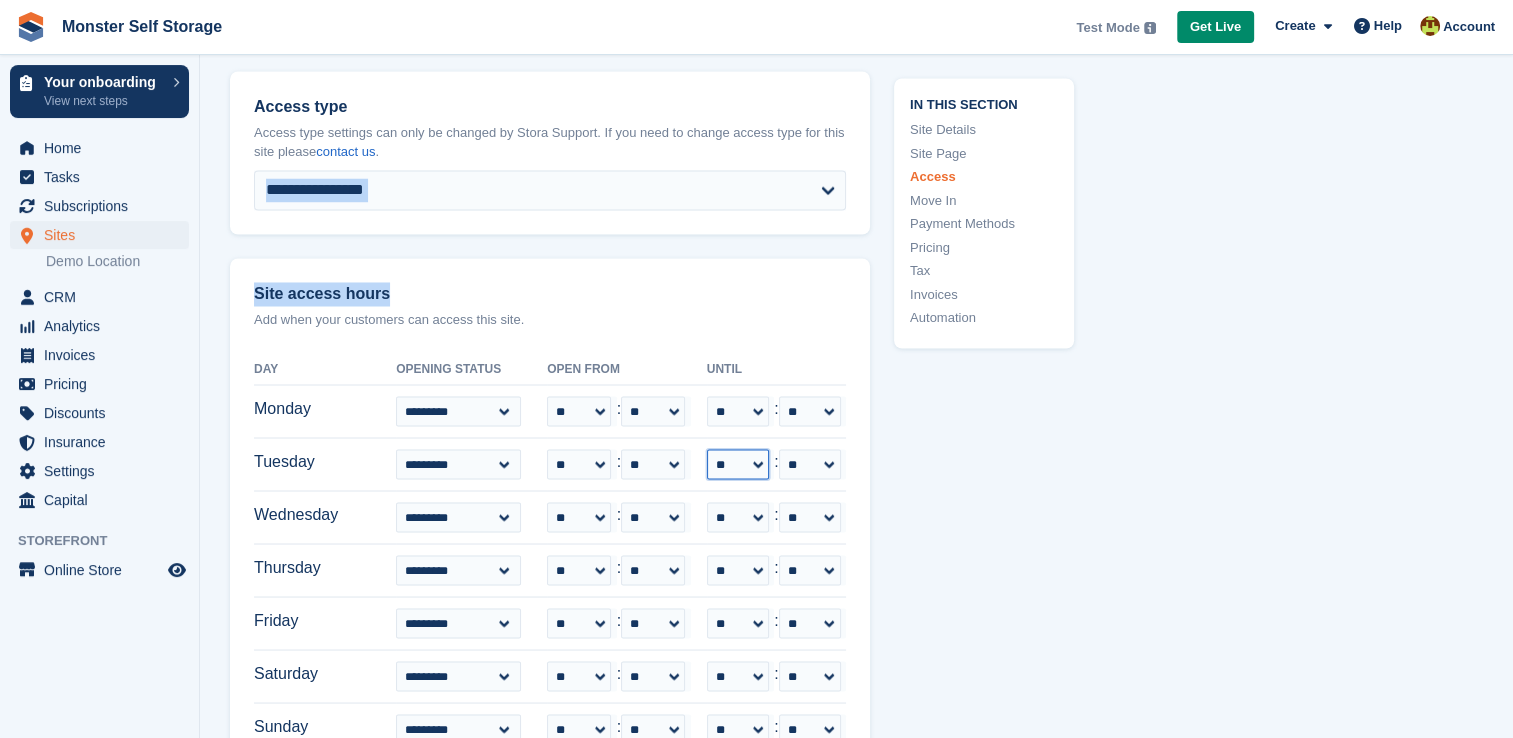 click on "**
**
**
**
**
**
**
**
**
**
**
**
**
**
**
**
**
**
**
**
**
**
**
**" at bounding box center [738, 464] 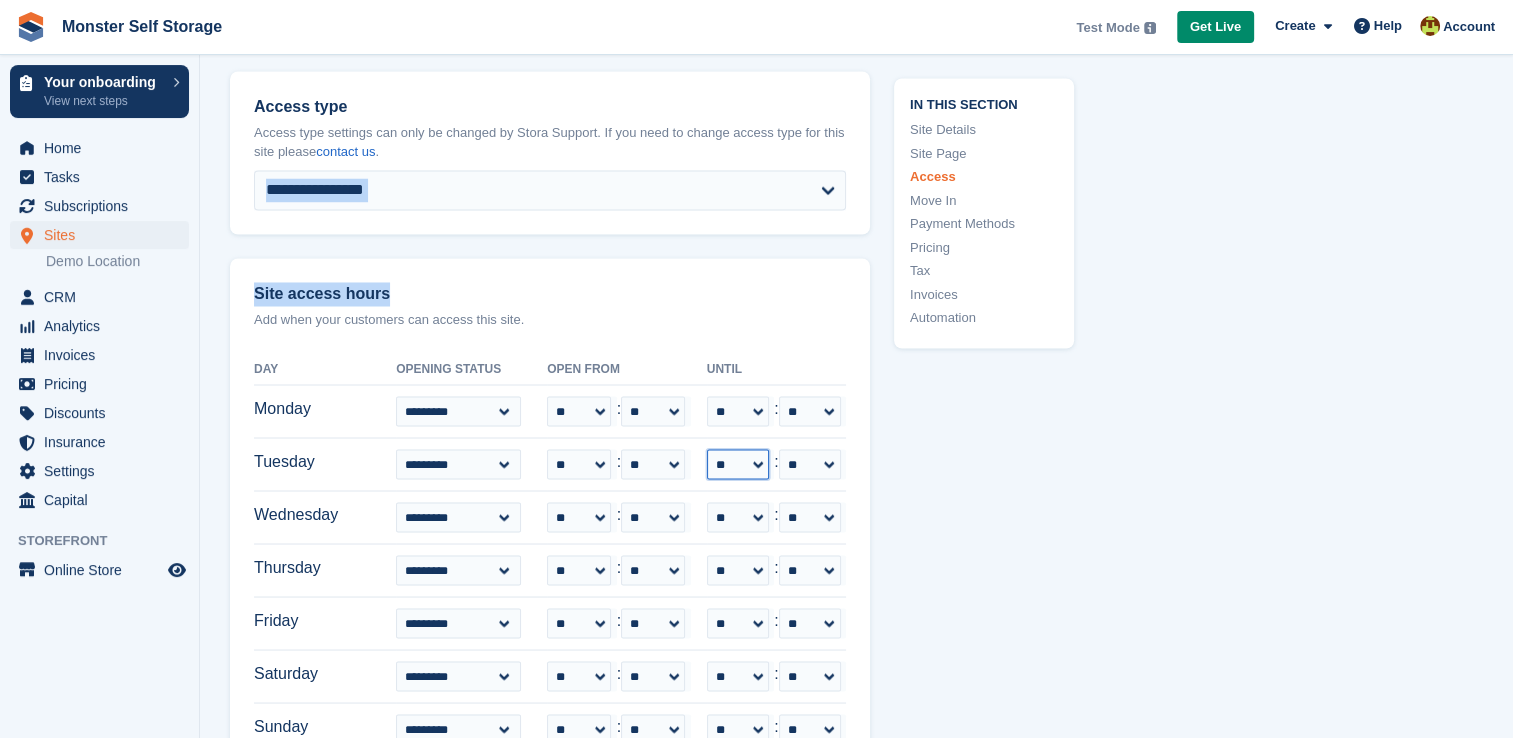 select on "**" 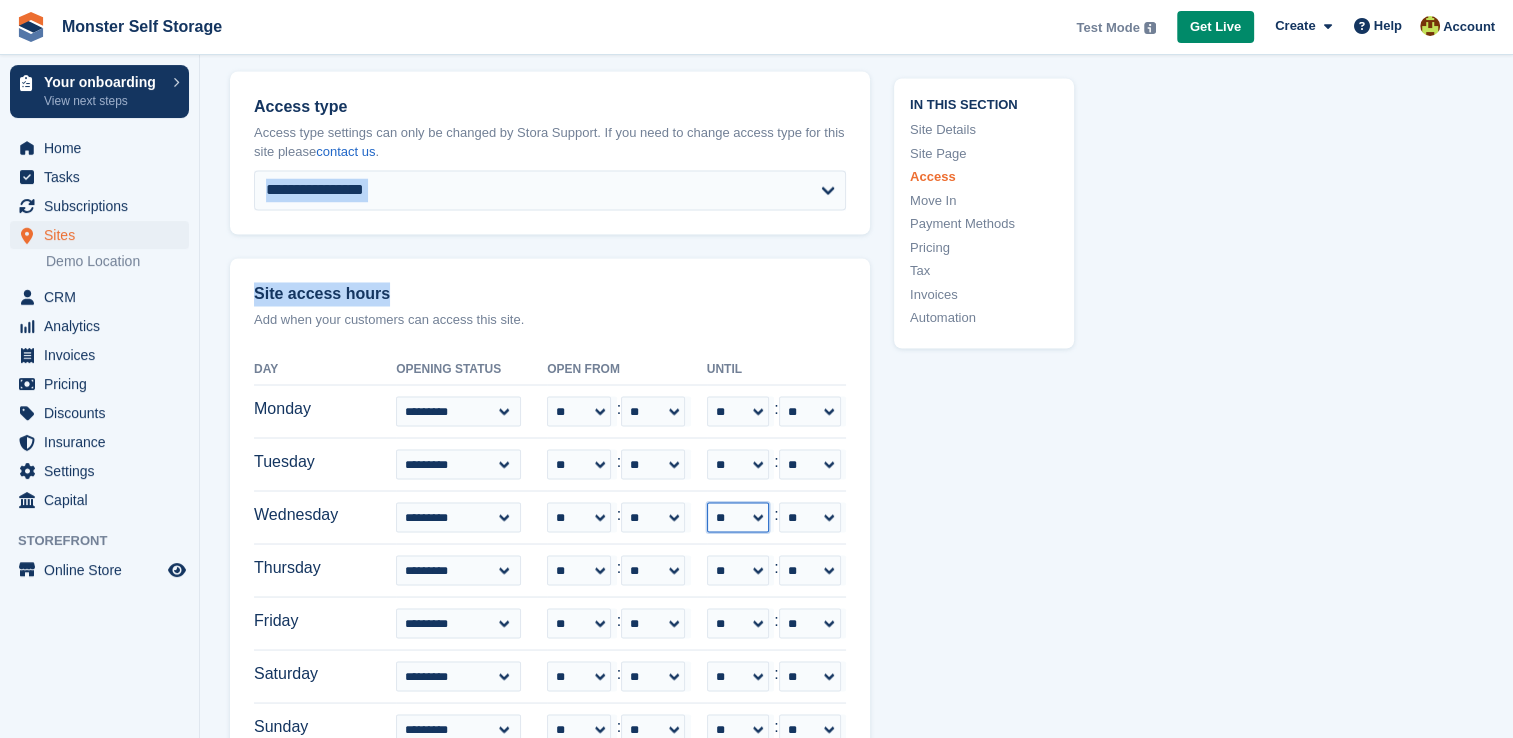 click on "**
**
**
**
**
**
**
**
**
**
**
**
**
**
**
**
**
**
**
**
**
**
**
**" at bounding box center [738, 517] 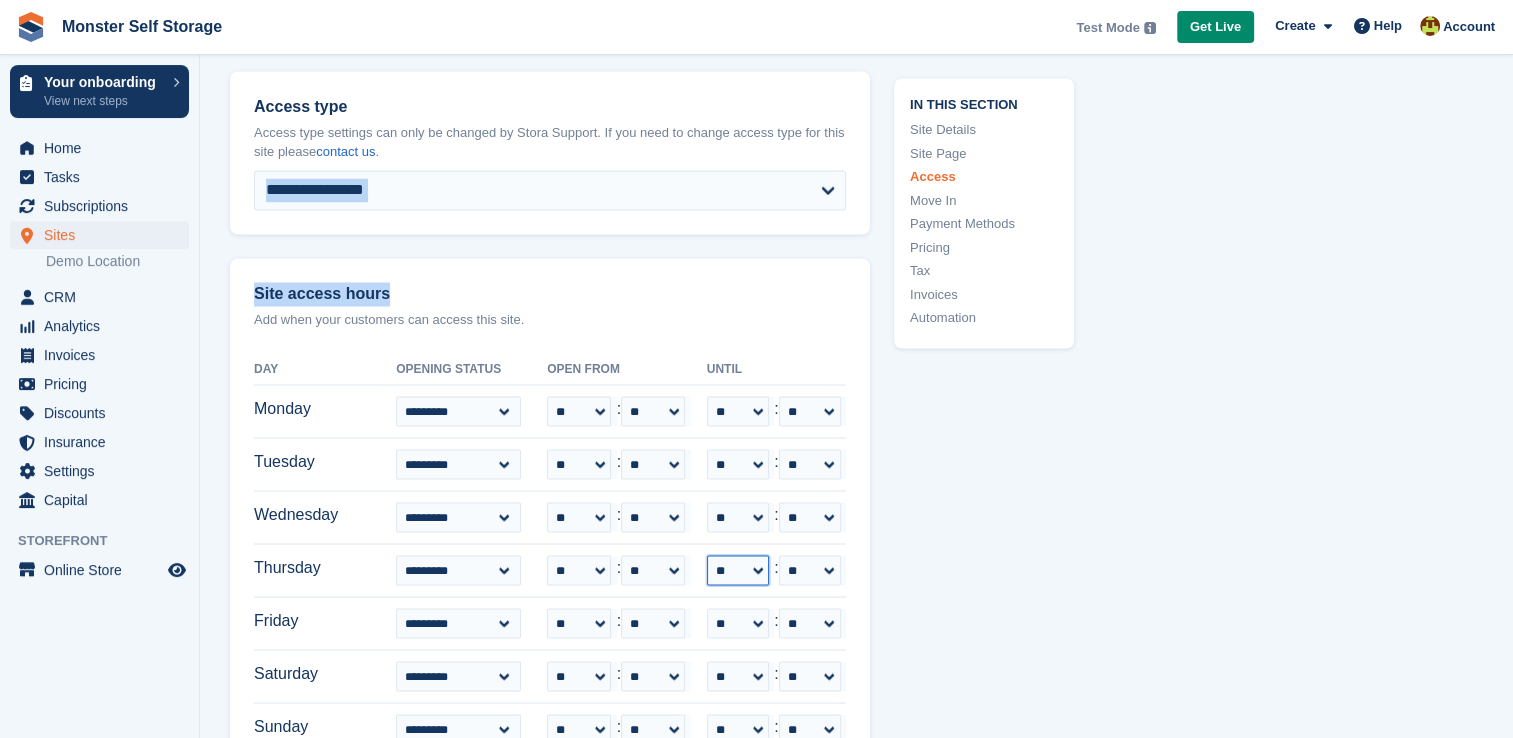 click on "**
**
**
**
**
**
**
**
**
**
**
**
**
**
**
**
**
**
**
**
**
**
**
**" at bounding box center (738, 570) 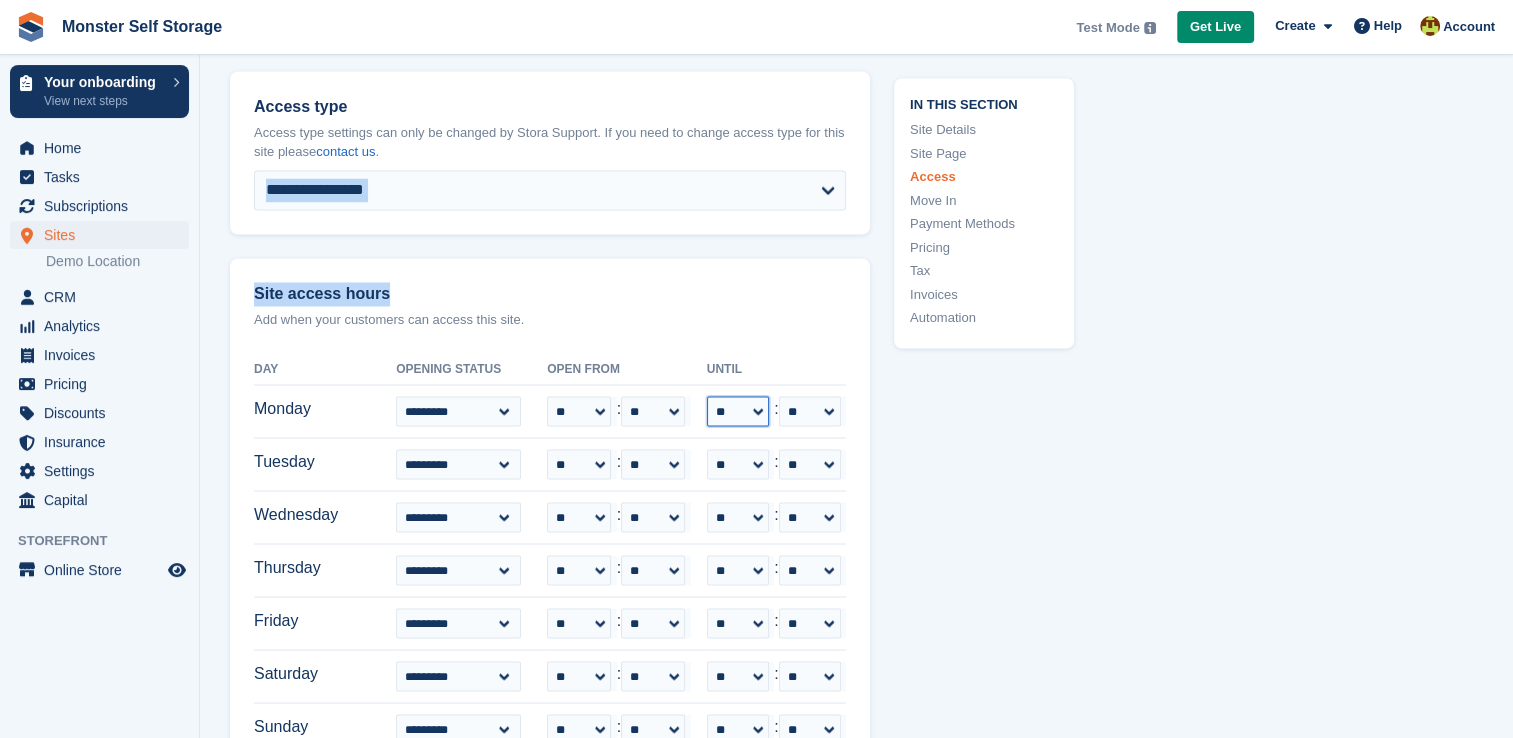 click on "**
**
**
**
**
**
**
**
**
**
**
**
**
**
**
**
**
**
**
**
**
**
**
**" at bounding box center (738, 411) 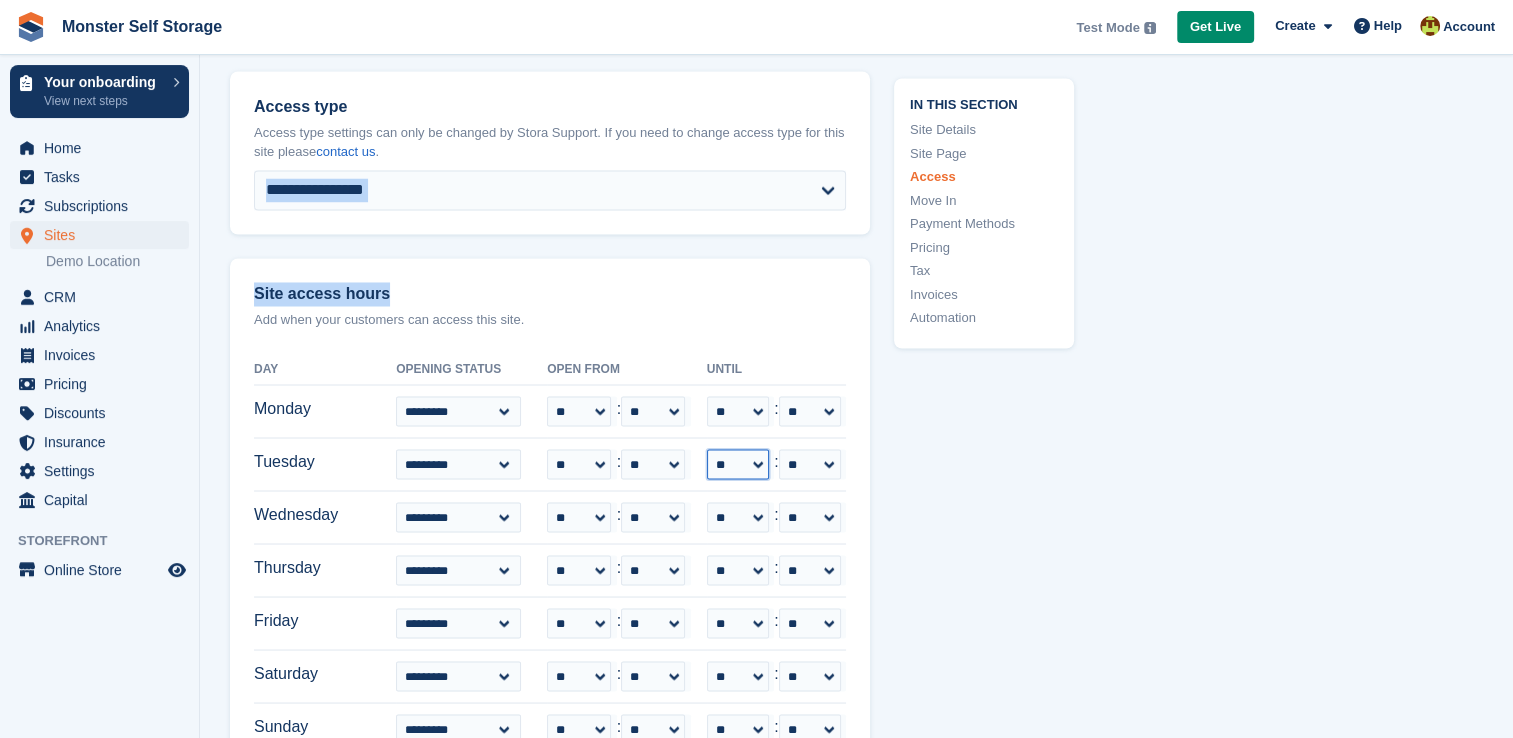 click on "**
**
**
**
**
**
**
**
**
**
**
**
**
**
**
**
**
**
**
**
**
**
**
**" at bounding box center (738, 464) 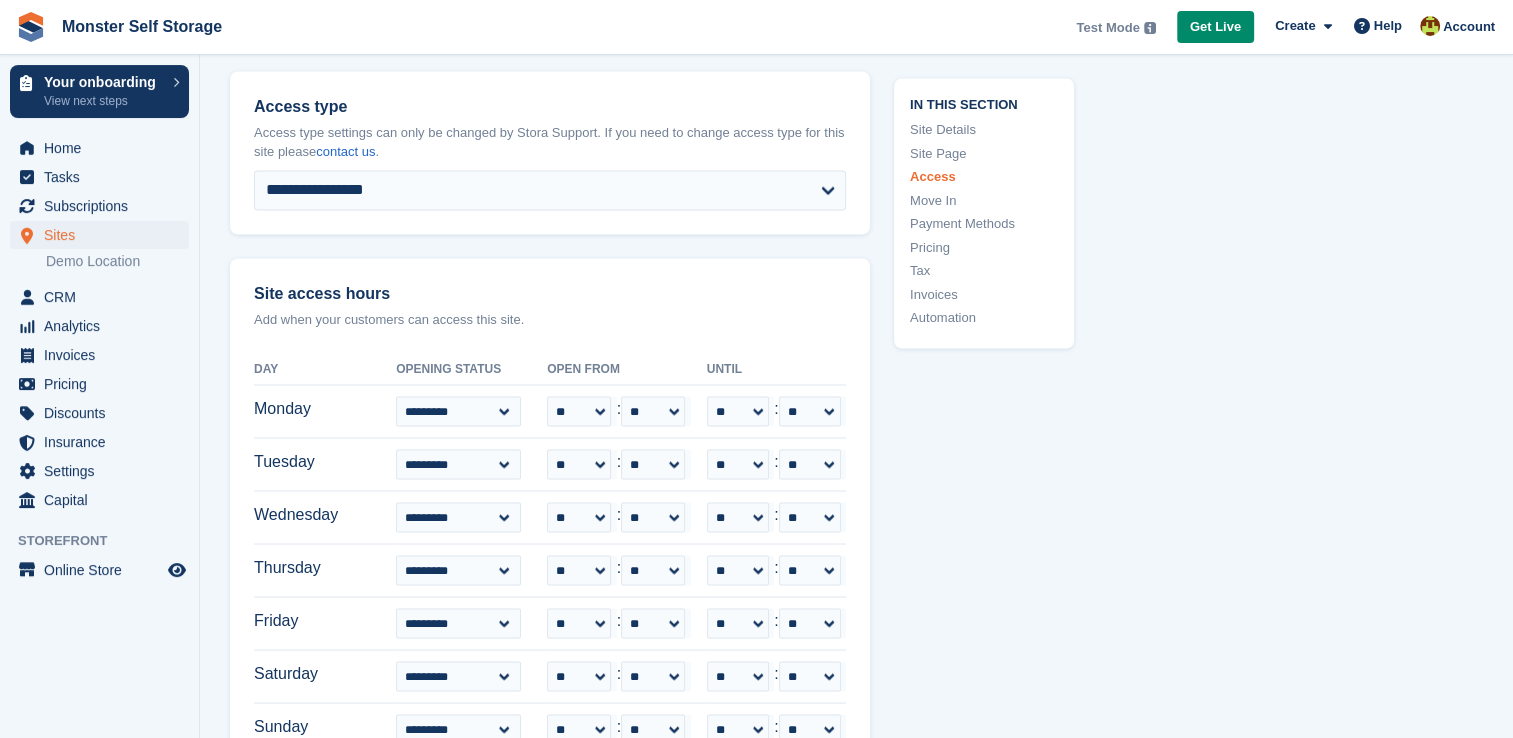 click on "**
**
**
**
**
**
**
**
**
**
**
**
**
**
**
**
**
**
**
**
**
**
**
**
:
**
**
**
**" at bounding box center (776, 411) 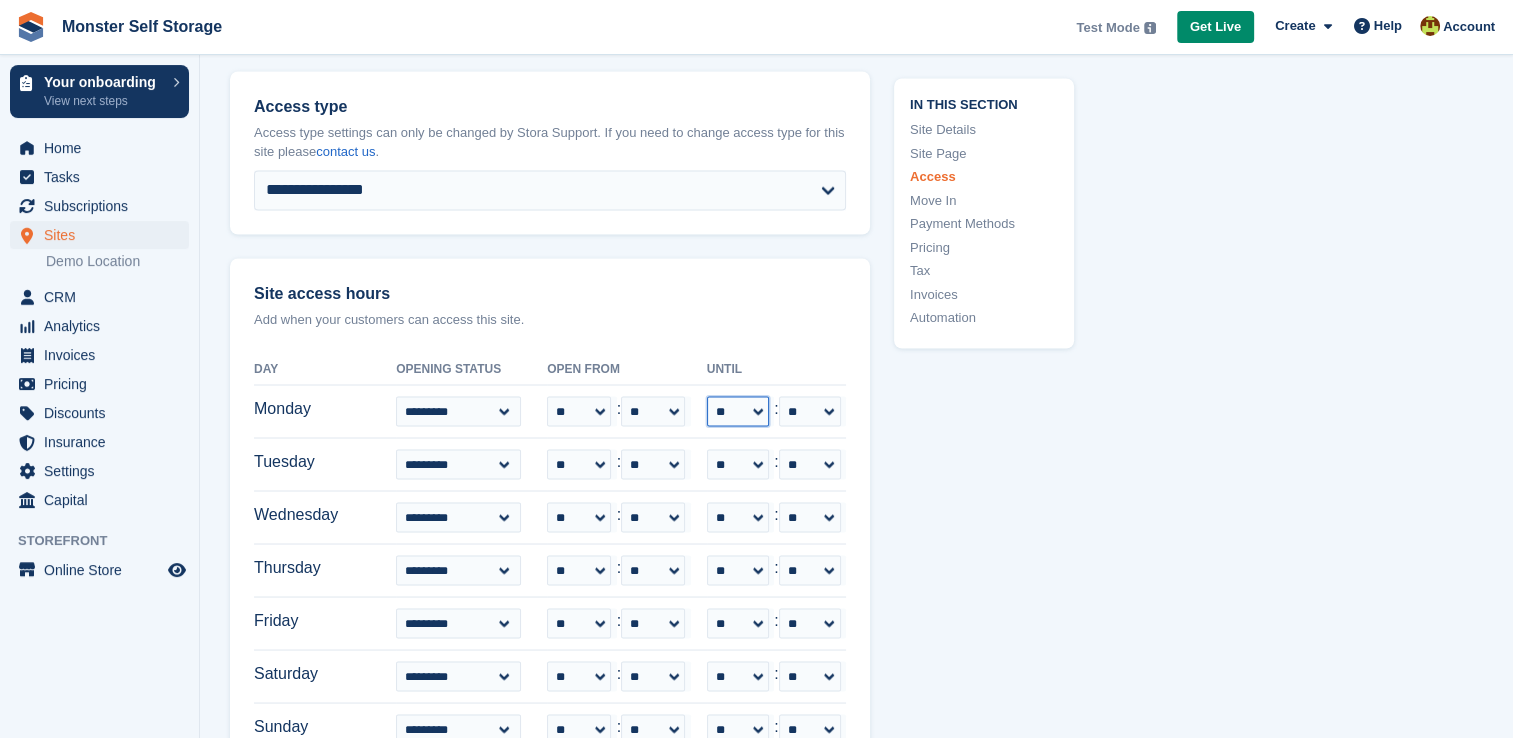click on "**
**
**
**
**
**
**
**
**
**
**
**
**
**
**
**
**
**
**
**
**
**
**
**" at bounding box center (738, 411) 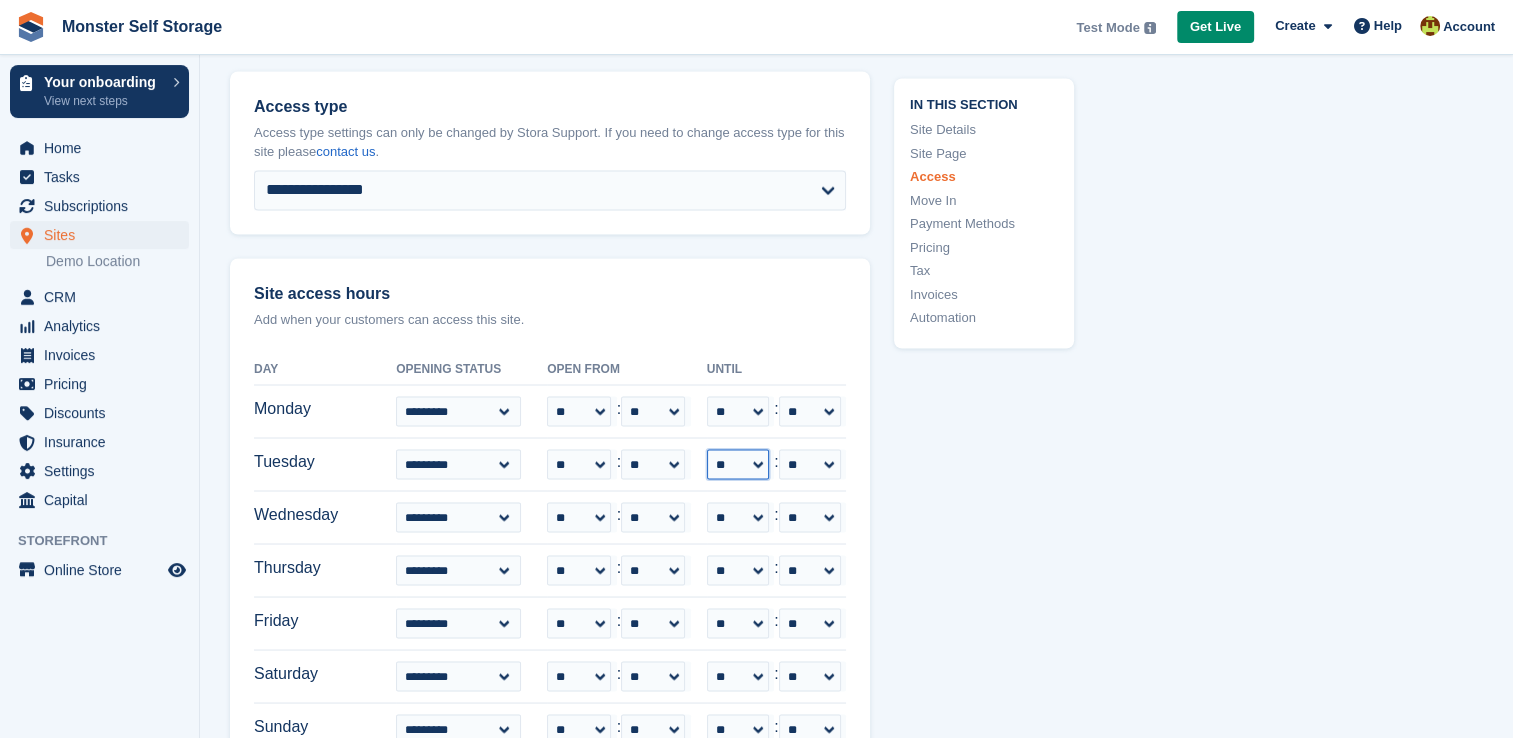 click on "**
**
**
**
**
**
**
**
**
**
**
**
**
**
**
**
**
**
**
**
**
**
**
**" at bounding box center (738, 464) 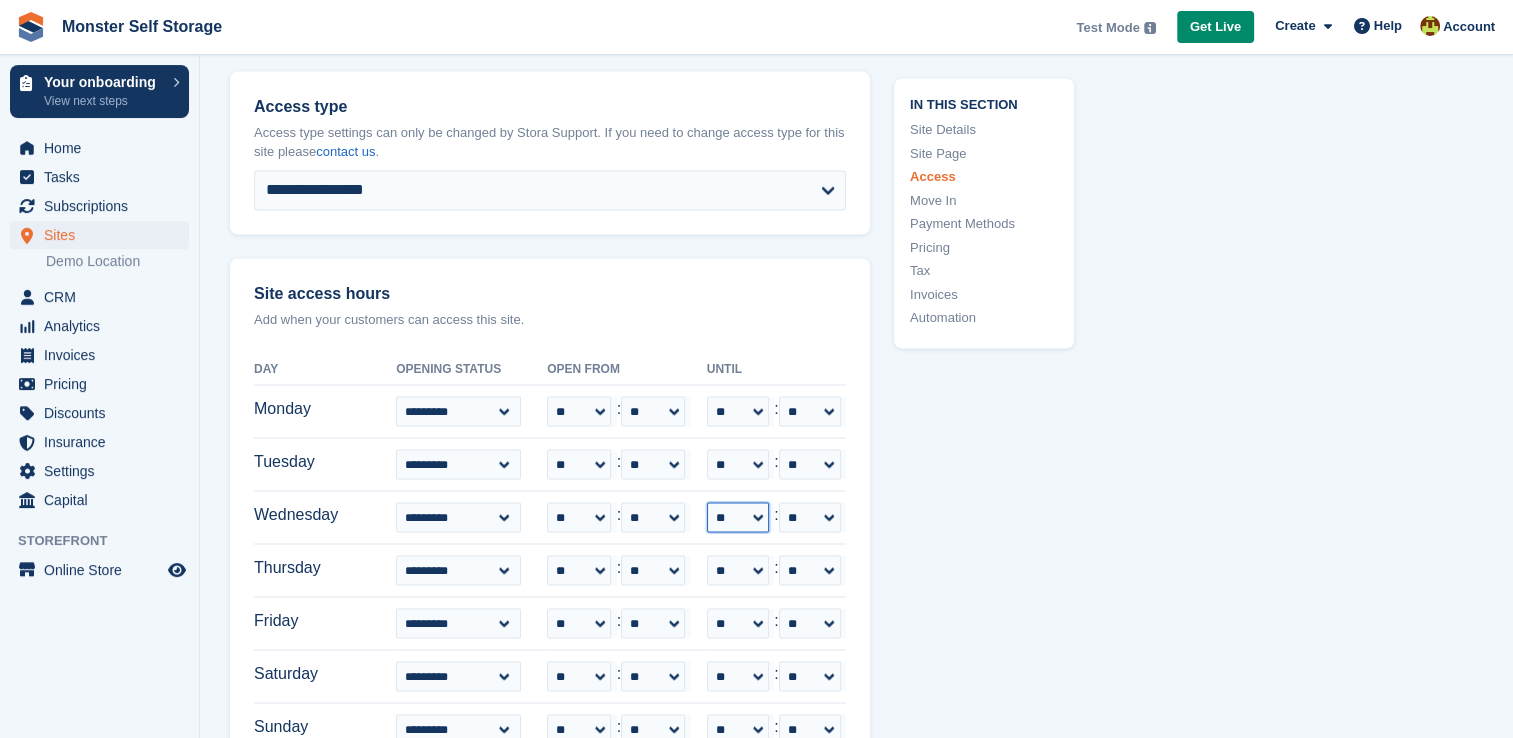 click on "**
**
**
**
**
**
**
**
**
**
**
**
**
**
**
**
**
**
**
**
**
**
**
**" at bounding box center [738, 517] 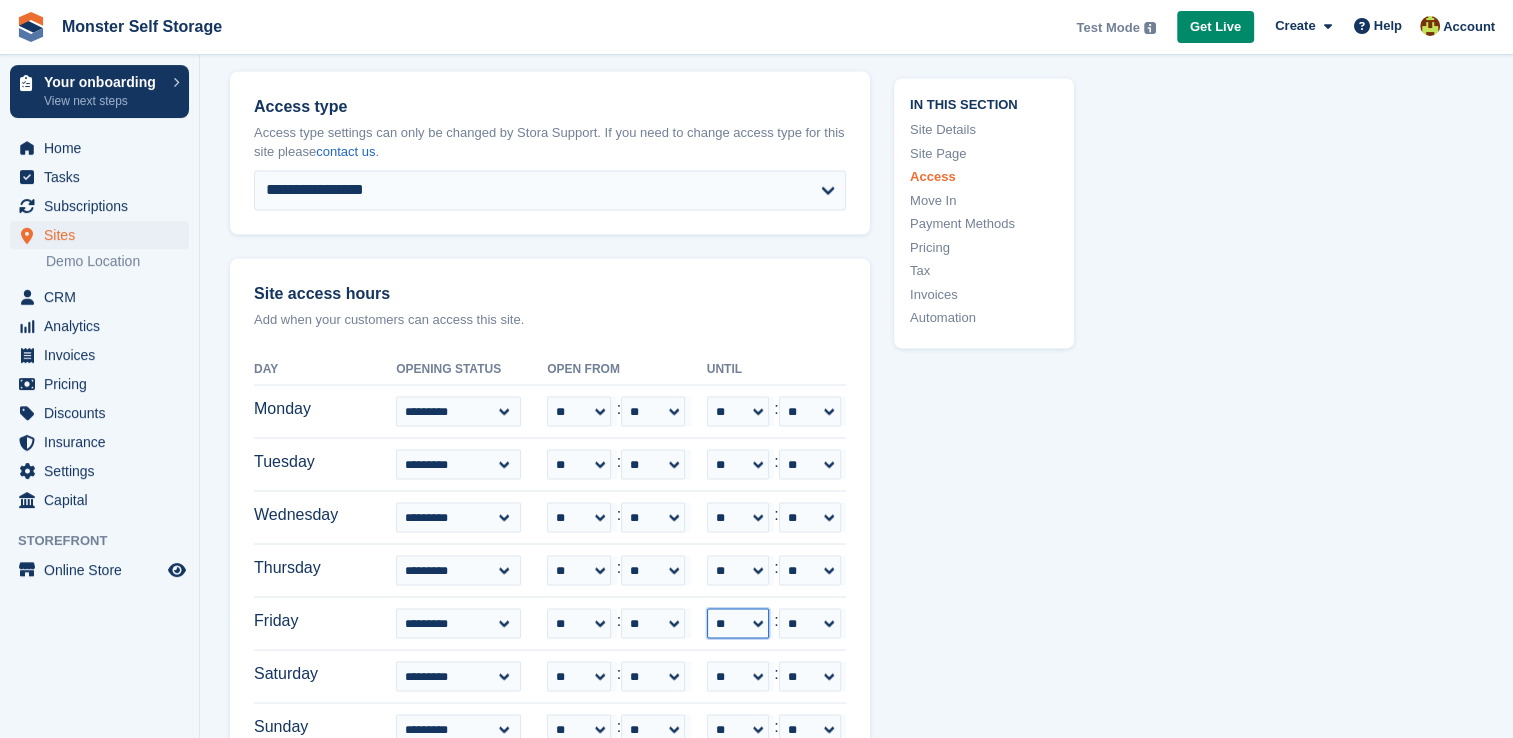 click on "**
**
**
**
**
**
**
**
**
**
**
**
**
**
**
**
**
**
**
**
**
**
**
**" at bounding box center [738, 623] 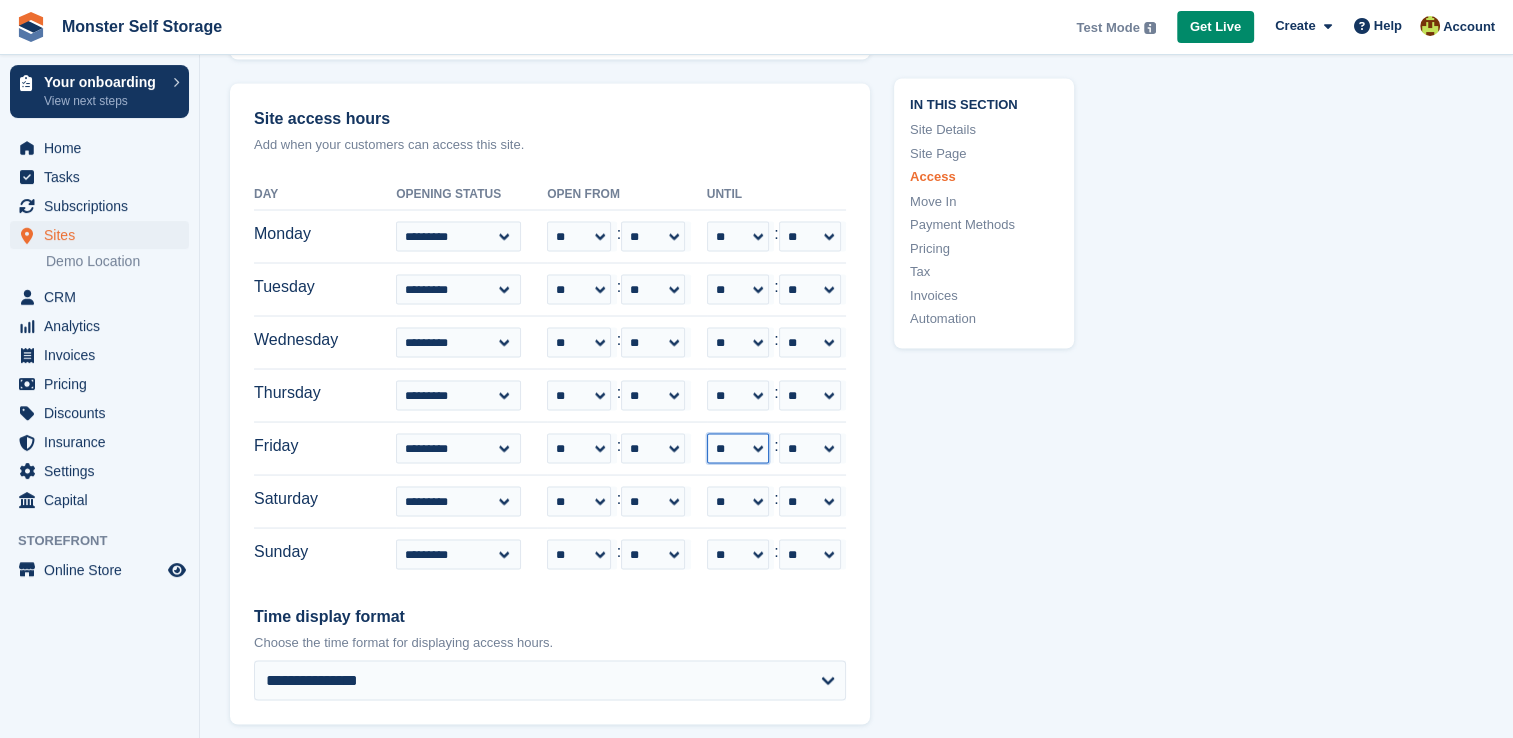 scroll, scrollTop: 3590, scrollLeft: 0, axis: vertical 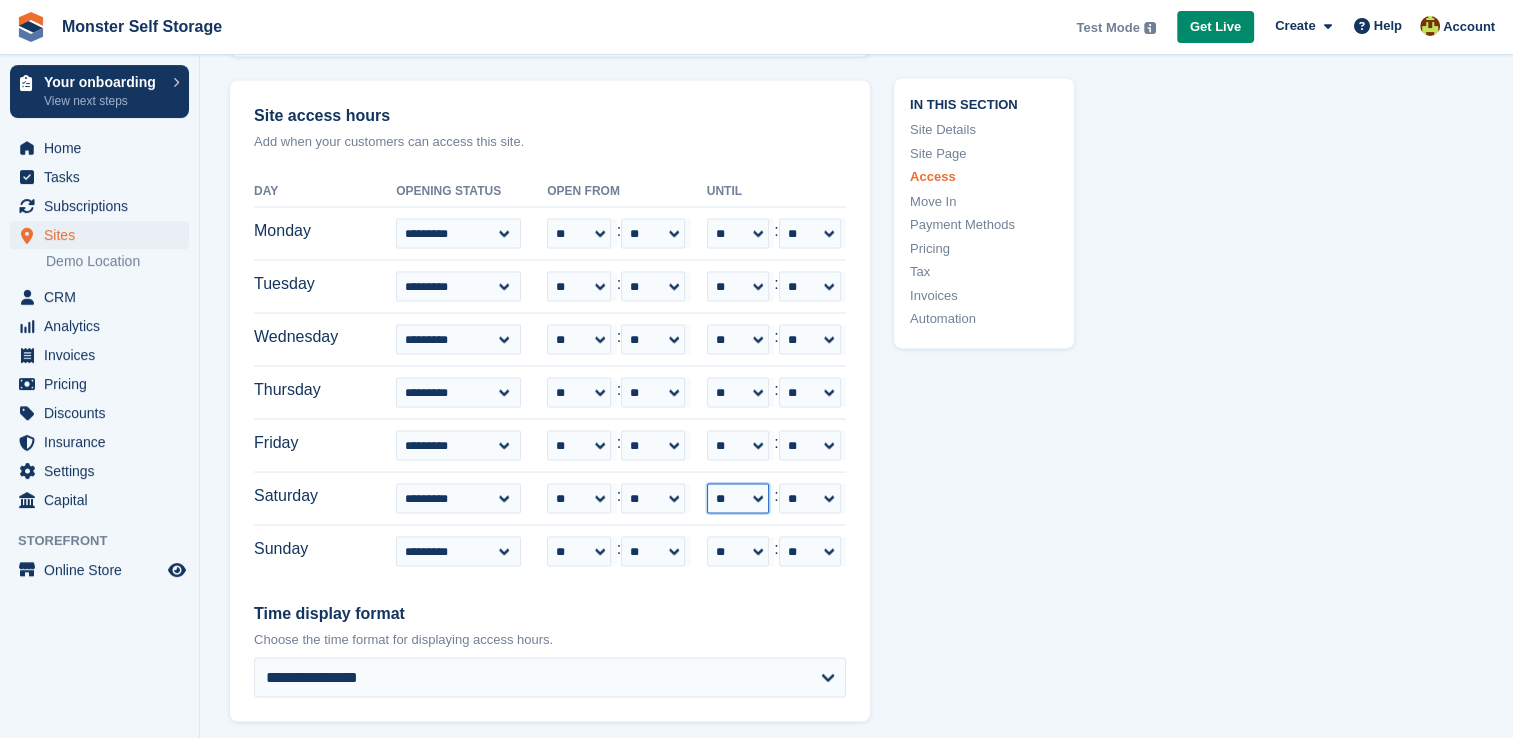 click on "**
**
**
**
**
**
**
**
**
**
**
**
**
**
**
**
**
**
**
**
**
**
**
**" at bounding box center [738, 498] 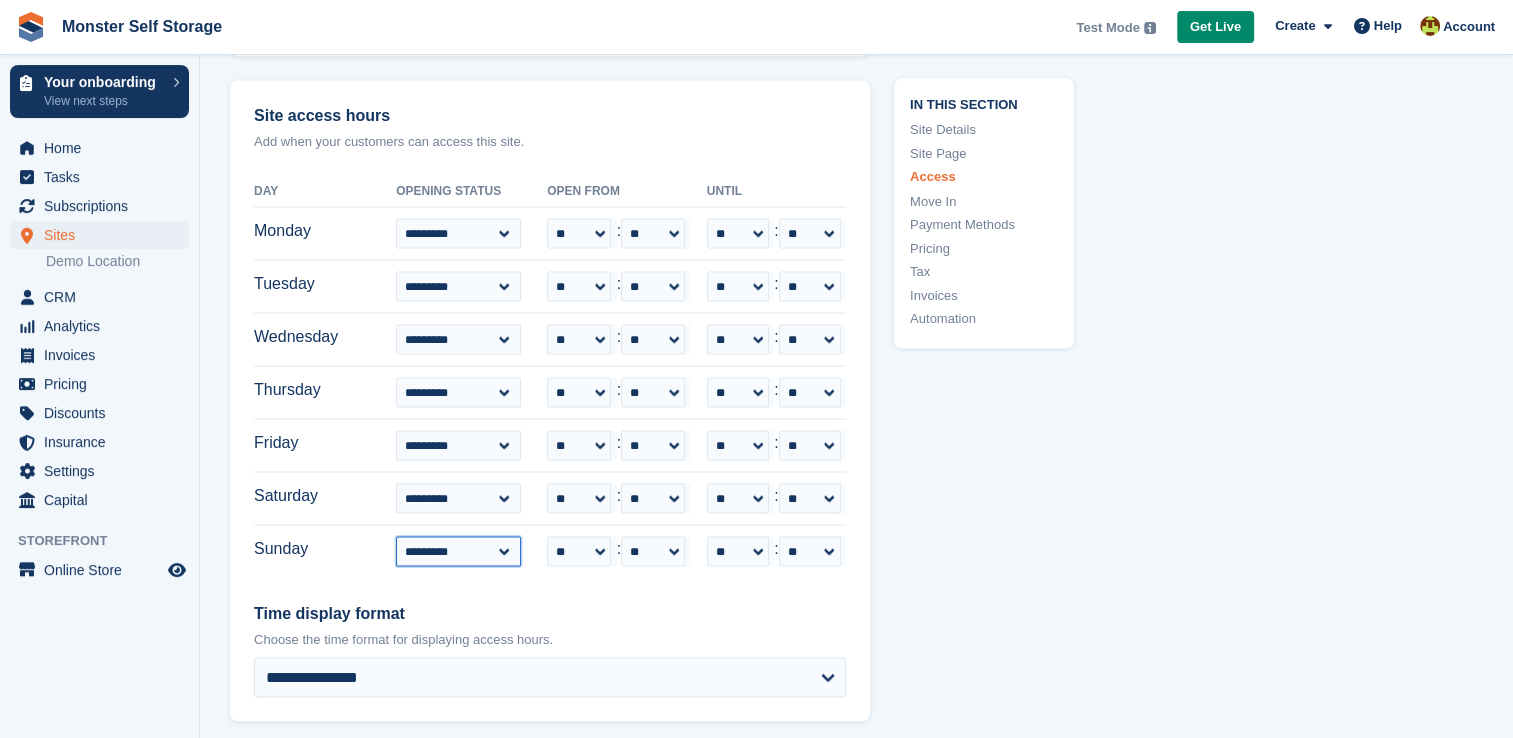 click on "**********" at bounding box center (458, 551) 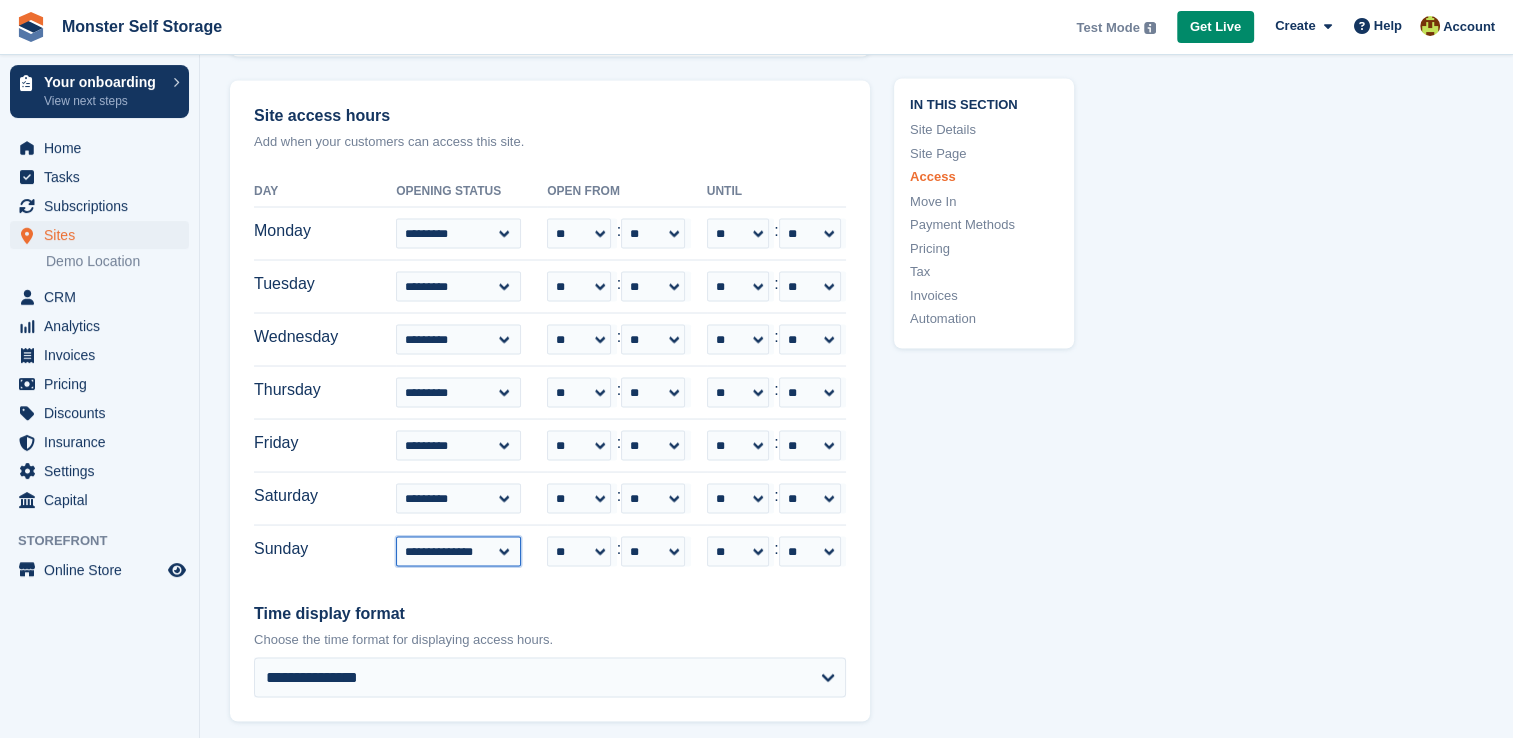 click on "**********" at bounding box center [458, 551] 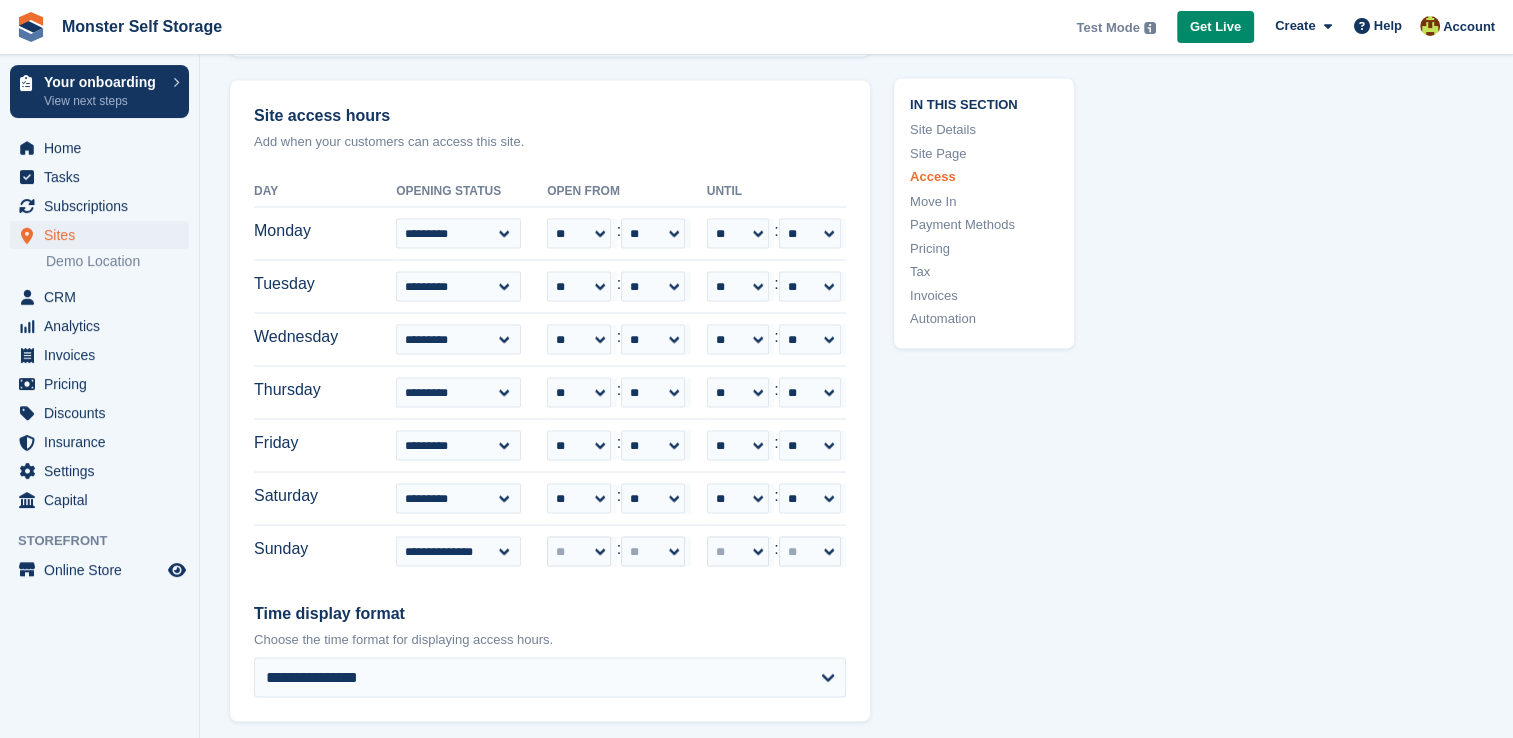 click on "**********" at bounding box center (550, 649) 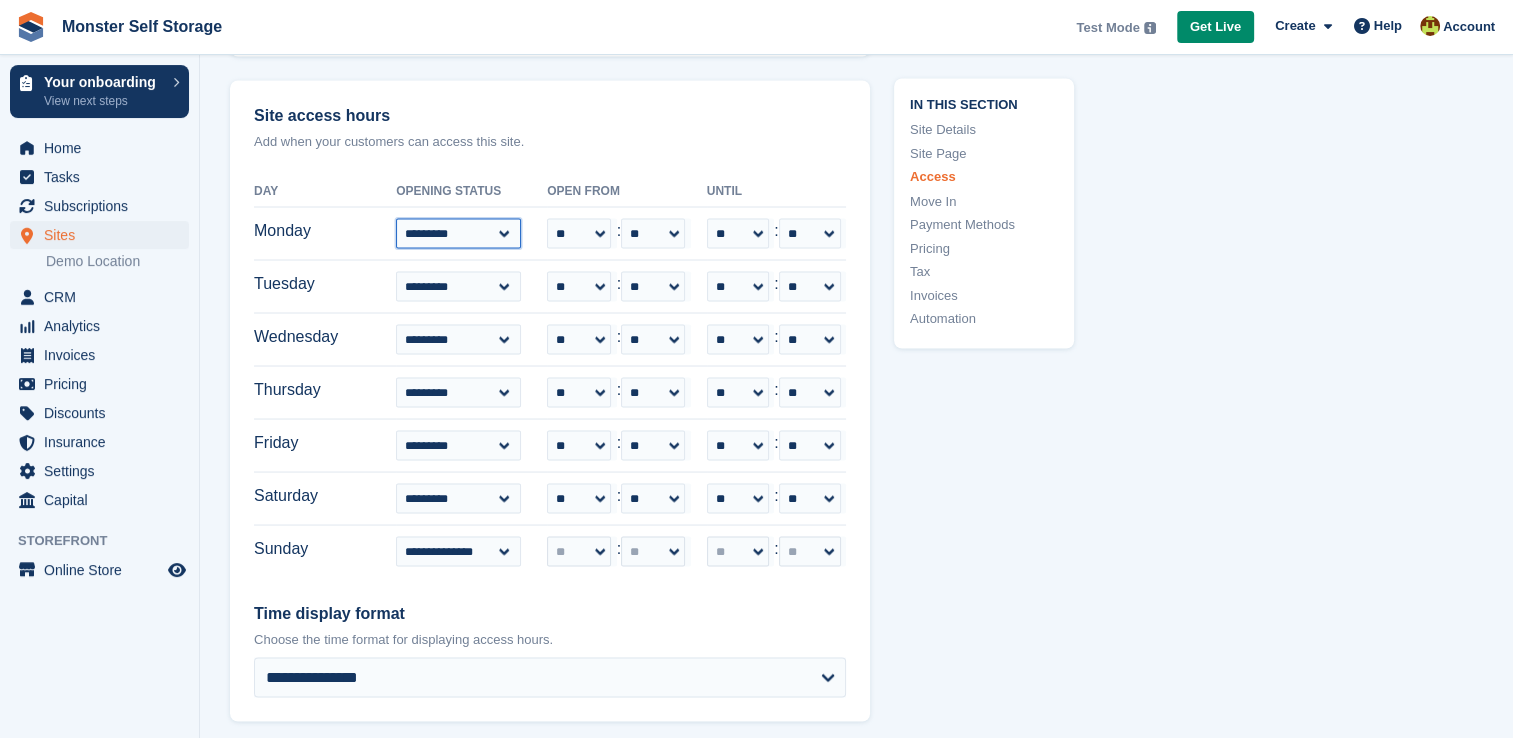 click on "**********" at bounding box center [458, 233] 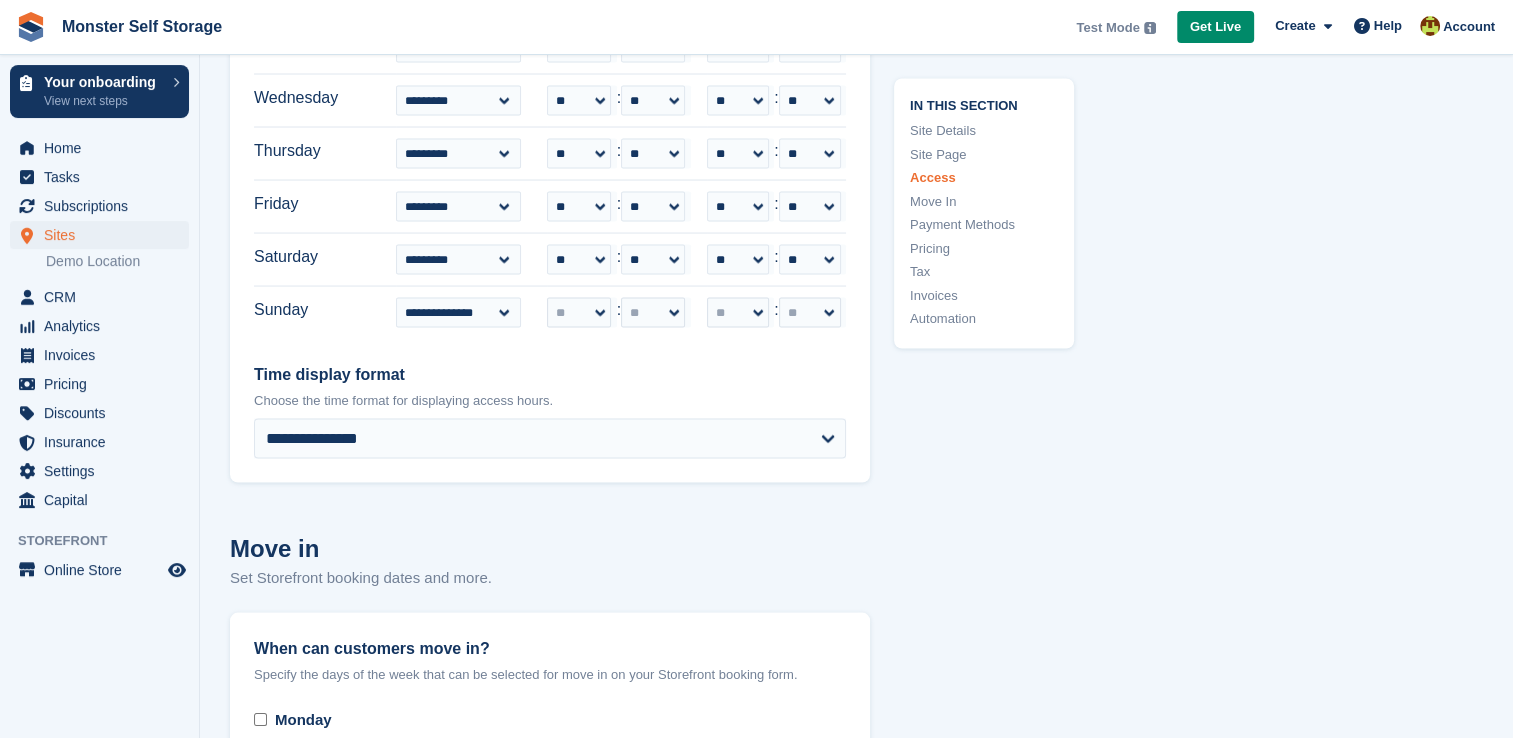 scroll, scrollTop: 3828, scrollLeft: 0, axis: vertical 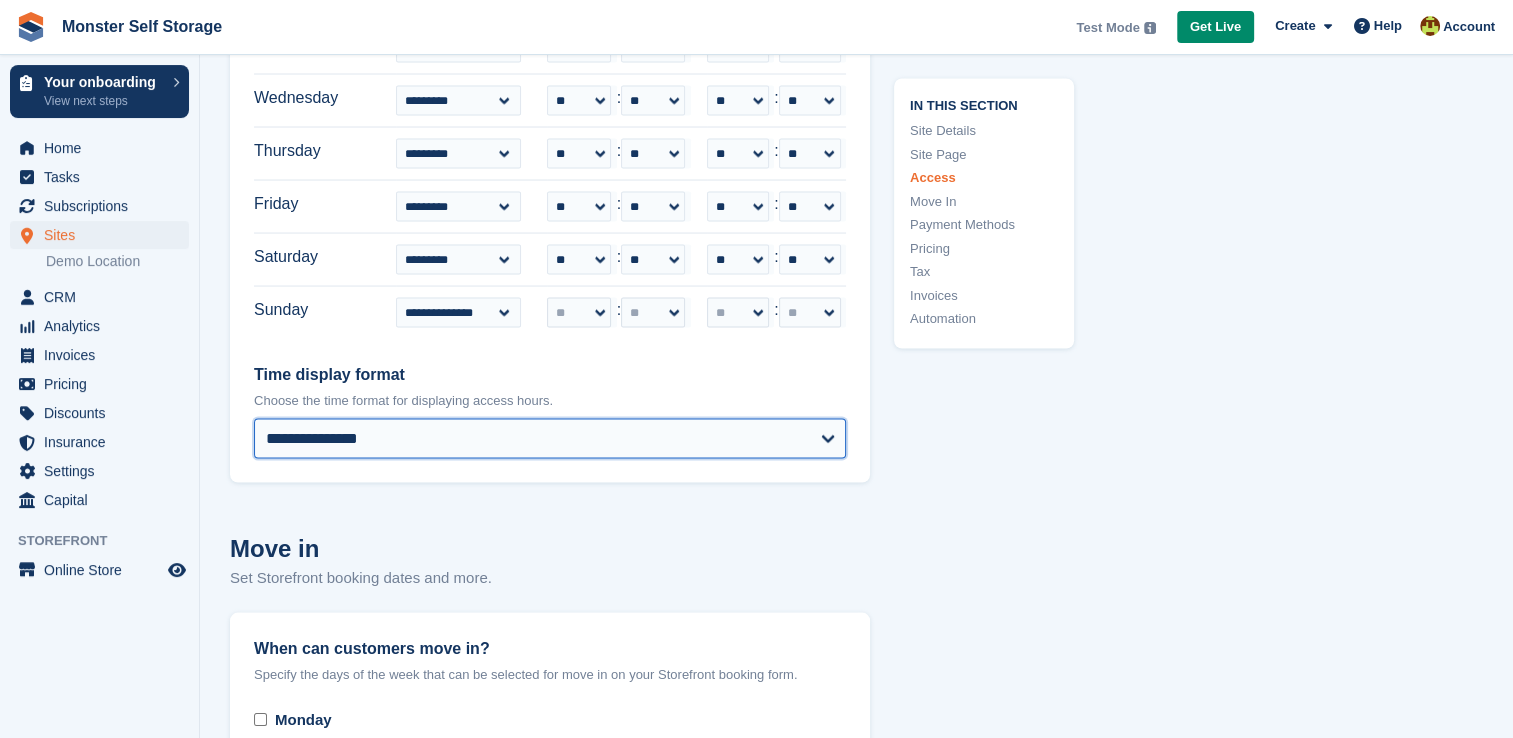click on "**********" at bounding box center (550, 439) 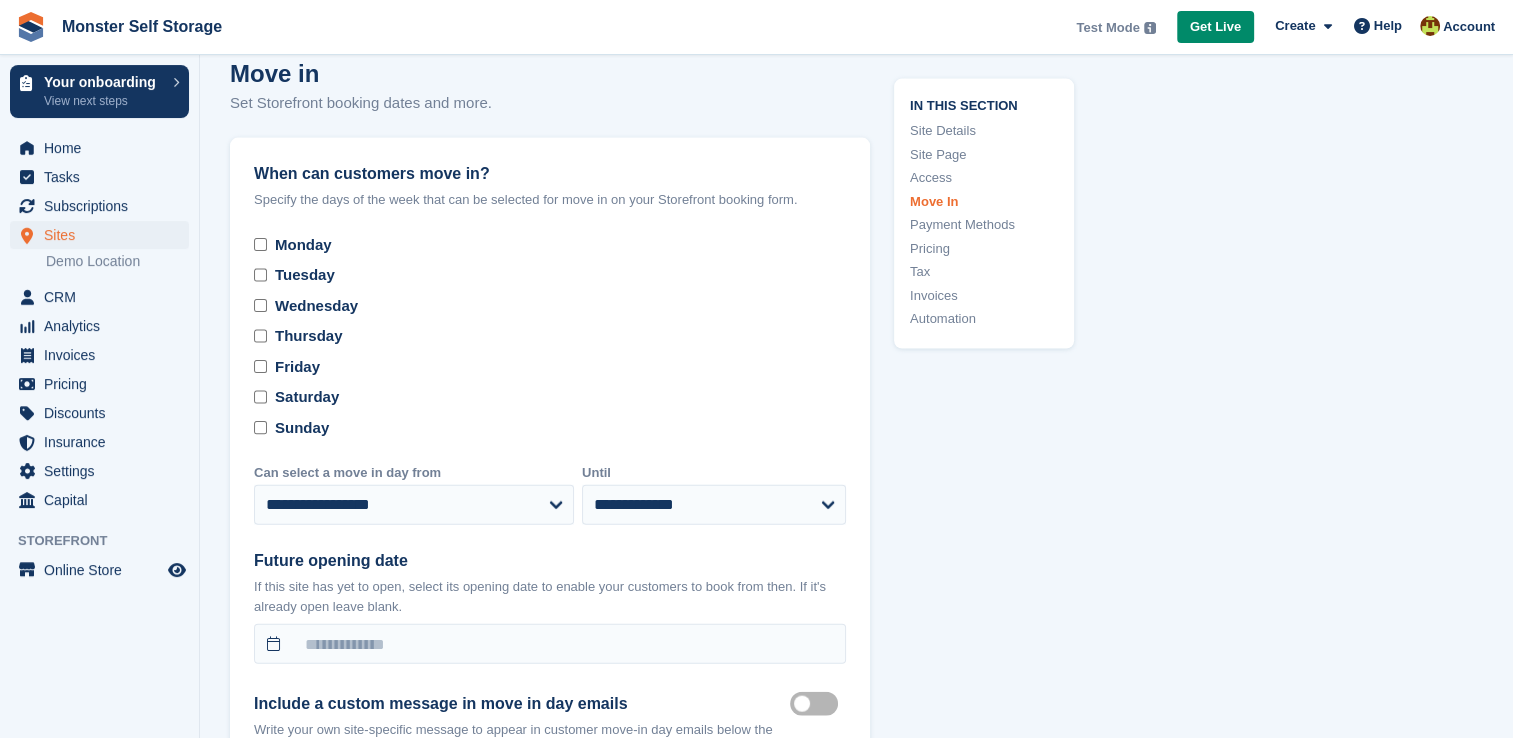 scroll, scrollTop: 4304, scrollLeft: 0, axis: vertical 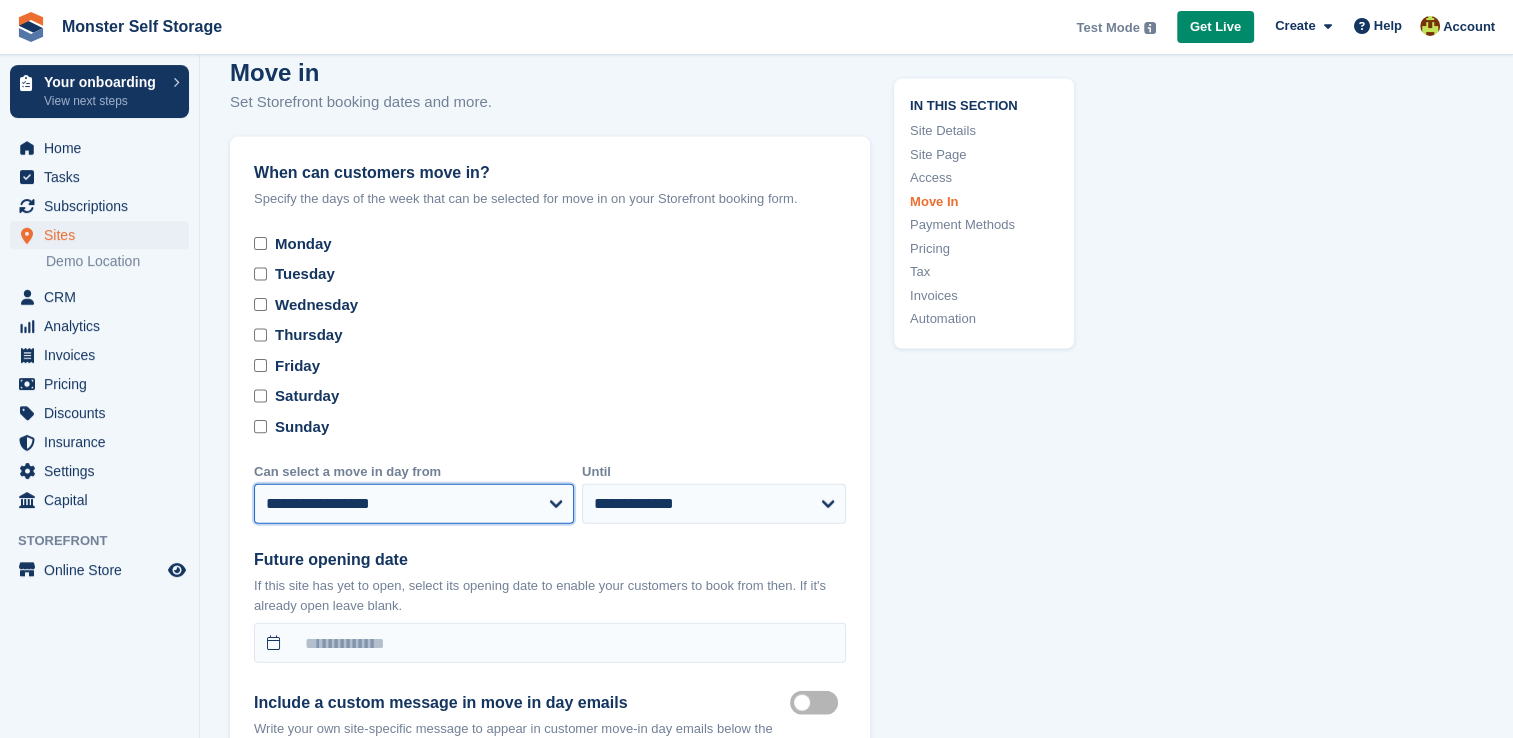 click on "**********" at bounding box center [414, 504] 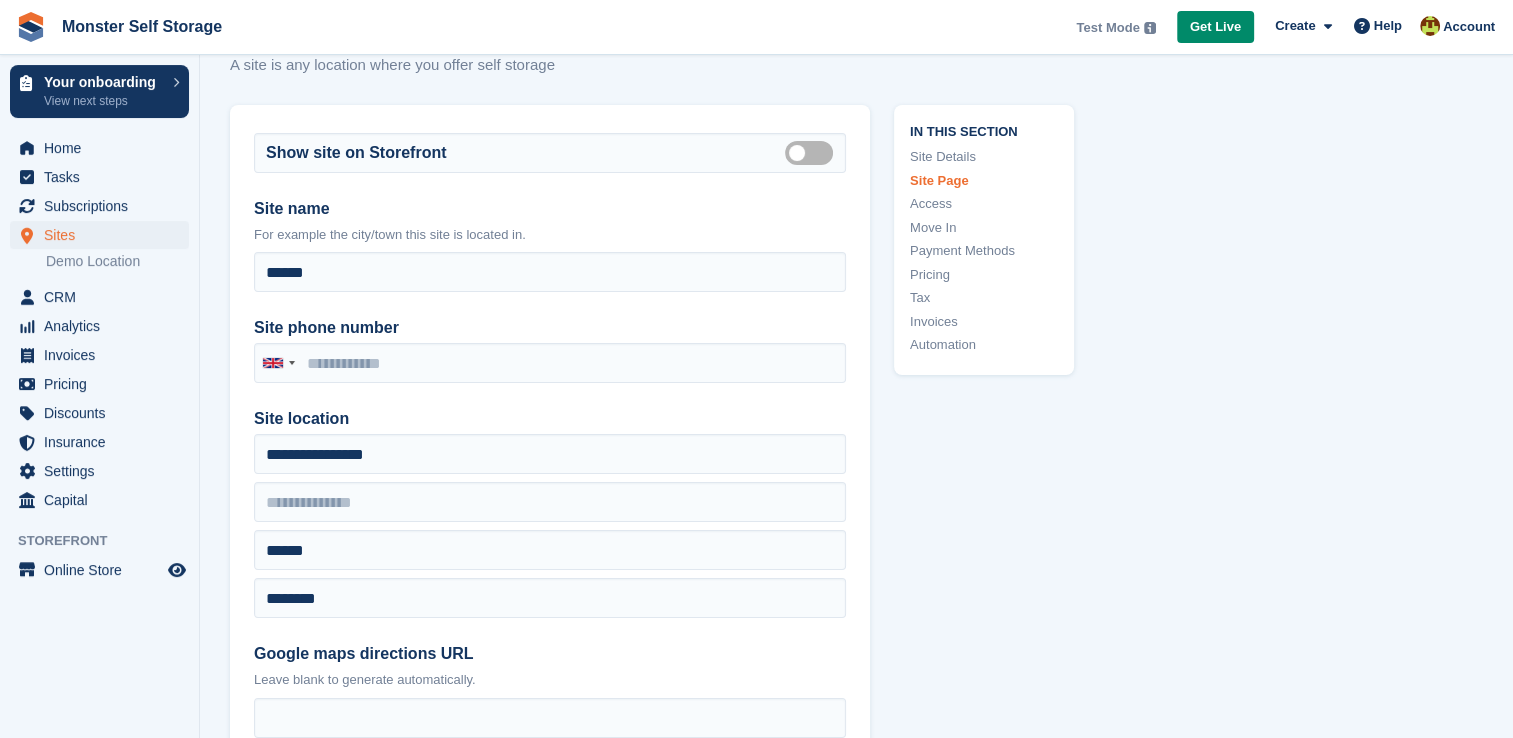 scroll, scrollTop: 0, scrollLeft: 0, axis: both 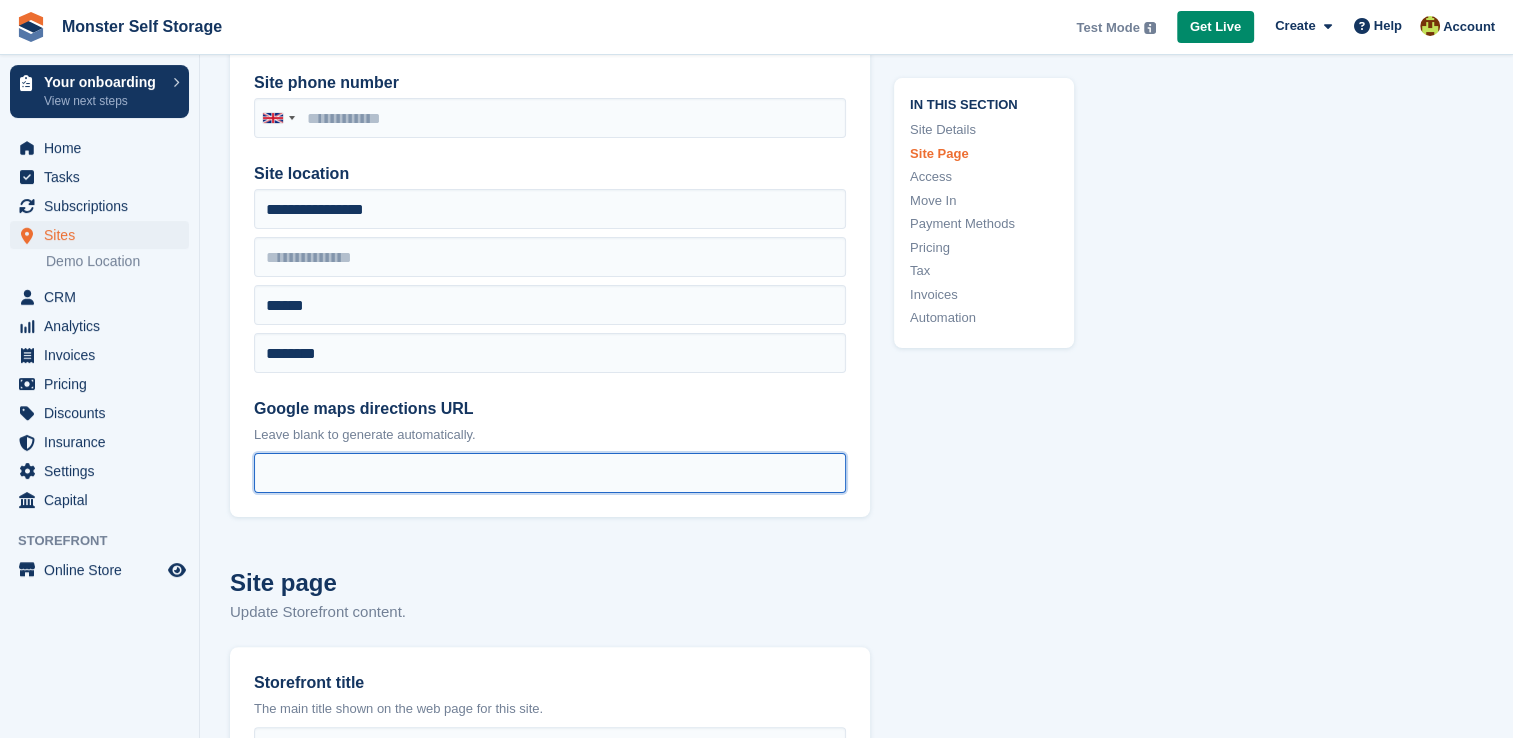 click on "Google maps directions URL" at bounding box center [550, 473] 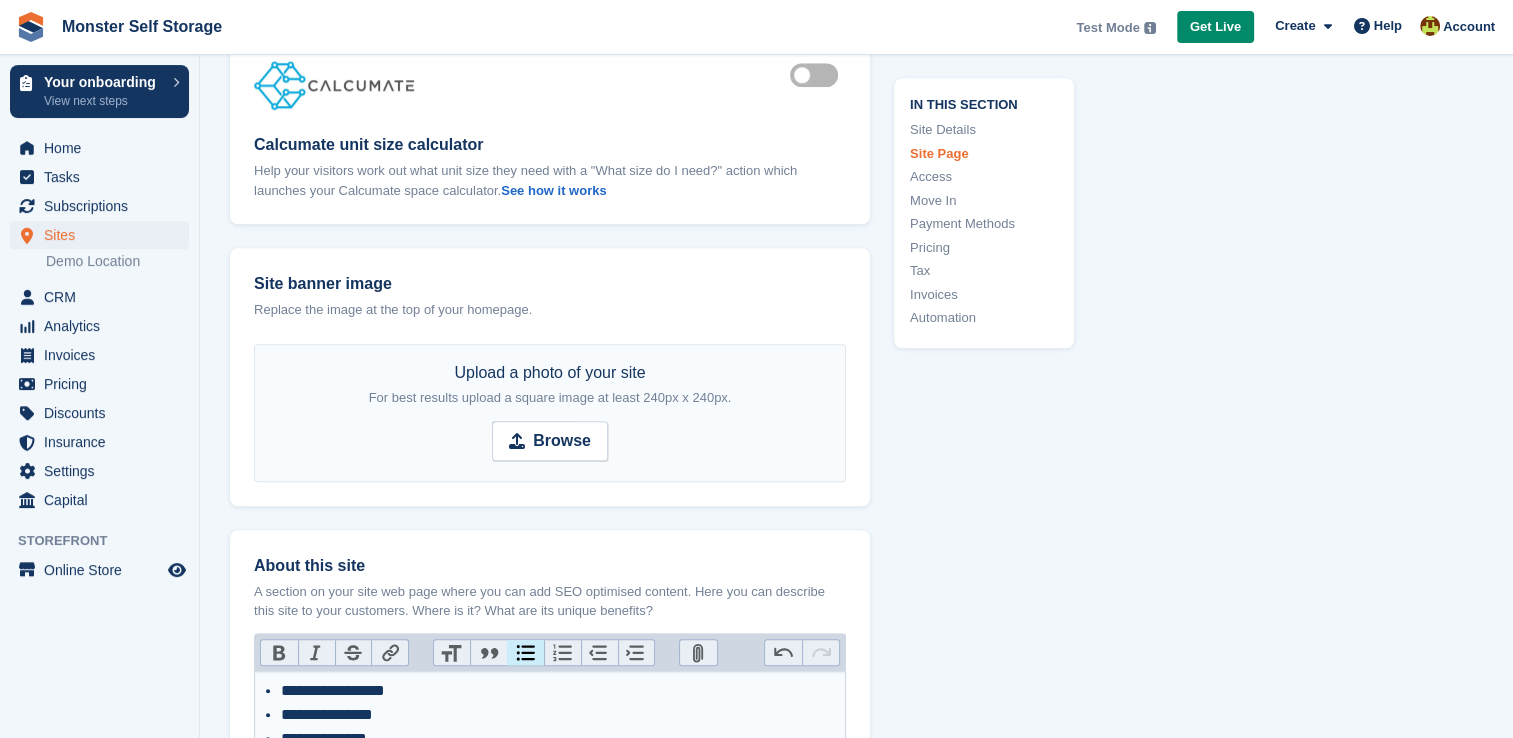 scroll, scrollTop: 2055, scrollLeft: 0, axis: vertical 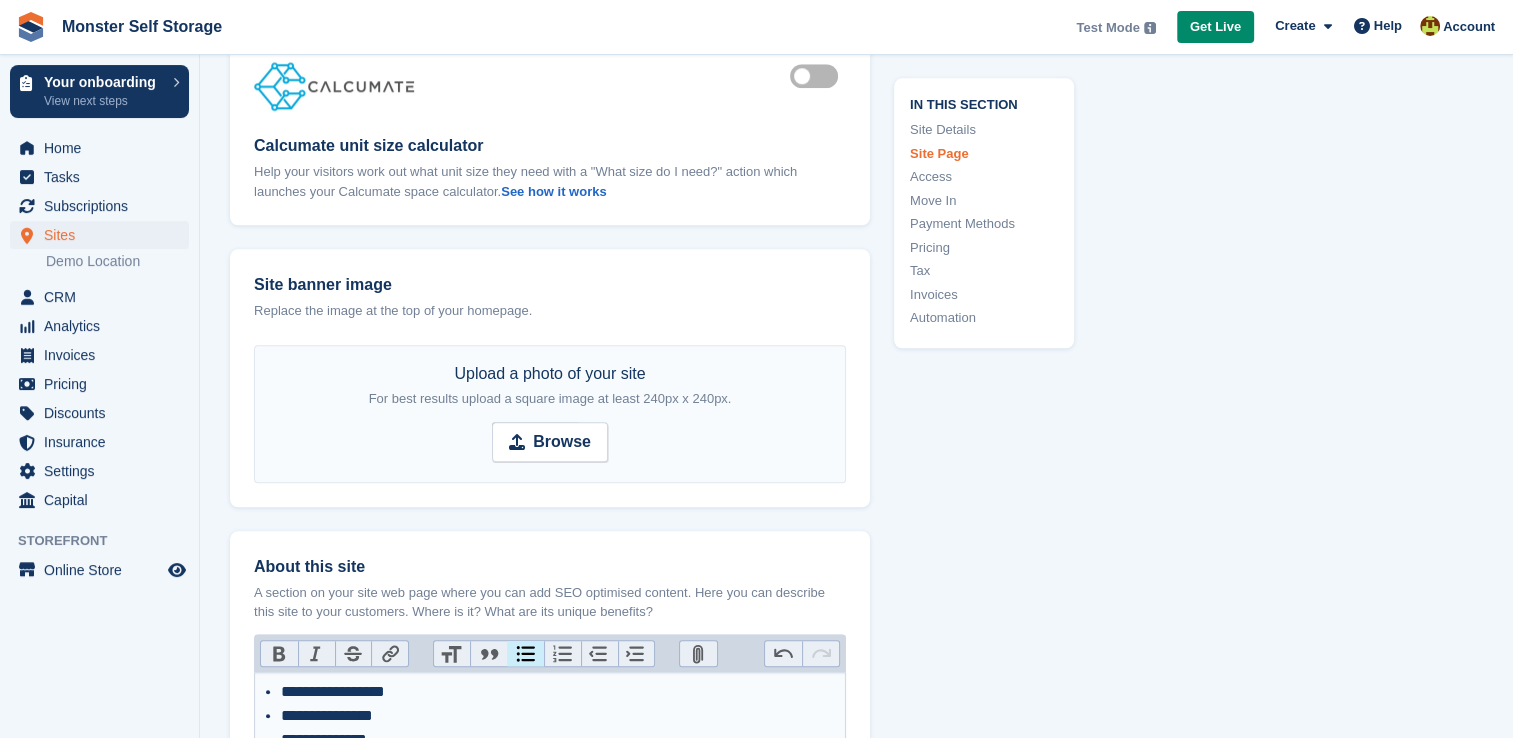 click on "Upload a photo of your site
For best results upload a square image at least 240px x 240px." at bounding box center [550, 386] 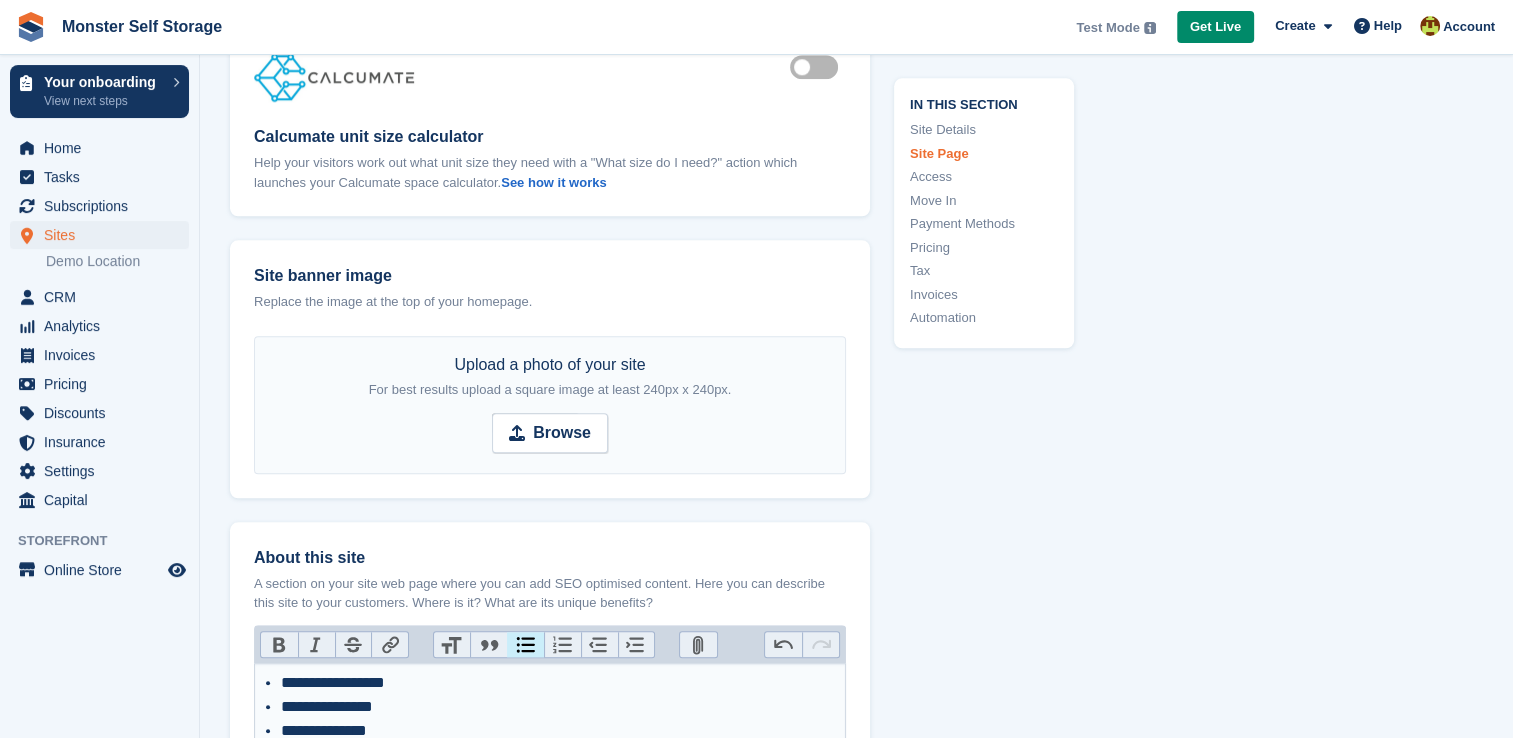 scroll, scrollTop: 2063, scrollLeft: 0, axis: vertical 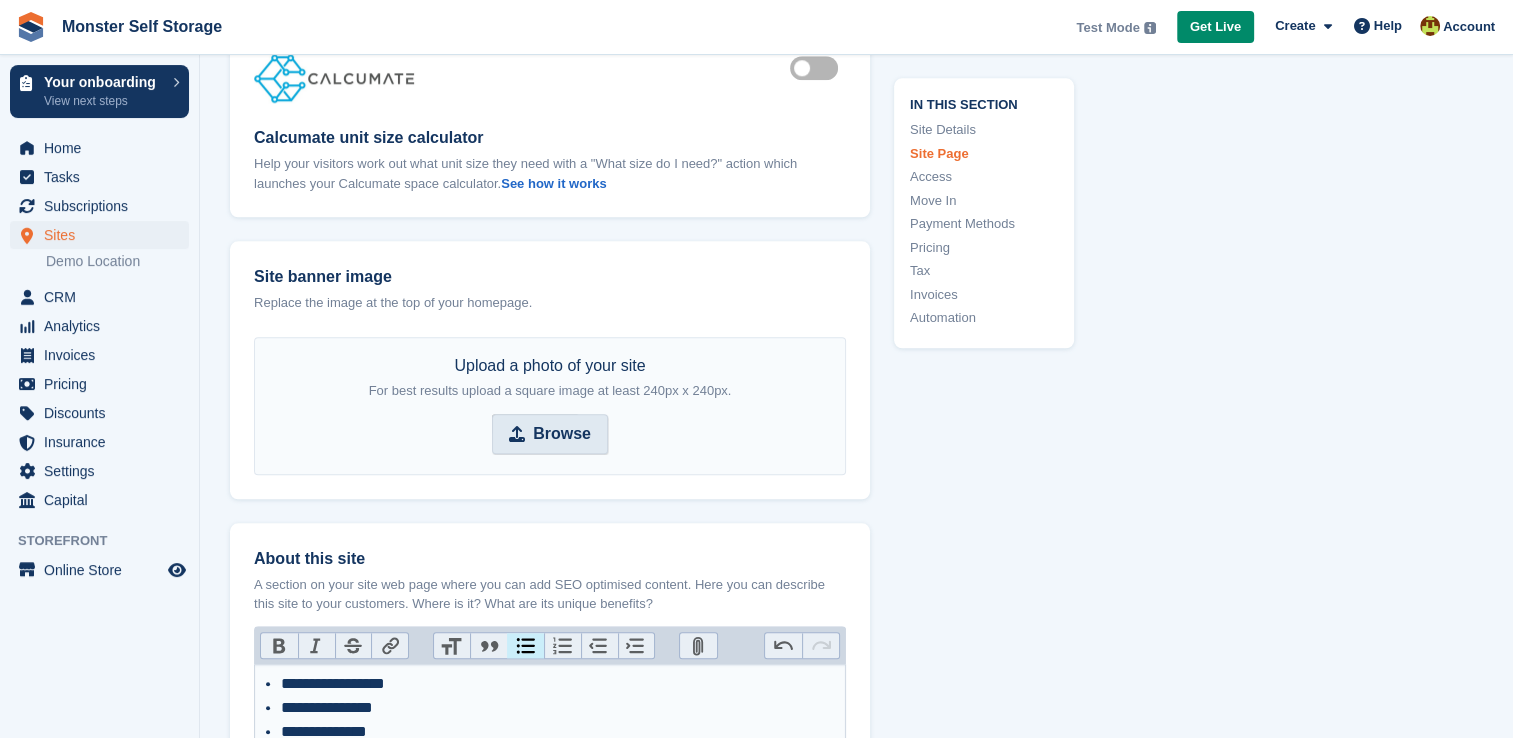 click on "Browse" at bounding box center [562, 434] 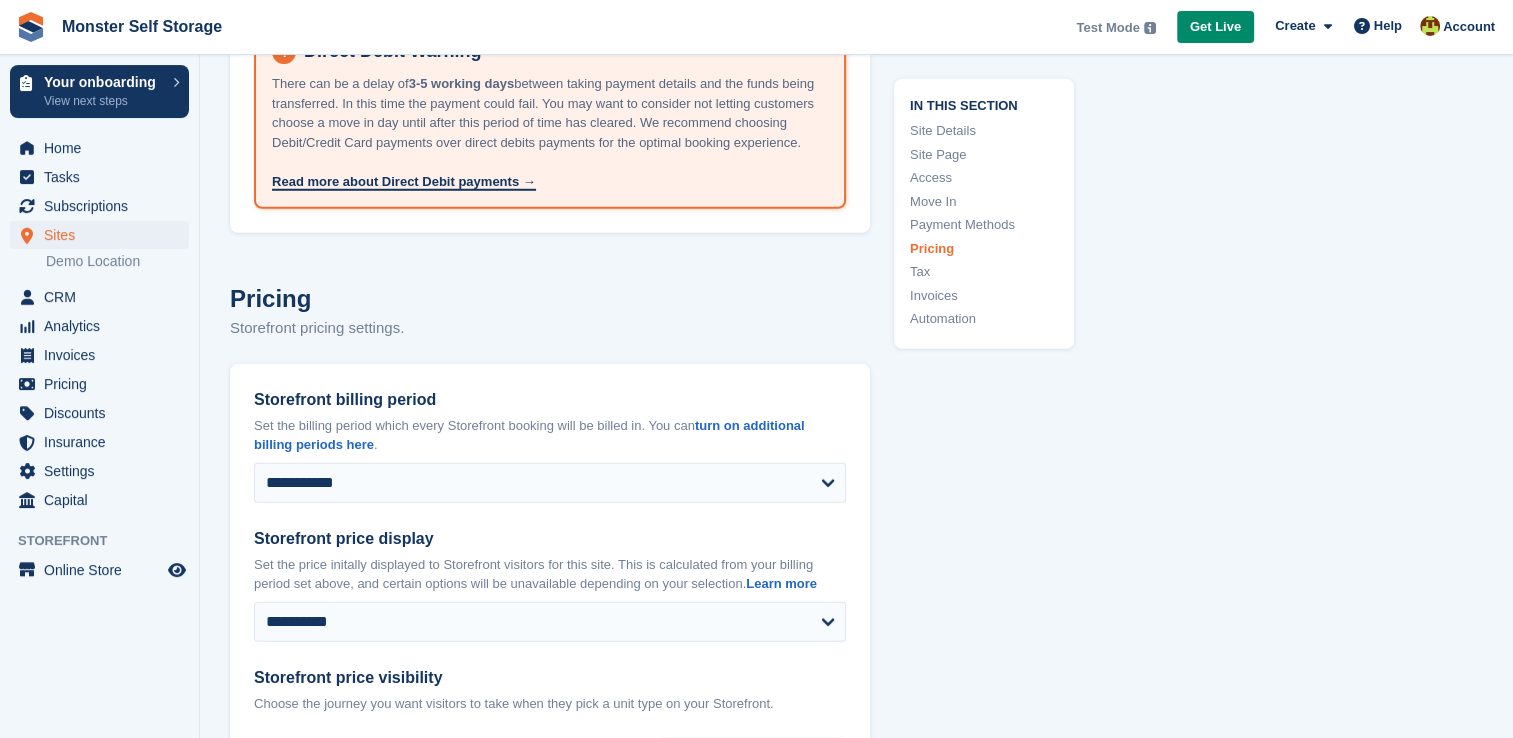 scroll, scrollTop: 5544, scrollLeft: 0, axis: vertical 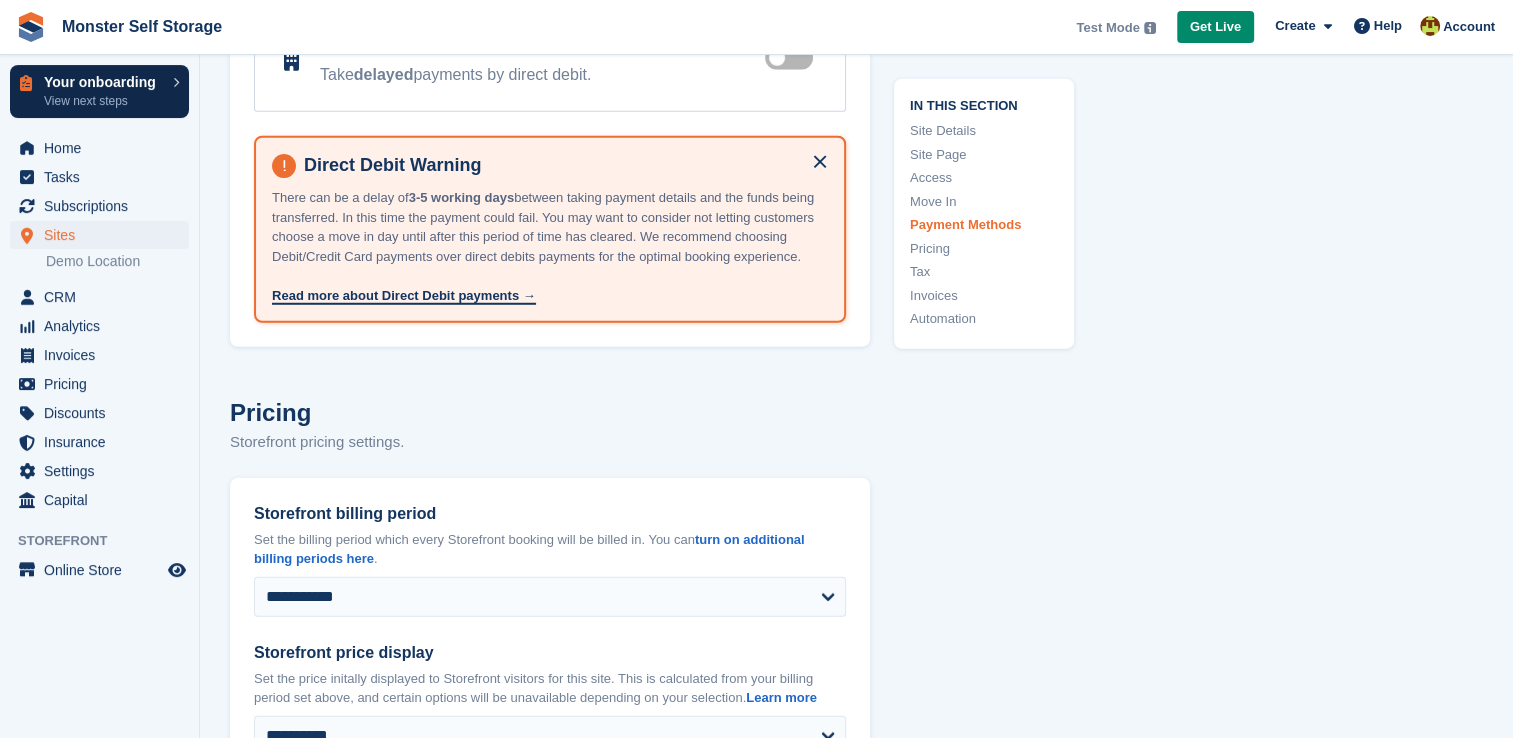 click on "Your onboarding
View next steps" at bounding box center [99, 91] 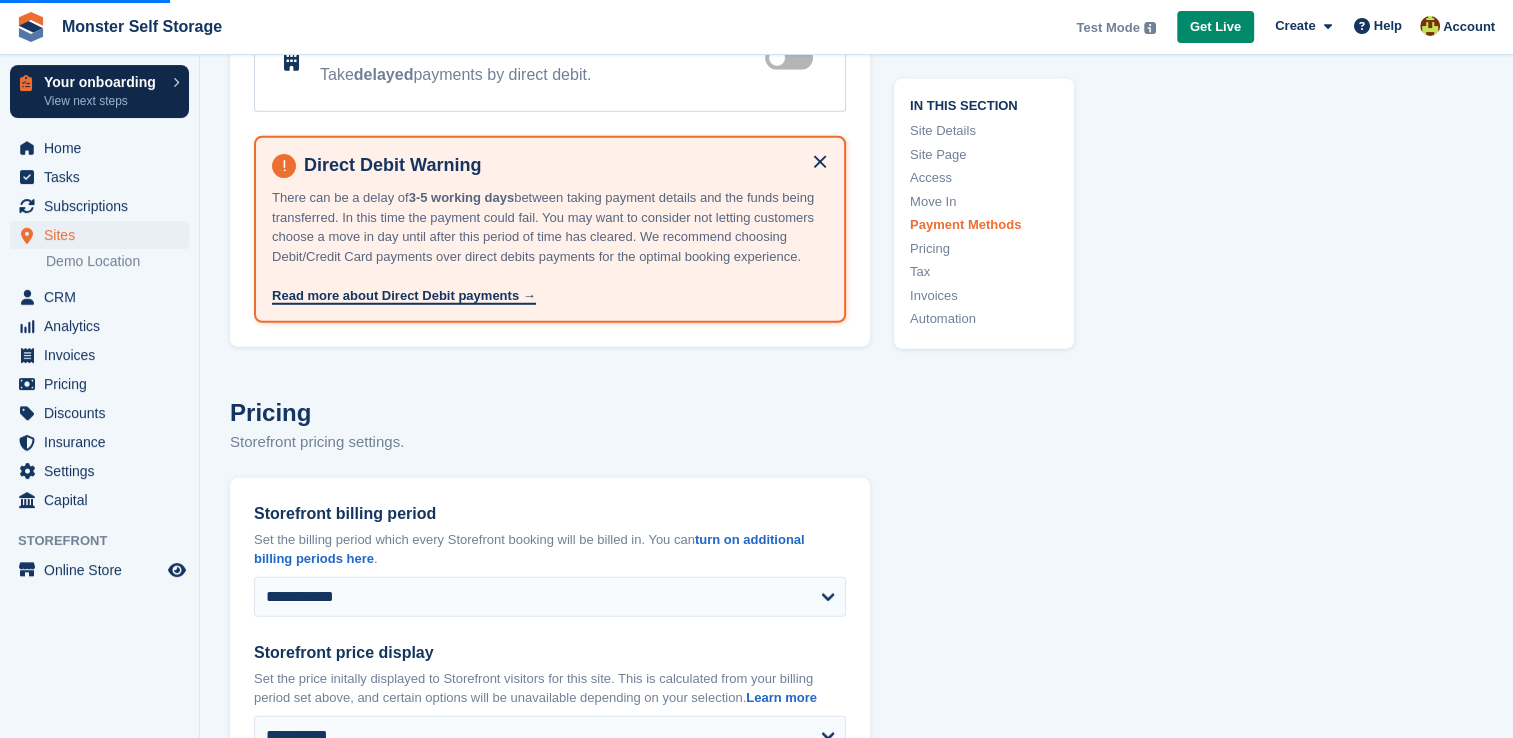 click on "Your onboarding
View next steps" at bounding box center [99, 91] 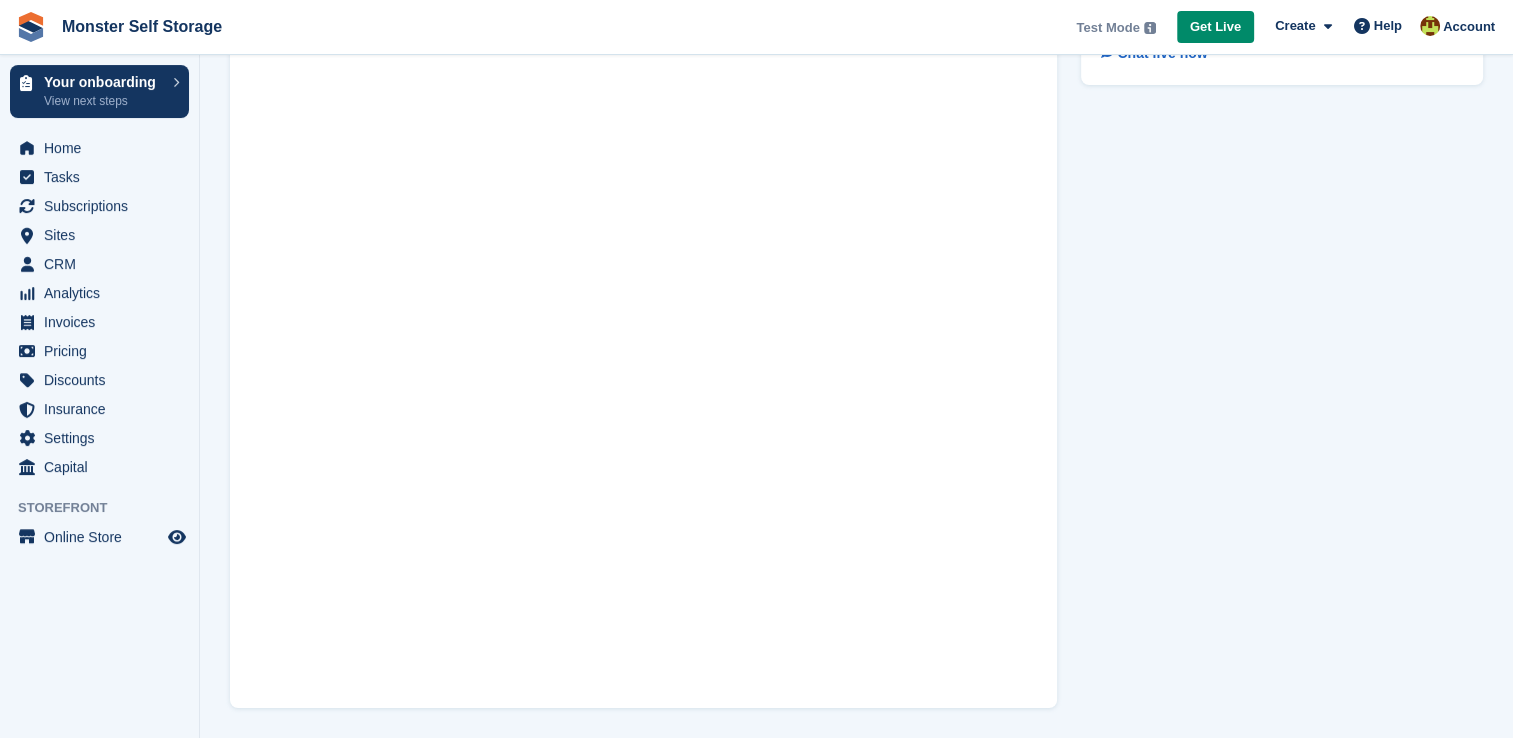 scroll, scrollTop: 0, scrollLeft: 0, axis: both 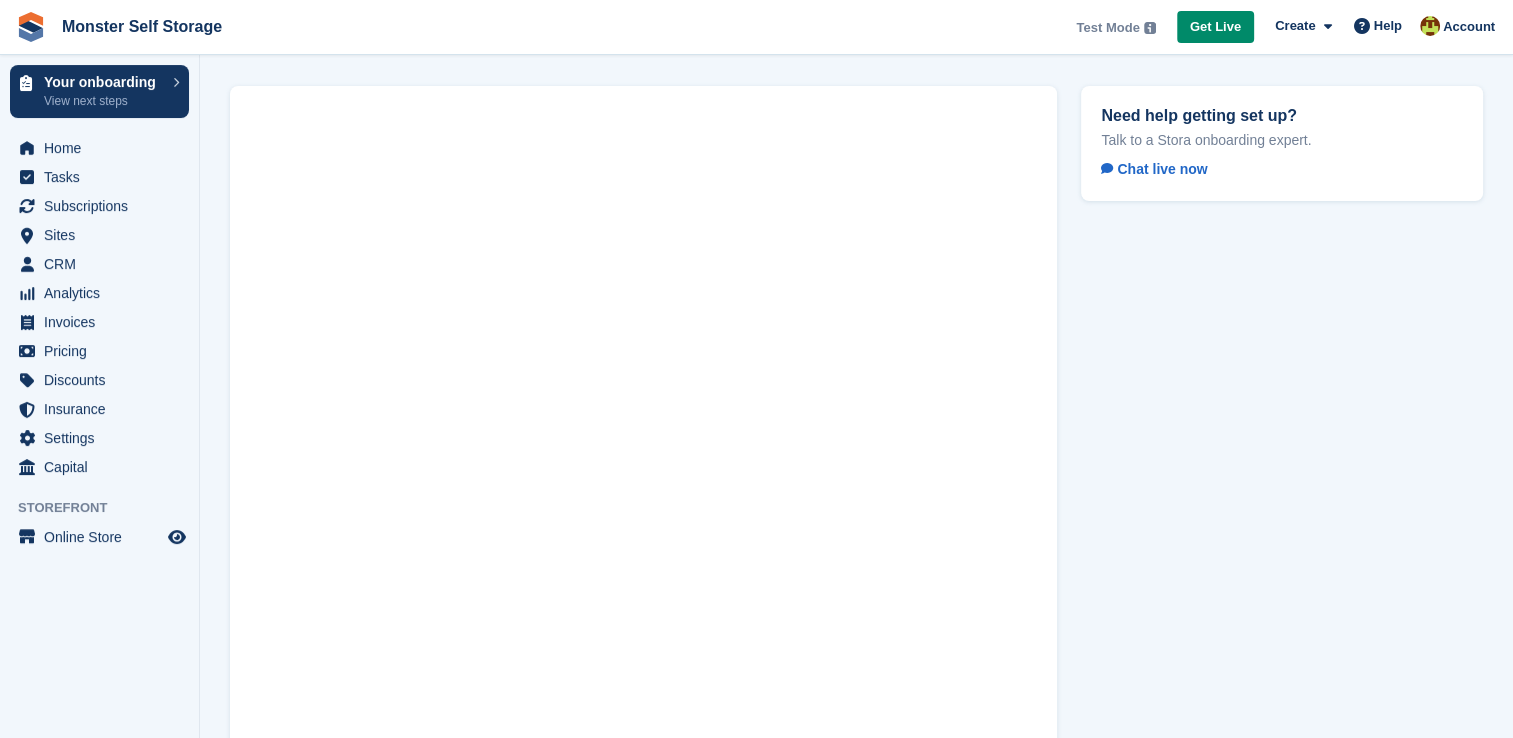 select on "**" 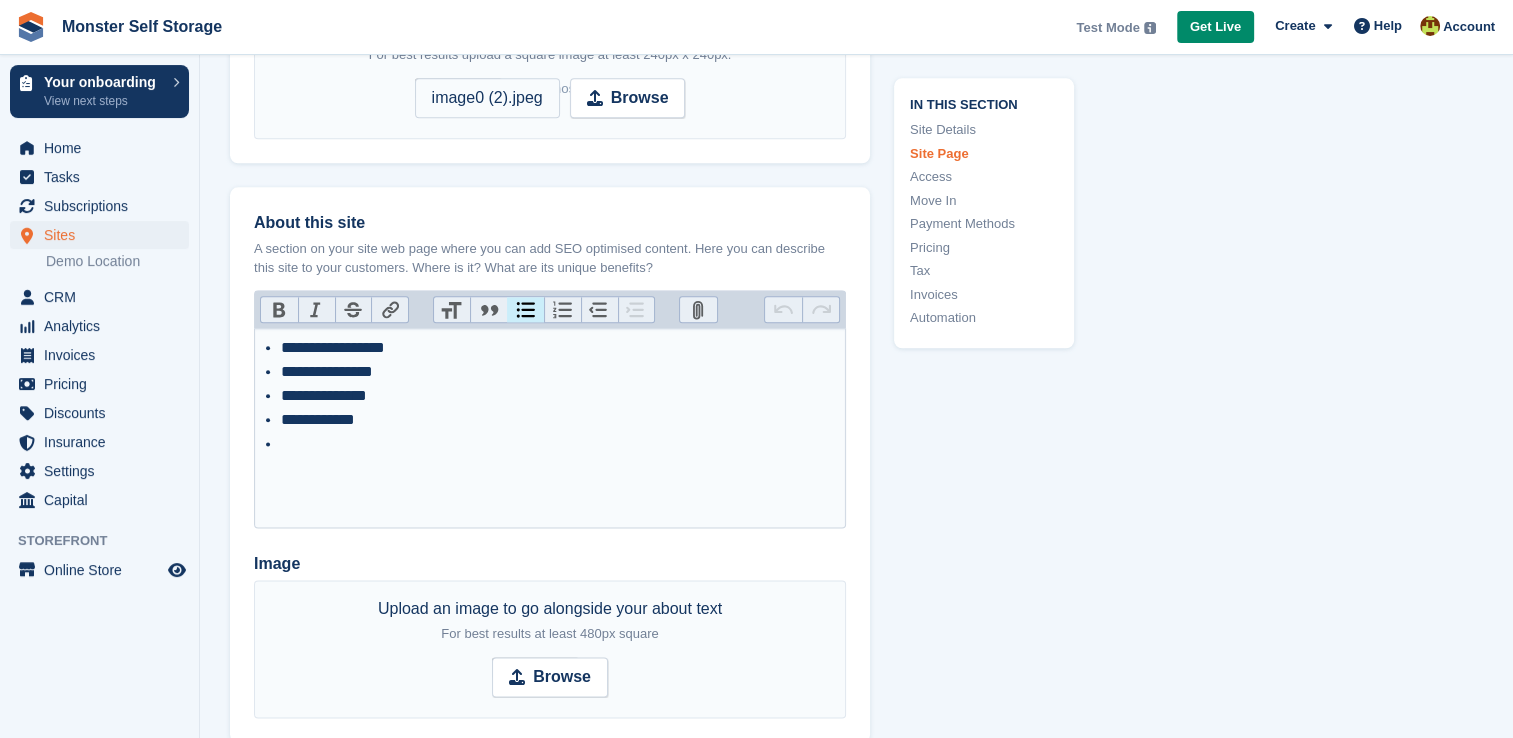 scroll, scrollTop: 2396, scrollLeft: 0, axis: vertical 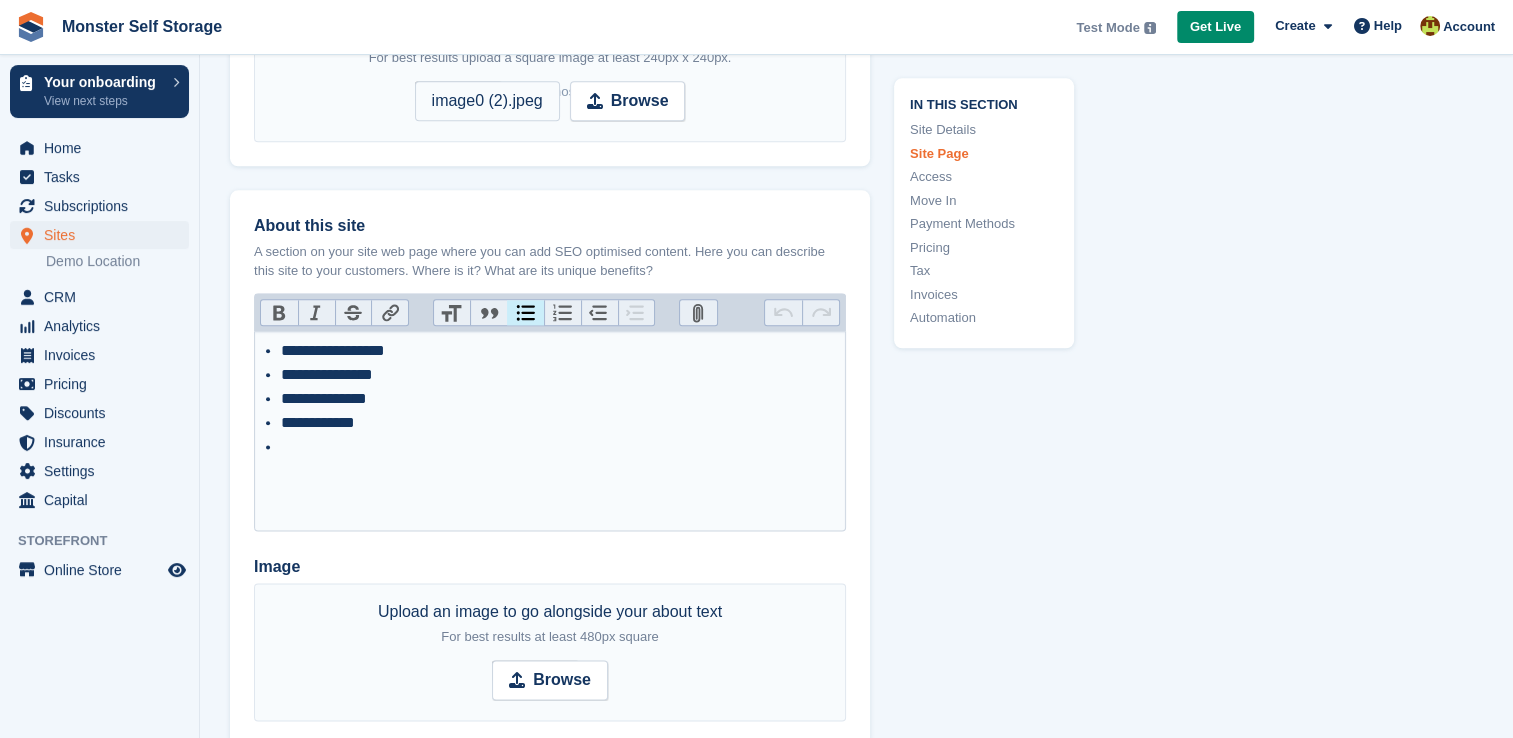 click at bounding box center (558, 447) 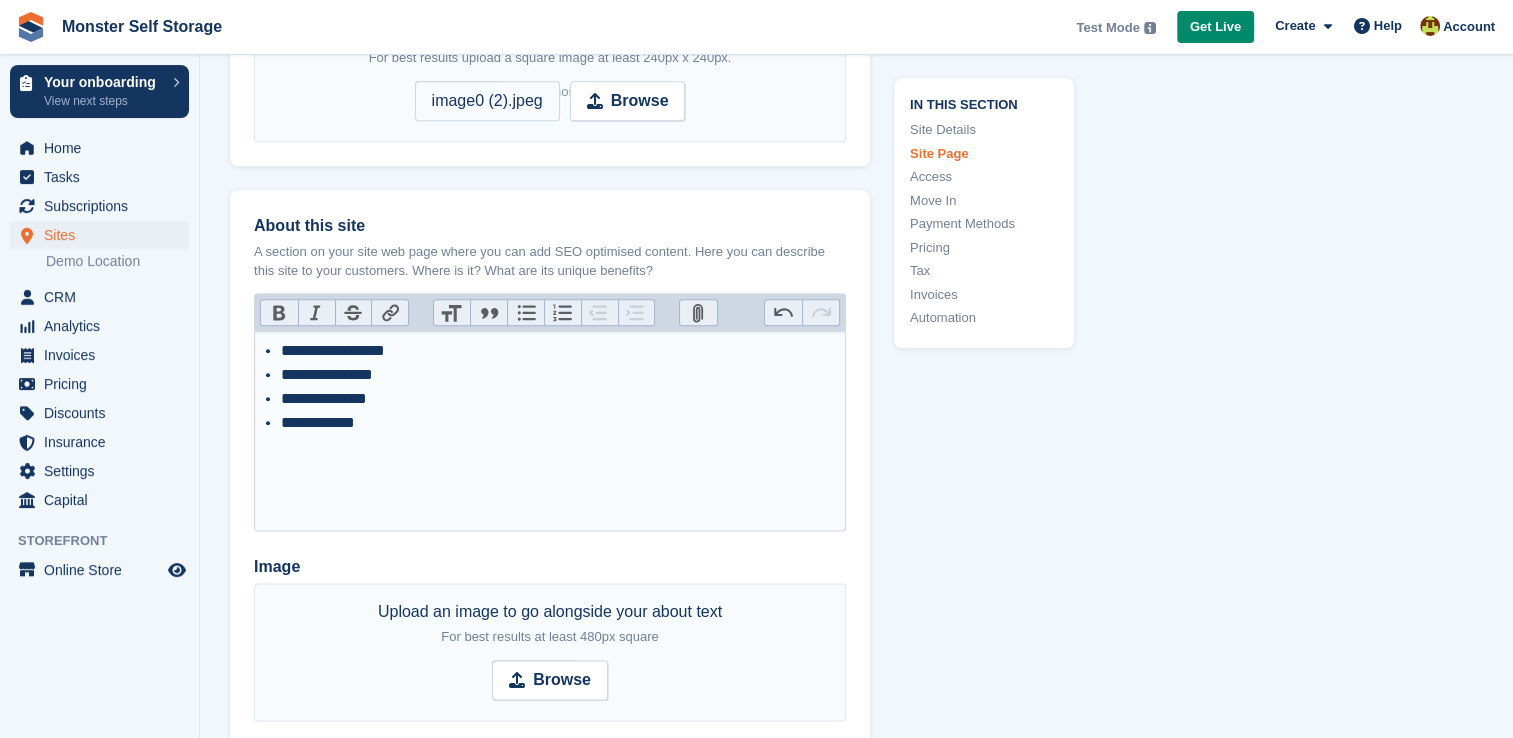 type on "**********" 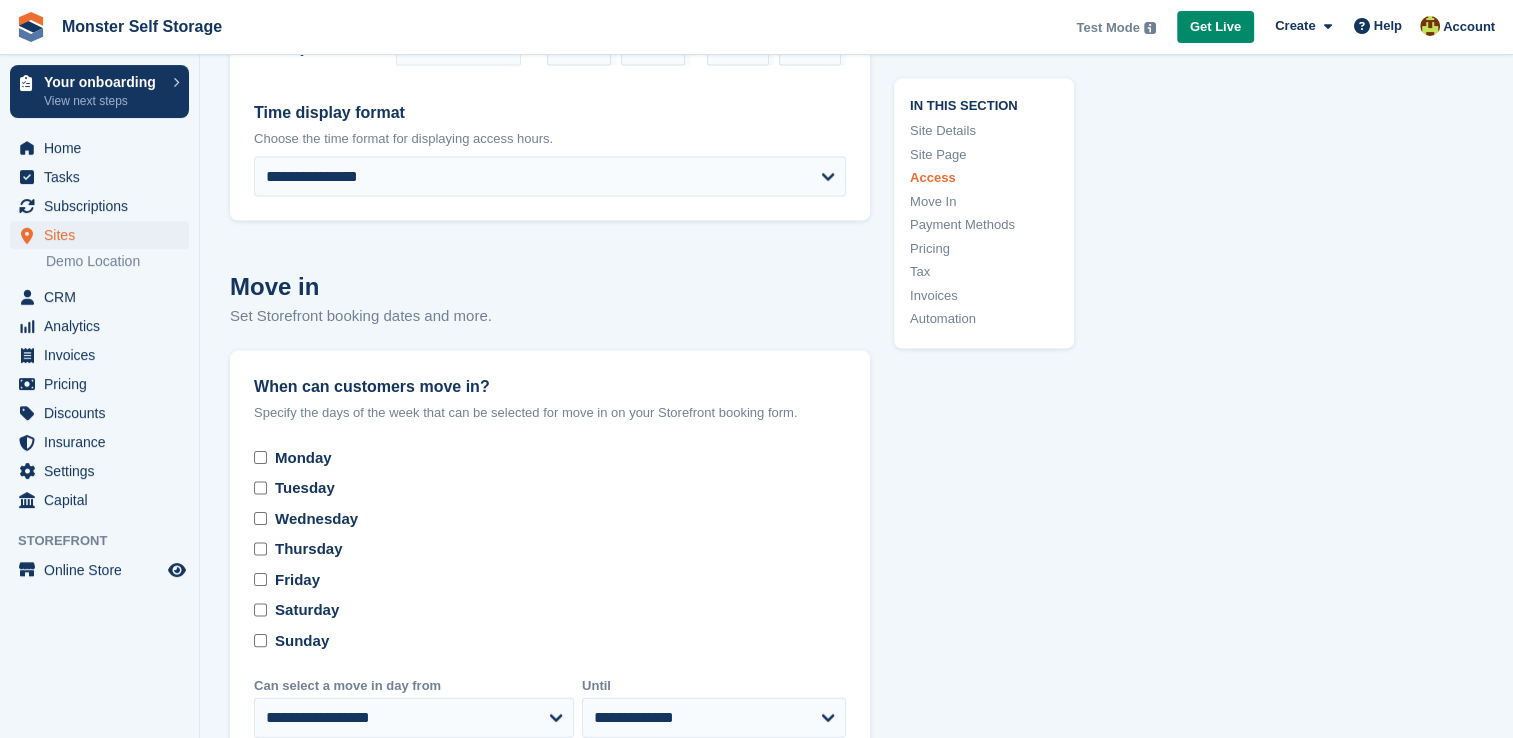 scroll, scrollTop: 4107, scrollLeft: 0, axis: vertical 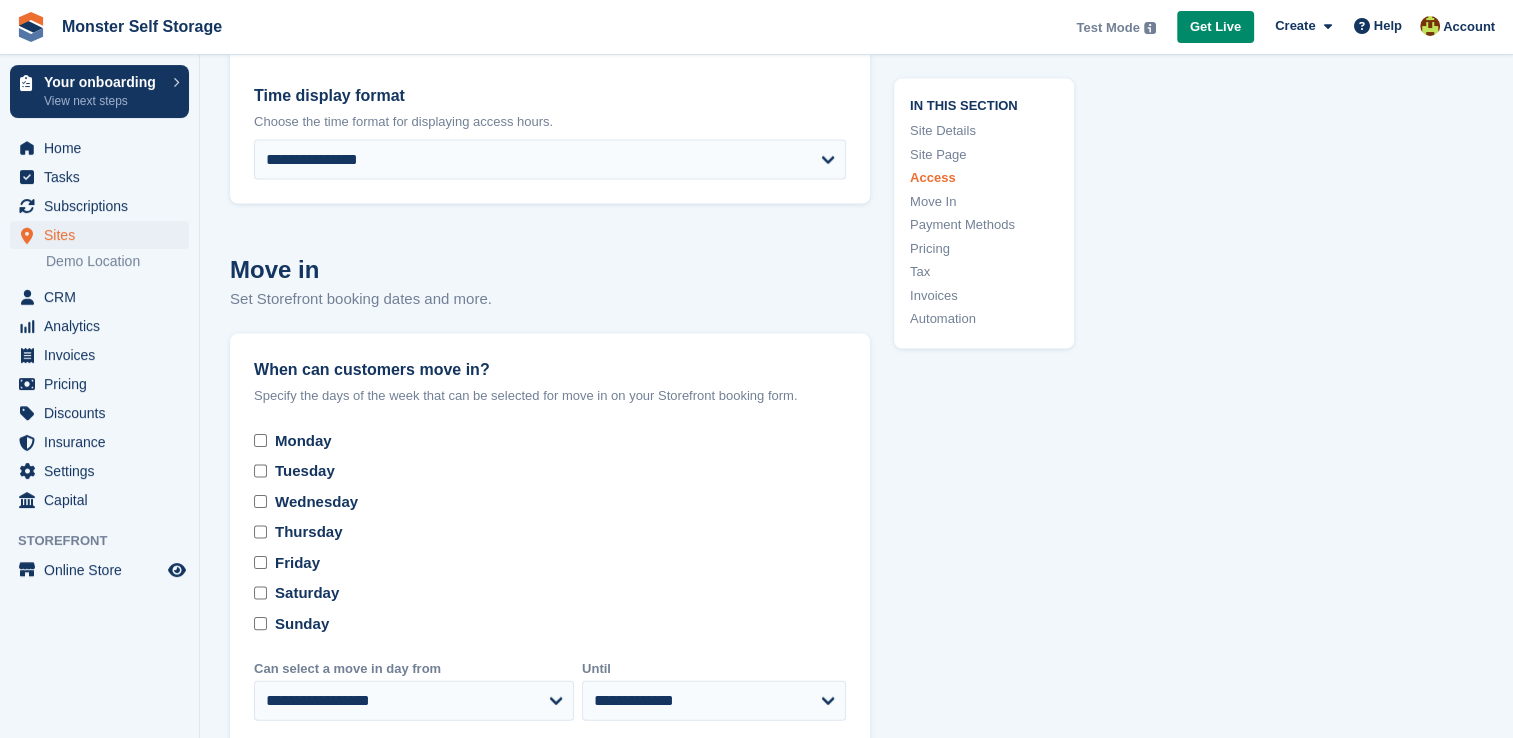 click on "Monday" at bounding box center (550, 441) 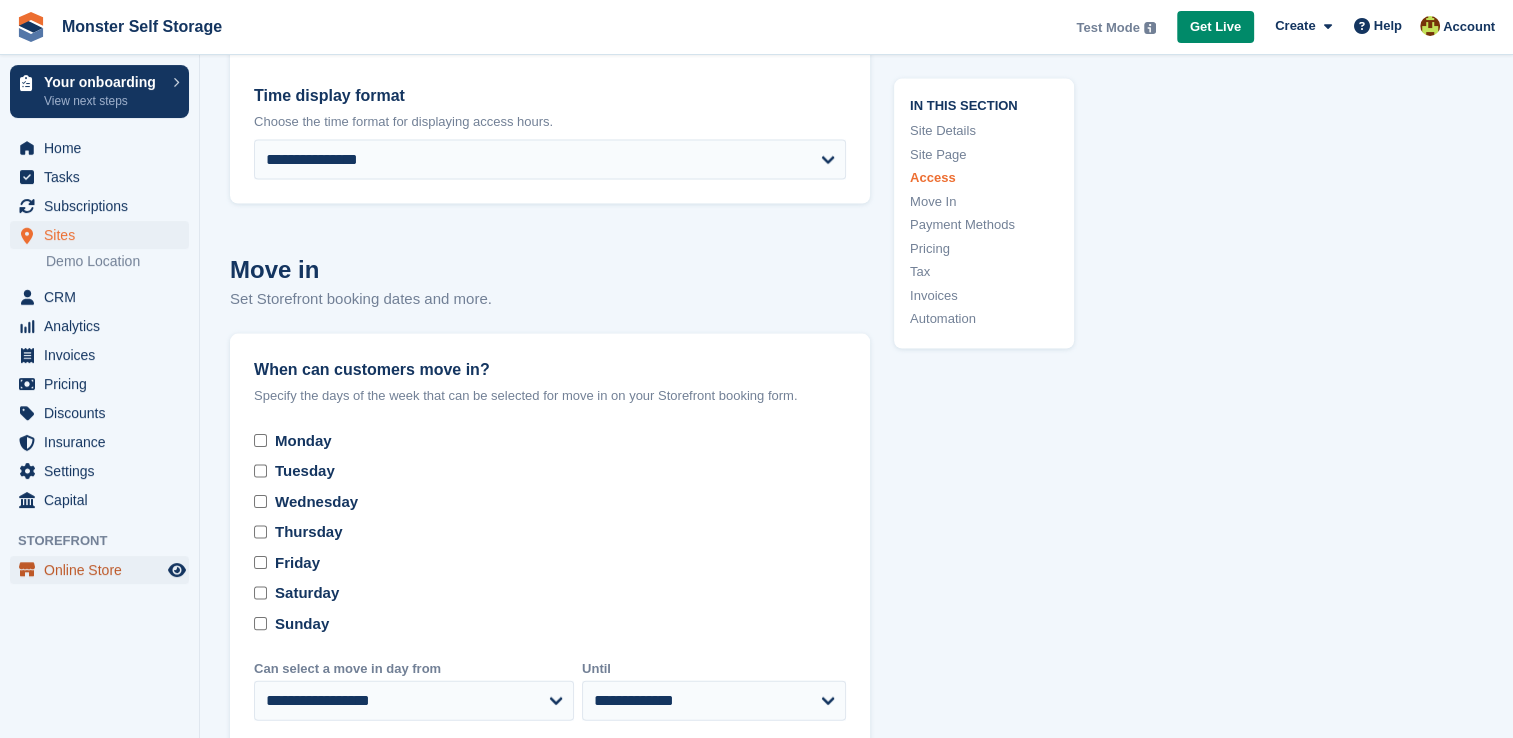 click on "Online Store" at bounding box center [104, 570] 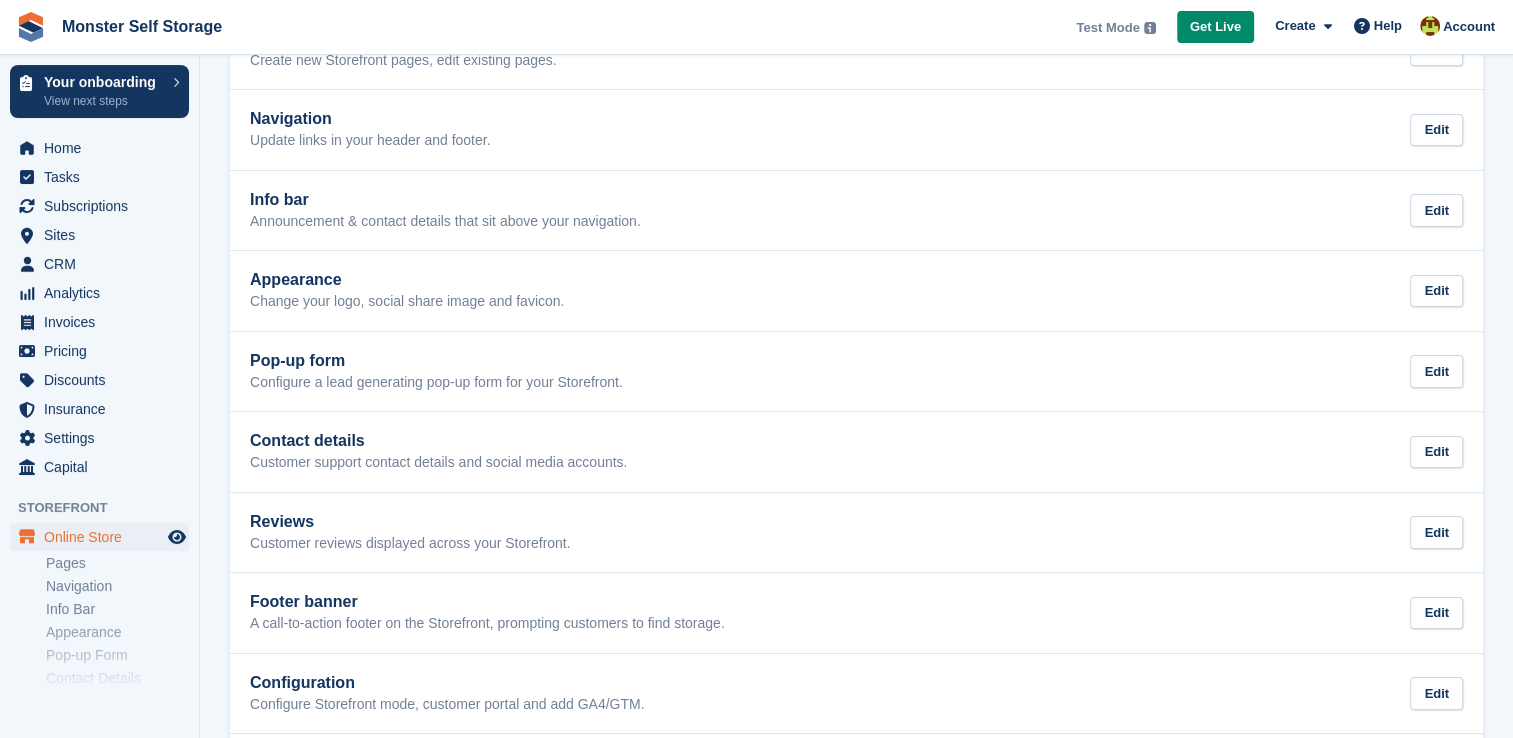 scroll, scrollTop: 0, scrollLeft: 0, axis: both 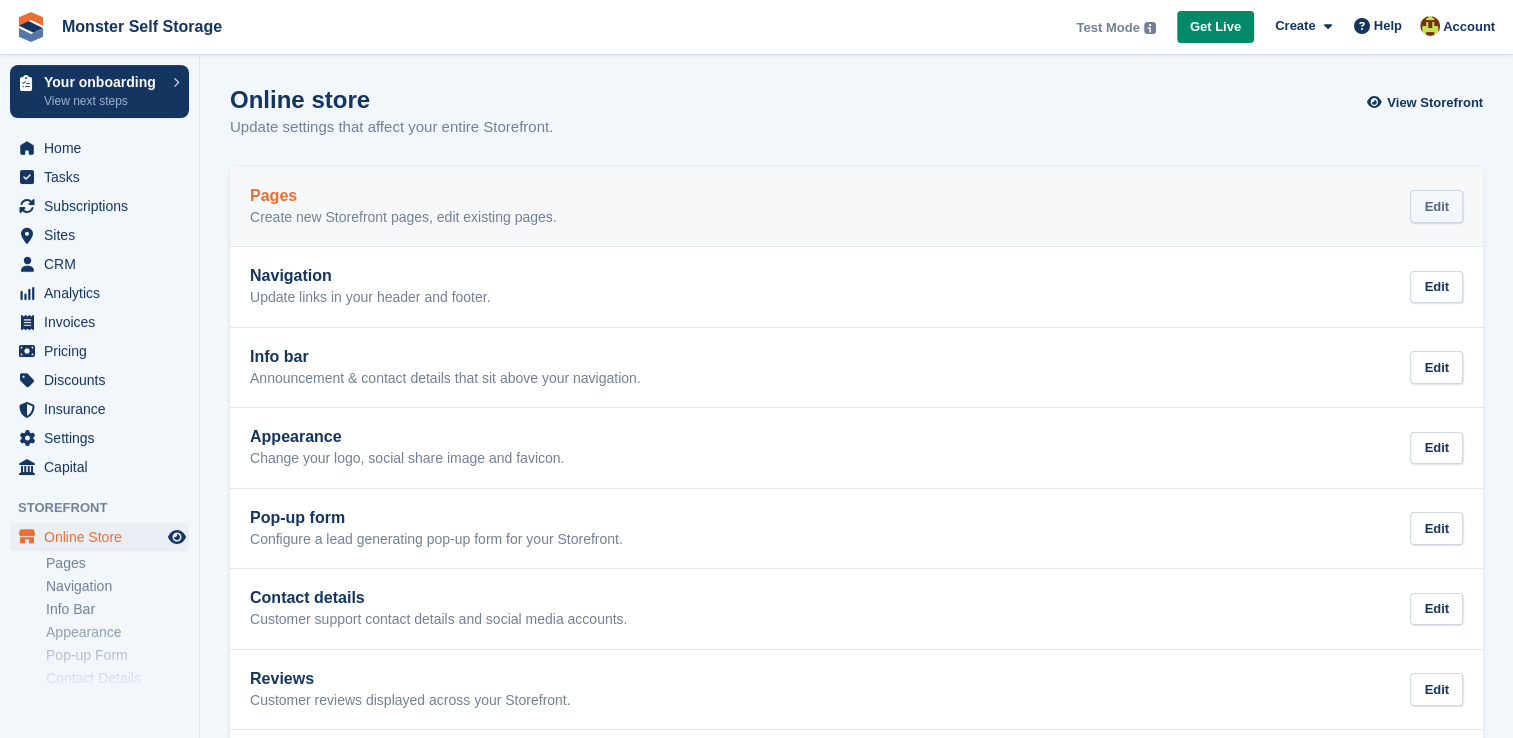 click on "Edit" at bounding box center [1436, 206] 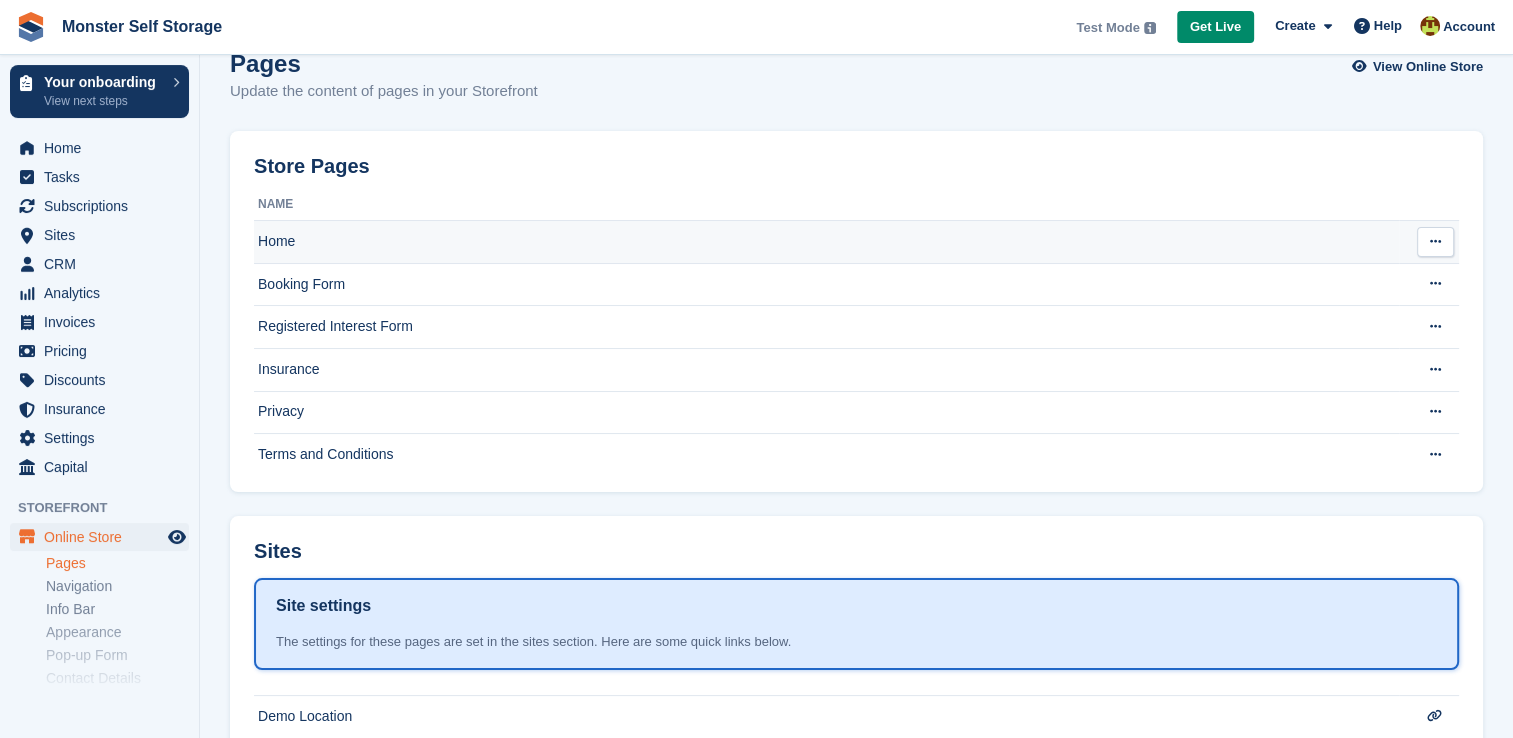 scroll, scrollTop: 0, scrollLeft: 0, axis: both 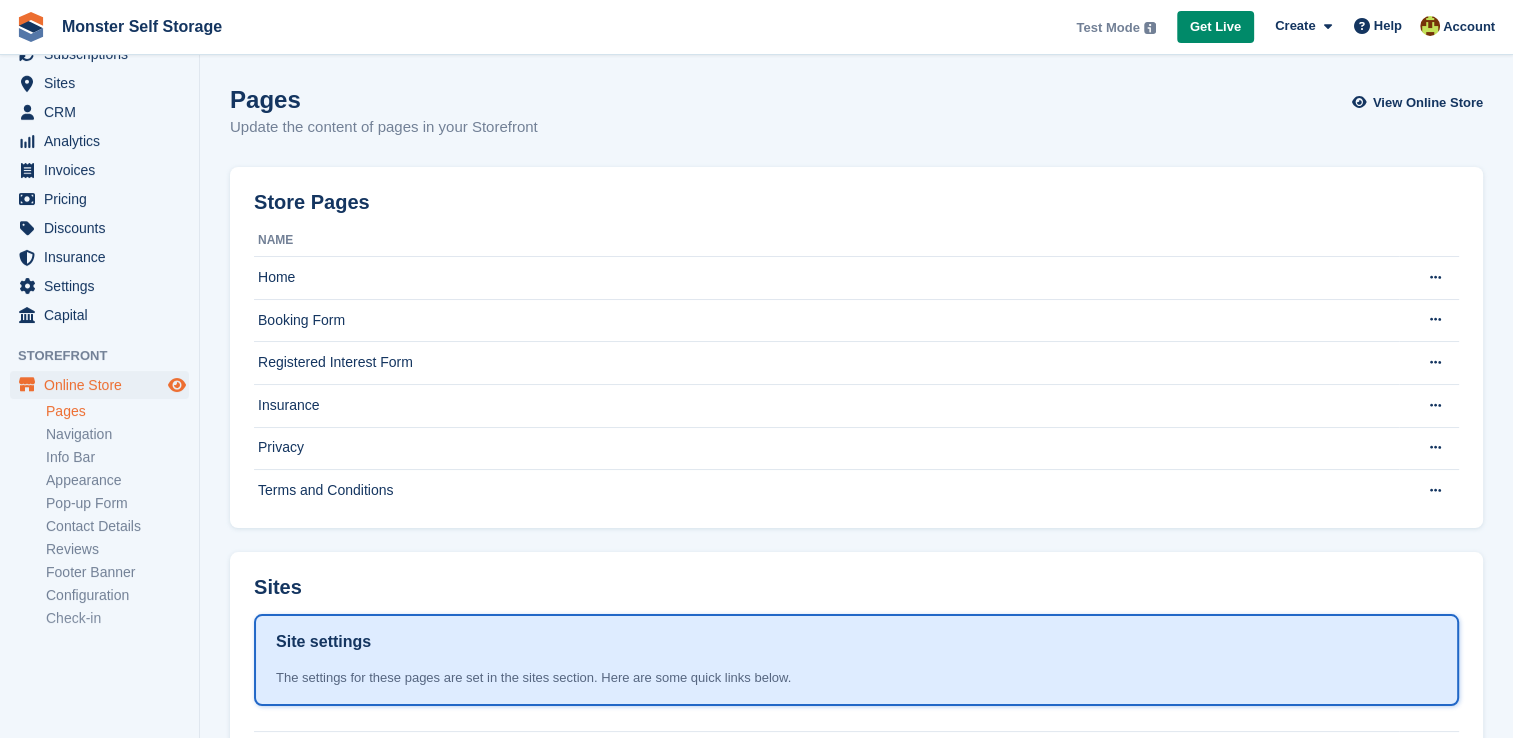 click at bounding box center [177, 385] 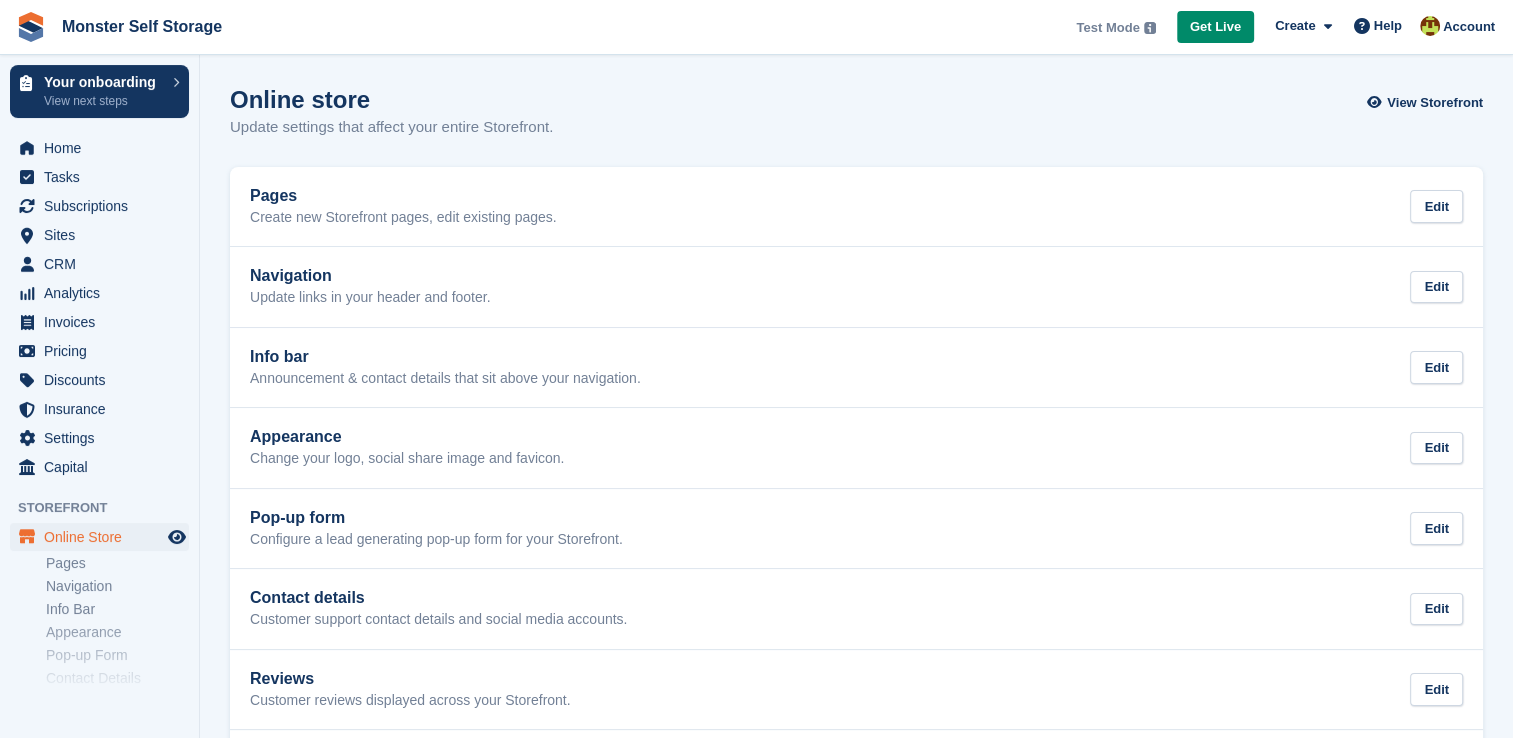 select on "**" 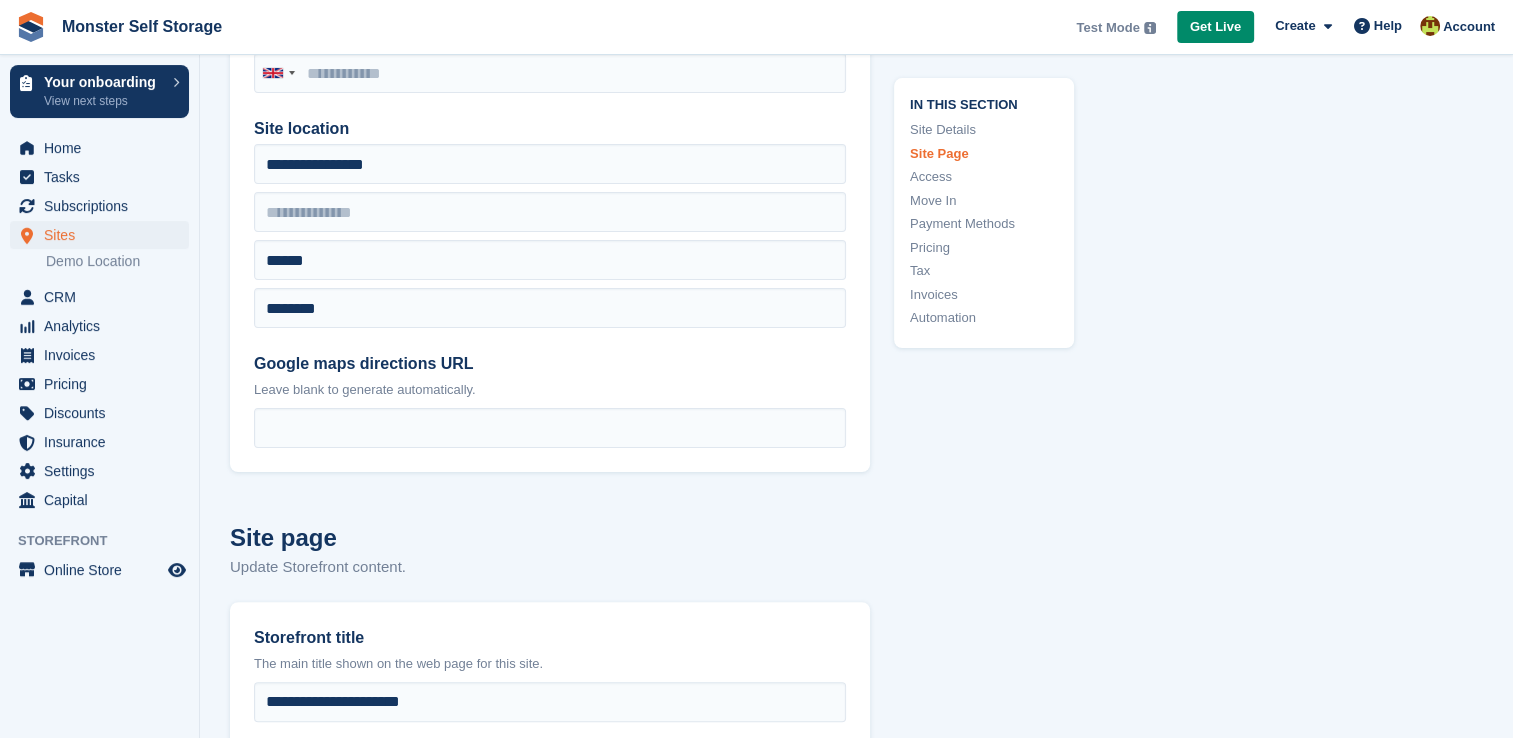 scroll, scrollTop: 0, scrollLeft: 0, axis: both 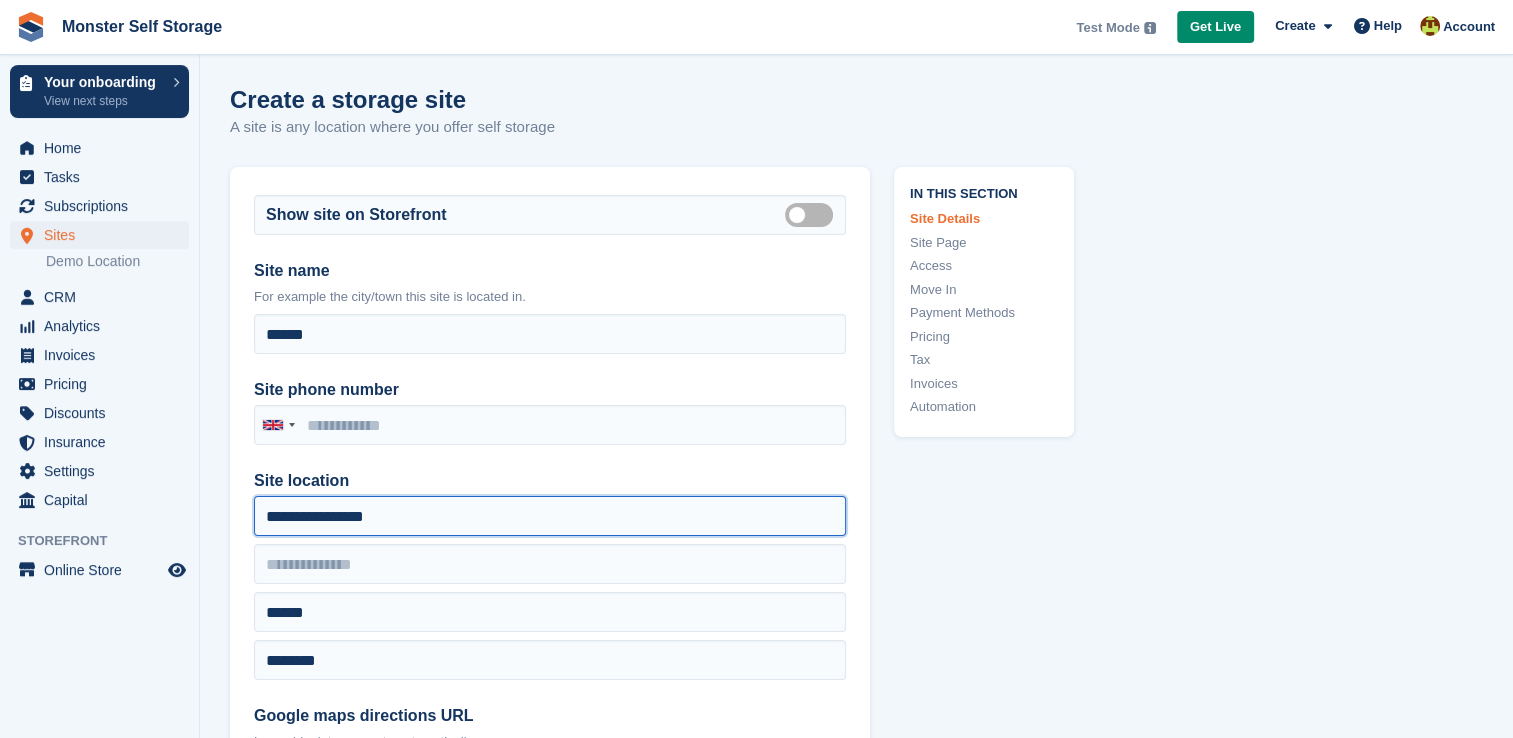 drag, startPoint x: 592, startPoint y: 372, endPoint x: 409, endPoint y: 518, distance: 234.10468 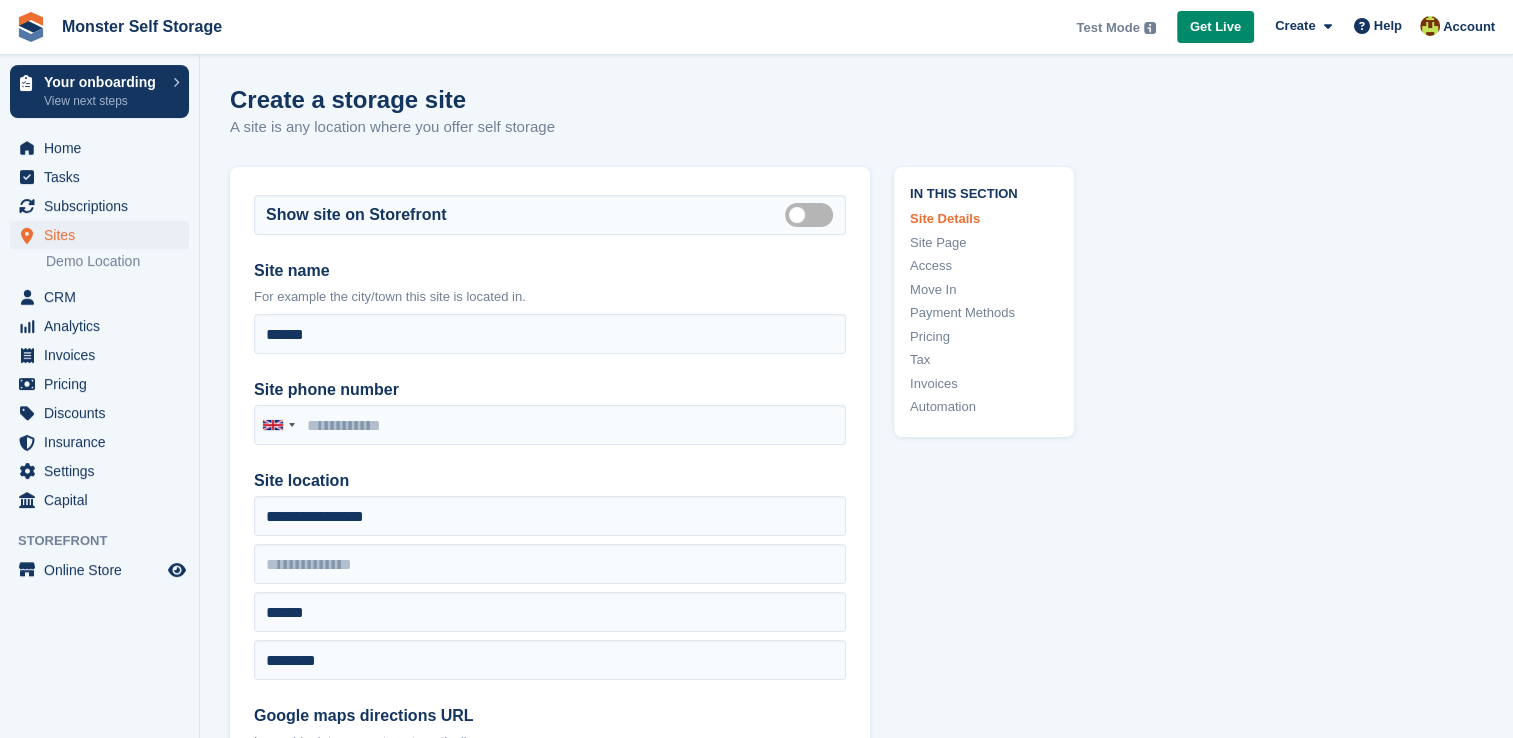 click on "In this section
Site Details
Site Page
Access
Move In
Payment Methods
Pricing
Tax
Invoices
Automation" at bounding box center (972, 4150) 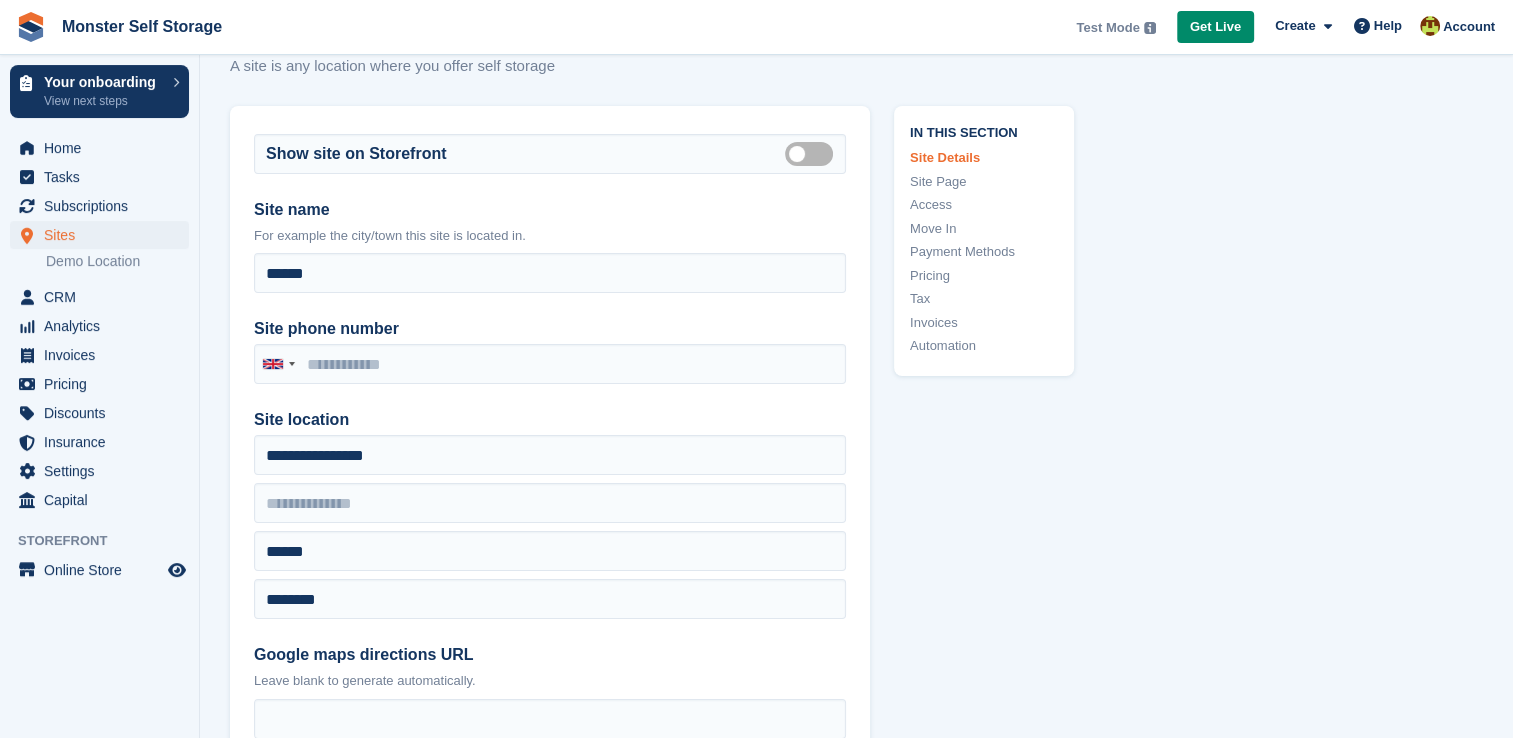 scroll, scrollTop: 80, scrollLeft: 0, axis: vertical 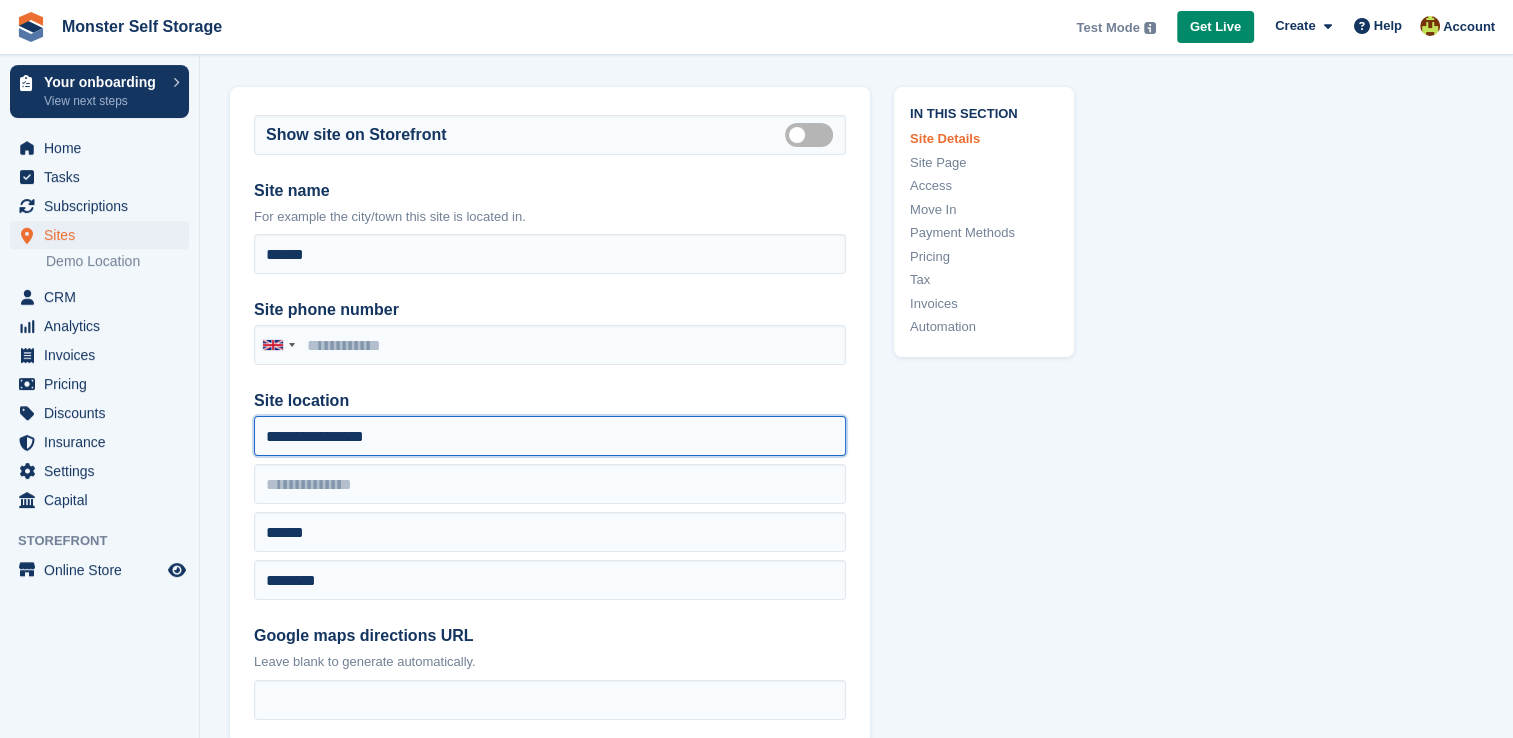 click on "**********" at bounding box center (550, 436) 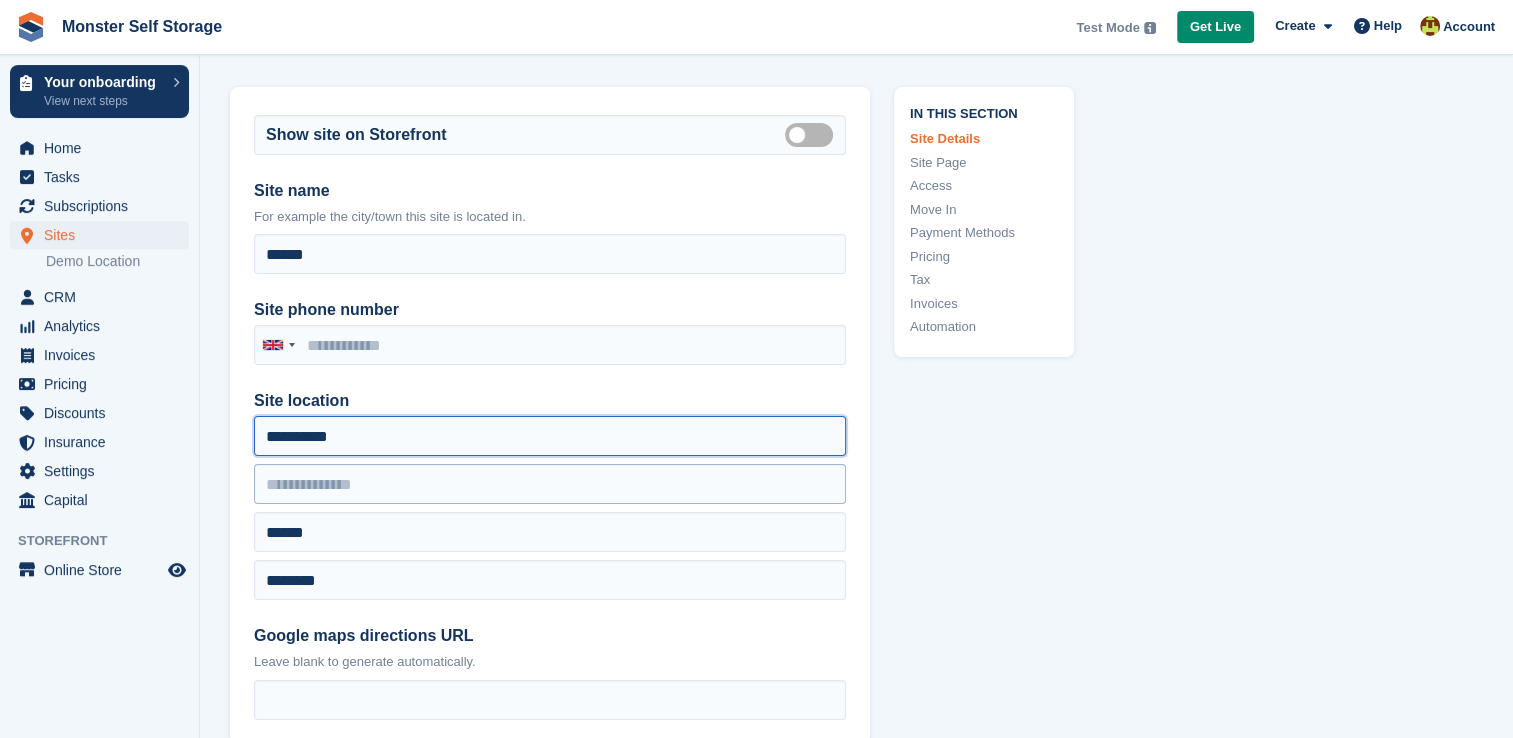 type on "*********" 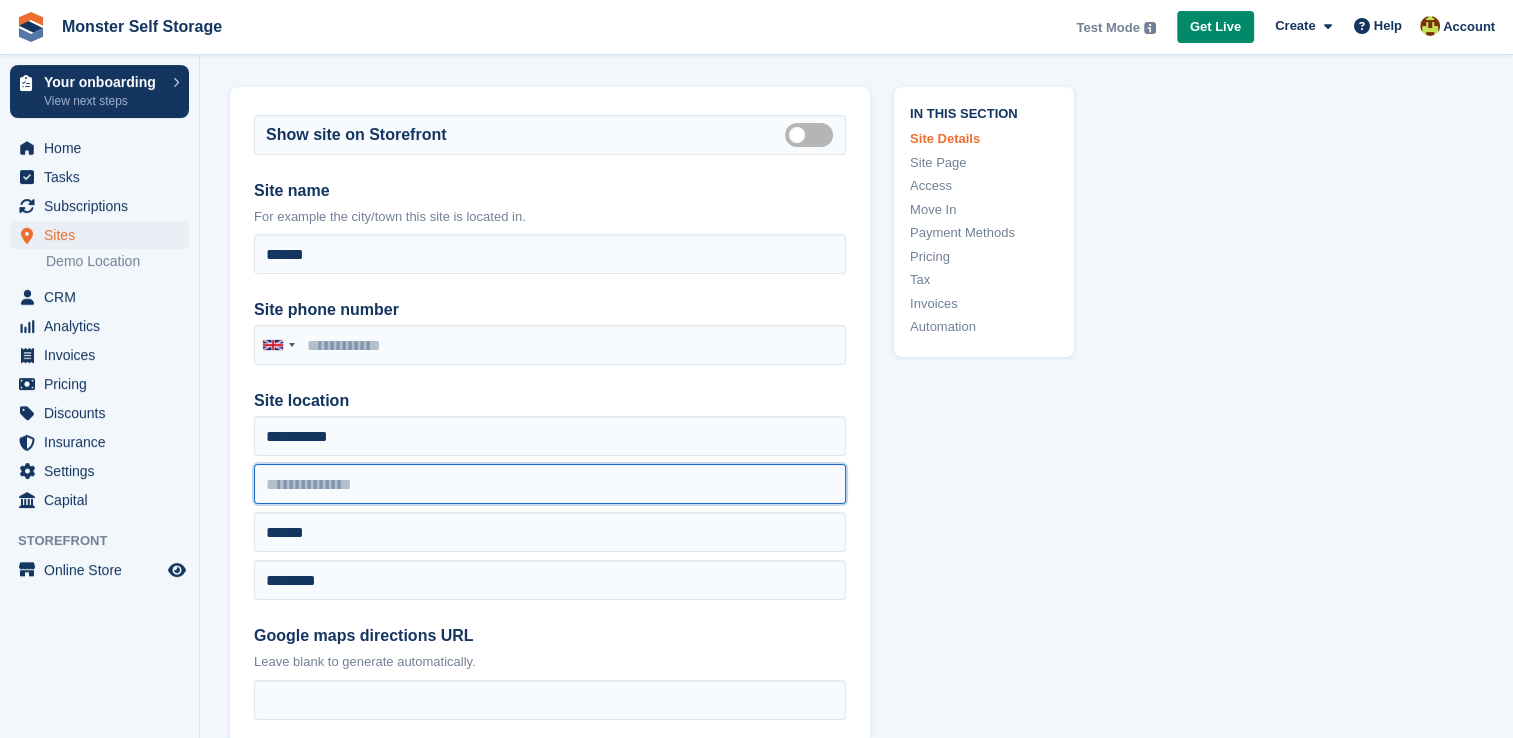 click at bounding box center [550, 484] 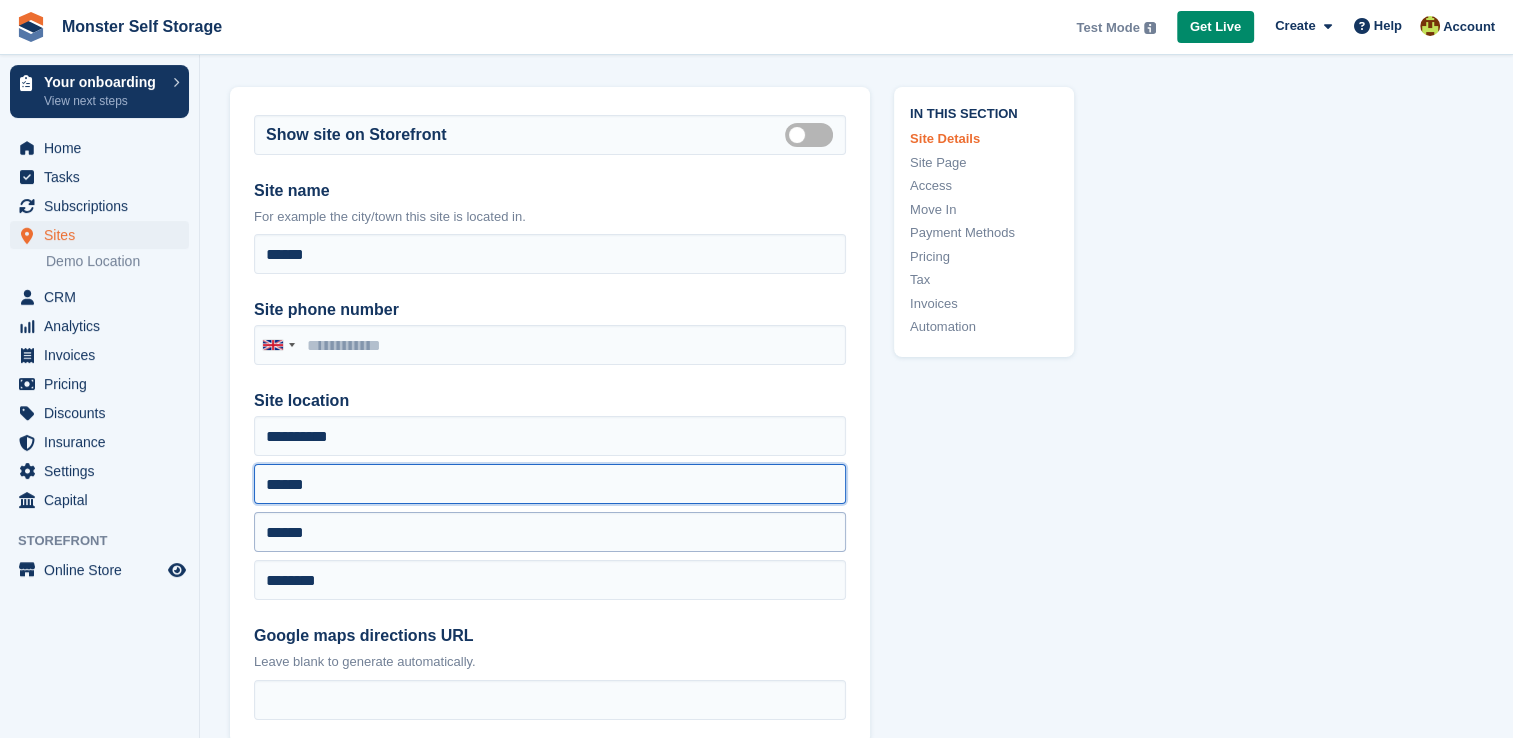 type on "******" 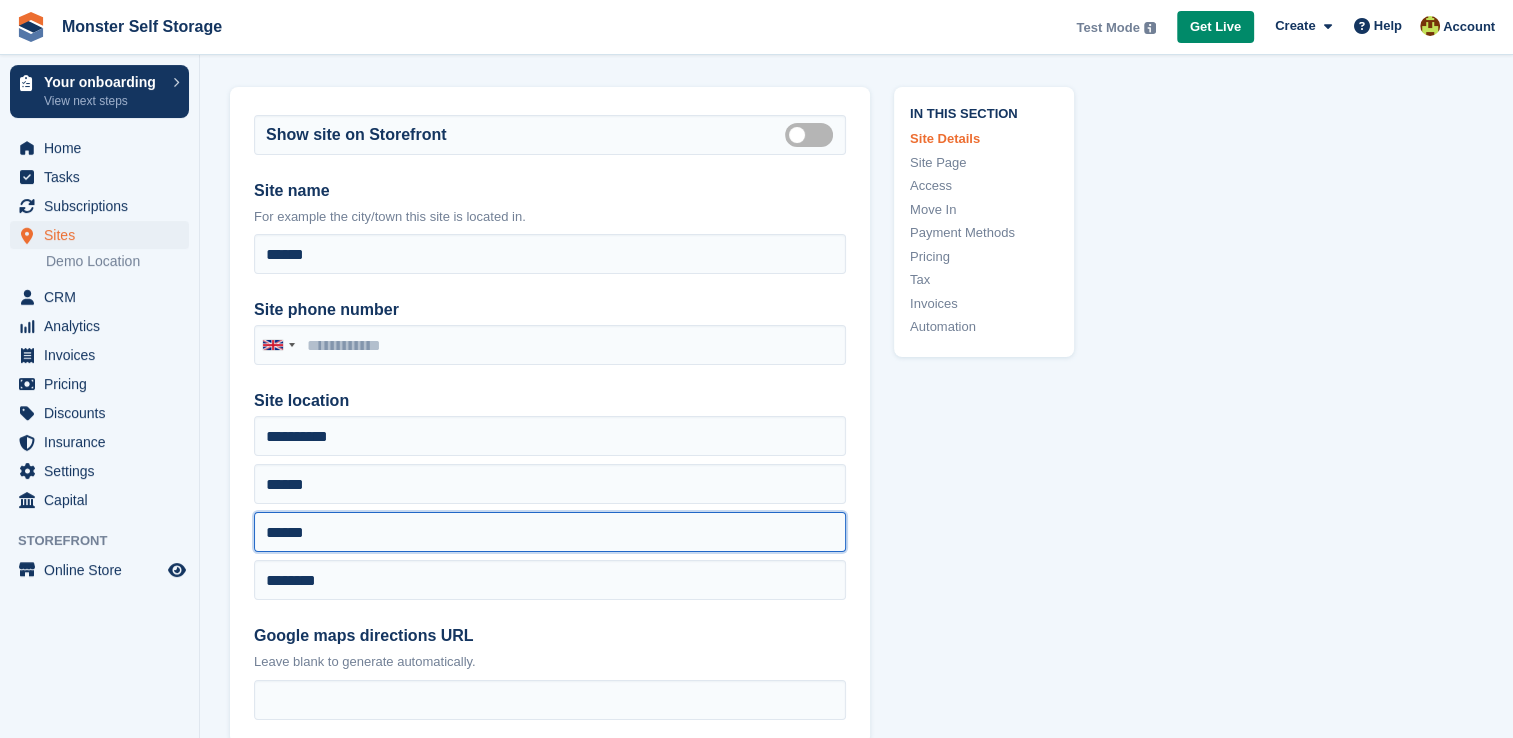 click on "******" at bounding box center (550, 532) 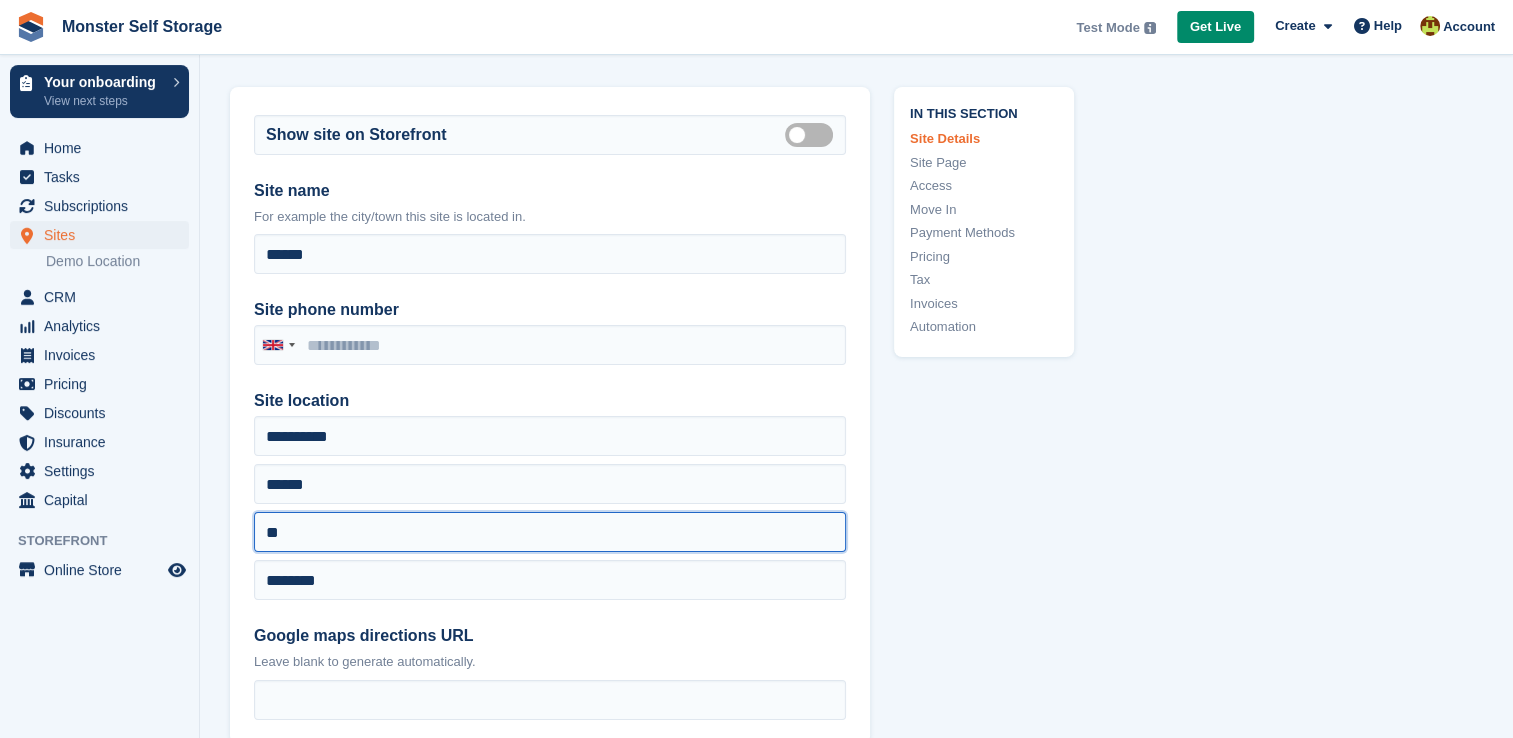 type on "*" 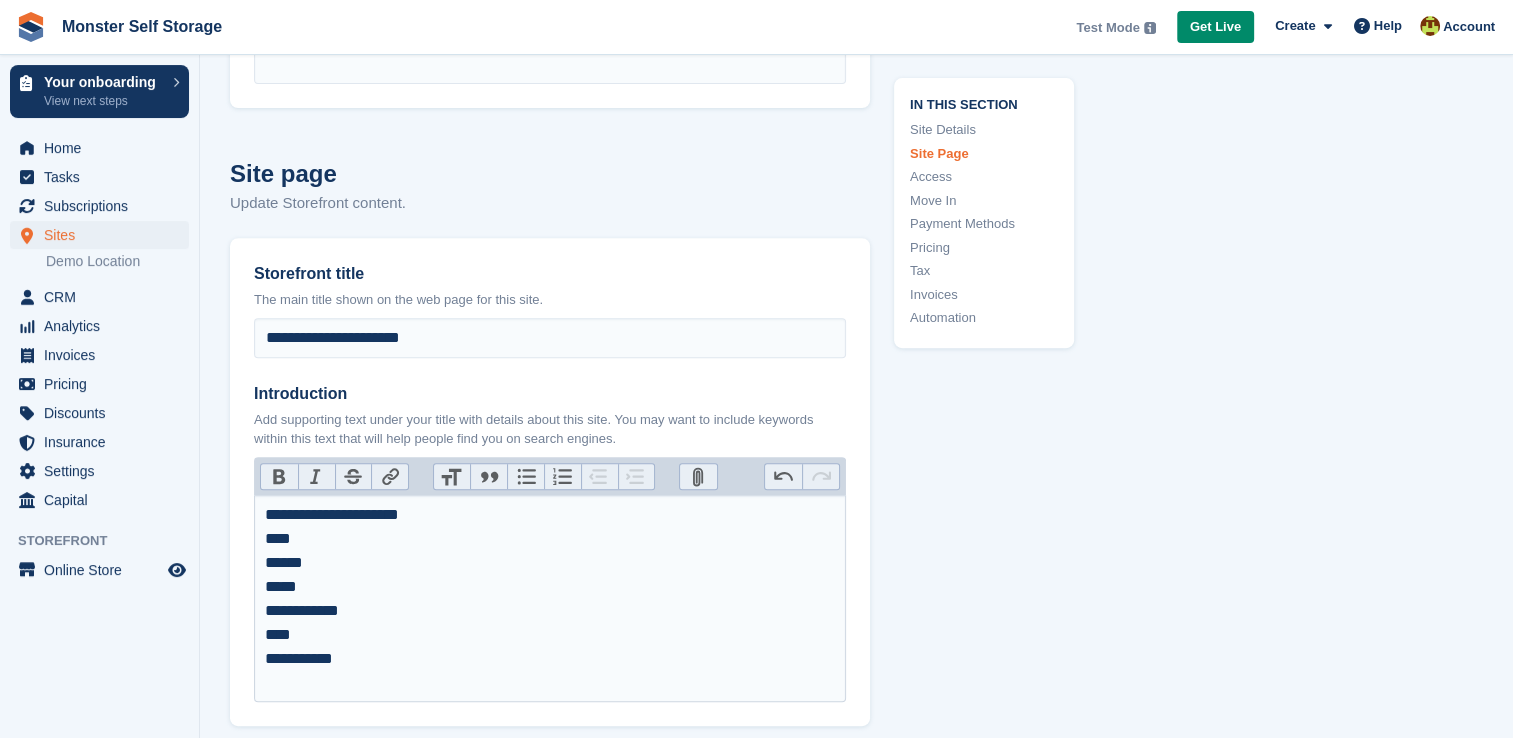 scroll, scrollTop: 725, scrollLeft: 0, axis: vertical 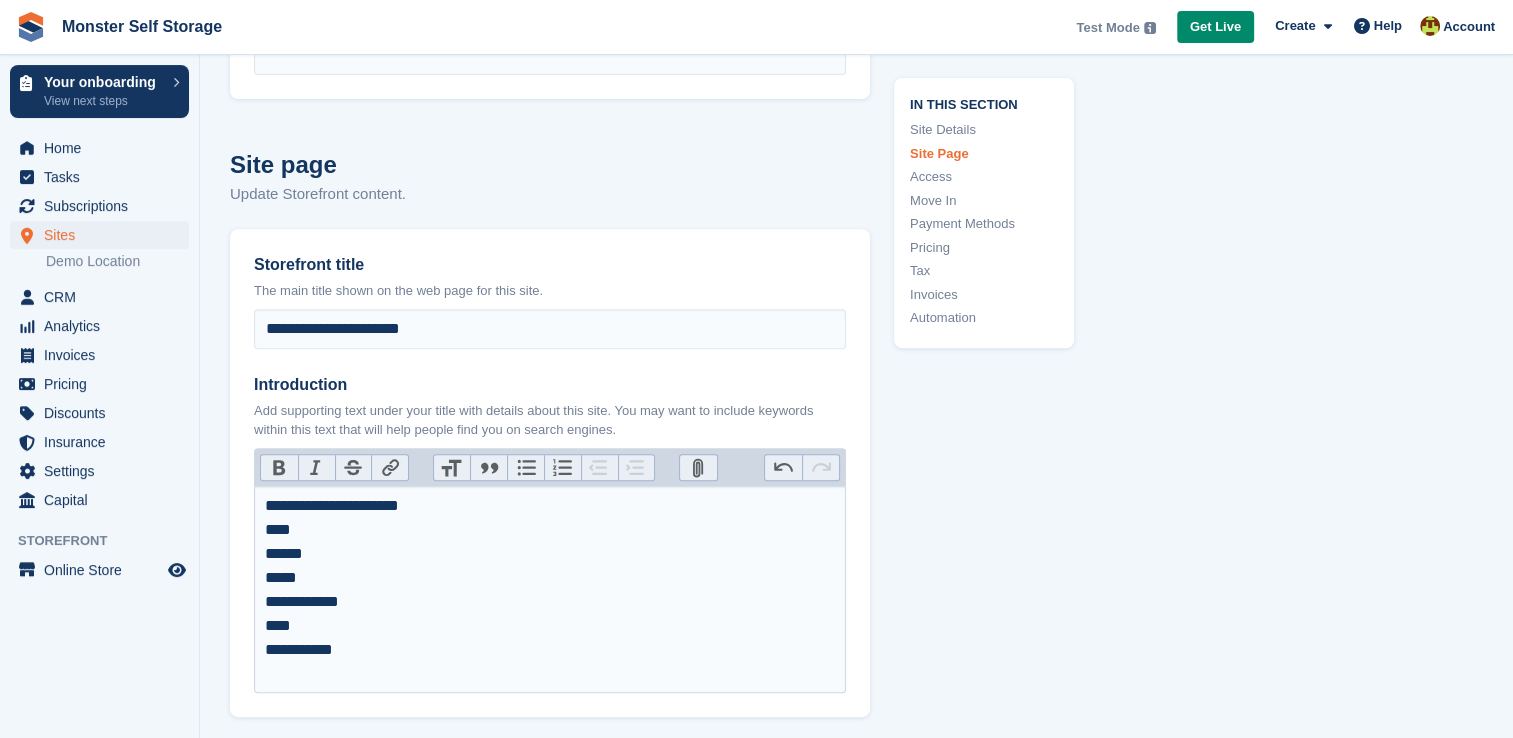 type on "**********" 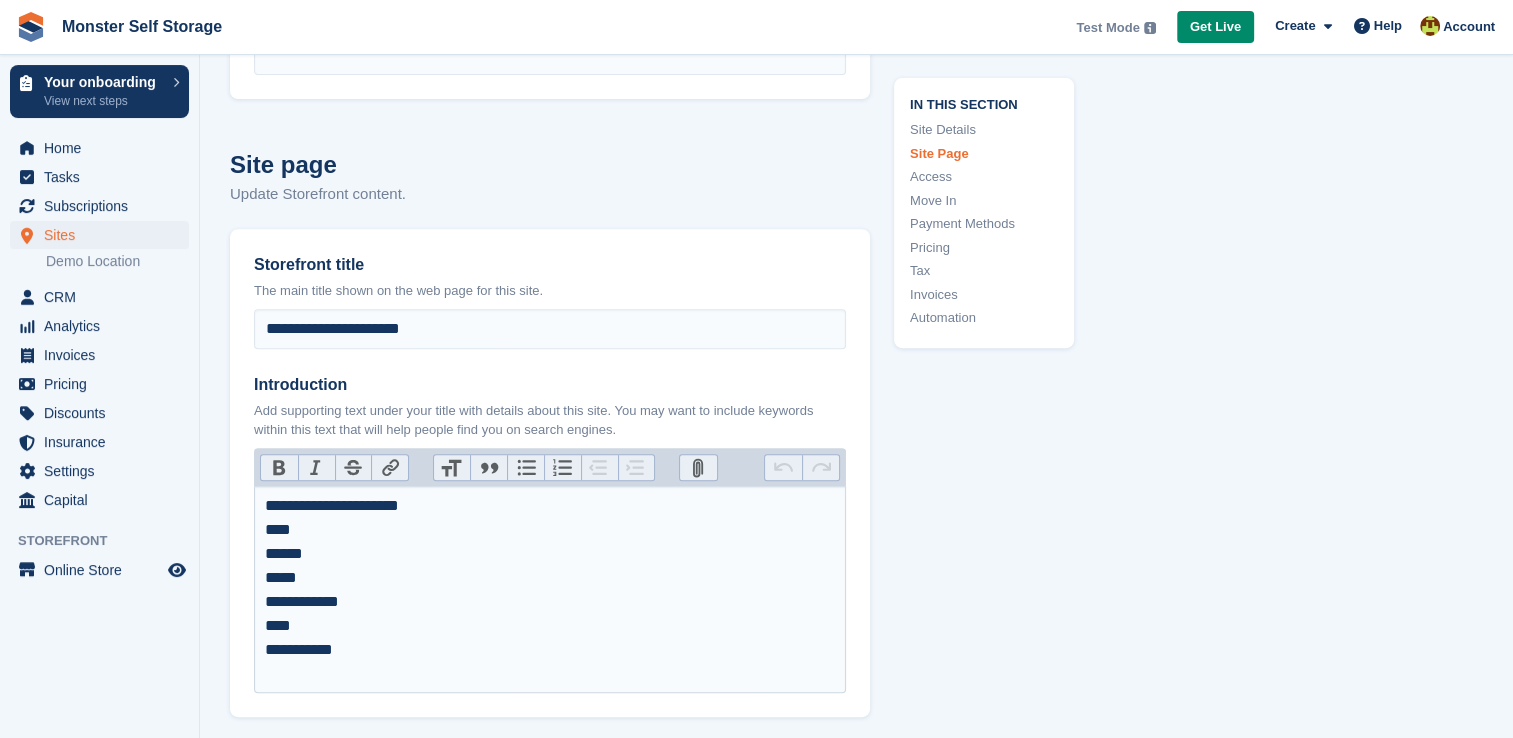 click on "**********" at bounding box center [550, 589] 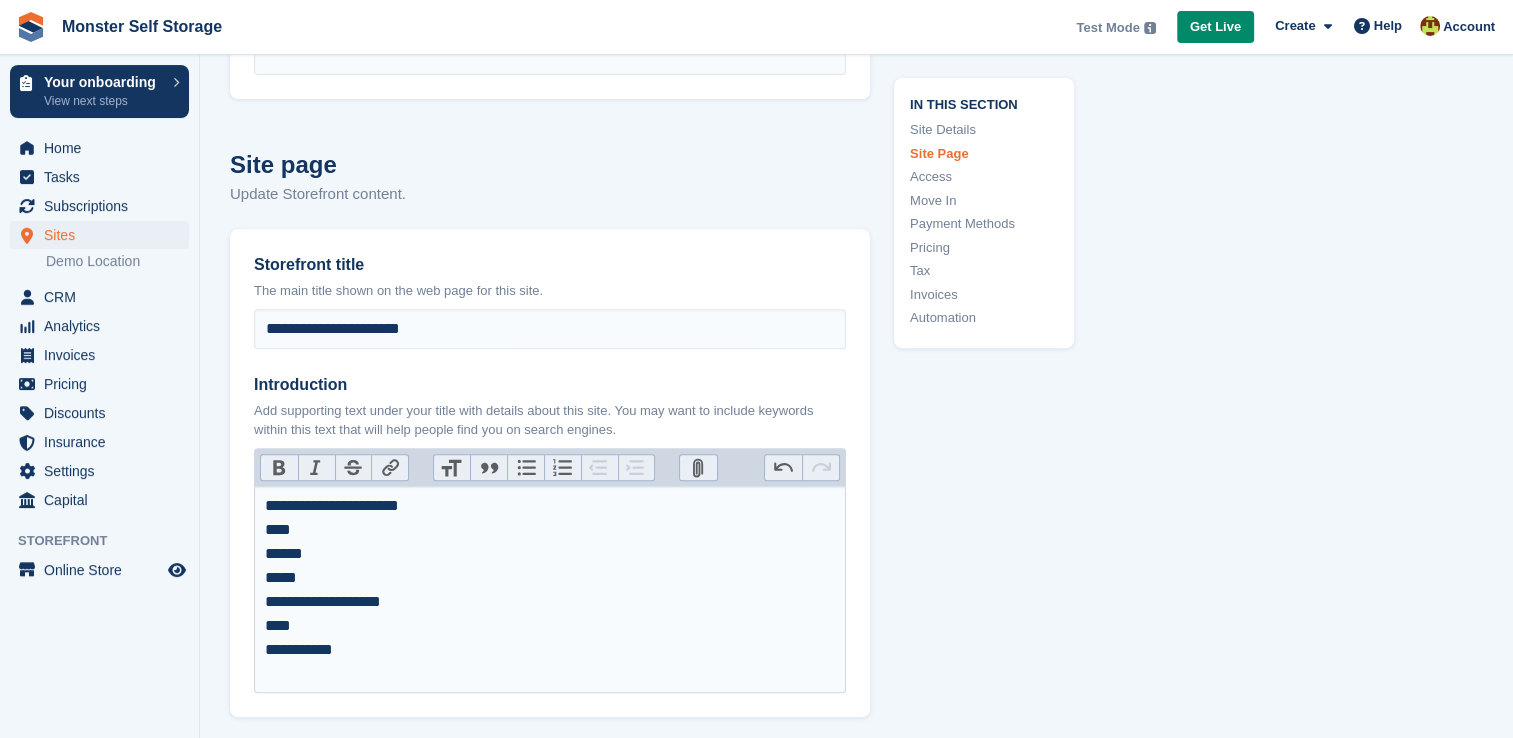 click on "**********" at bounding box center [550, 589] 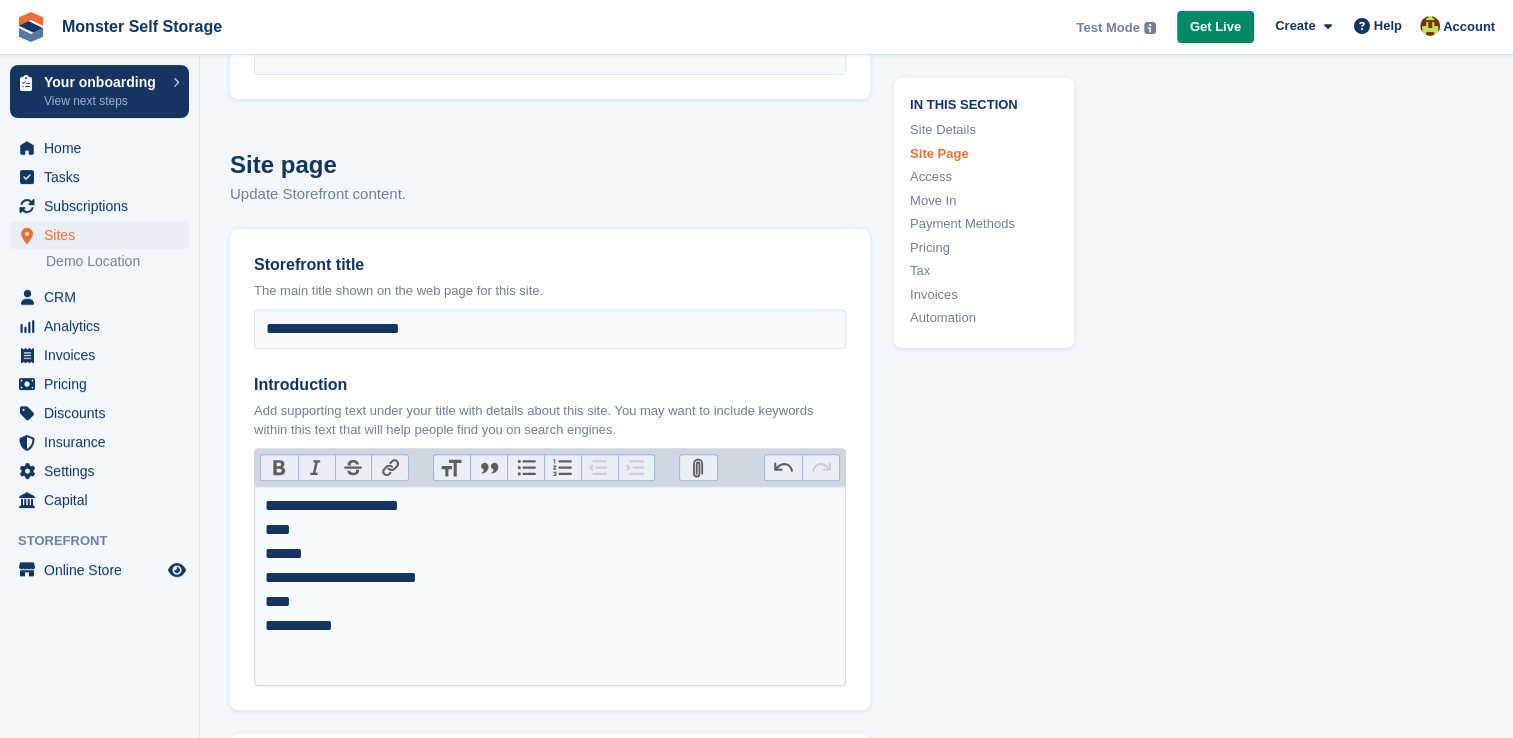 click on "**********" at bounding box center [550, 578] 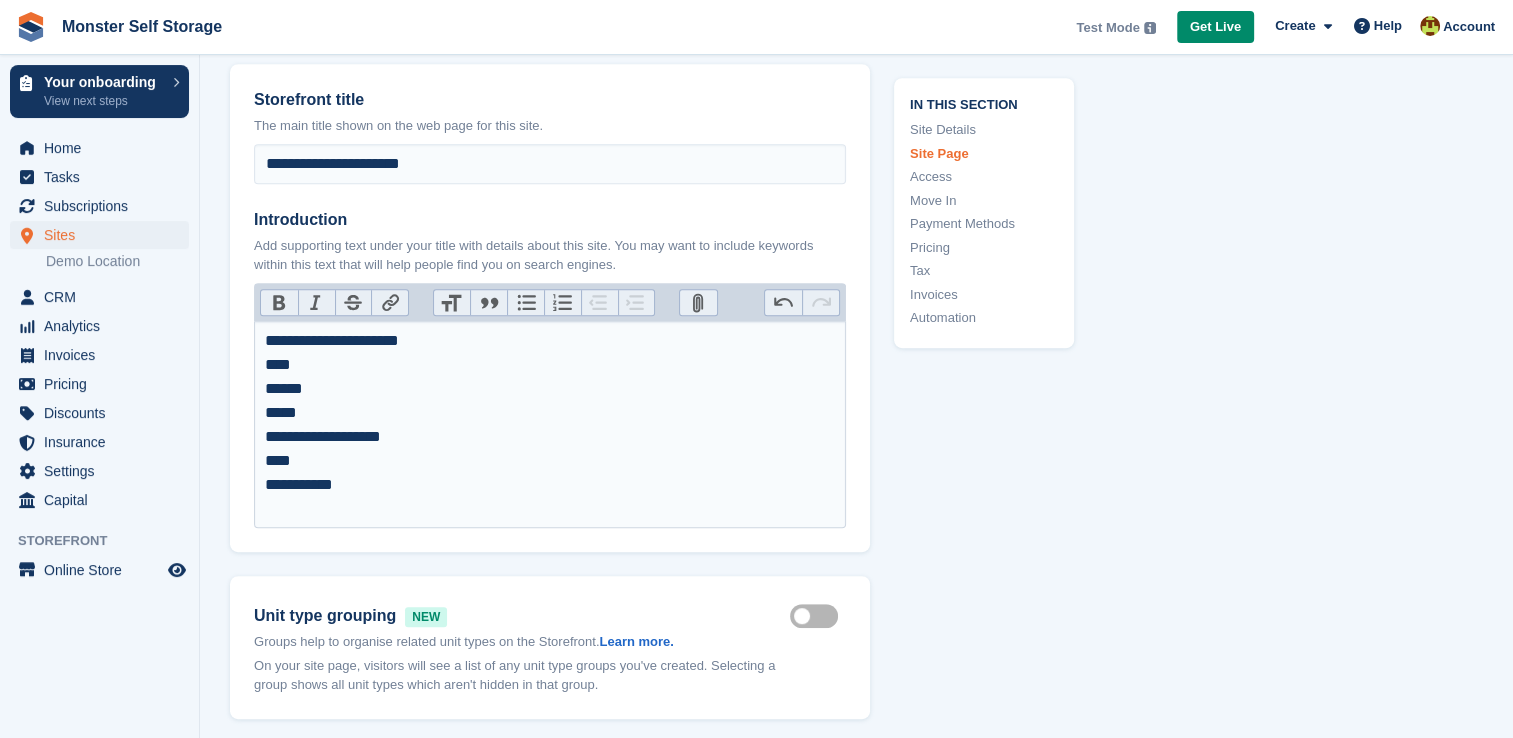 scroll, scrollTop: 900, scrollLeft: 0, axis: vertical 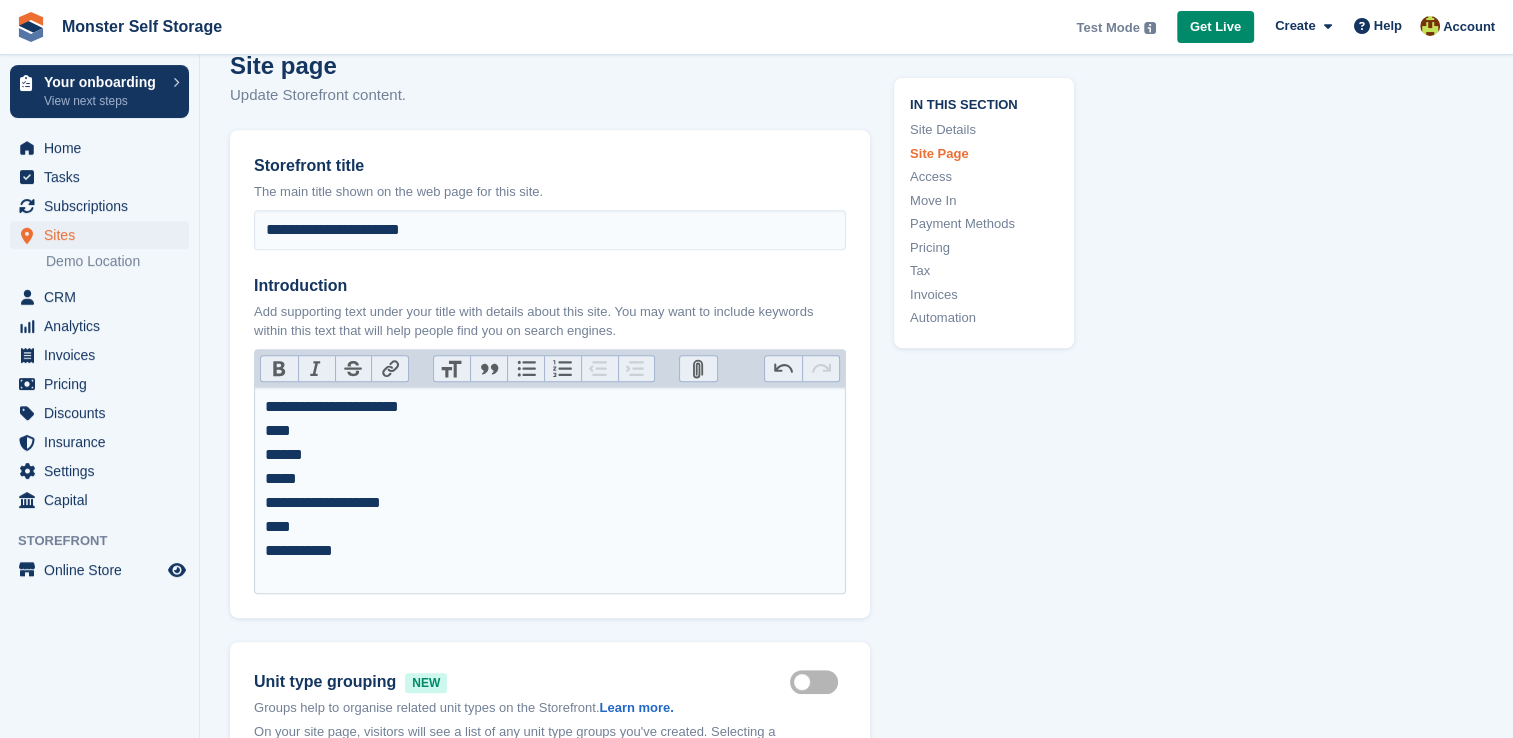 click on "**********" at bounding box center [550, 491] 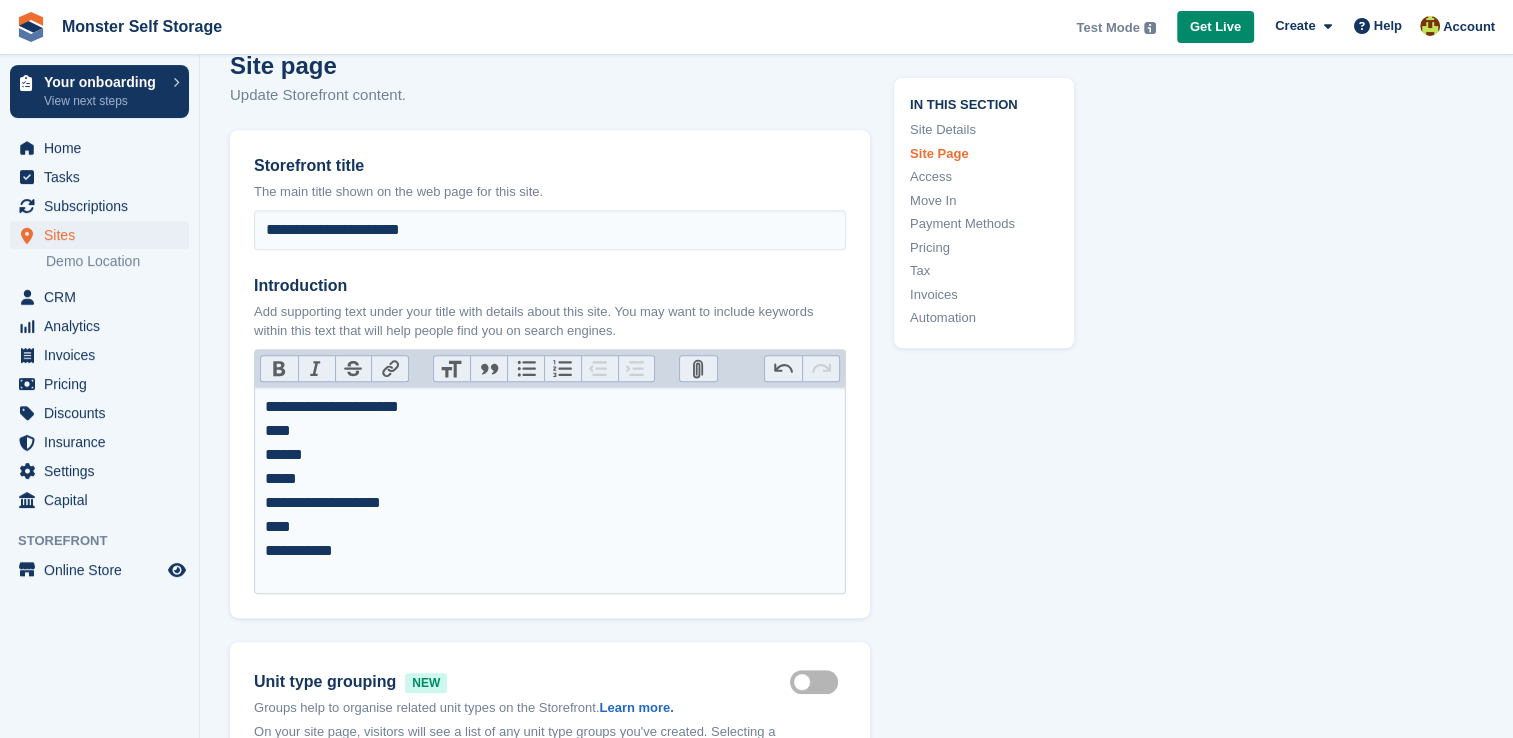 type on "**********" 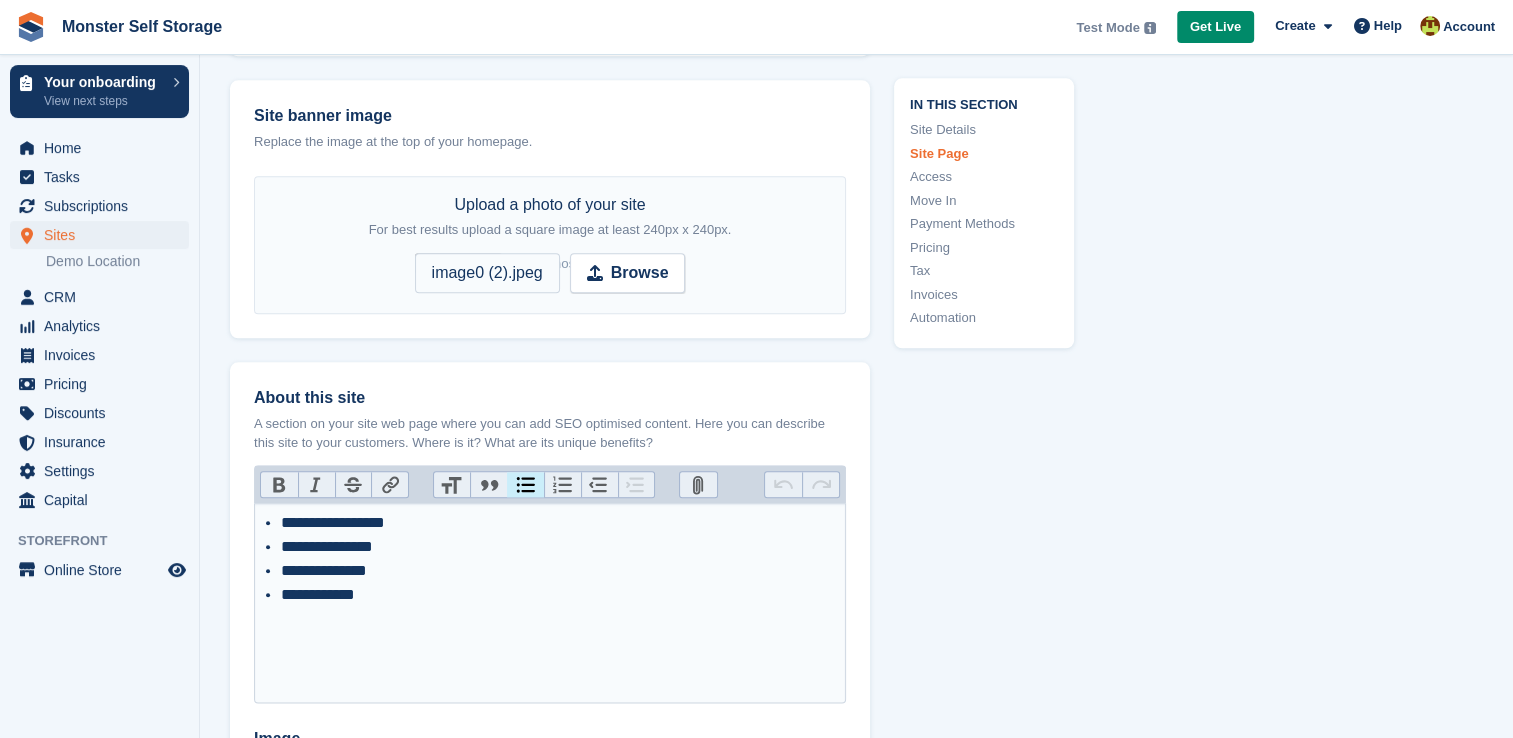 scroll, scrollTop: 2261, scrollLeft: 0, axis: vertical 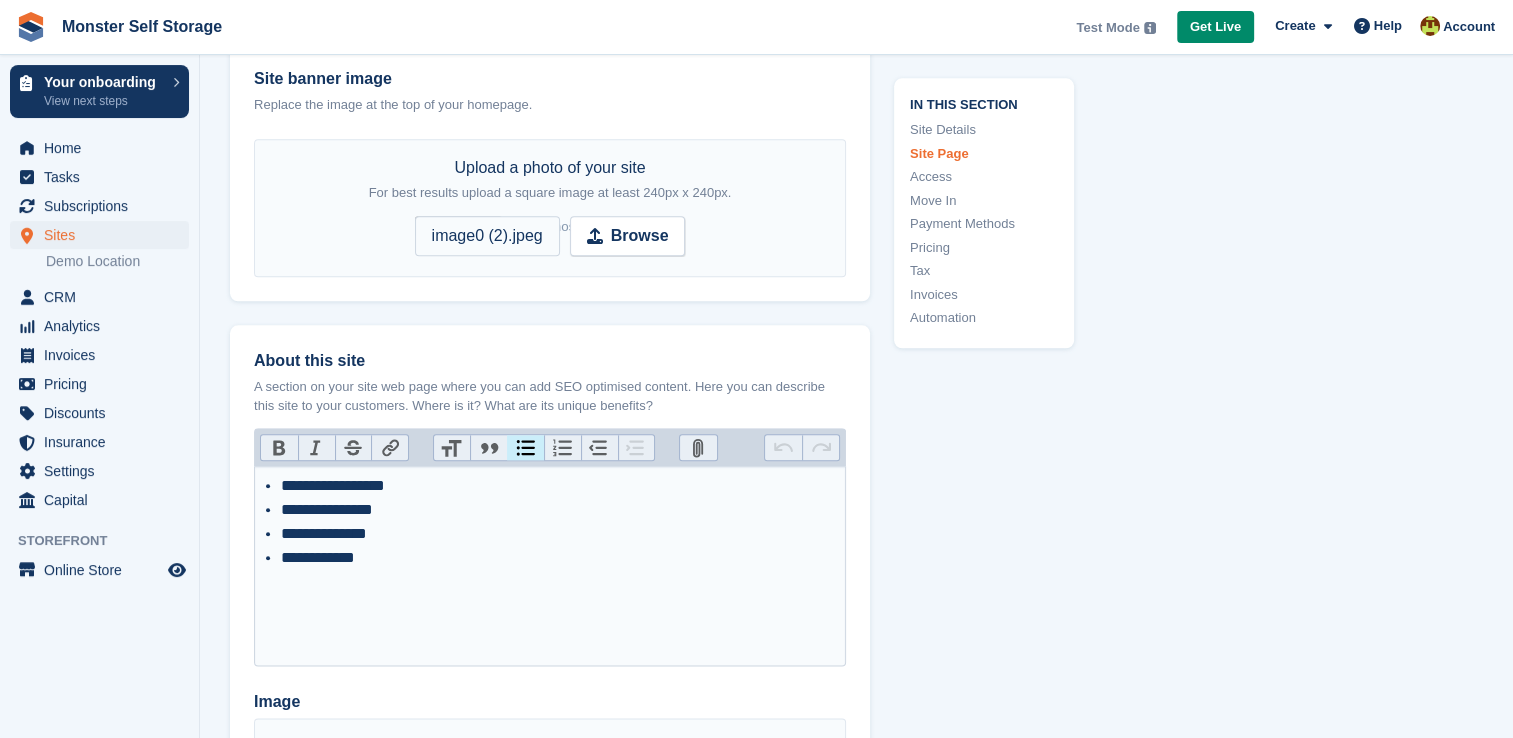click on "**********" at bounding box center [550, 566] 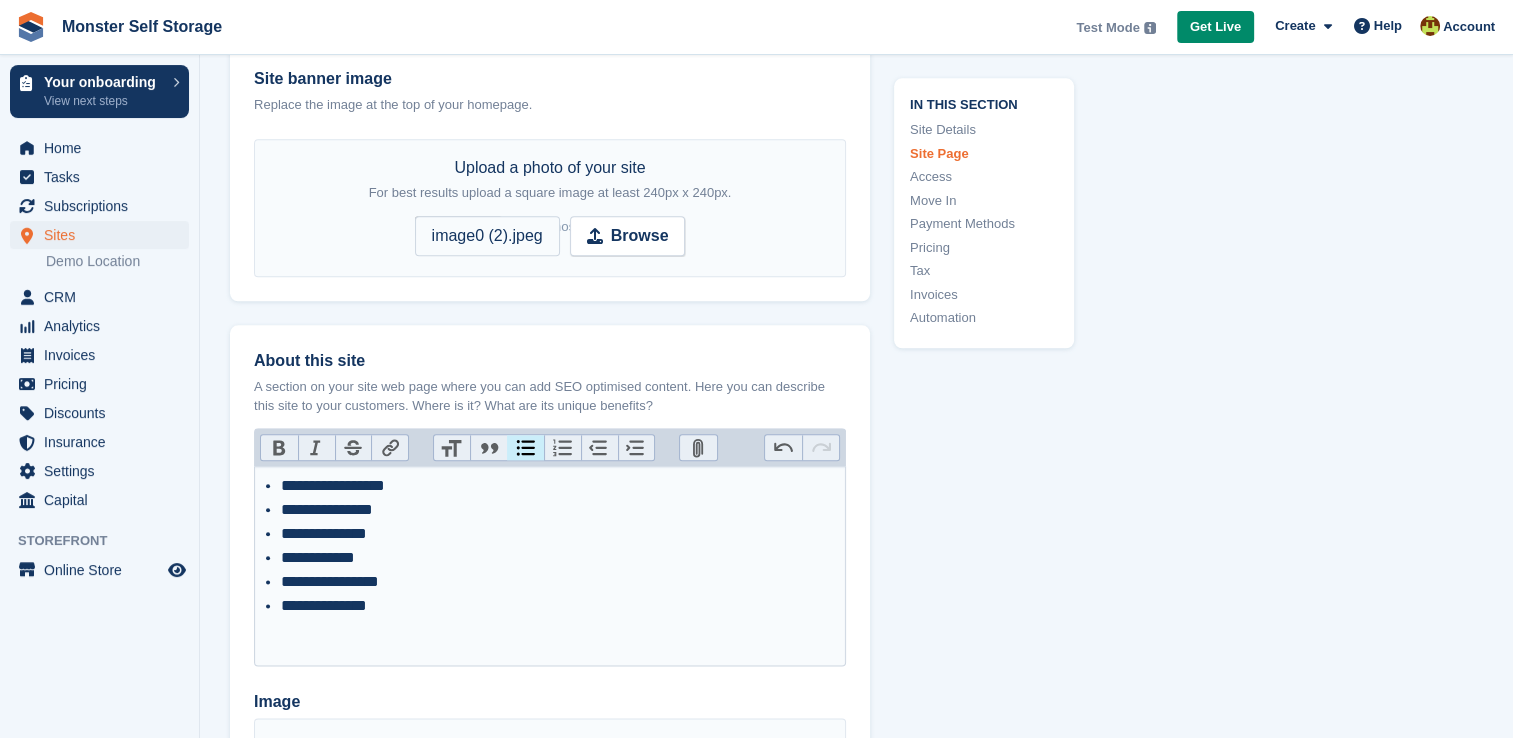 click on "**********" at bounding box center [558, 606] 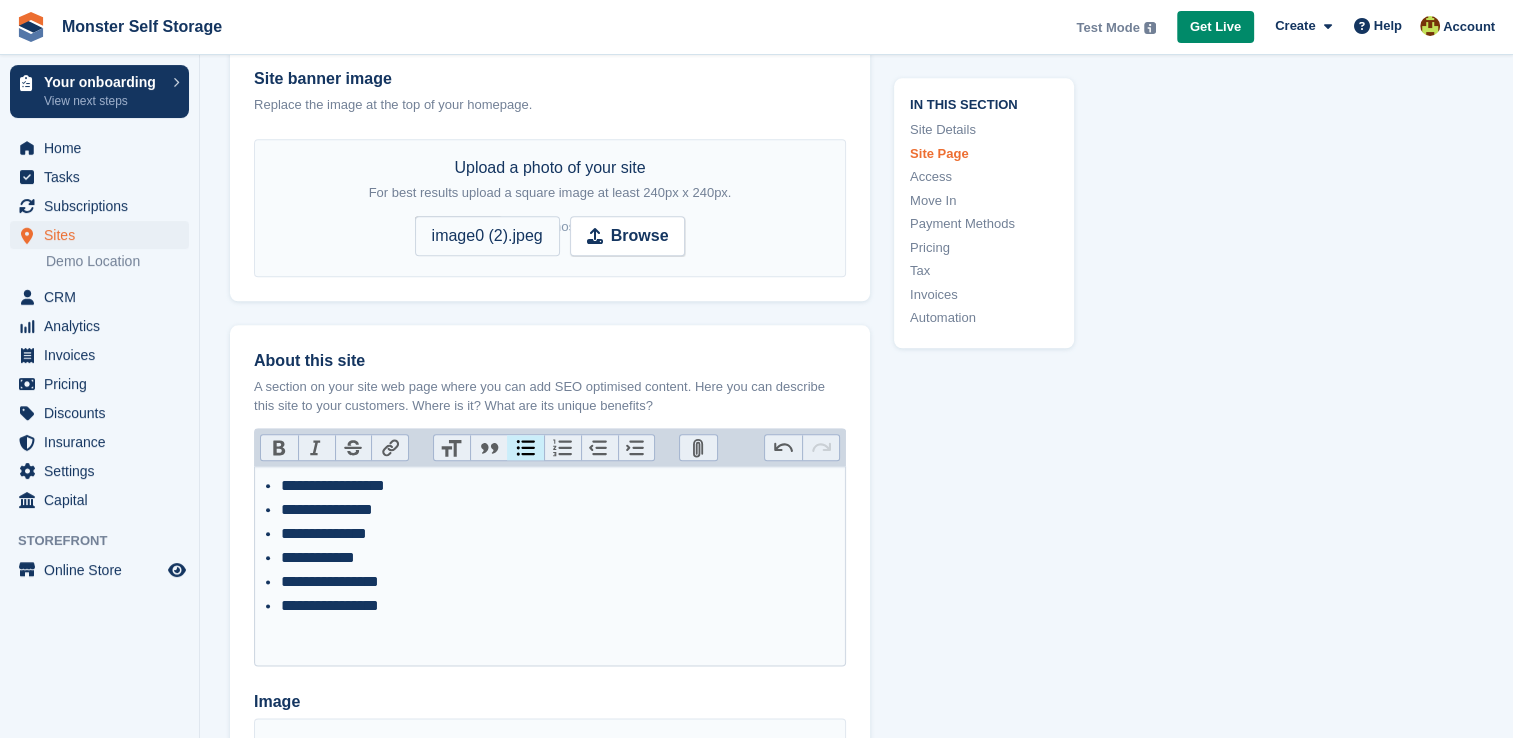 click on "**********" at bounding box center [558, 606] 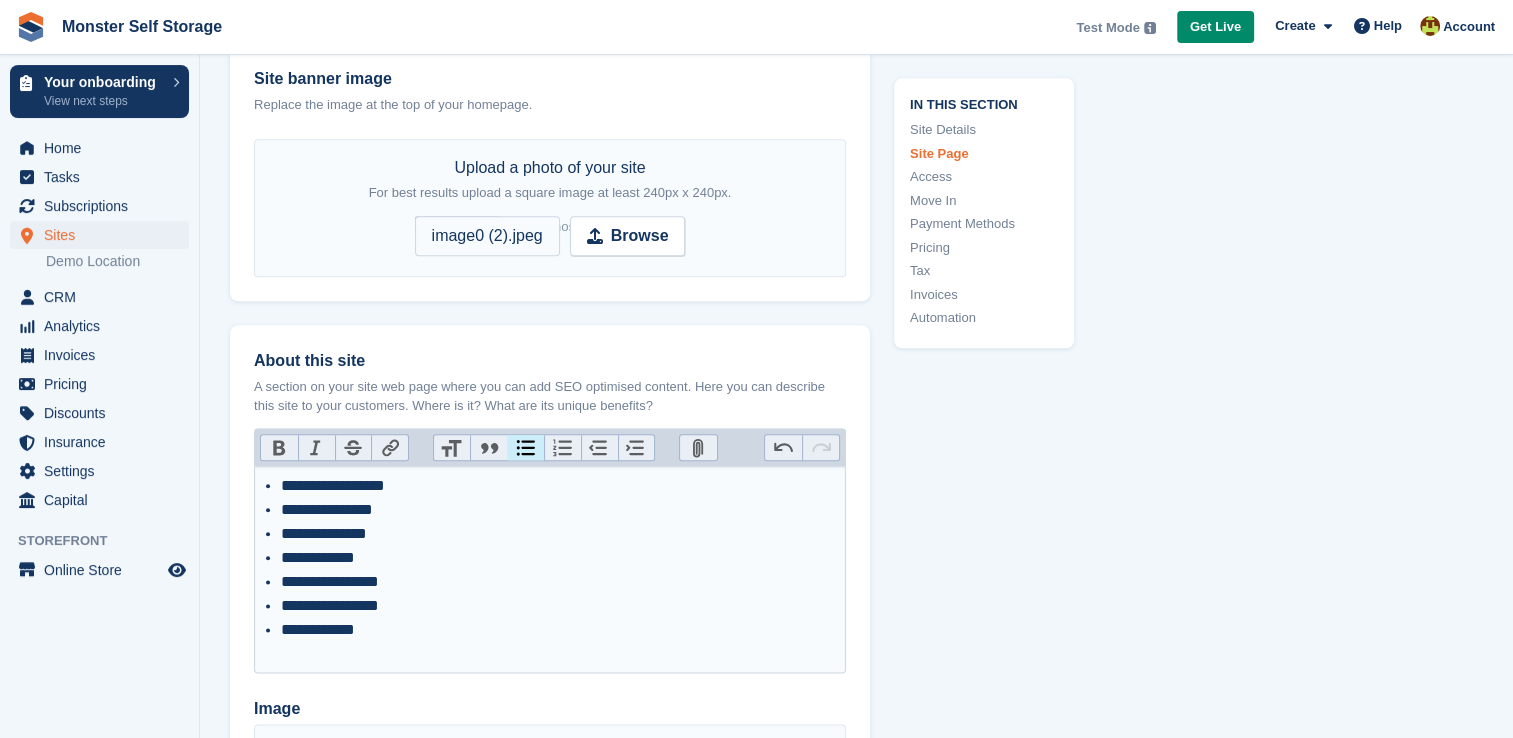 click on "**********" at bounding box center [558, 630] 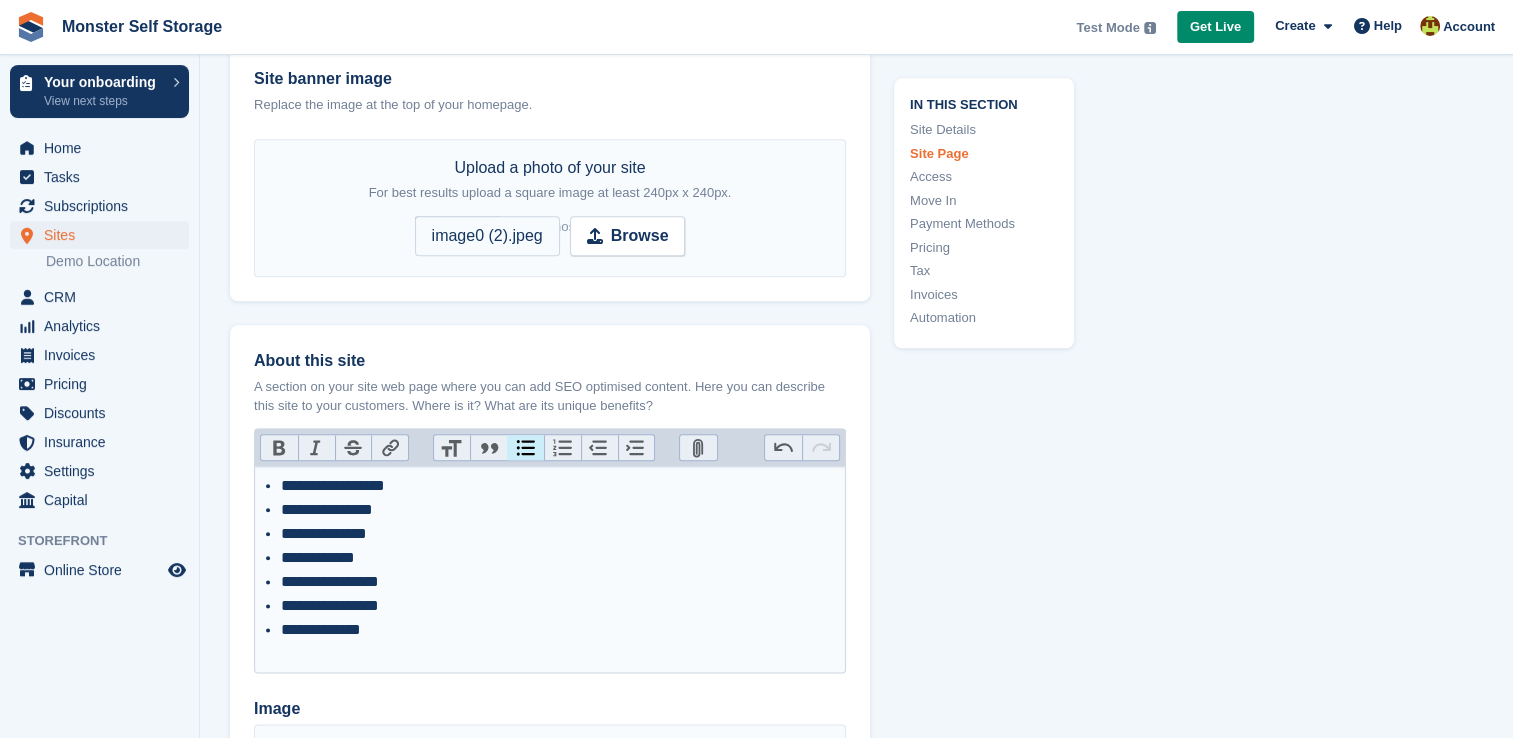 click on "**********" at bounding box center [558, 630] 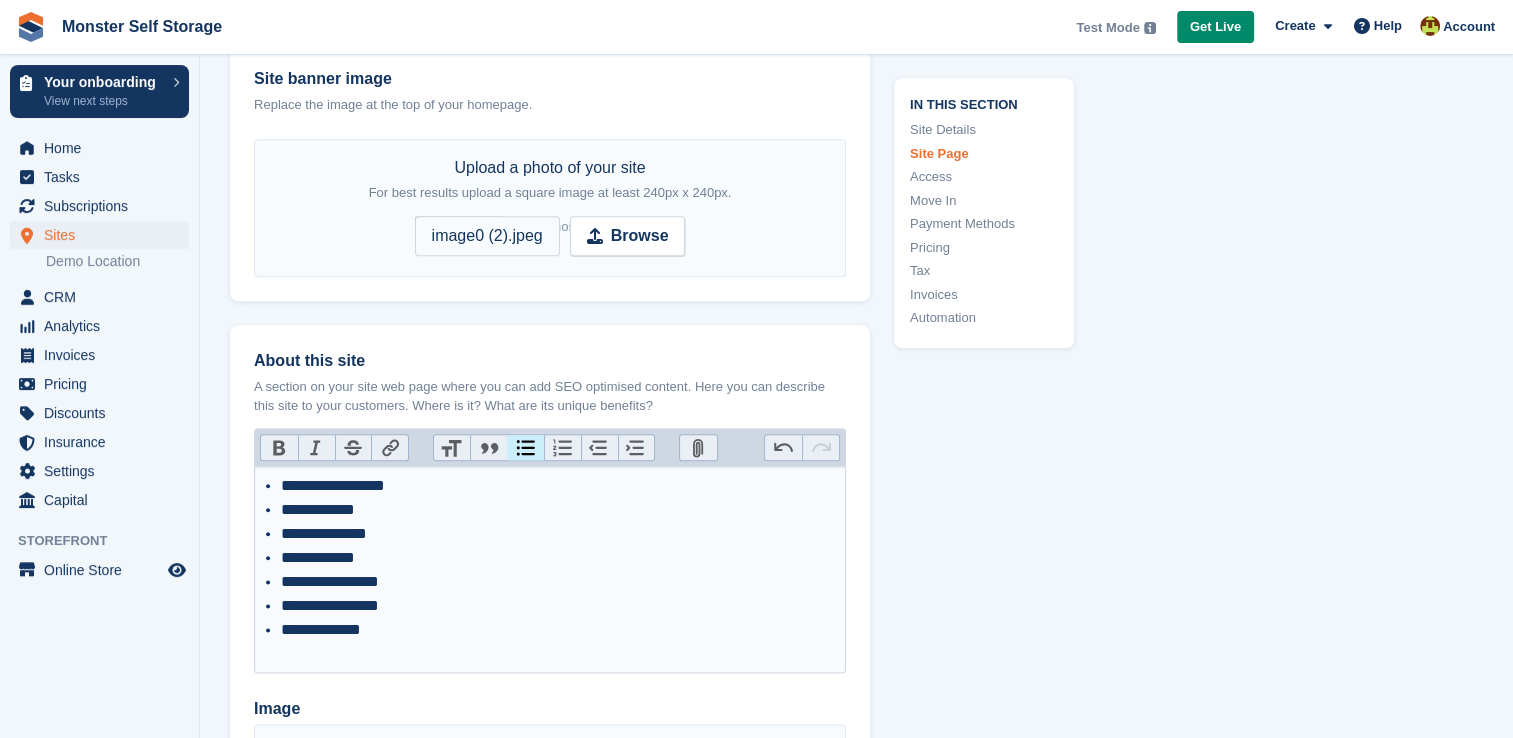 click on "**********" at bounding box center [558, 510] 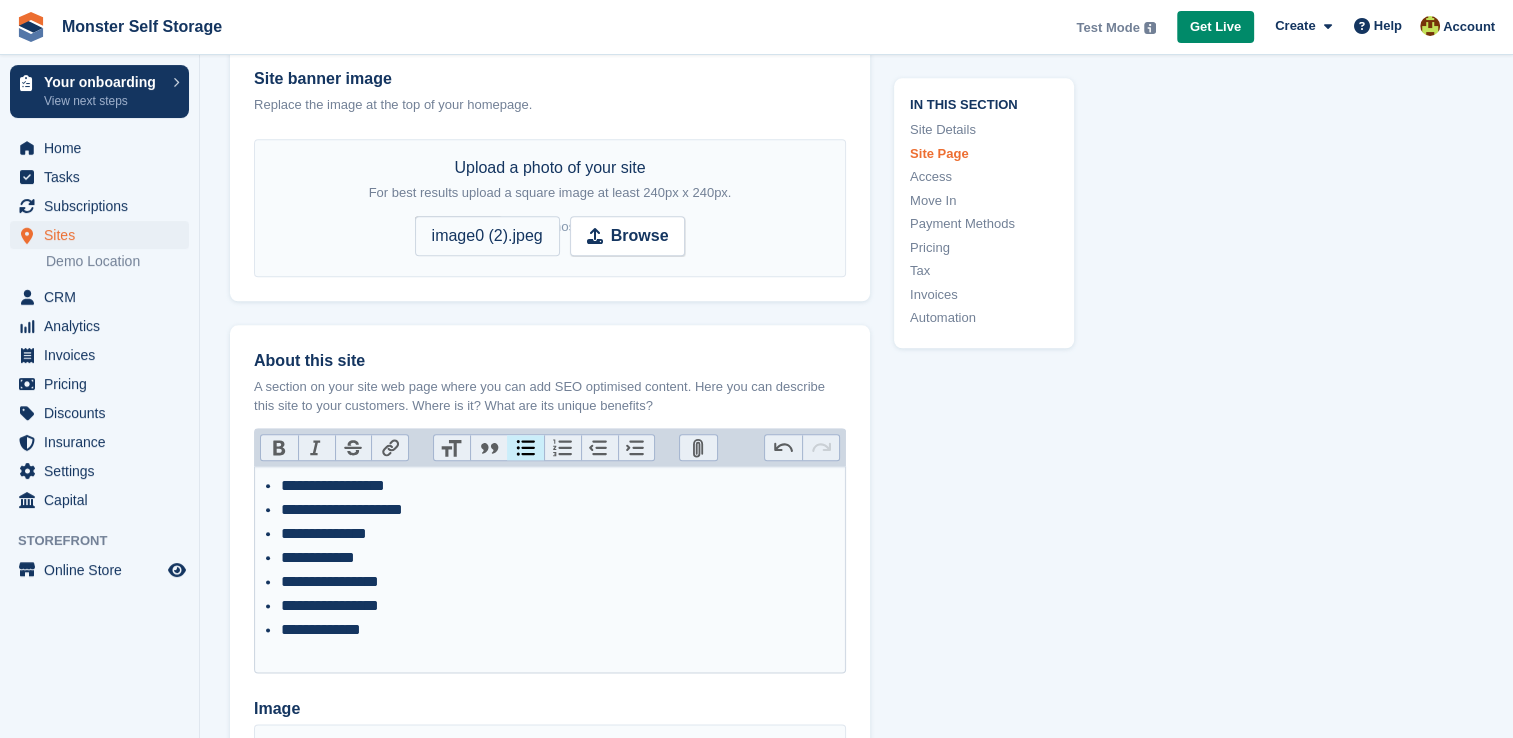click on "**********" at bounding box center [558, 630] 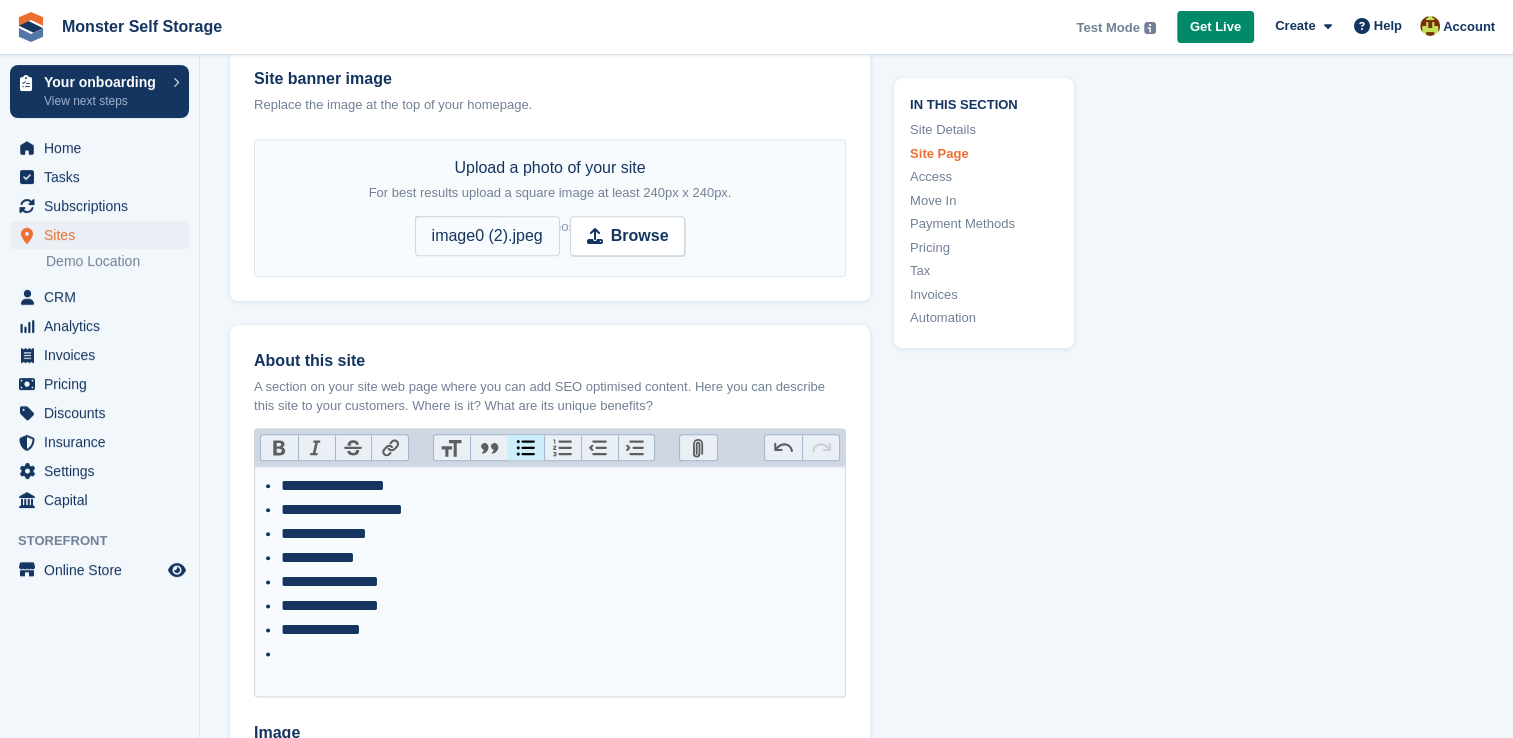 type on "**********" 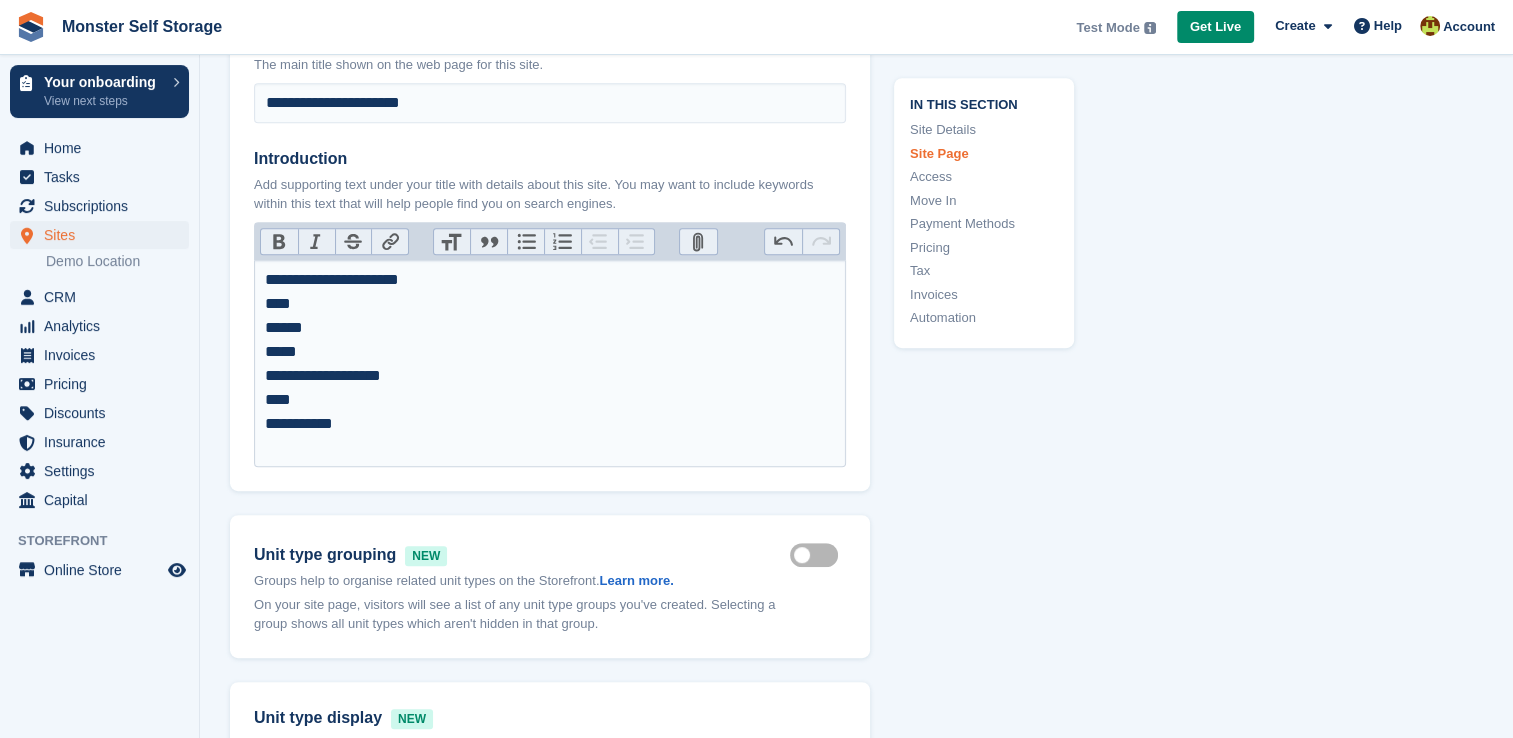 scroll, scrollTop: 941, scrollLeft: 0, axis: vertical 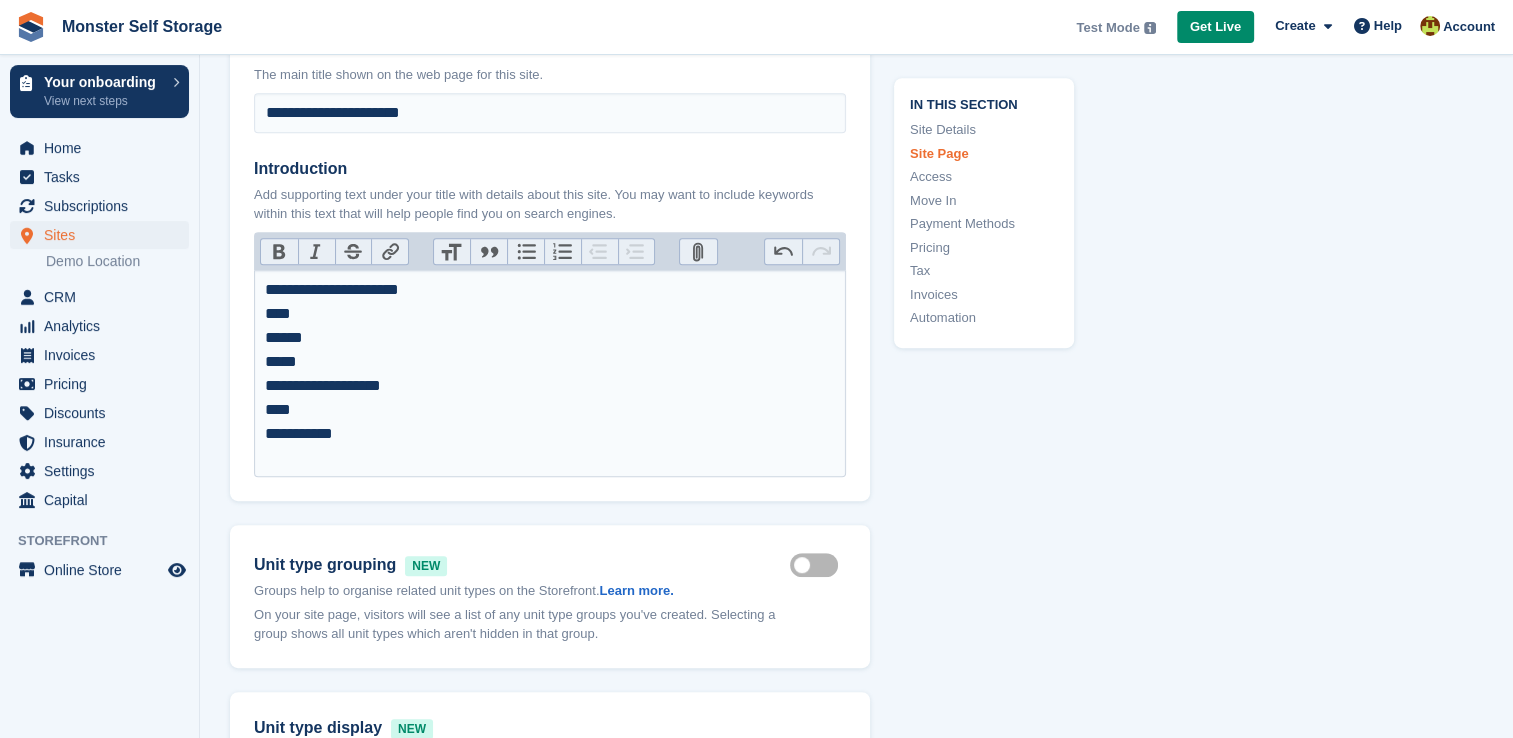 click on "**********" at bounding box center (550, 374) 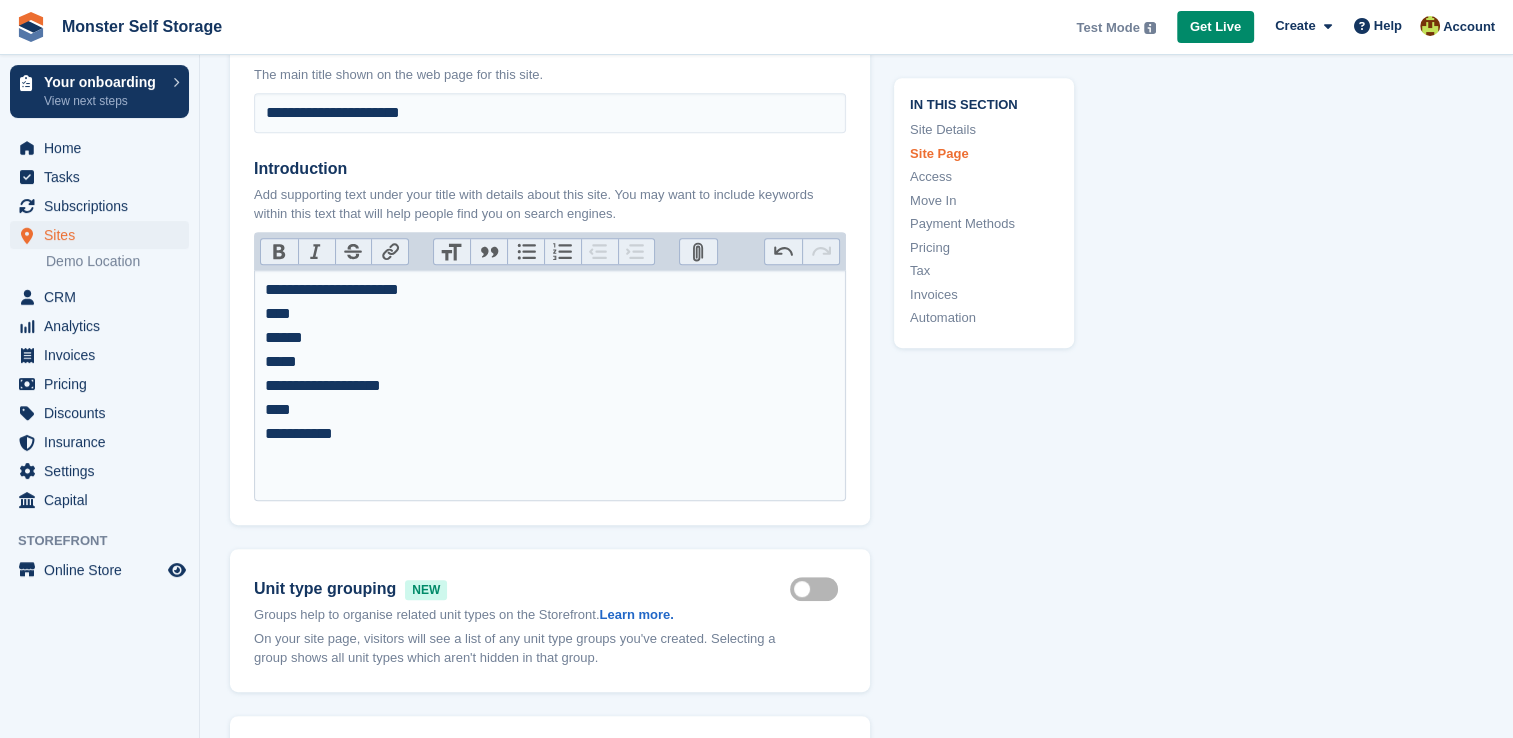 type on "**********" 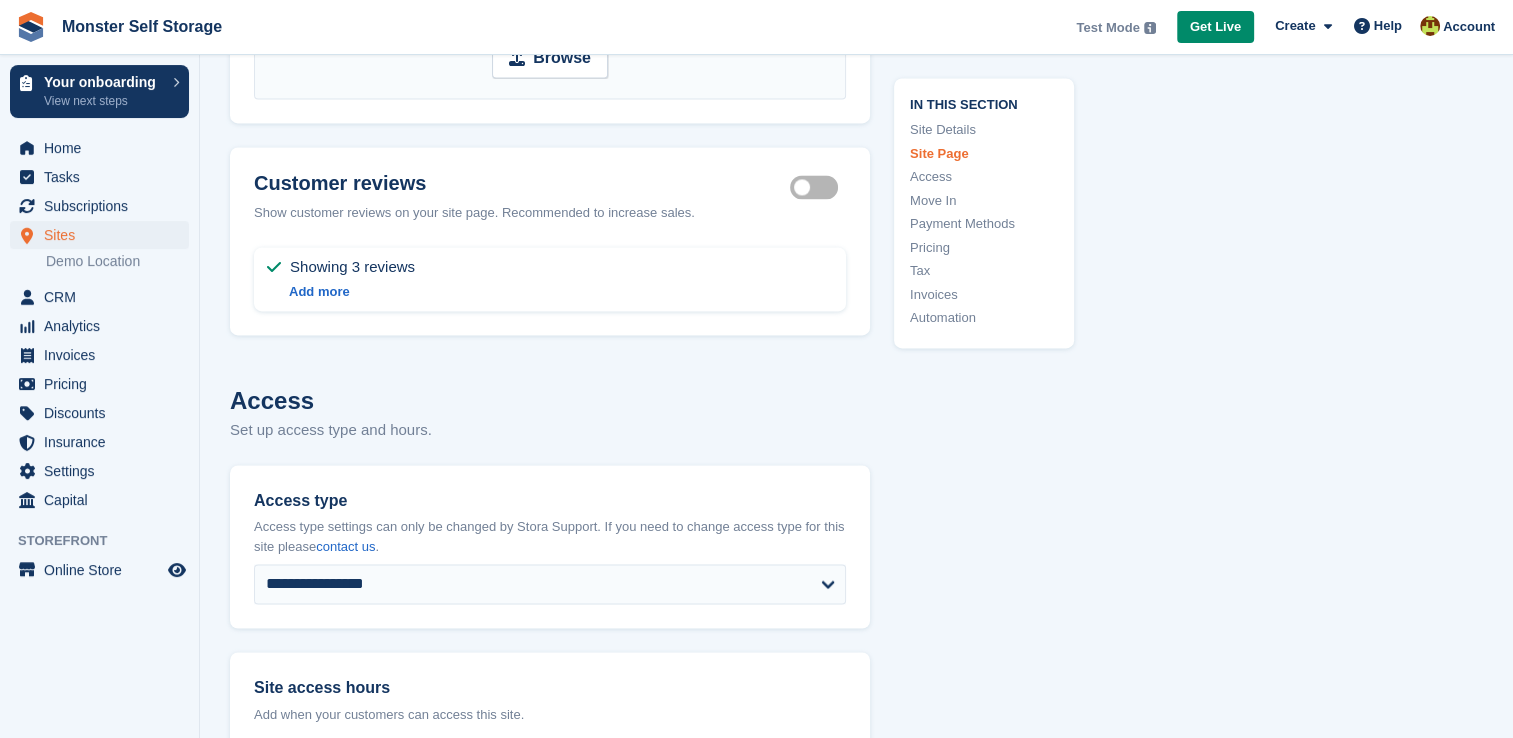 scroll, scrollTop: 3082, scrollLeft: 0, axis: vertical 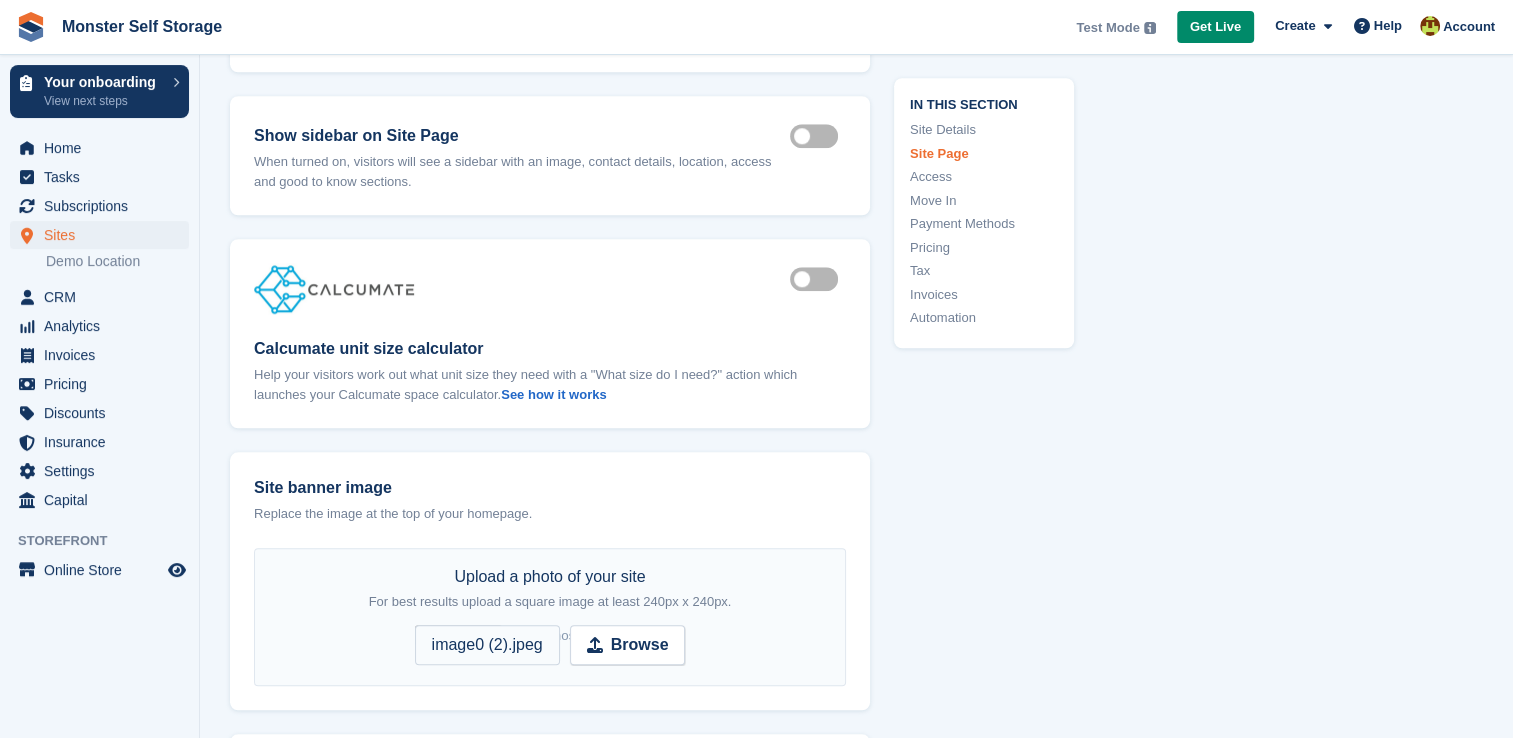 click on "Is active" at bounding box center [818, 278] 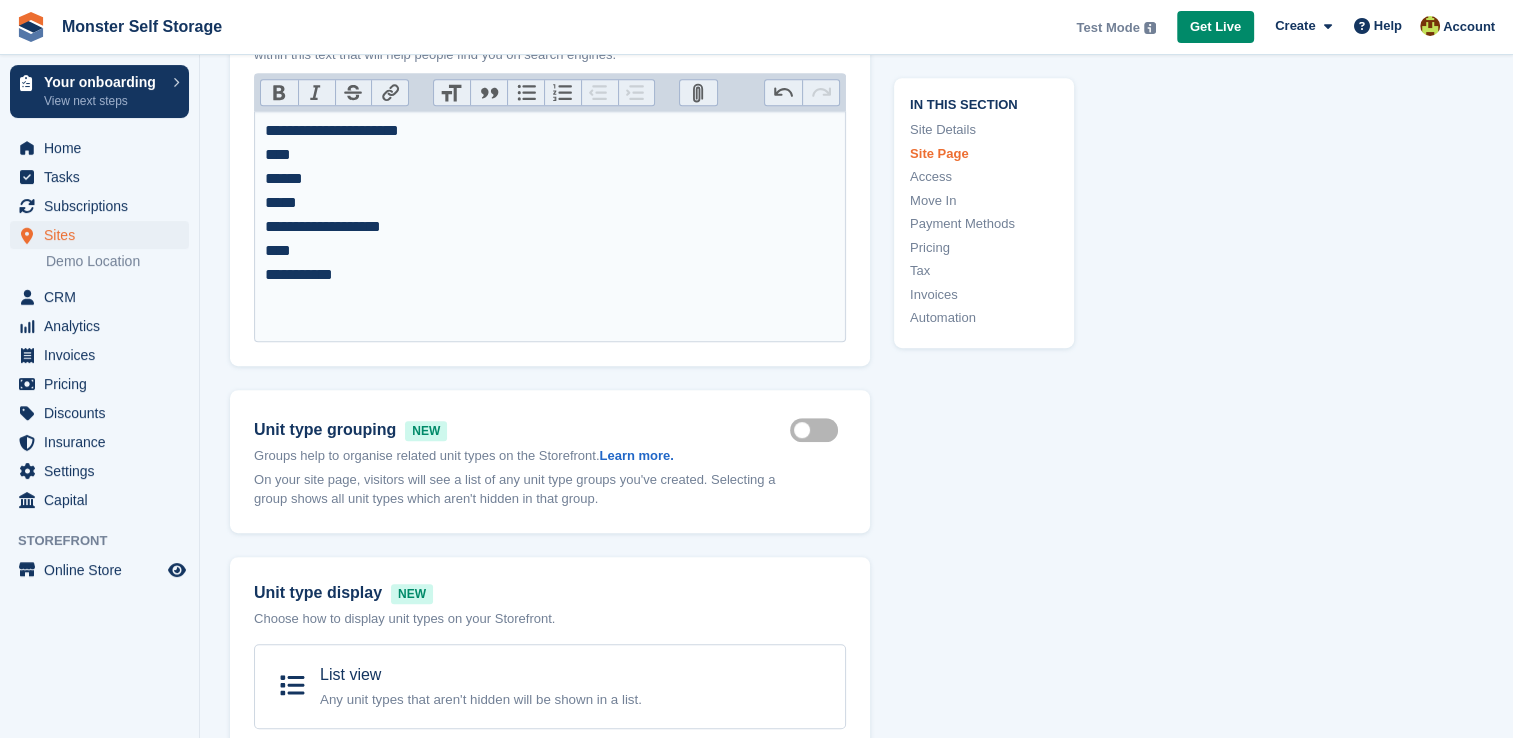 scroll, scrollTop: 1080, scrollLeft: 0, axis: vertical 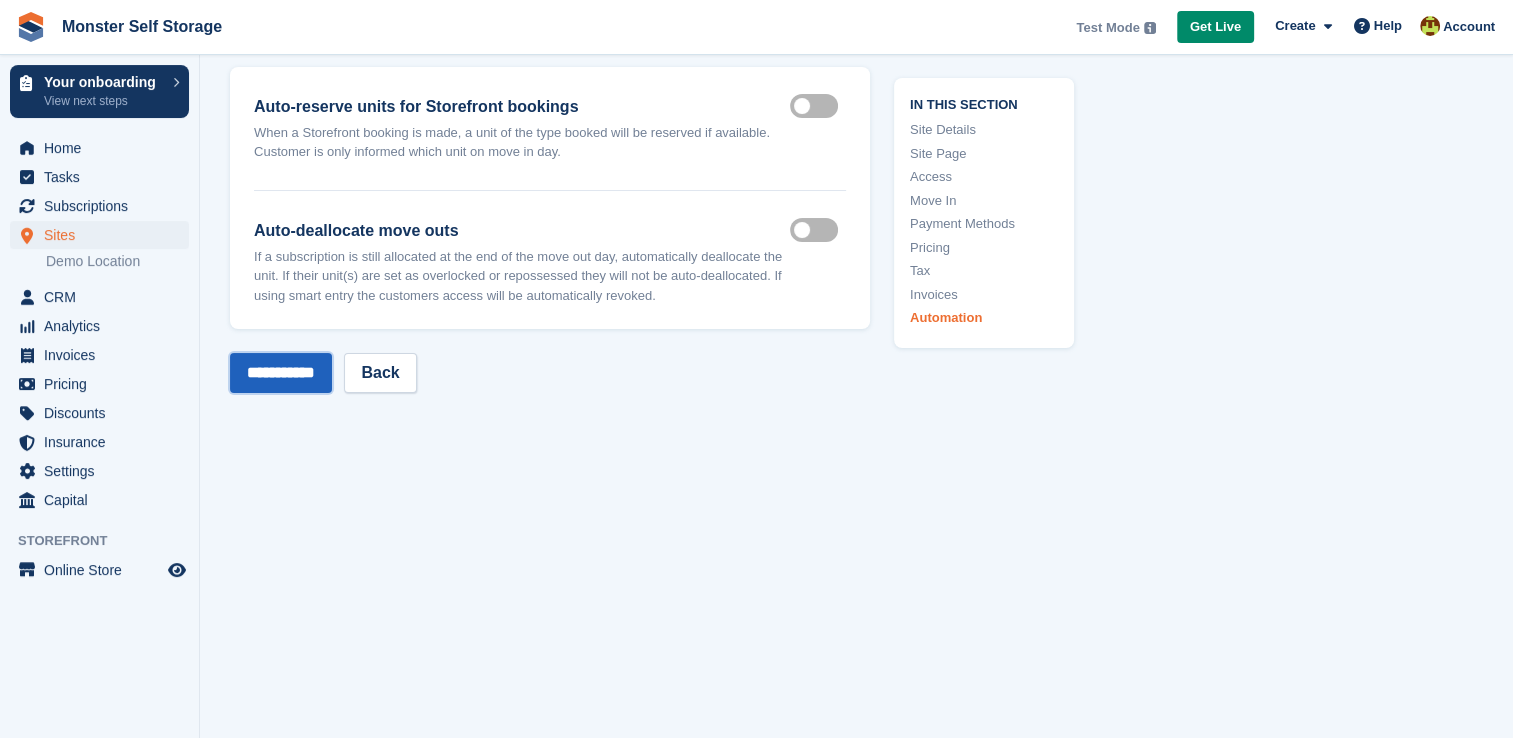click on "**********" at bounding box center [281, 373] 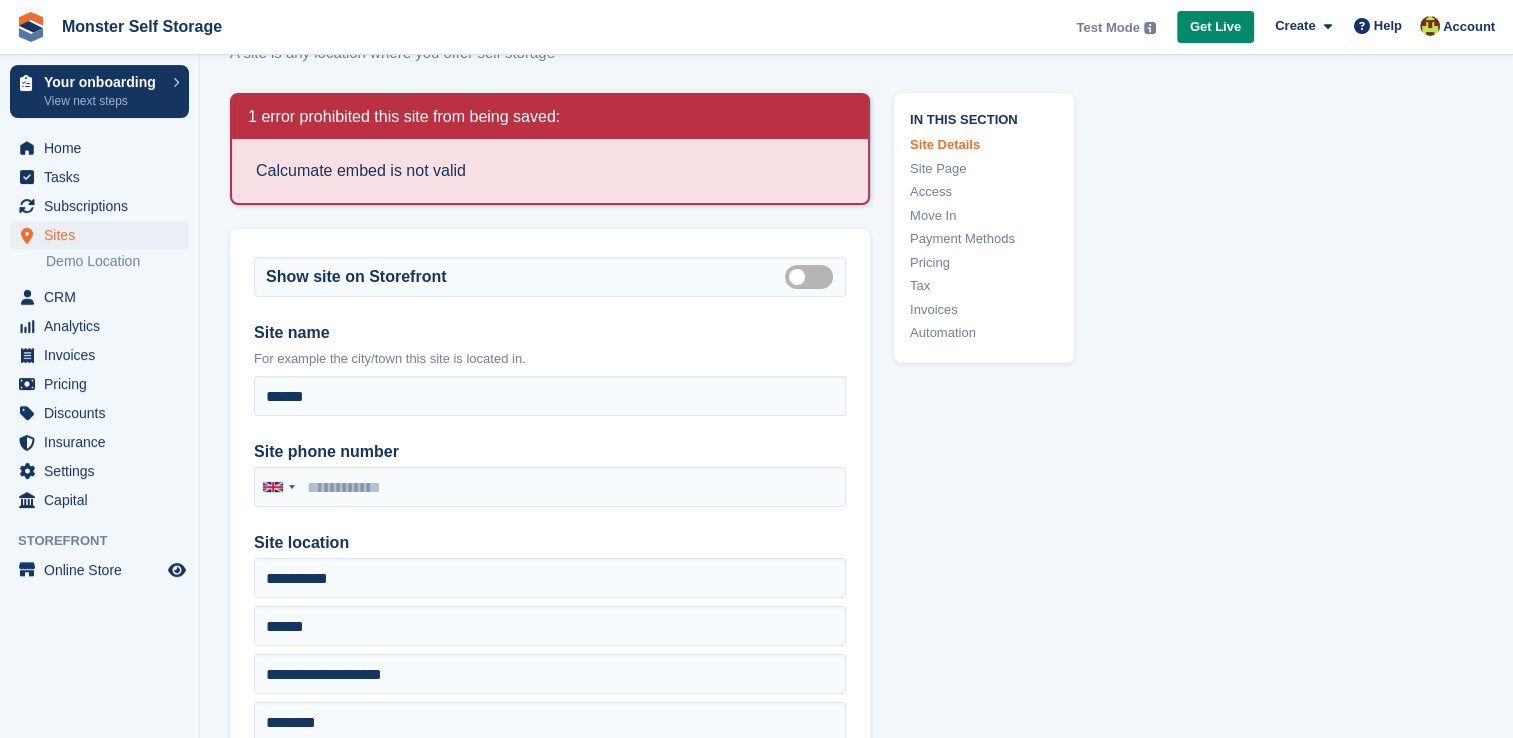 scroll, scrollTop: 0, scrollLeft: 0, axis: both 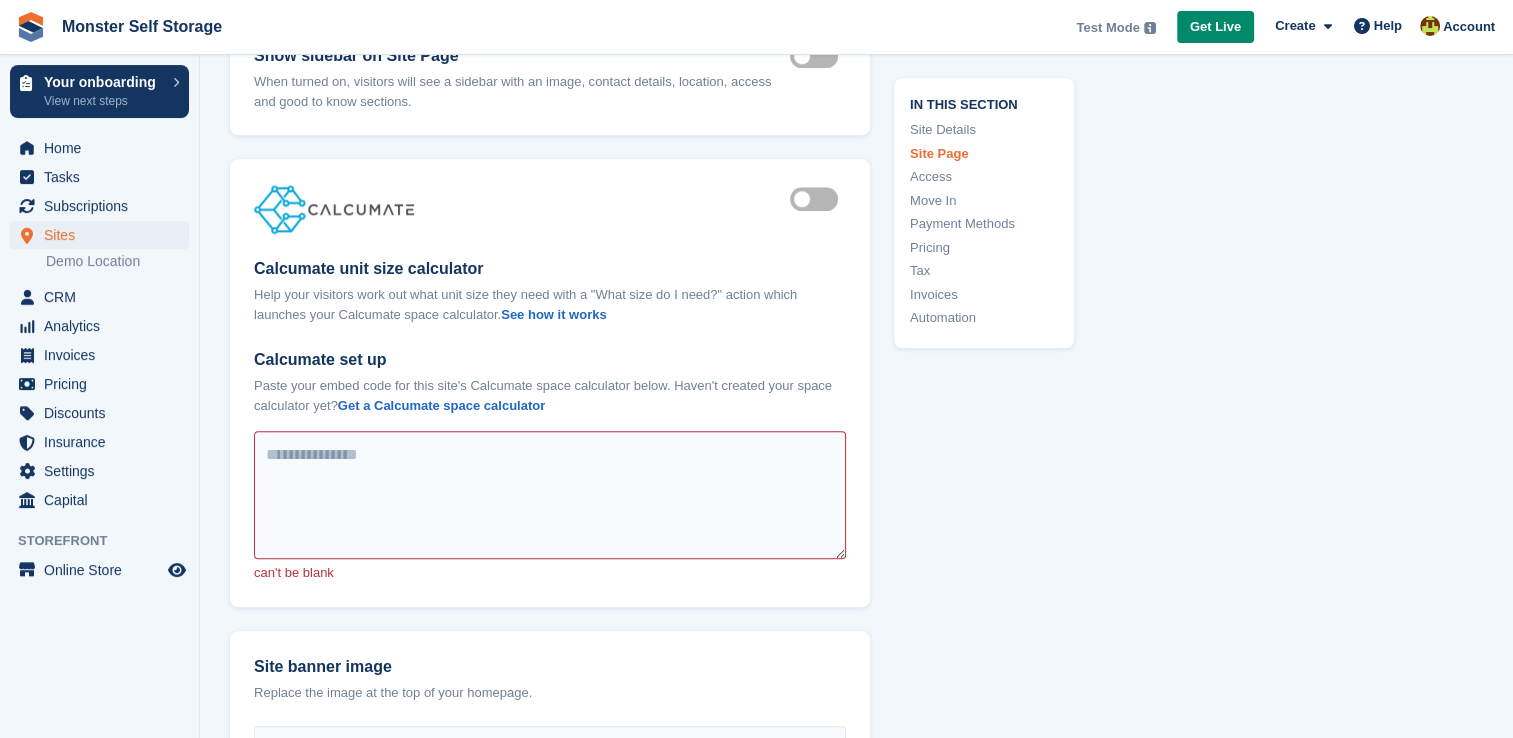 click on "Is active" at bounding box center [818, 198] 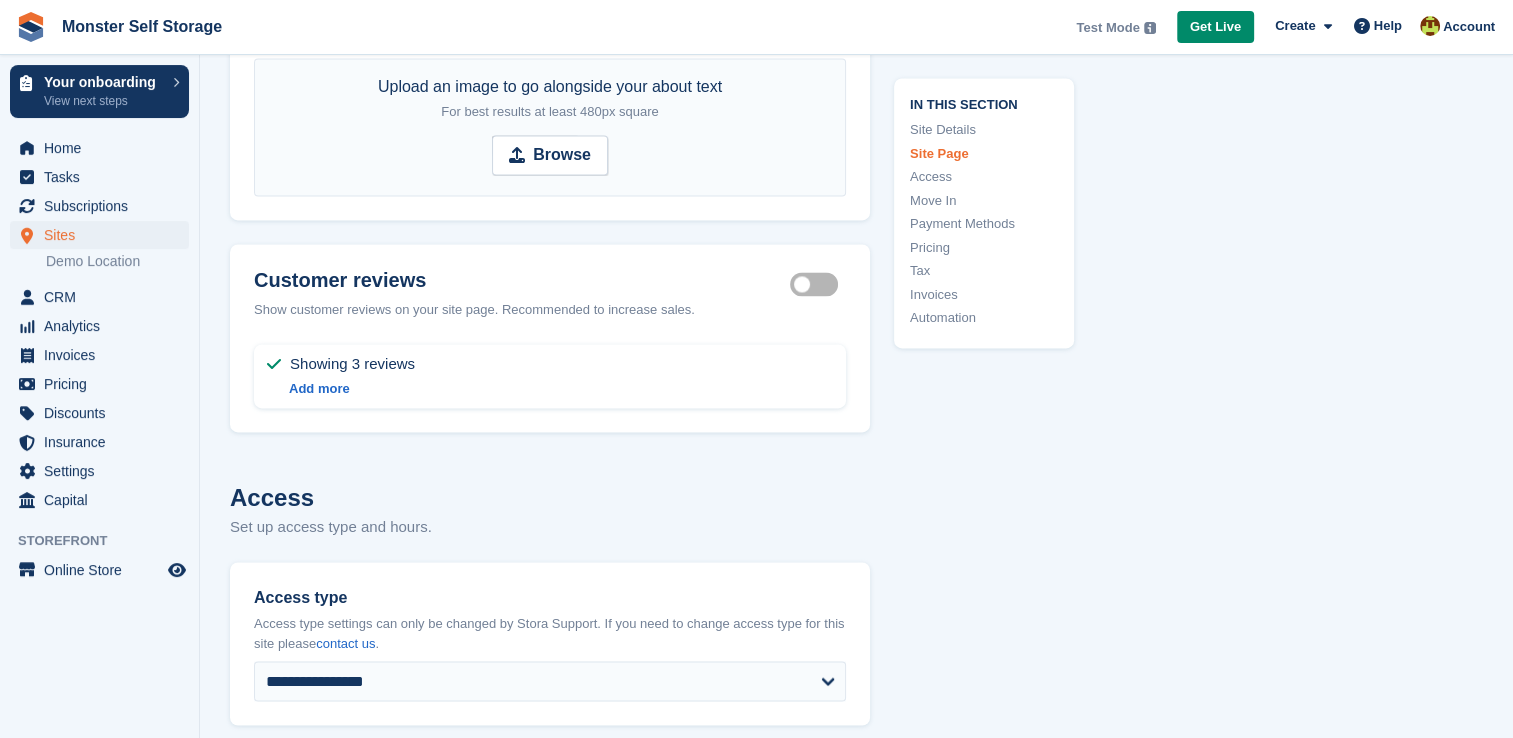 scroll, scrollTop: 2976, scrollLeft: 0, axis: vertical 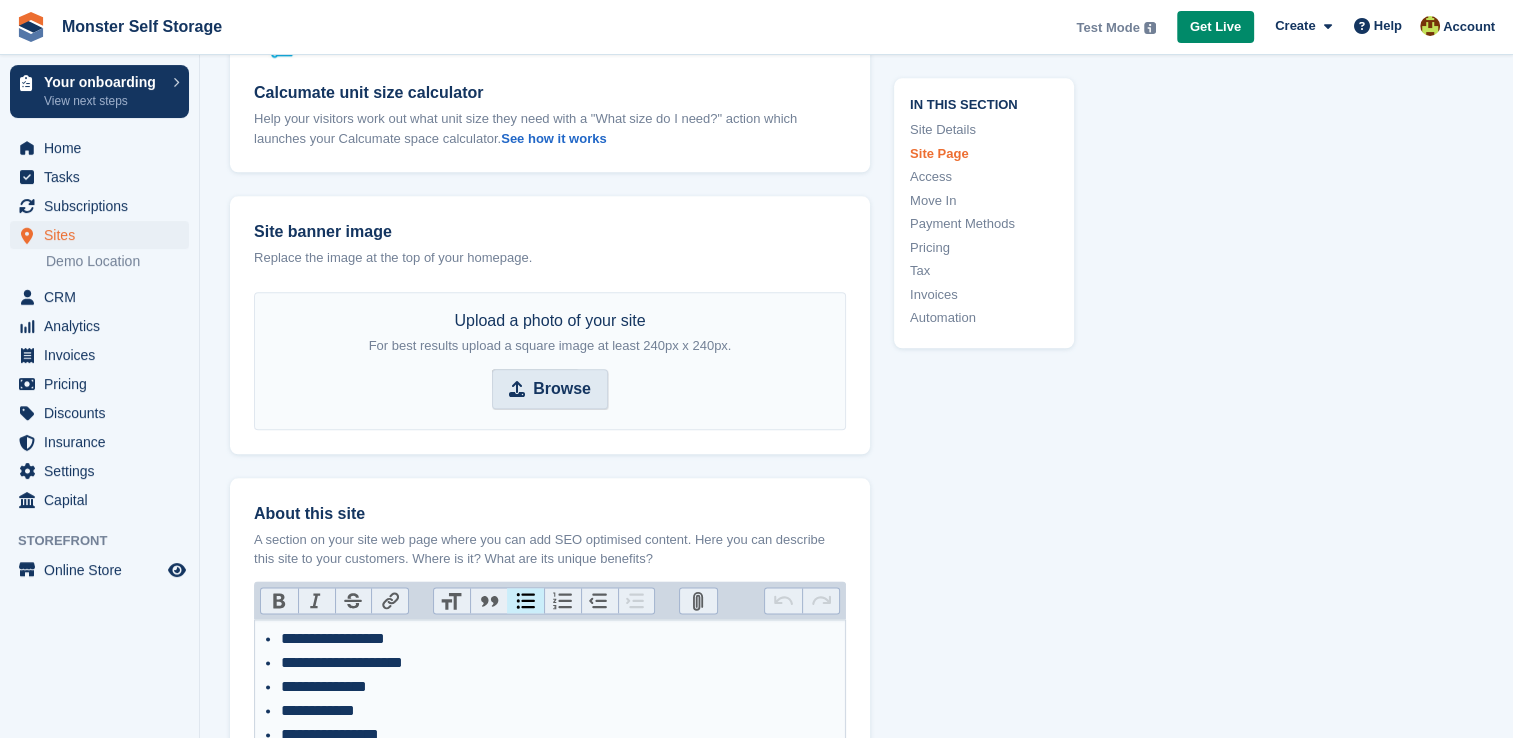 click on "Browse" at bounding box center [562, 389] 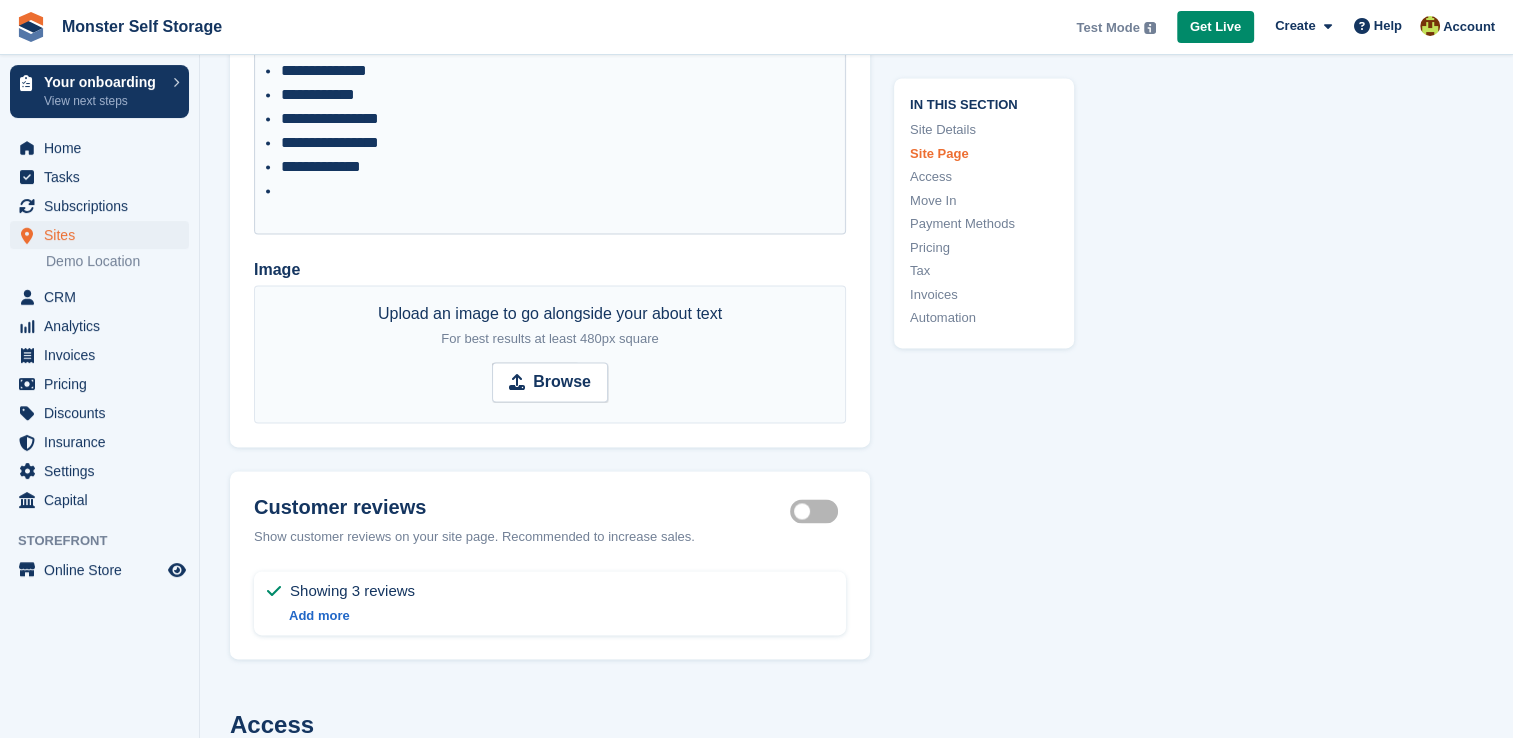 scroll, scrollTop: 2889, scrollLeft: 0, axis: vertical 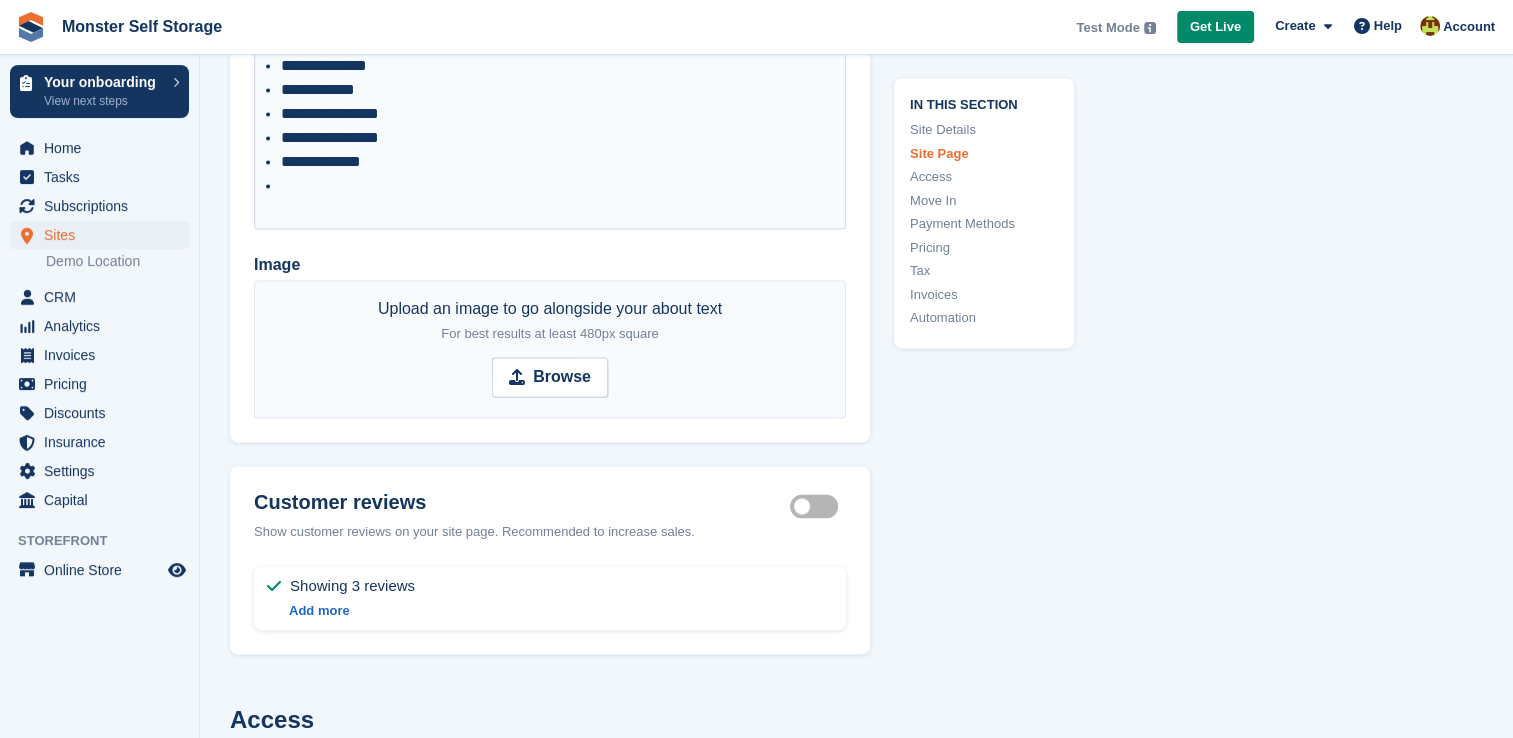 click on "Browse" at bounding box center [562, 377] 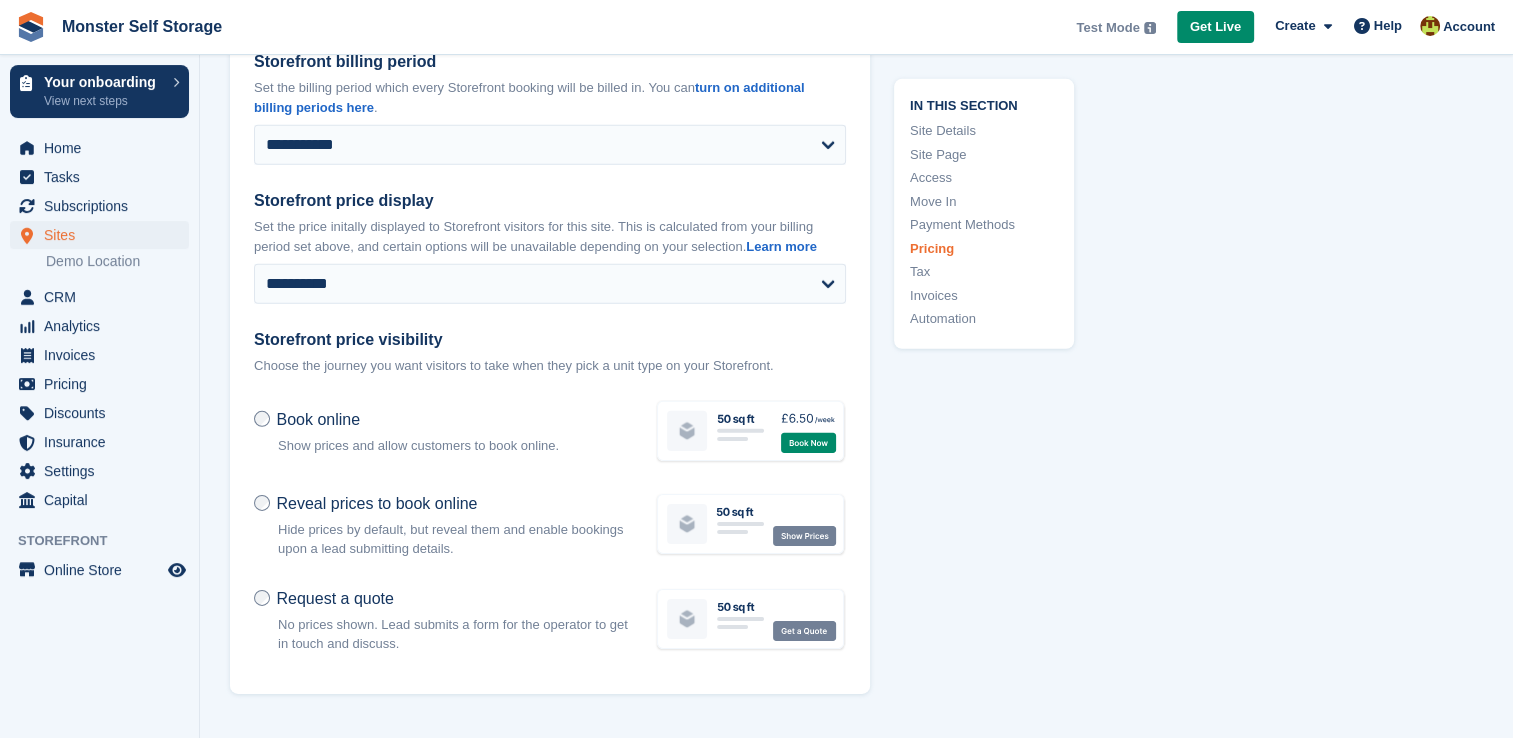 scroll, scrollTop: 6210, scrollLeft: 0, axis: vertical 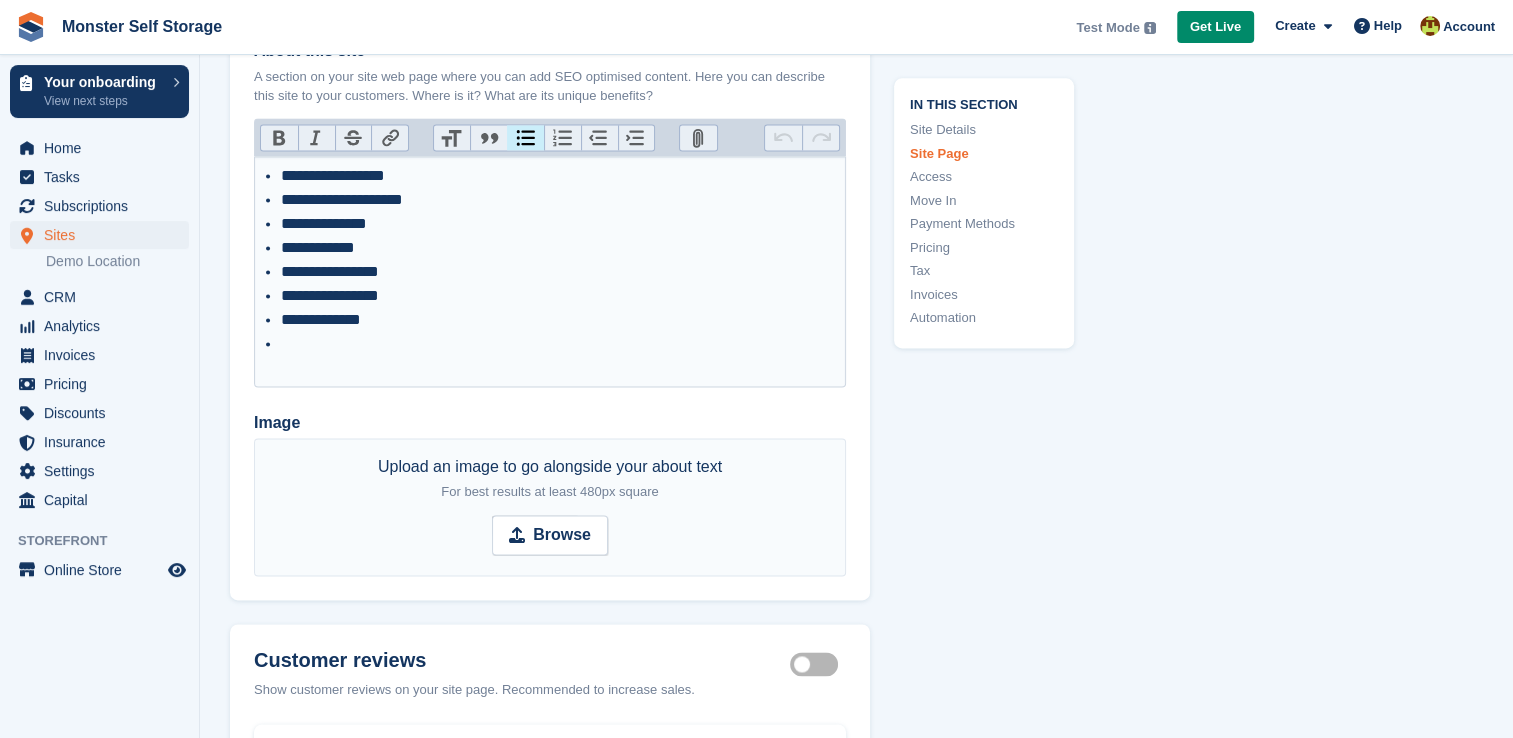 click at bounding box center (558, 344) 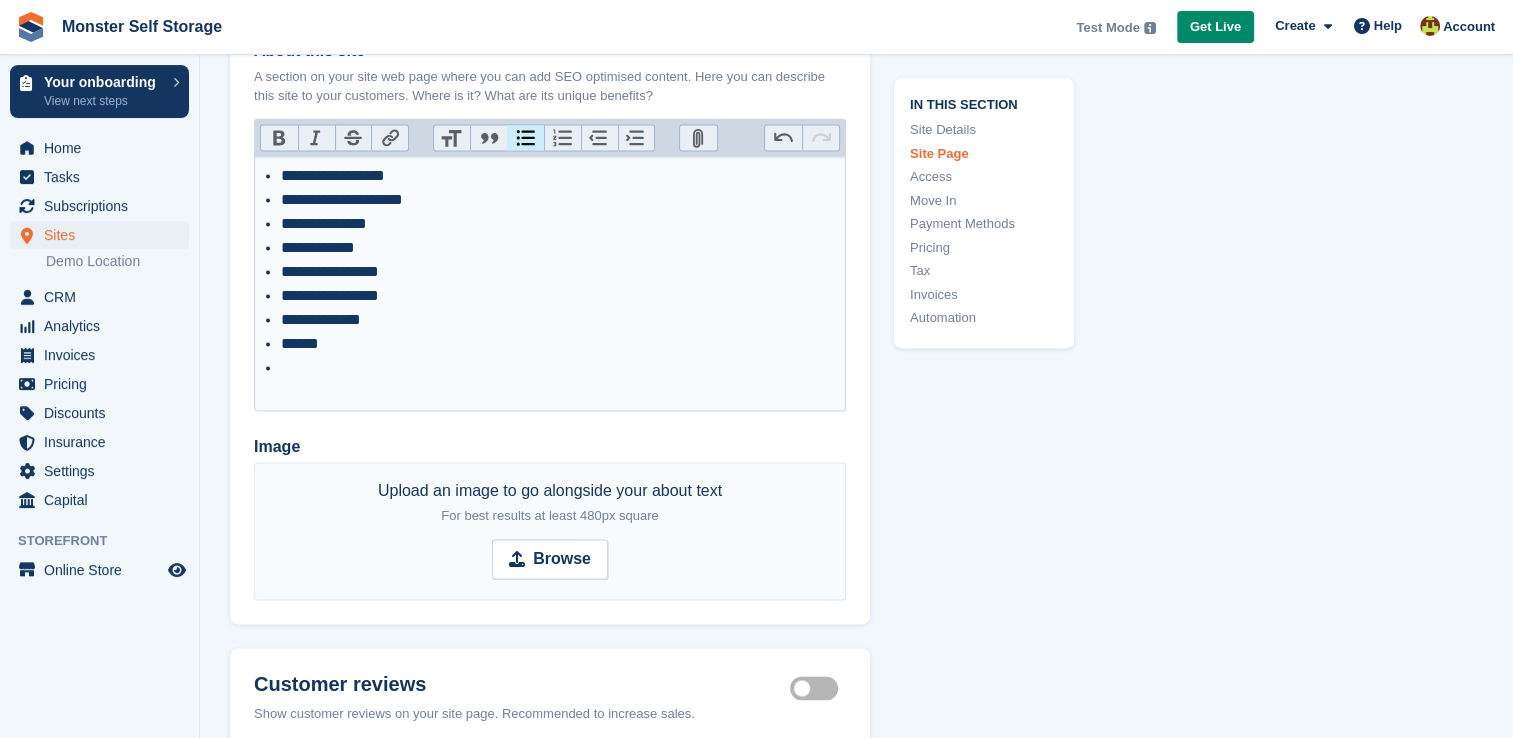 click on "******" at bounding box center [558, 344] 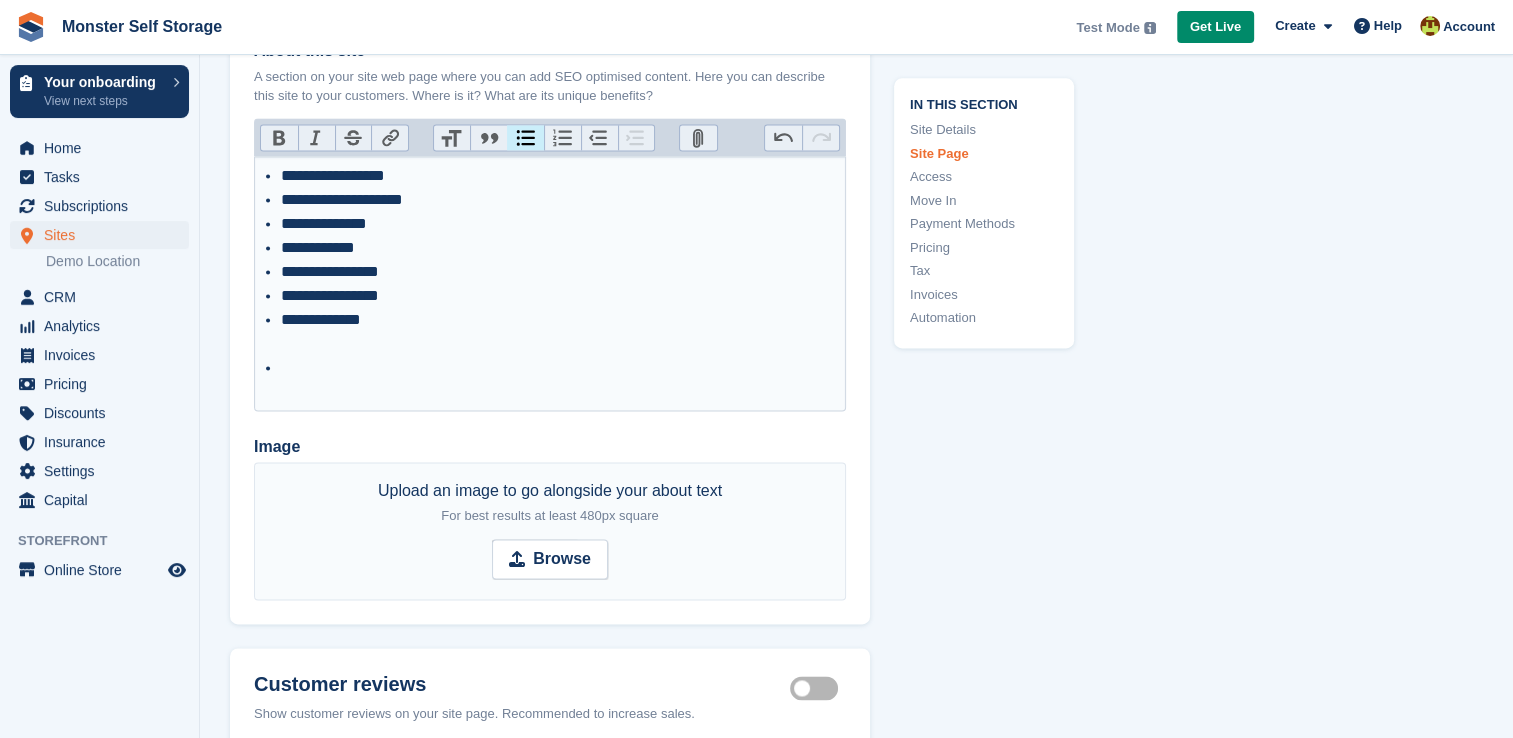 click at bounding box center (558, 368) 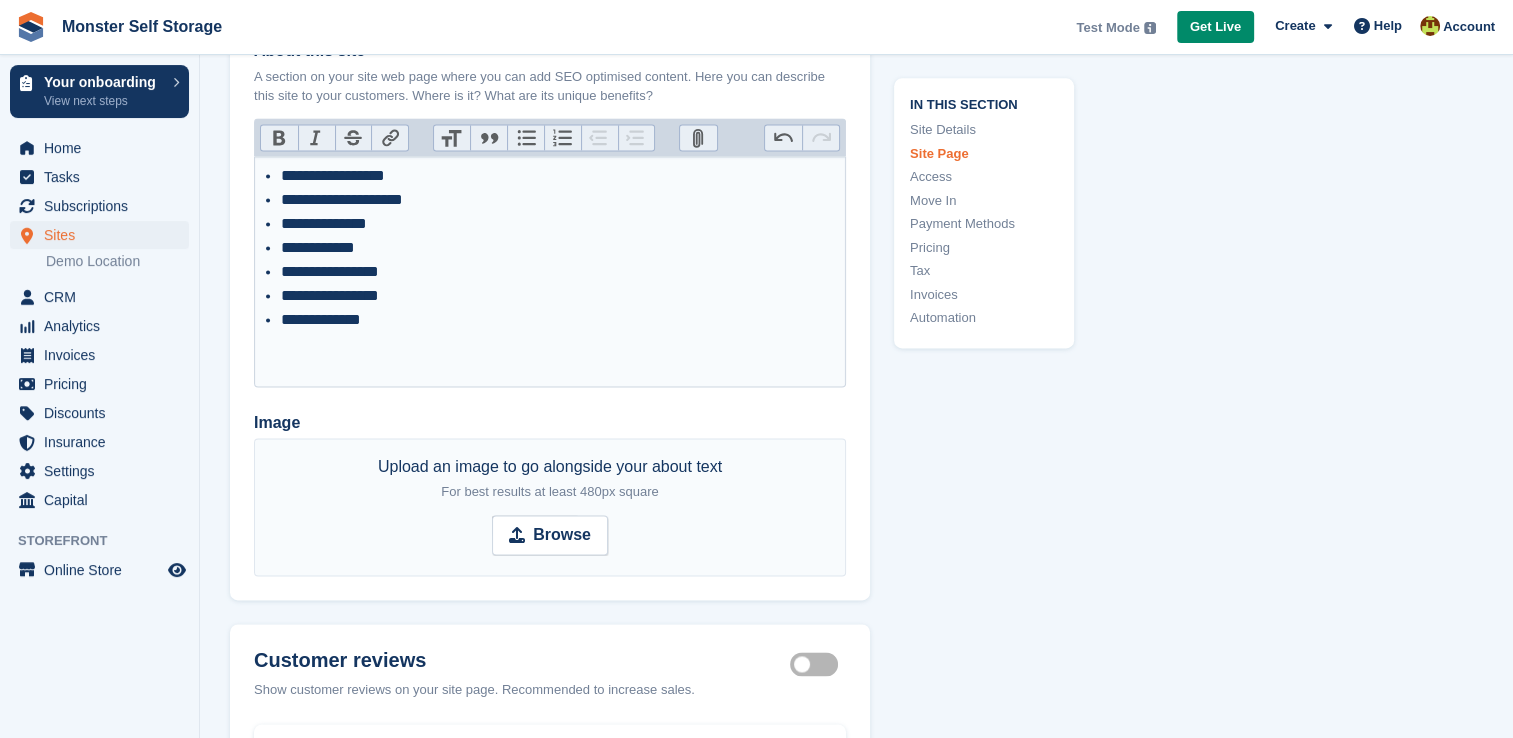 type on "**********" 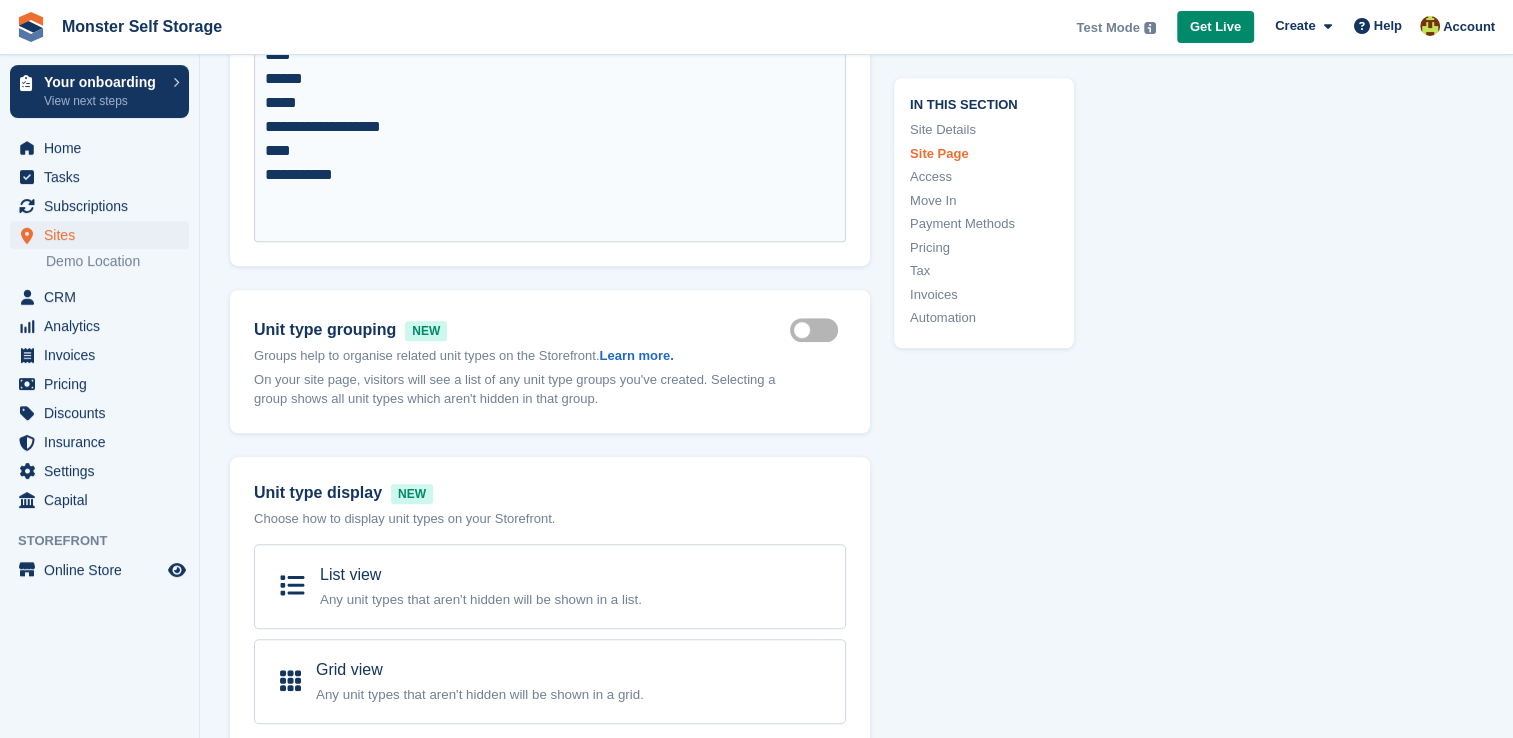 scroll, scrollTop: 1220, scrollLeft: 0, axis: vertical 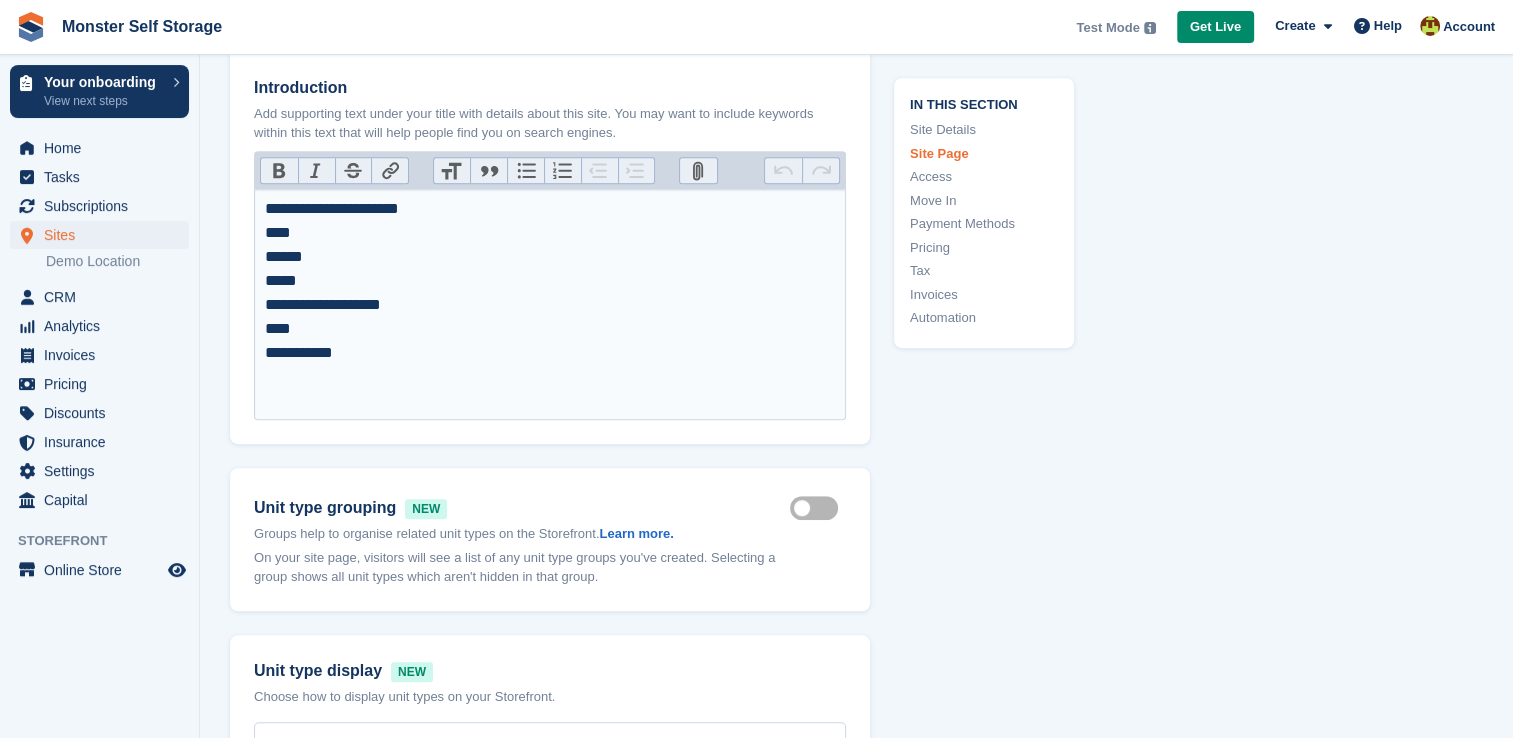 click on "**********" at bounding box center [550, 305] 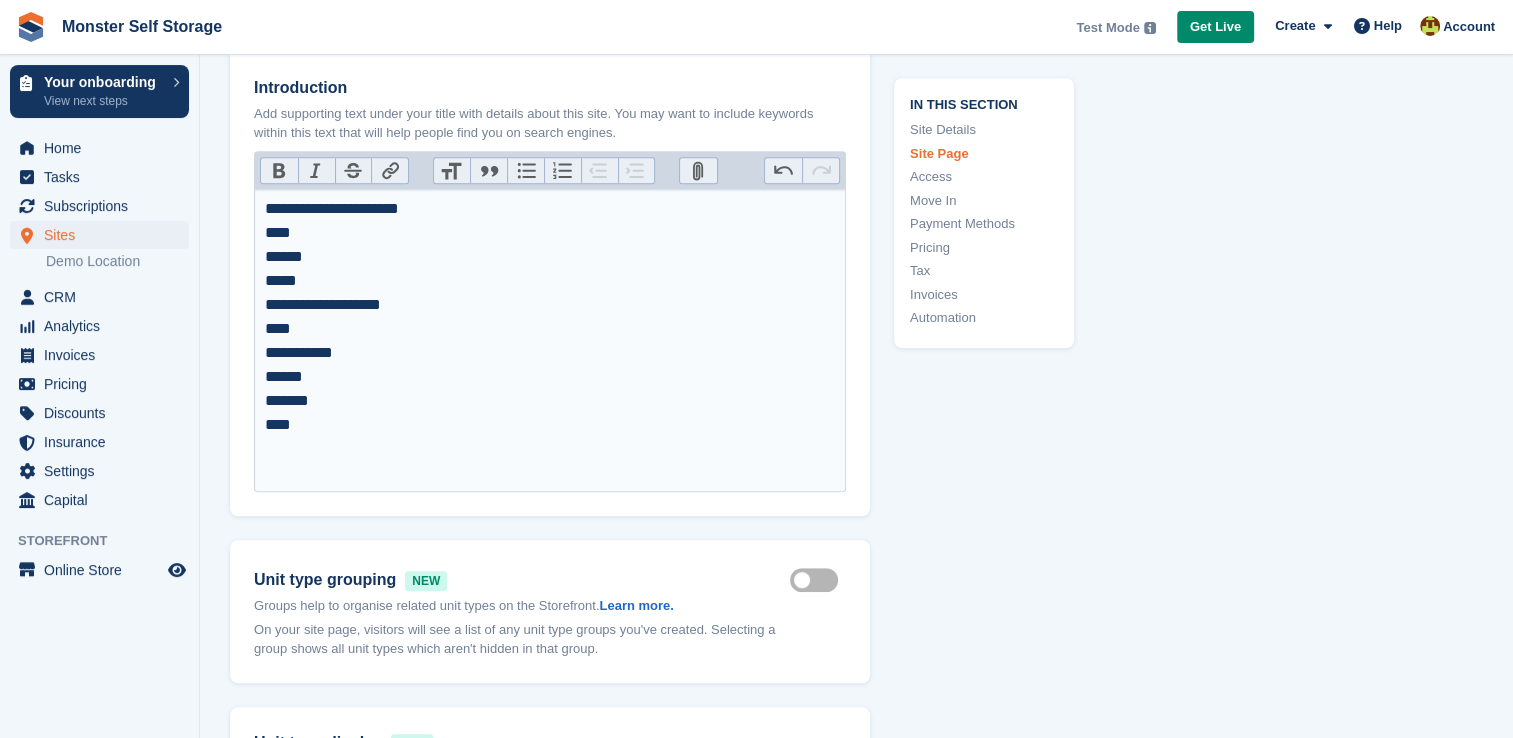 type on "**********" 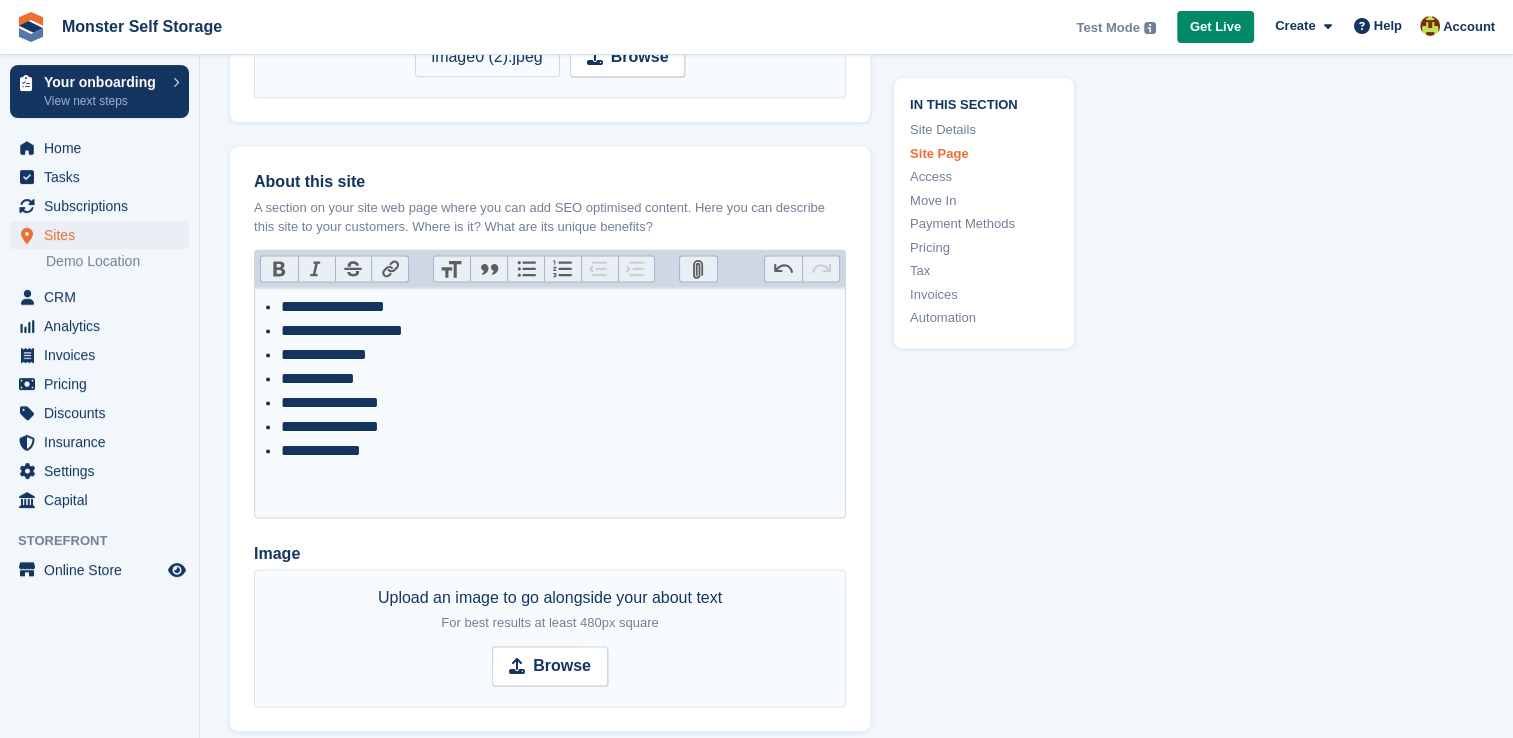scroll, scrollTop: 2715, scrollLeft: 0, axis: vertical 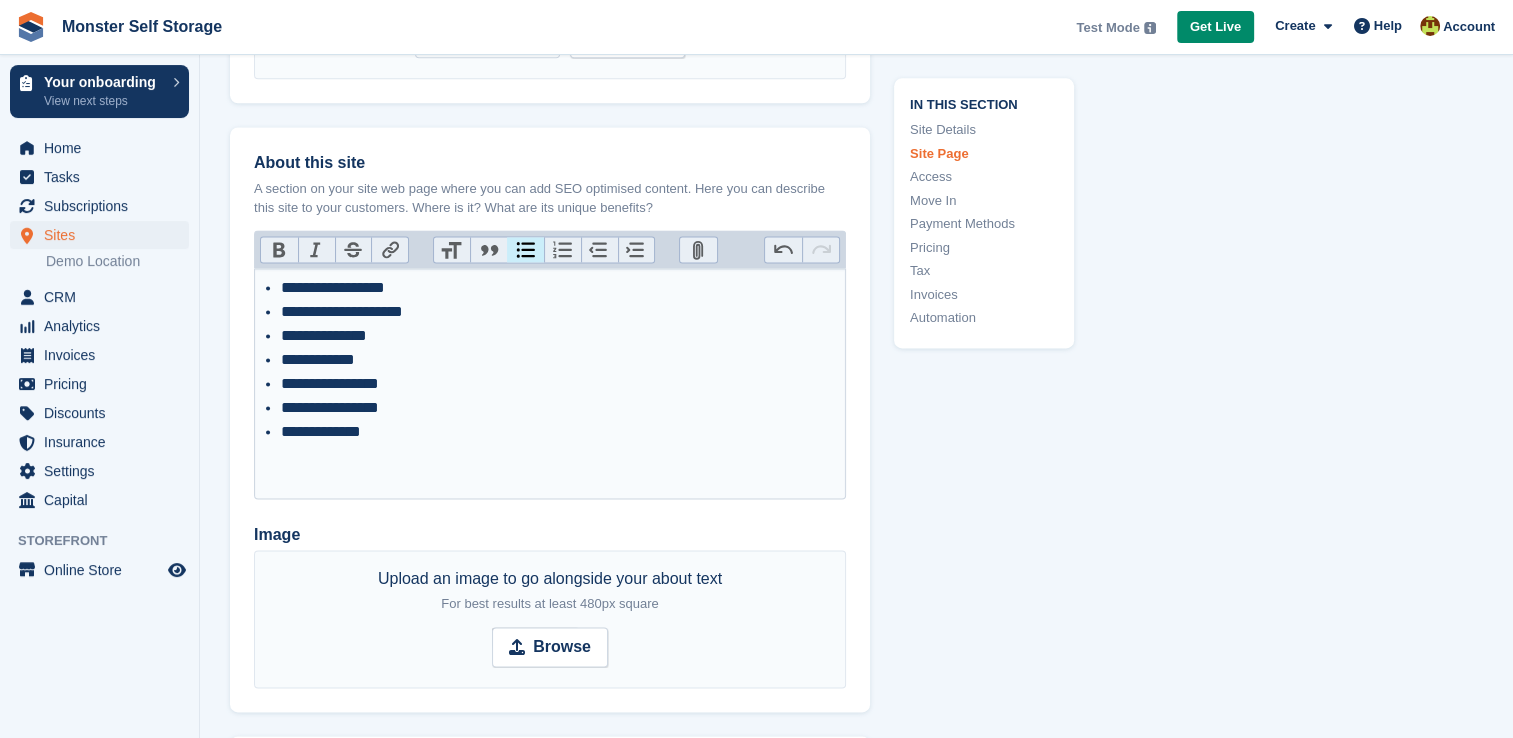 click on "**********" at bounding box center (558, 432) 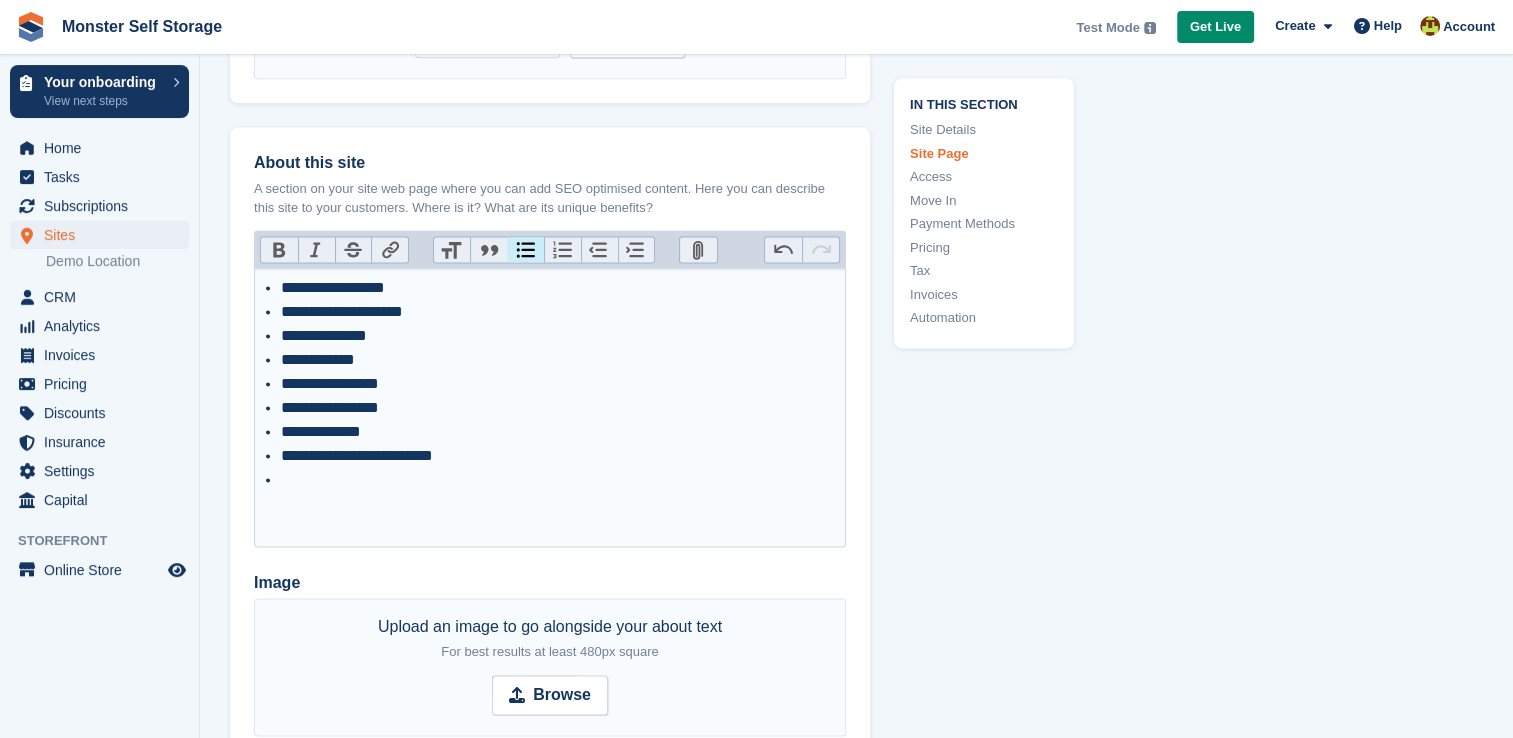 type on "**********" 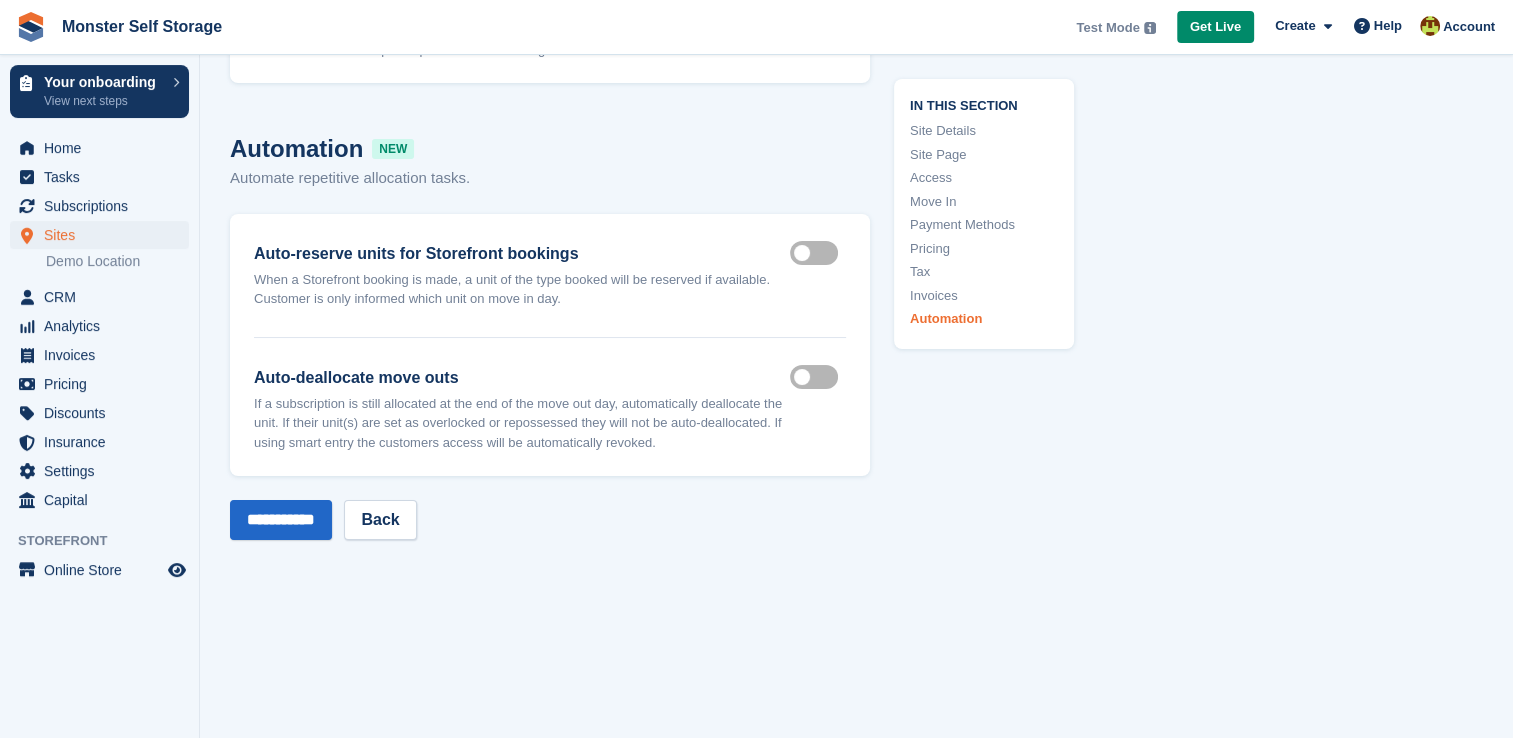 scroll, scrollTop: 7544, scrollLeft: 0, axis: vertical 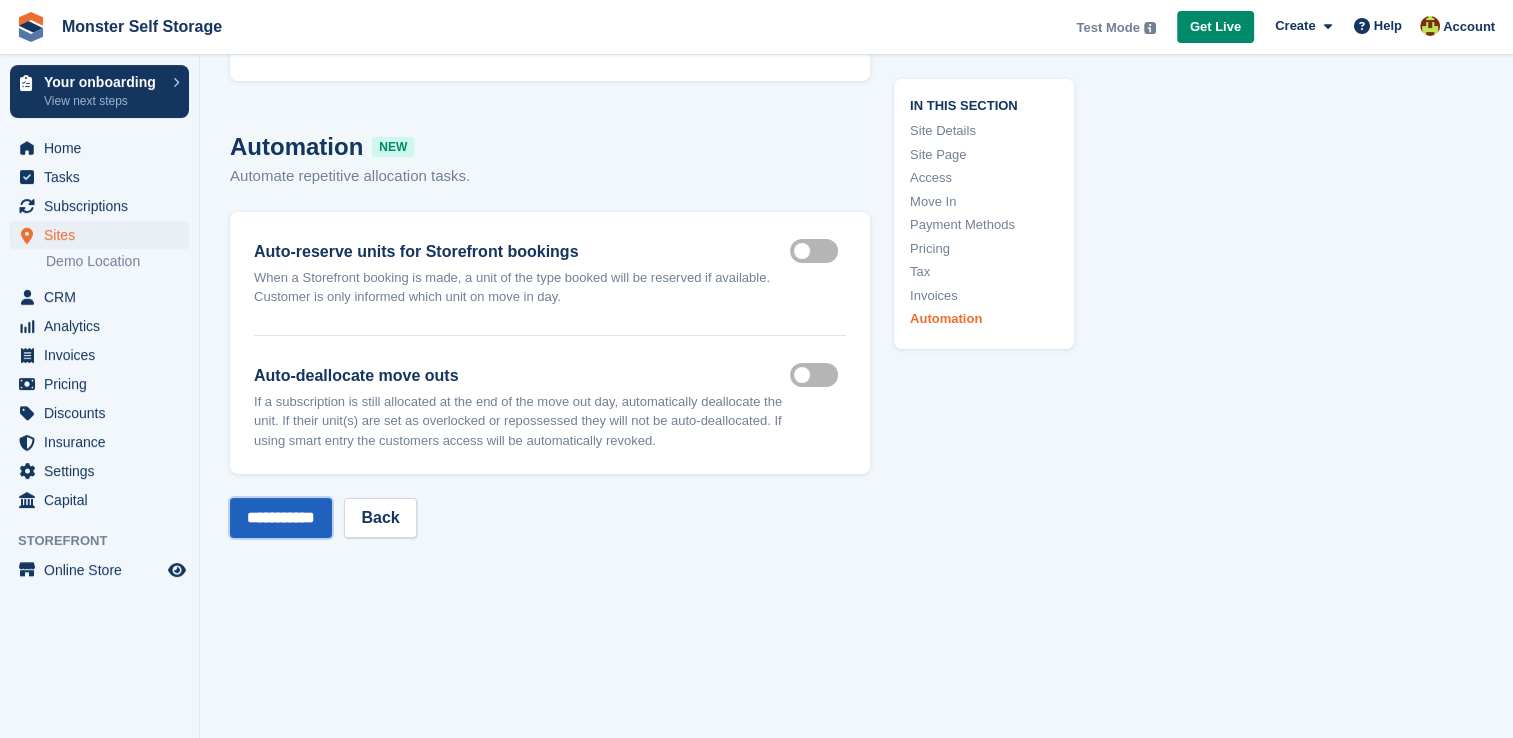 click on "**********" at bounding box center (281, 518) 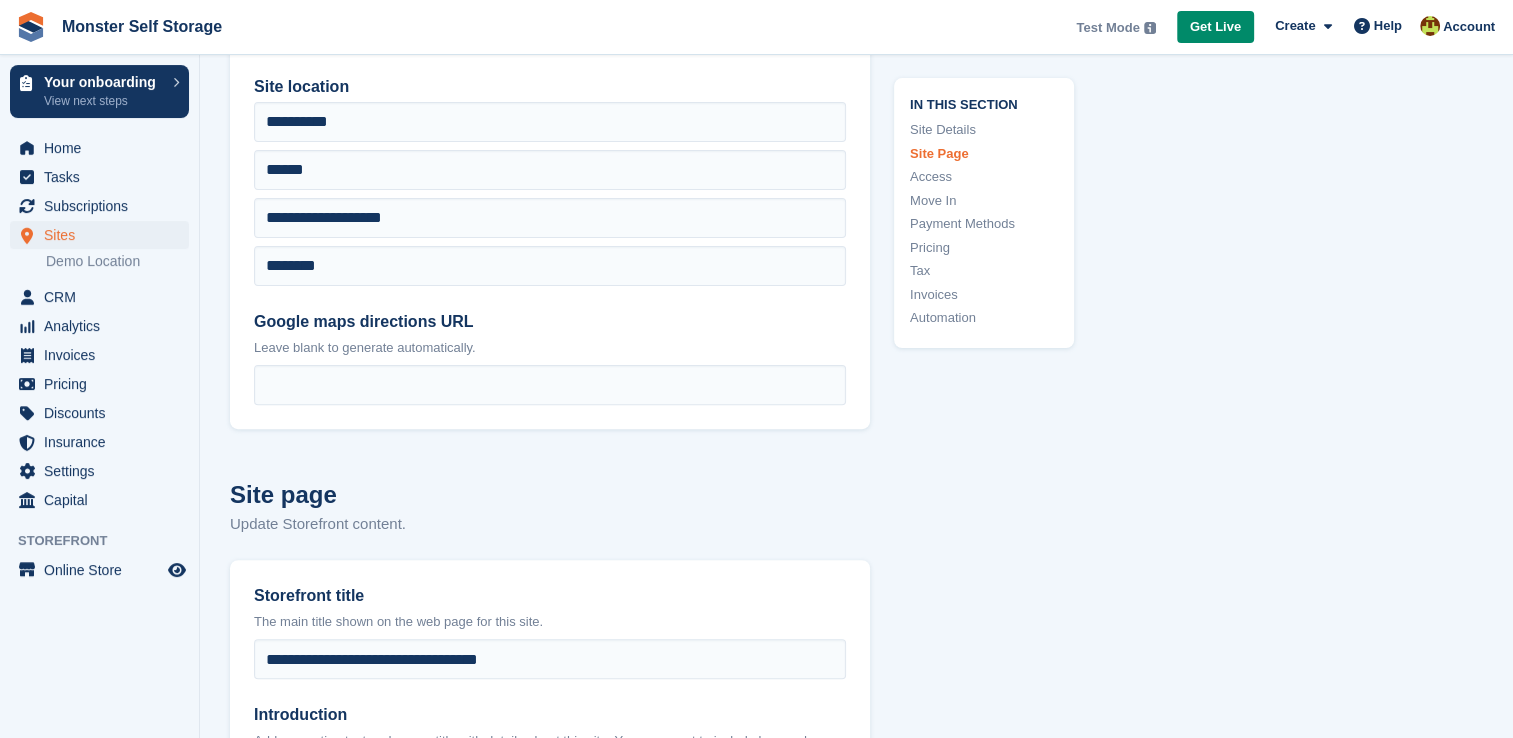 scroll, scrollTop: 0, scrollLeft: 0, axis: both 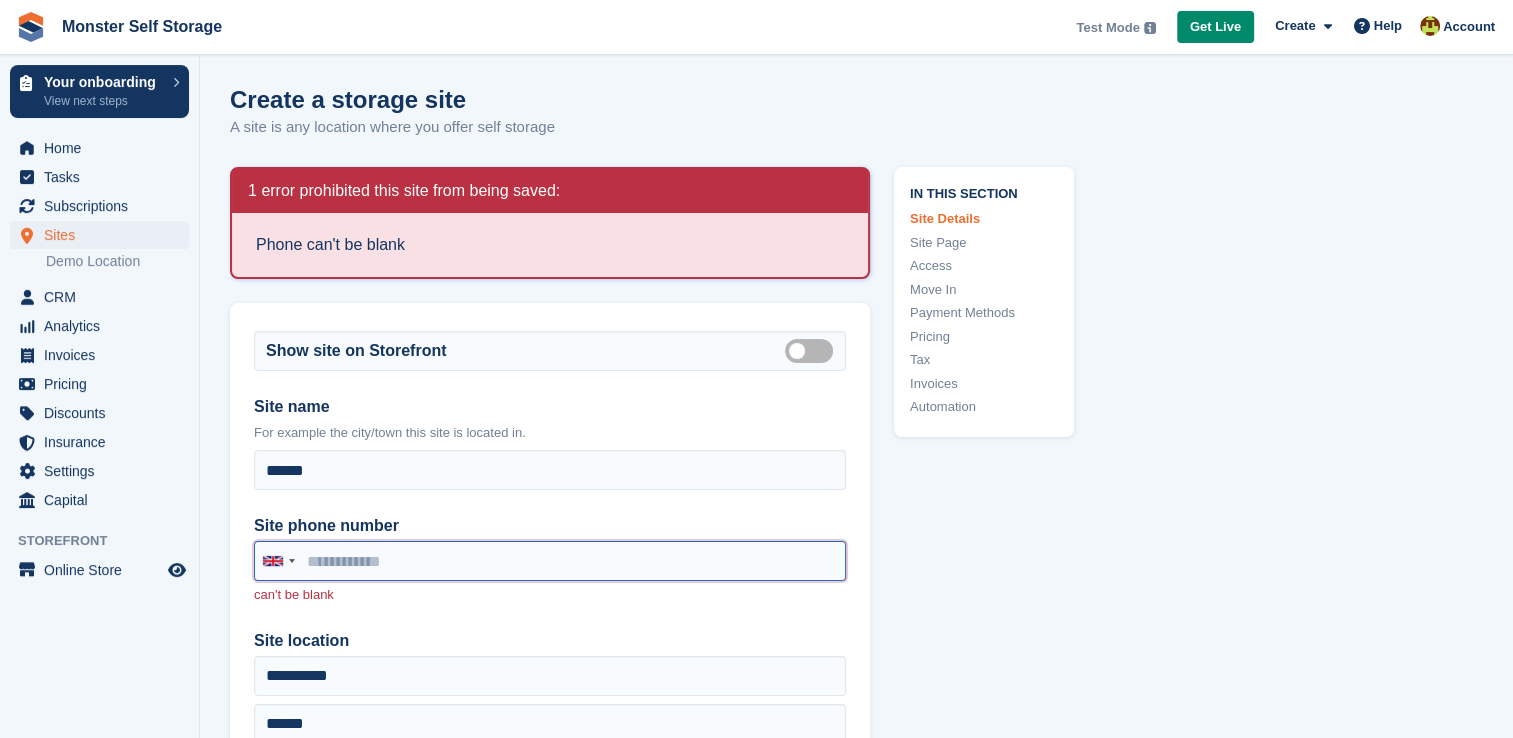 click on "Site phone number" at bounding box center [550, 561] 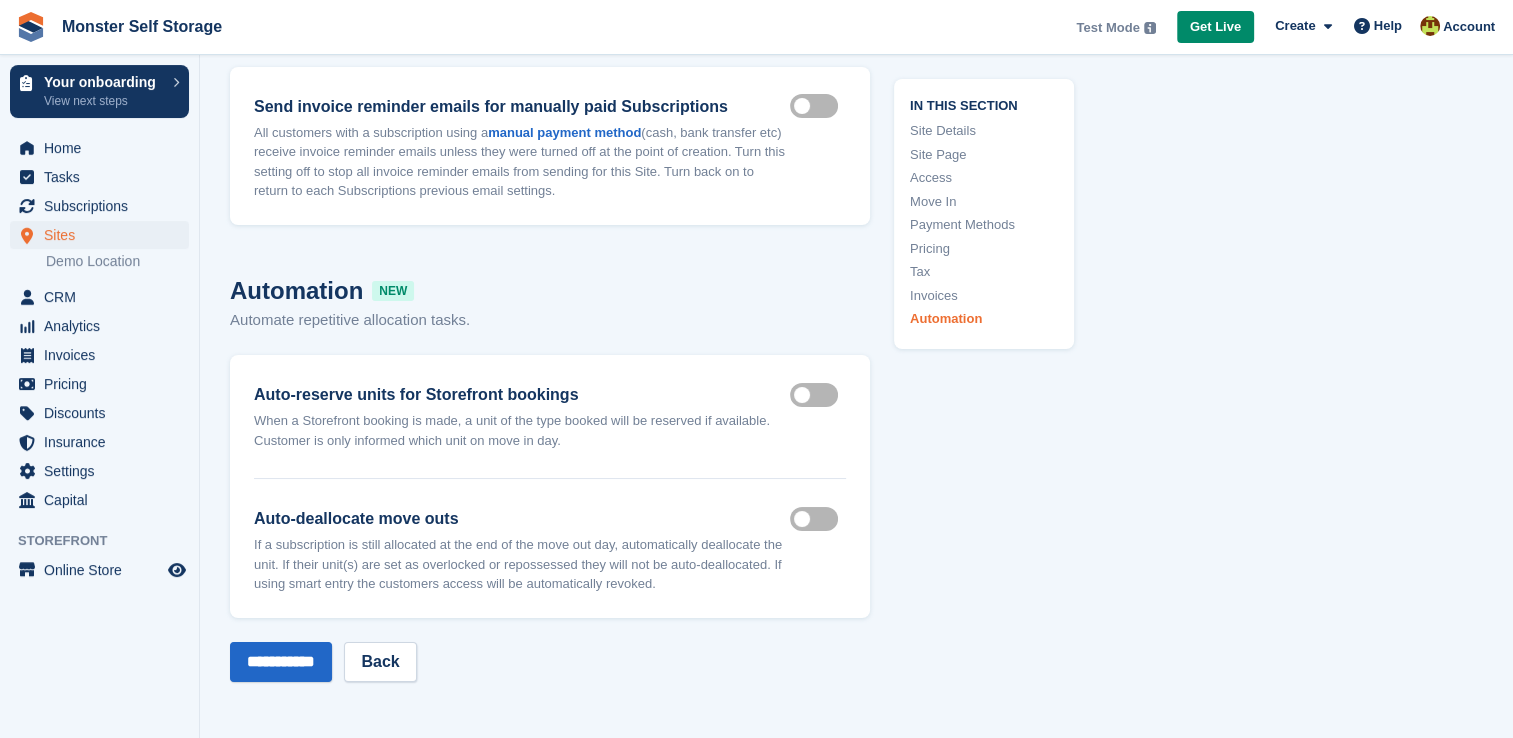 scroll, scrollTop: 7595, scrollLeft: 0, axis: vertical 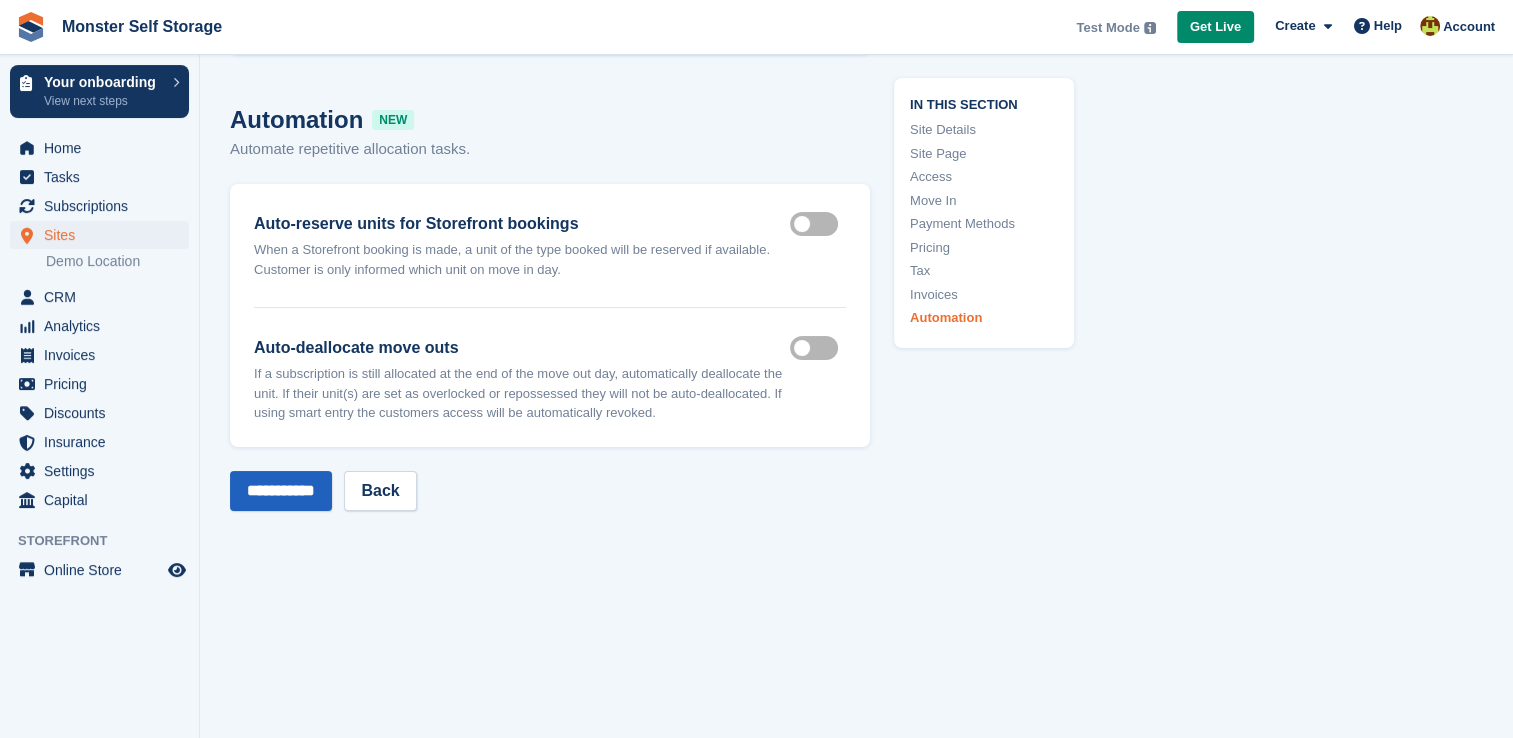 type on "**********" 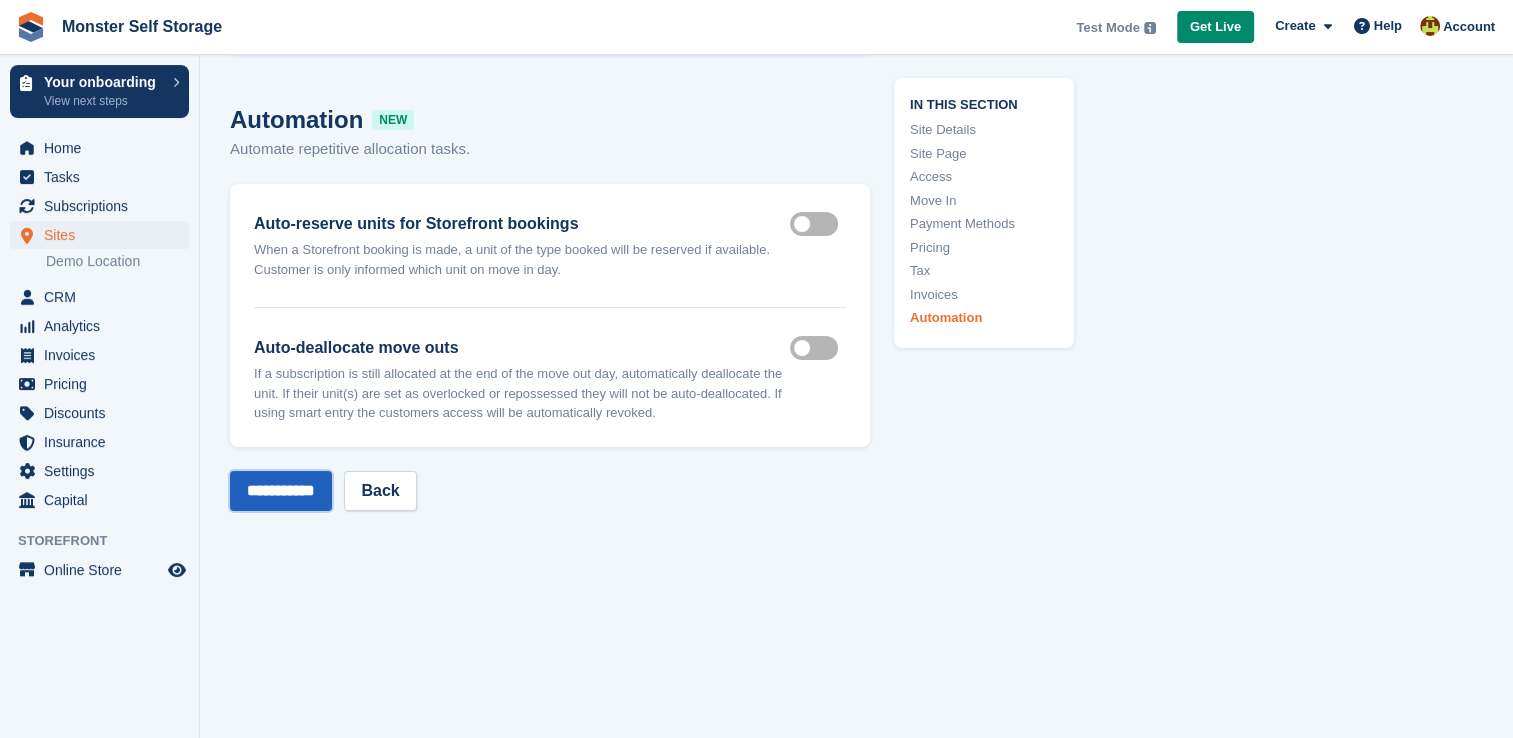 click on "**********" at bounding box center (281, 491) 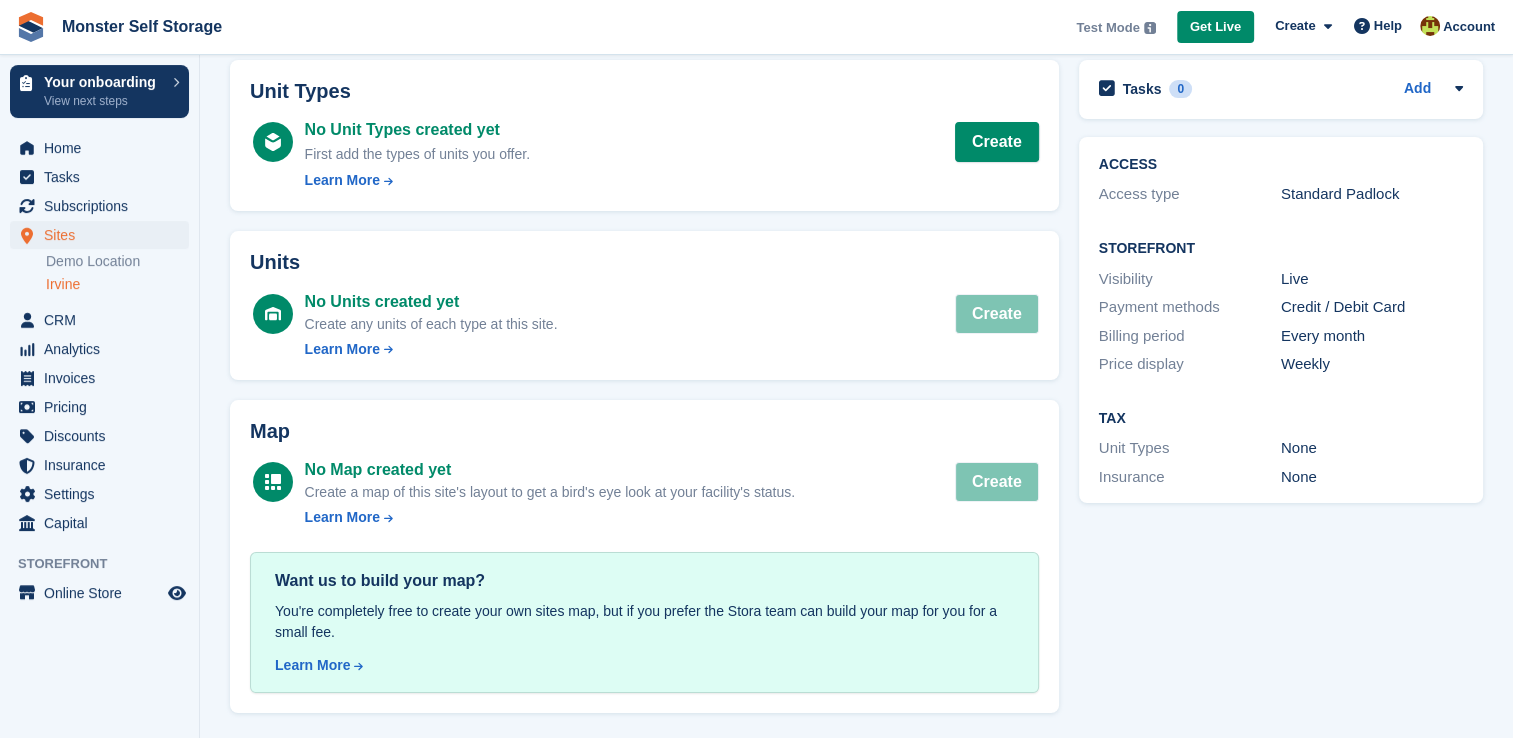 scroll, scrollTop: 0, scrollLeft: 0, axis: both 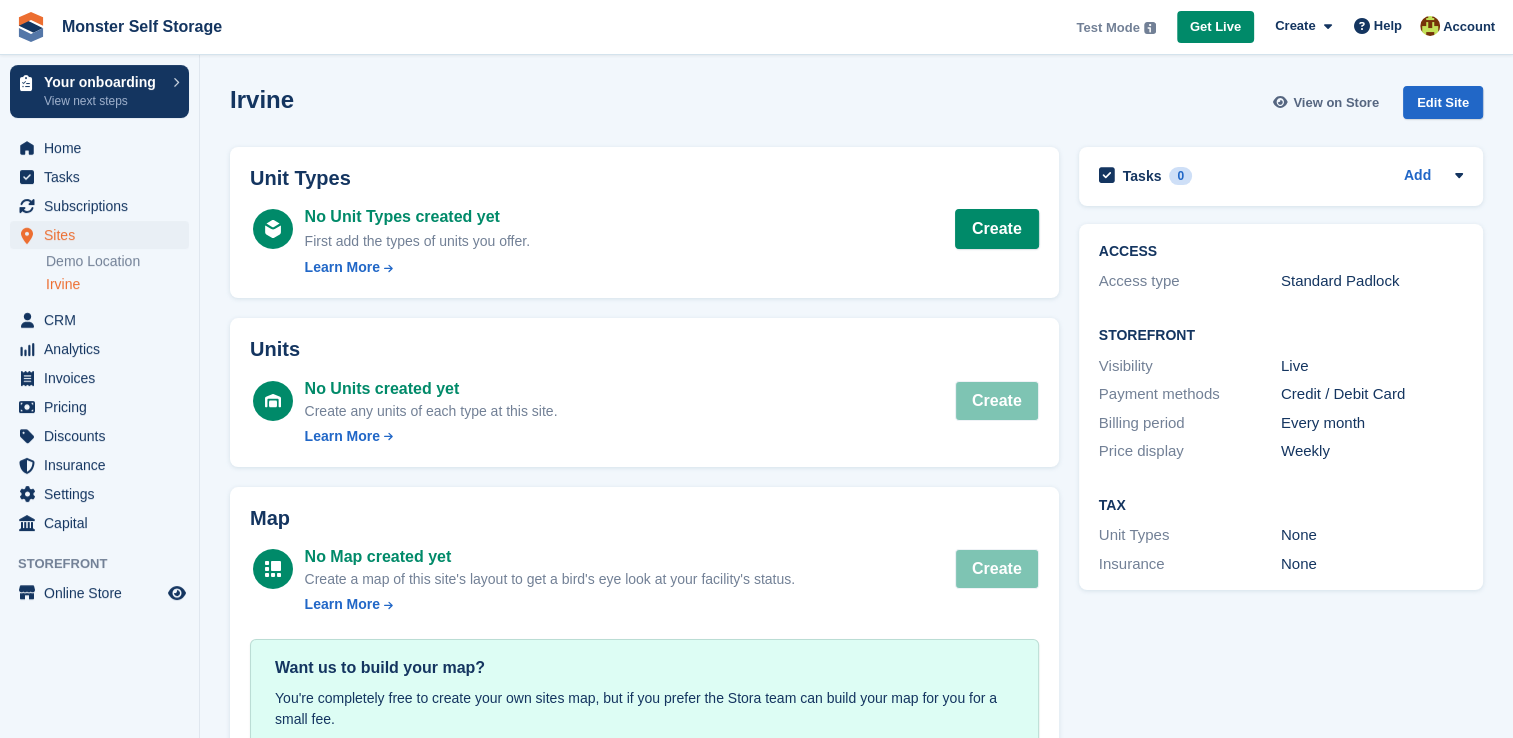 click on "View on Store" at bounding box center [1336, 103] 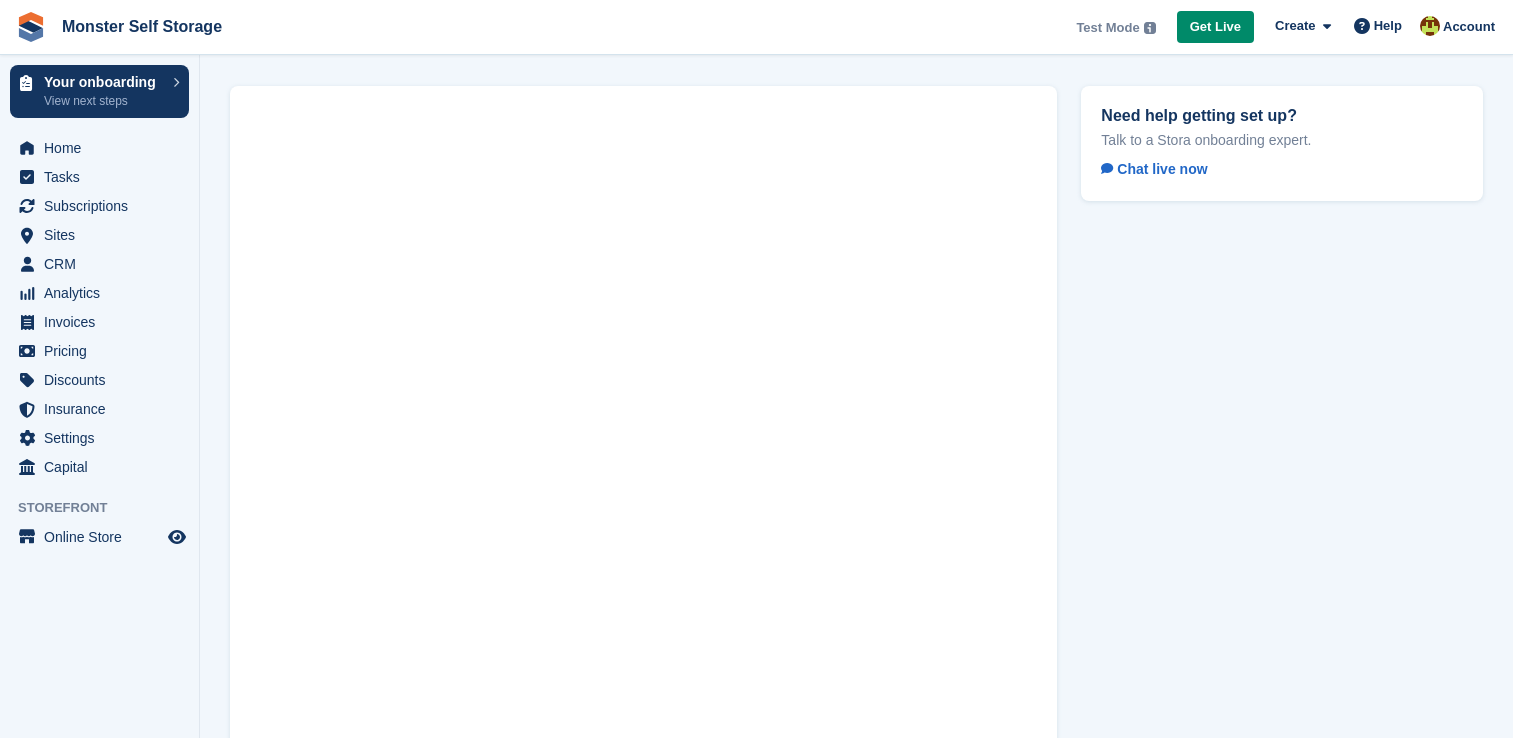 scroll, scrollTop: 0, scrollLeft: 0, axis: both 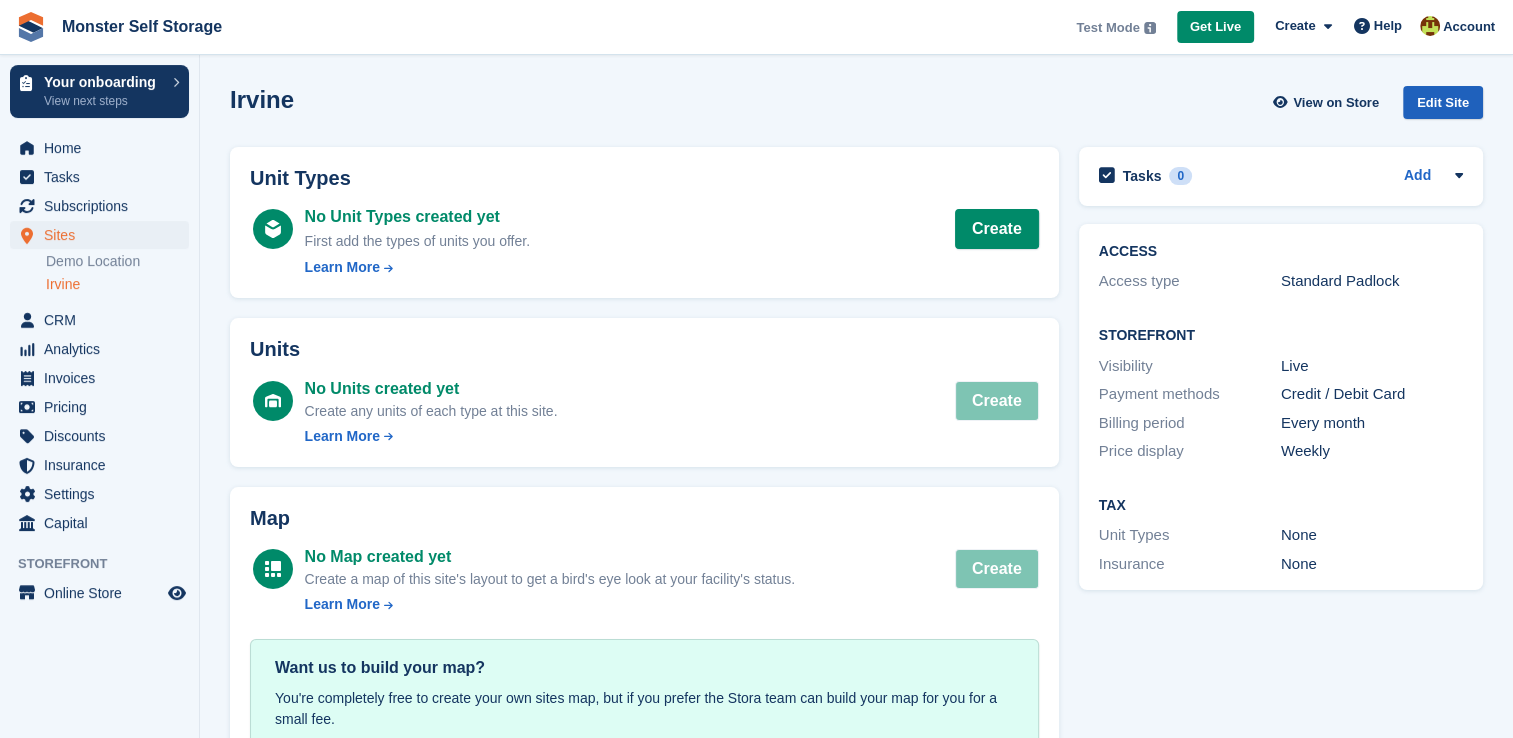 click on "Edit Site" at bounding box center (1443, 102) 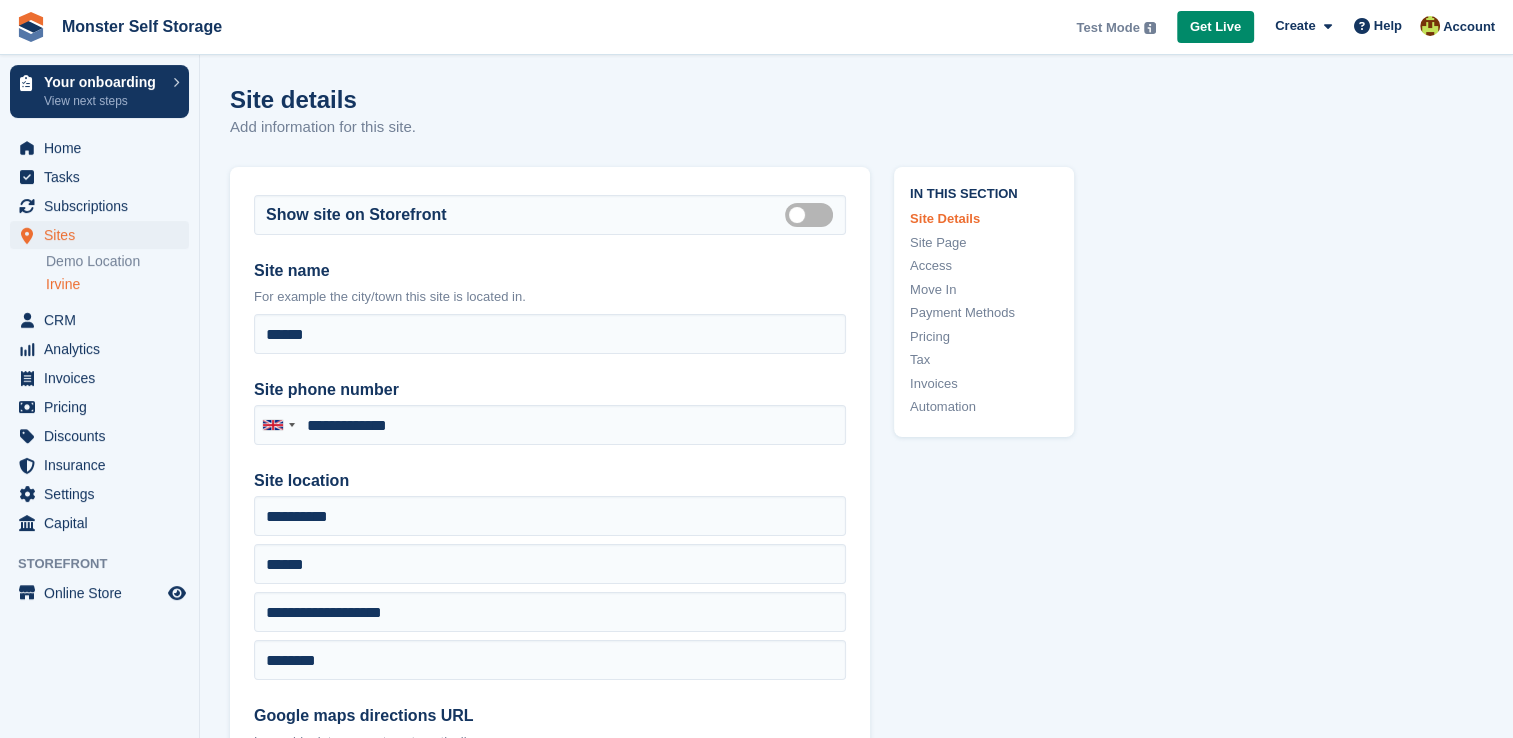type on "**********" 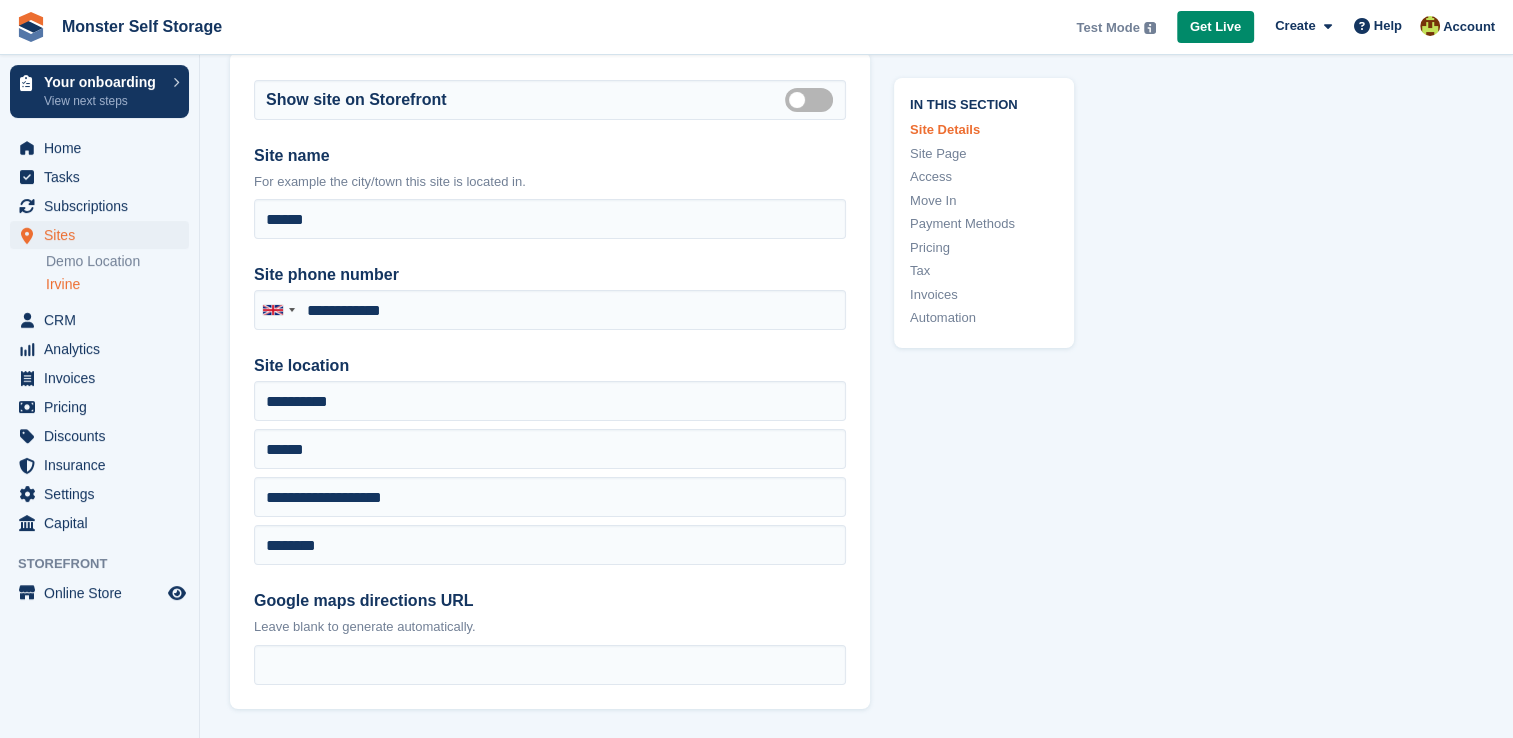 scroll, scrollTop: 116, scrollLeft: 0, axis: vertical 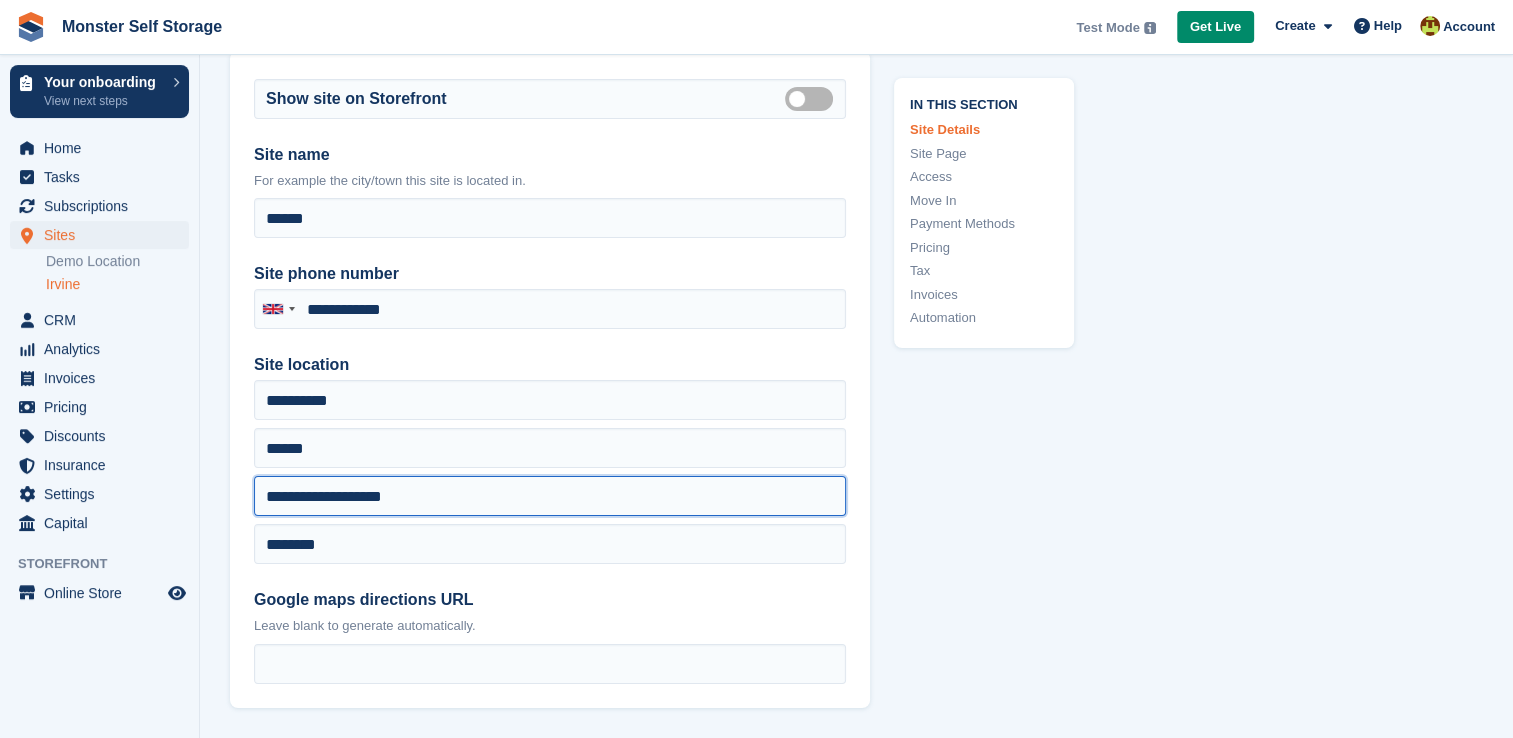 click on "**********" at bounding box center (550, 496) 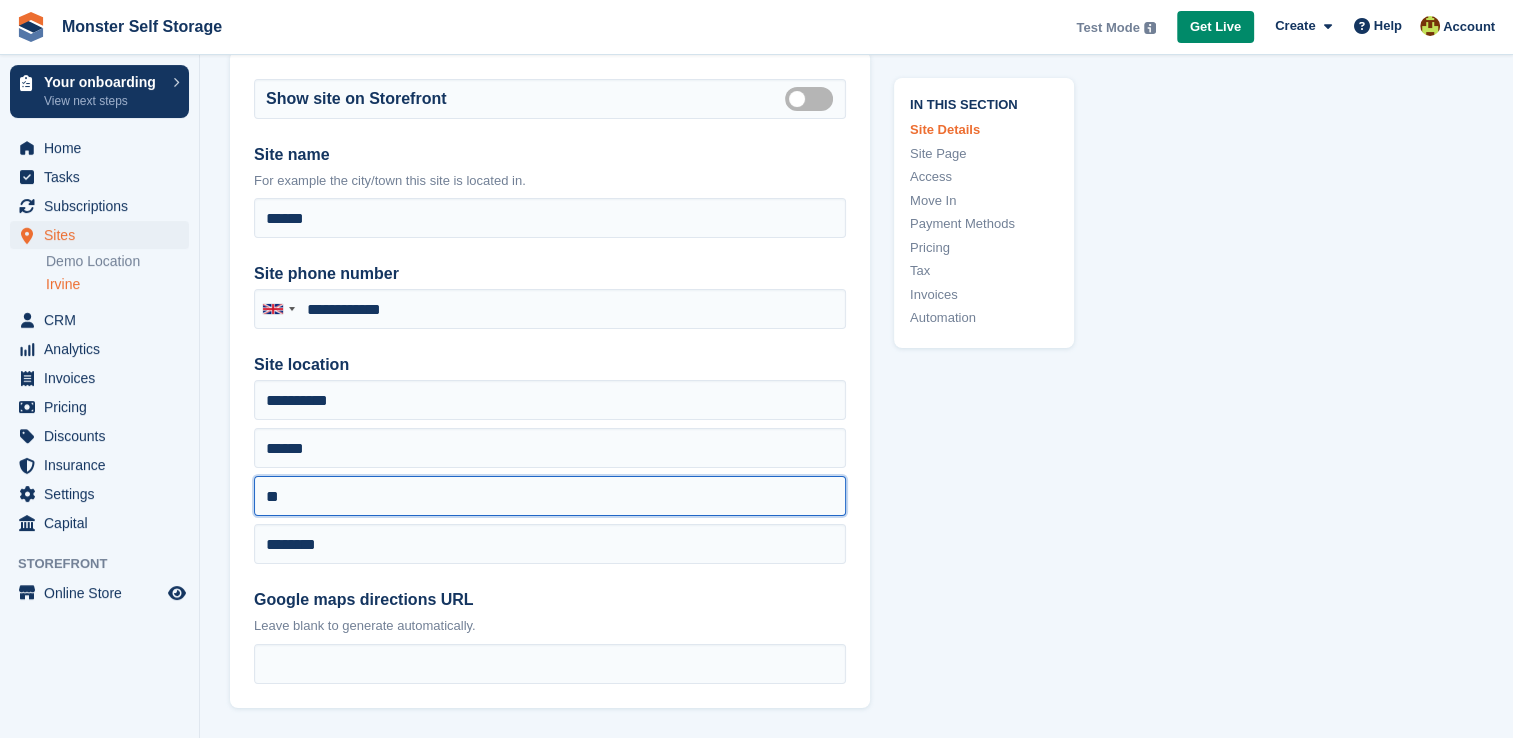 type on "*" 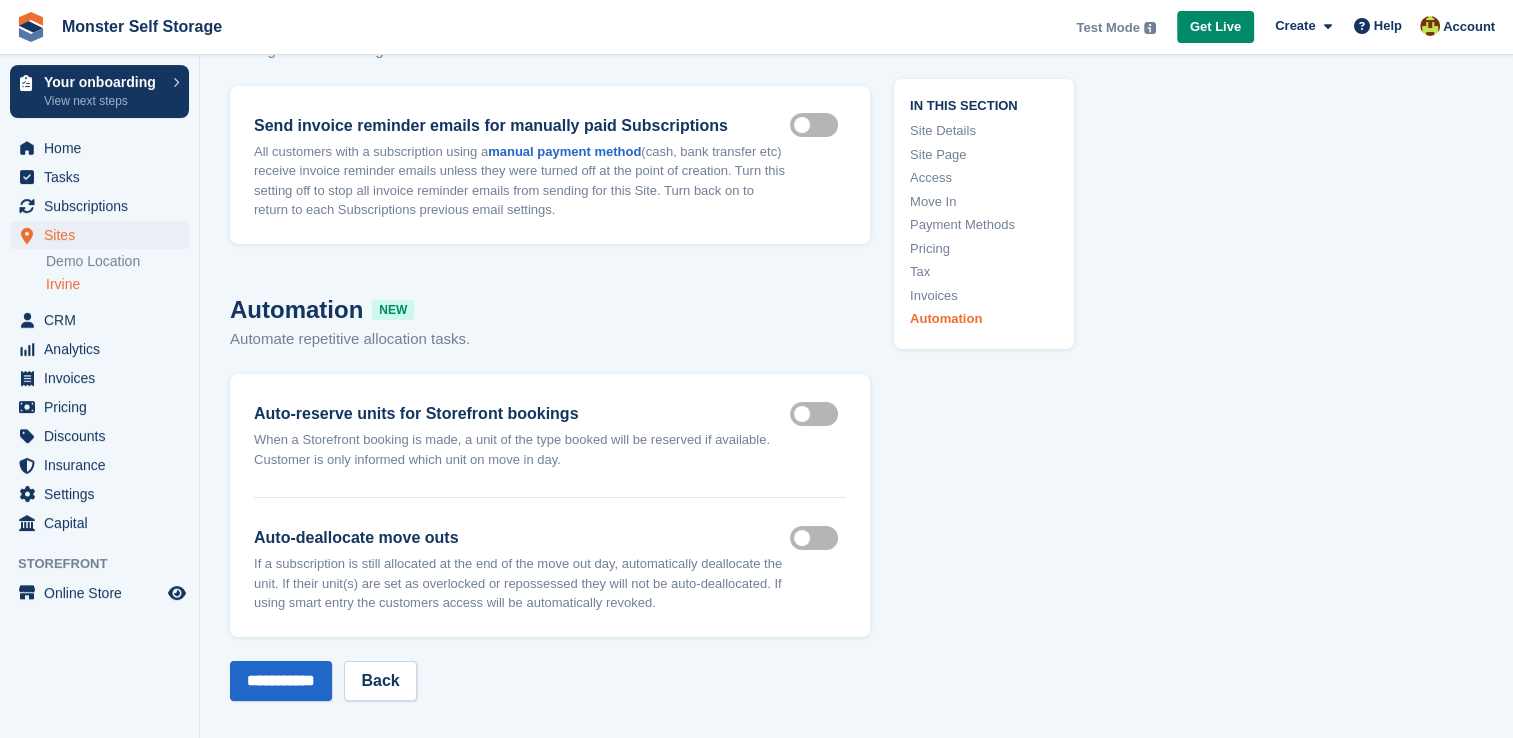 scroll, scrollTop: 7832, scrollLeft: 0, axis: vertical 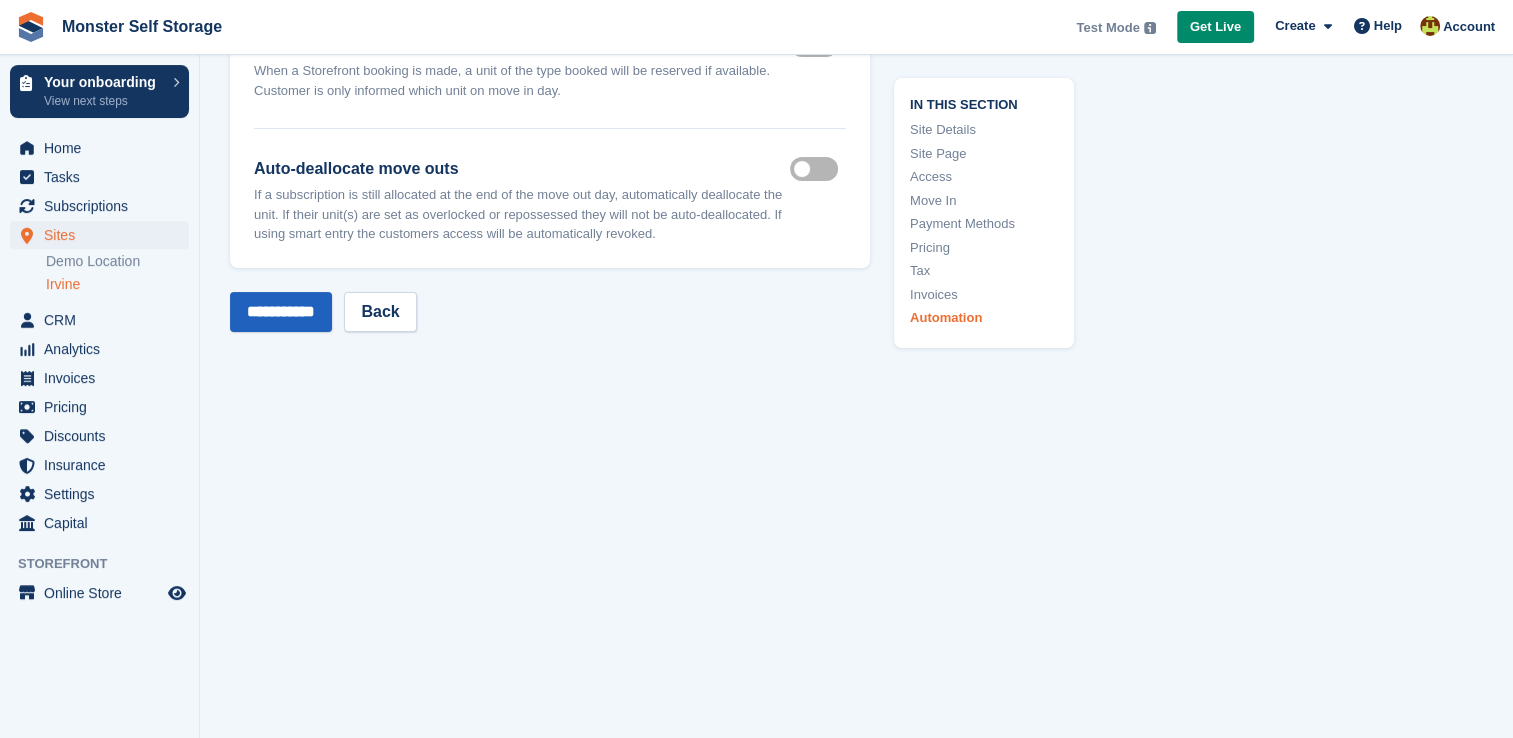 type on "**********" 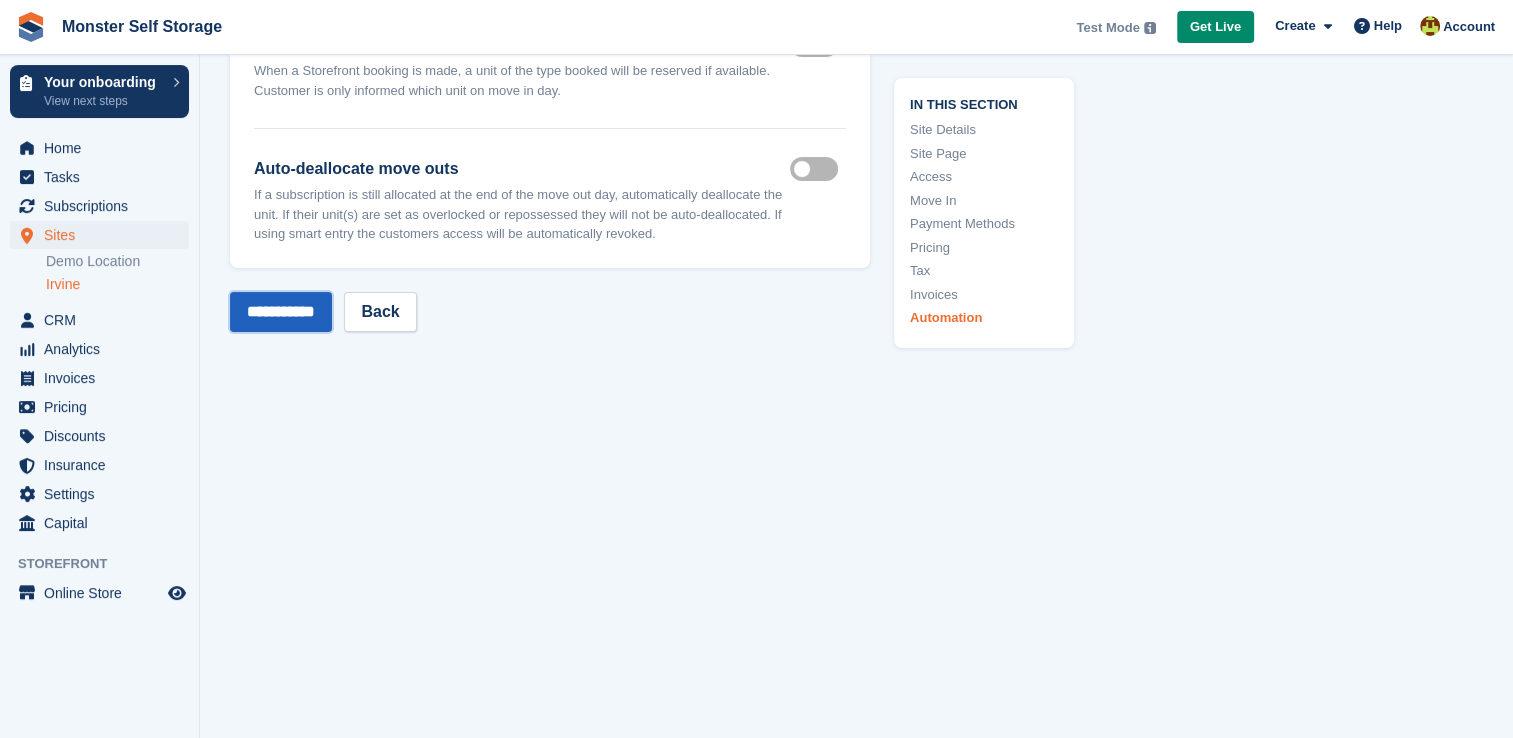 click on "**********" at bounding box center [281, 312] 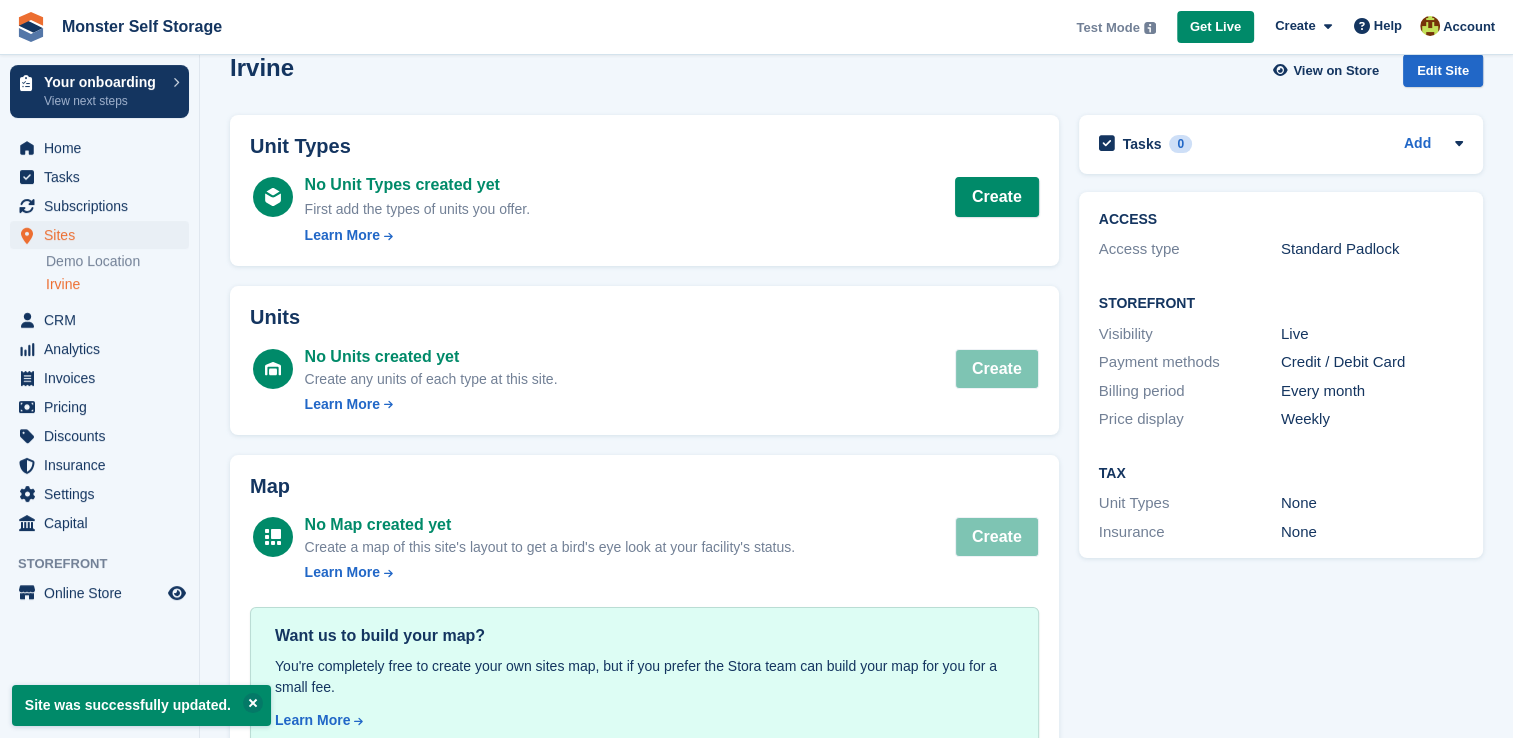 scroll, scrollTop: 0, scrollLeft: 0, axis: both 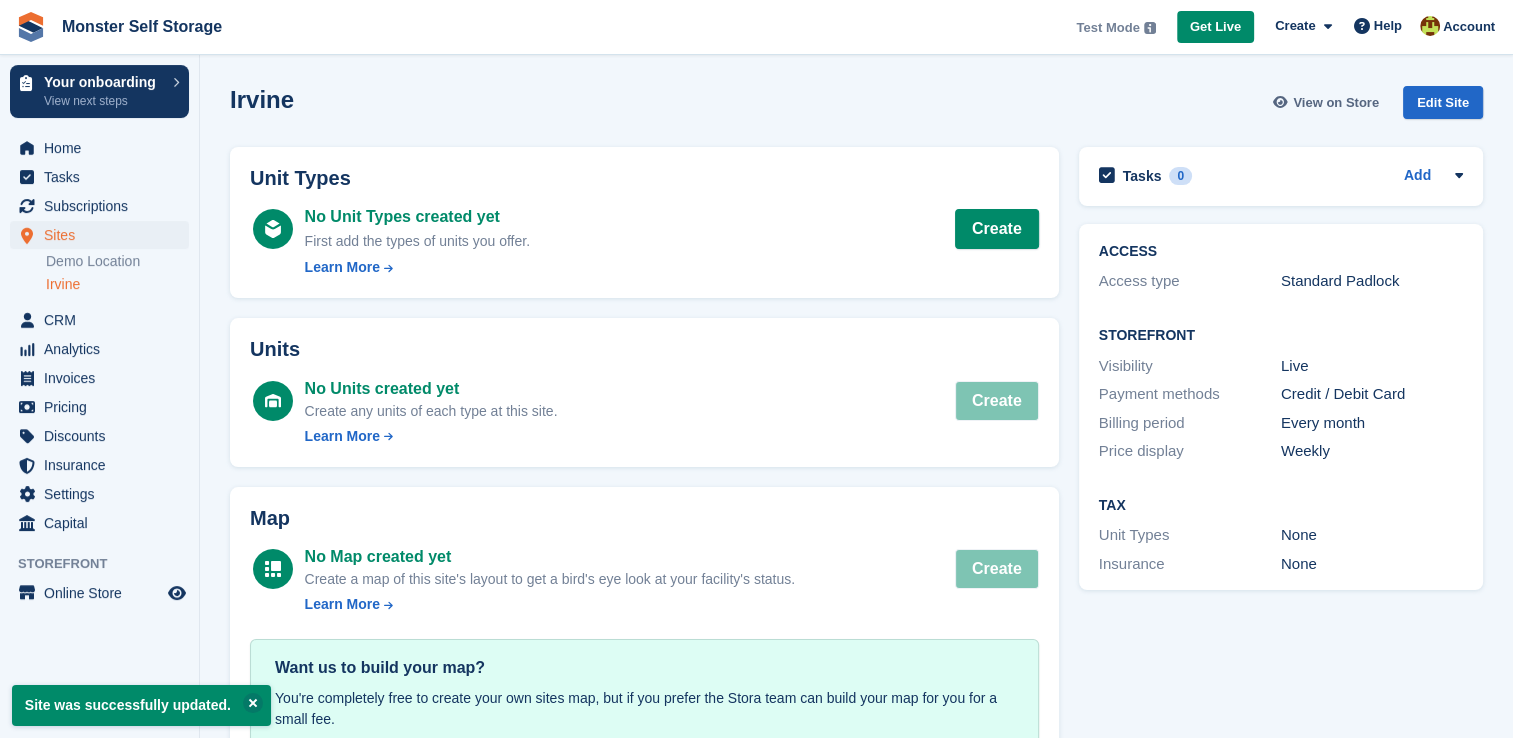 click on "View on Store" at bounding box center (1328, 102) 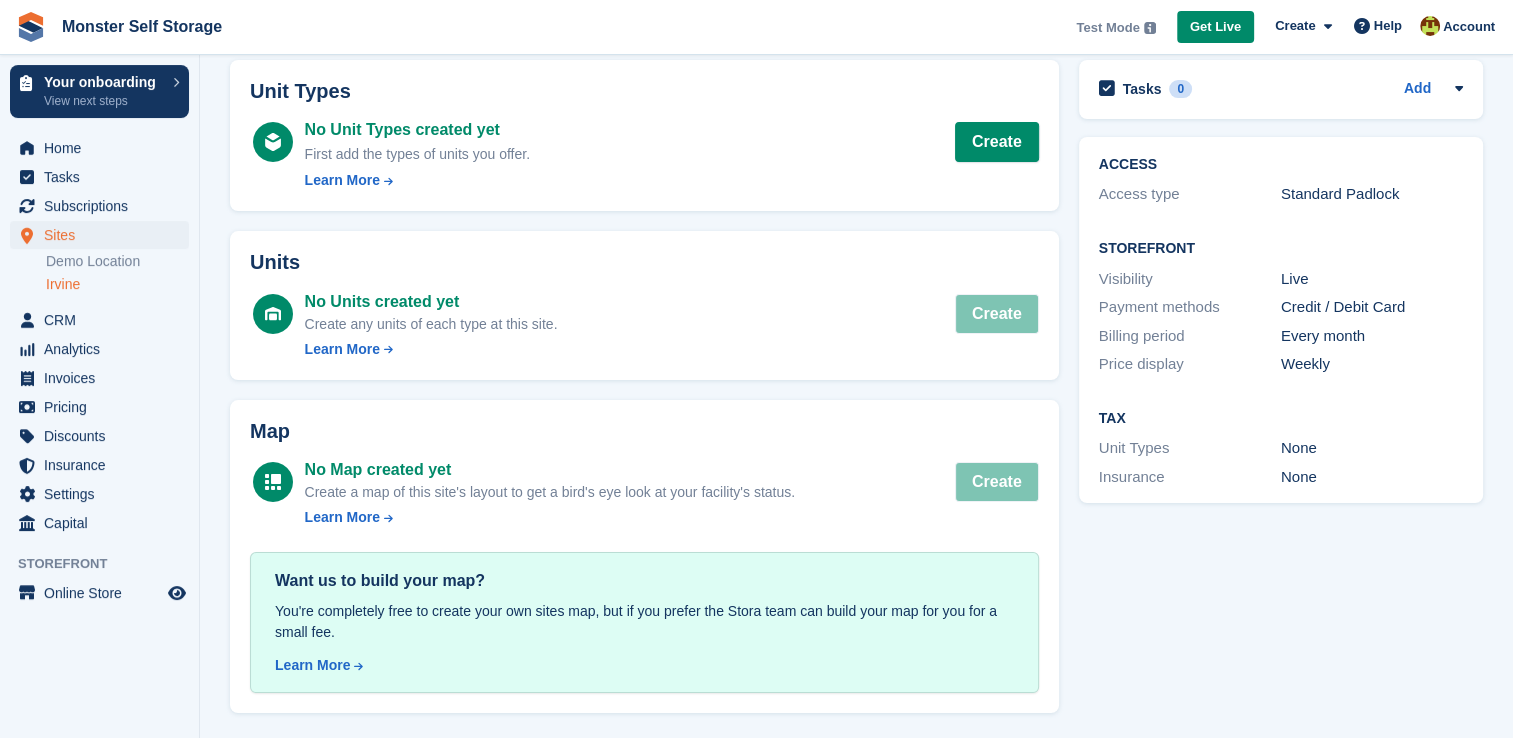 scroll, scrollTop: 0, scrollLeft: 0, axis: both 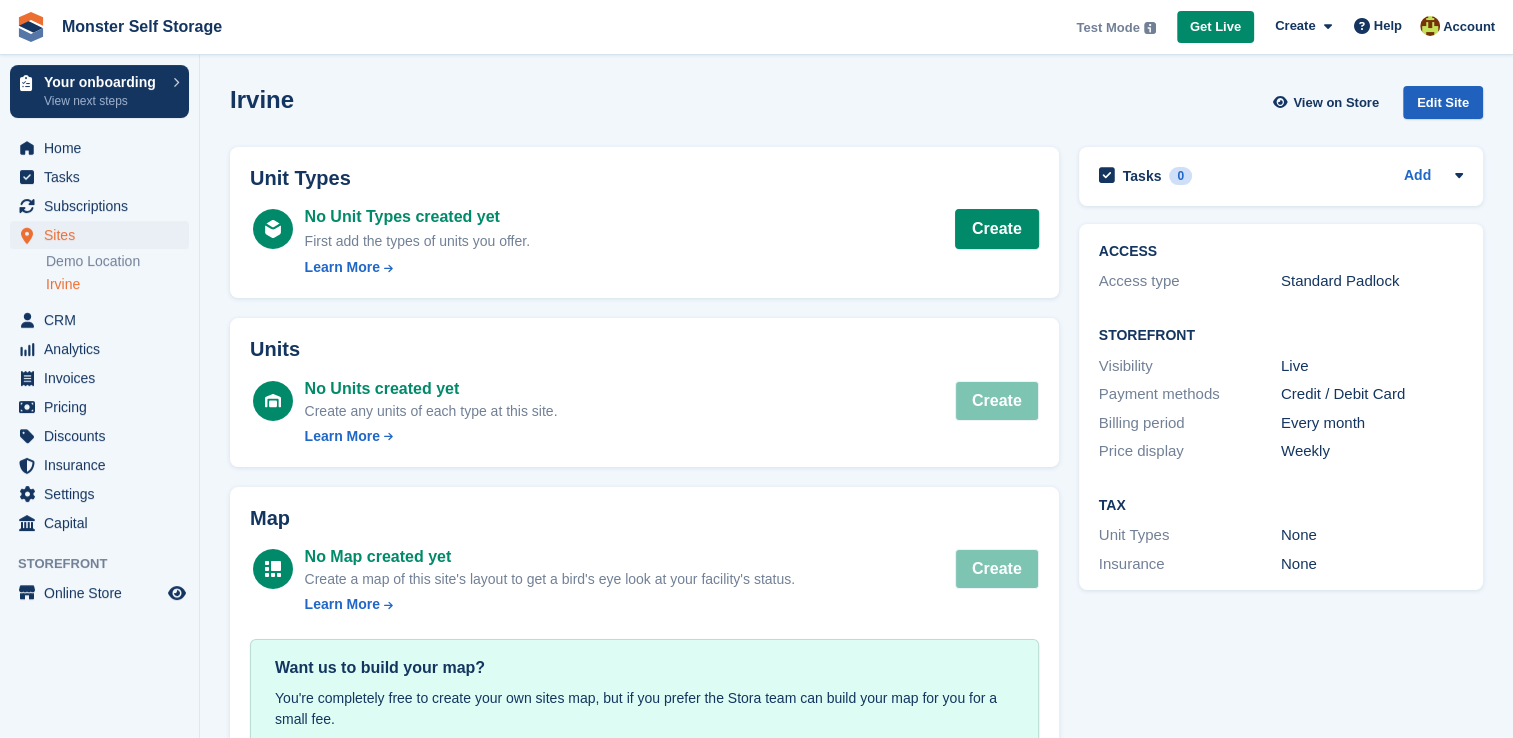 click on "Edit Site" at bounding box center [1443, 102] 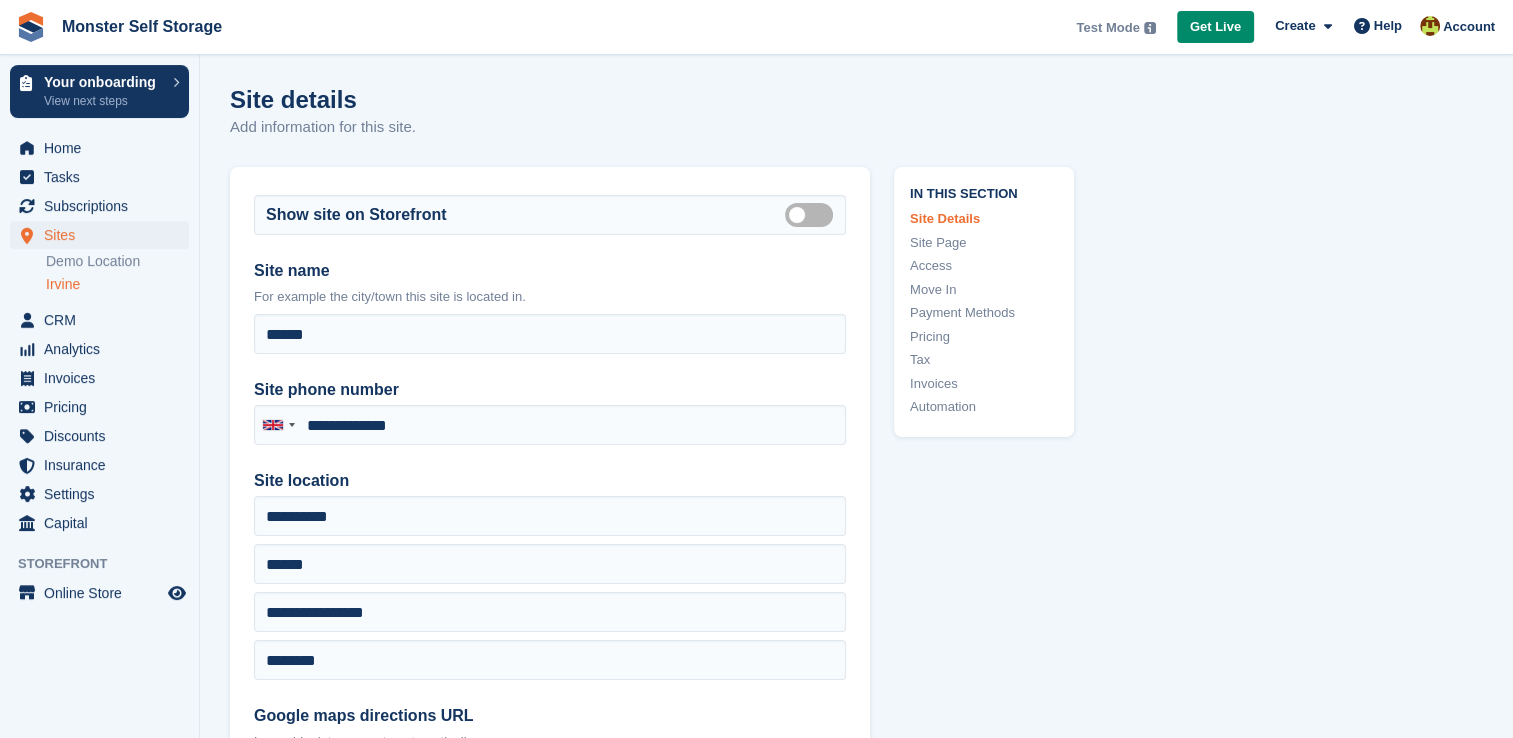 type on "**********" 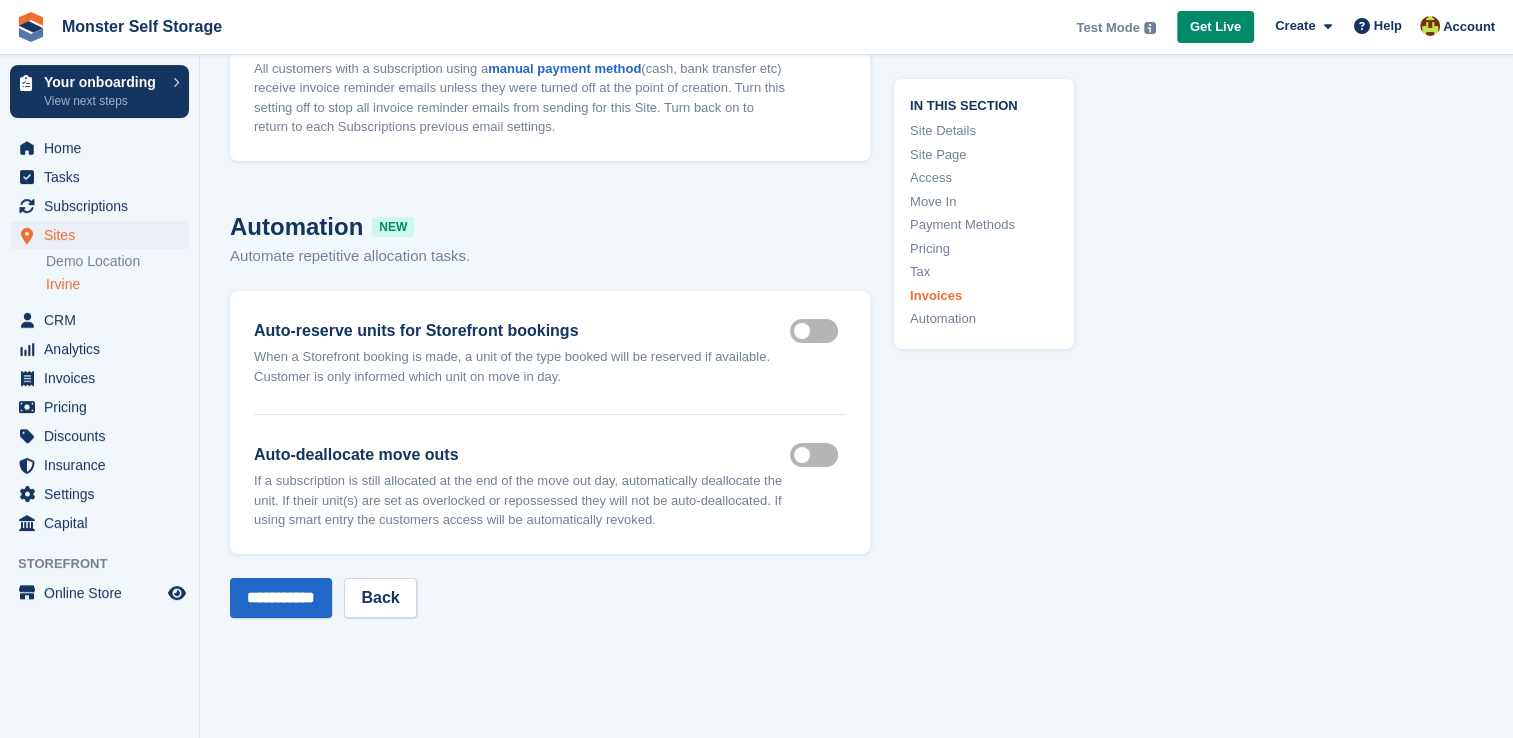 scroll, scrollTop: 7547, scrollLeft: 0, axis: vertical 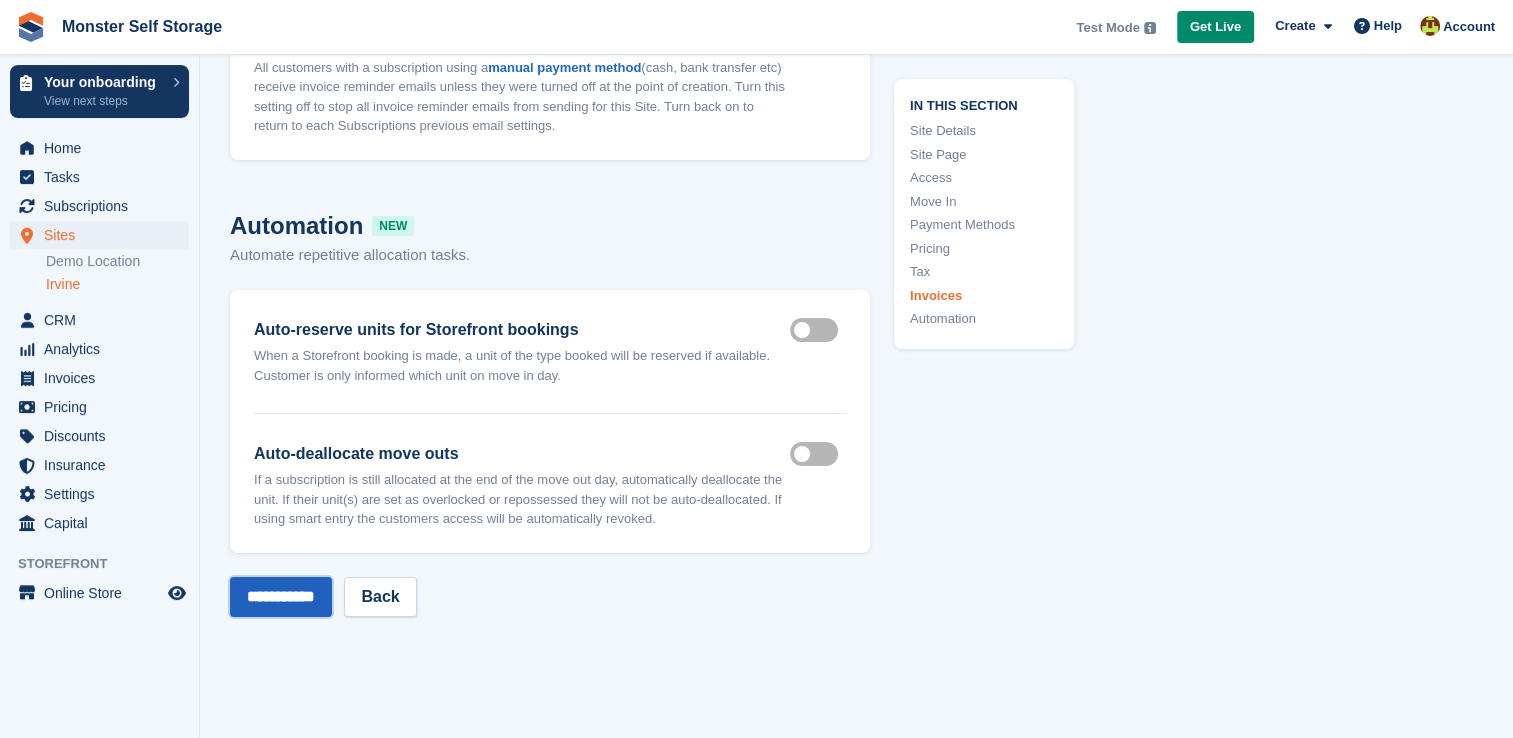 click on "**********" at bounding box center (281, 597) 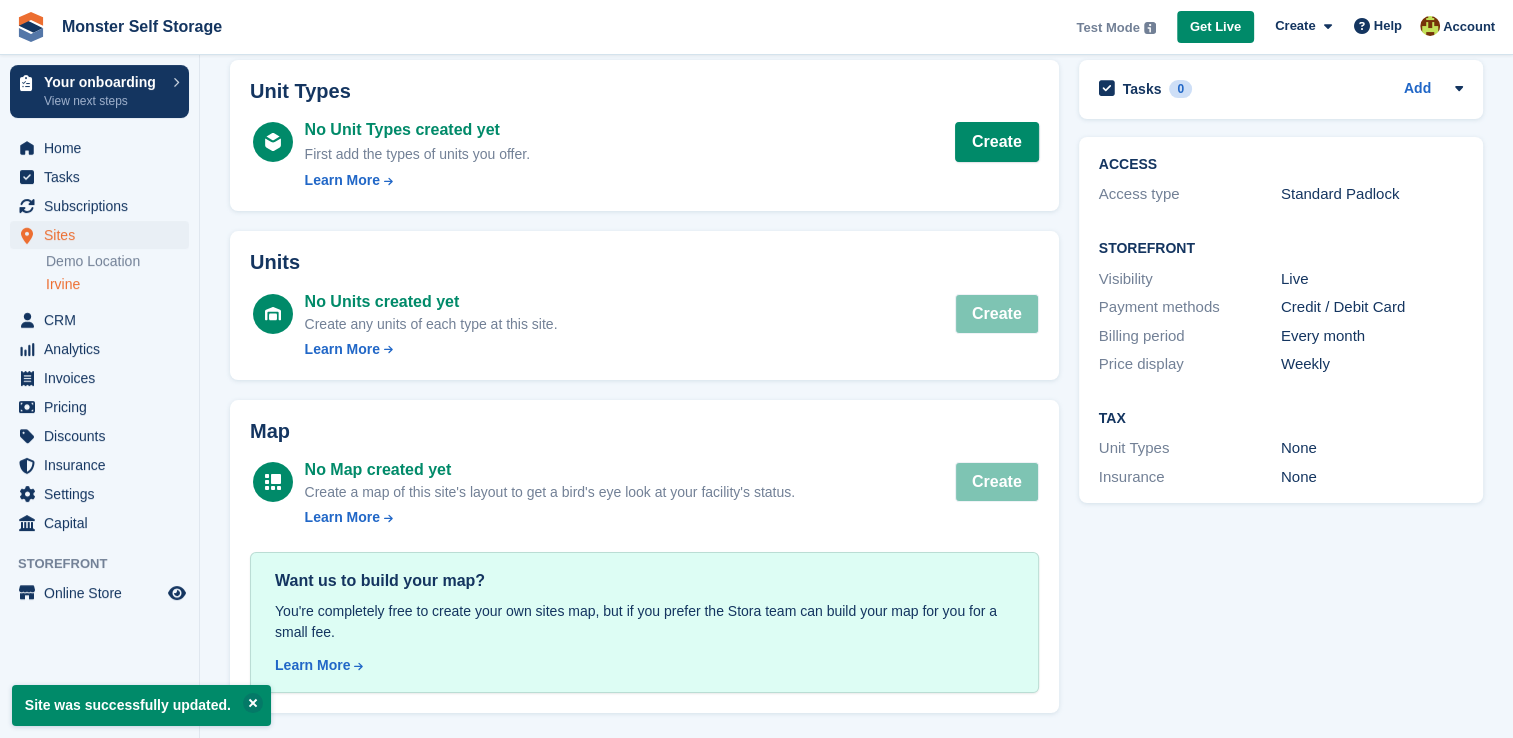 scroll, scrollTop: 0, scrollLeft: 0, axis: both 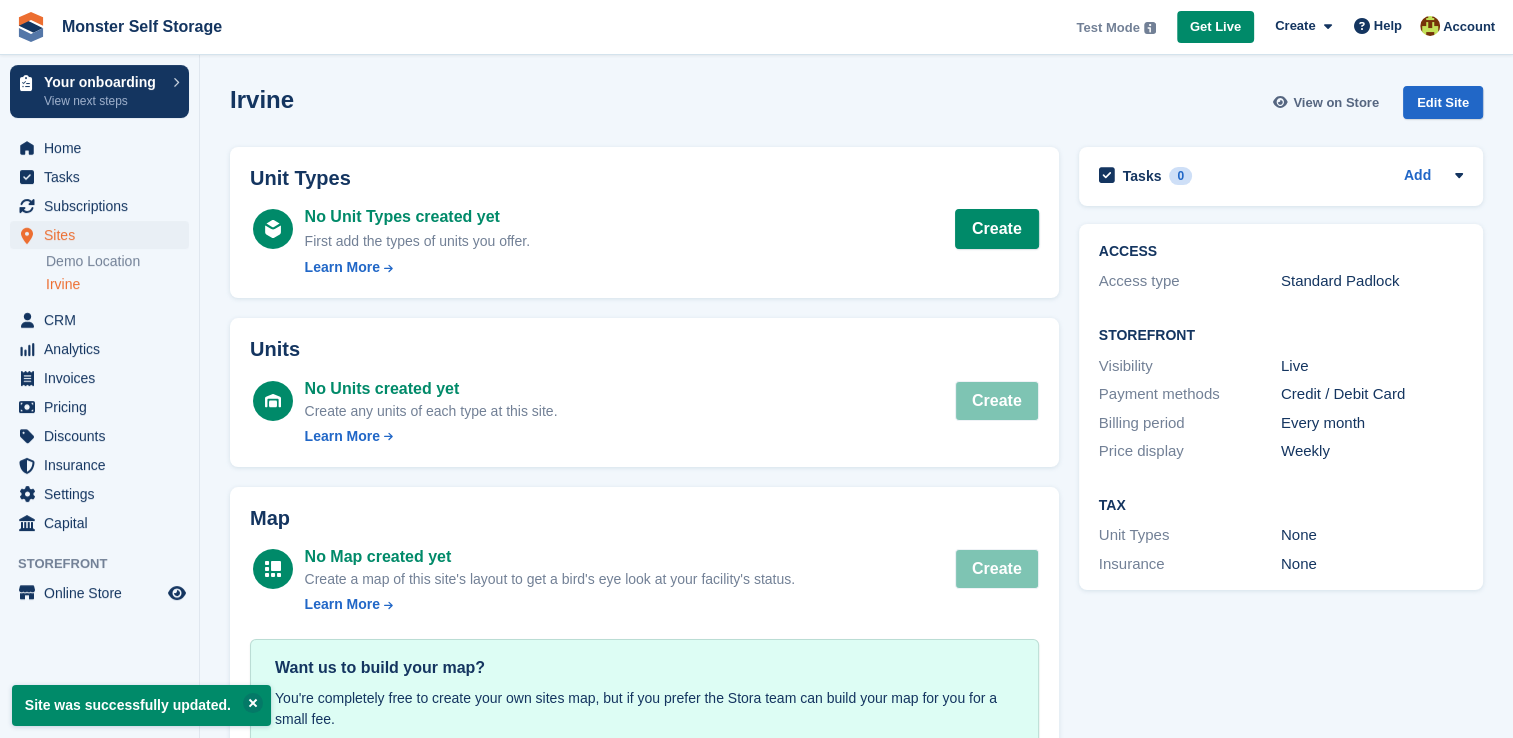 click on "View on Store" at bounding box center (1336, 103) 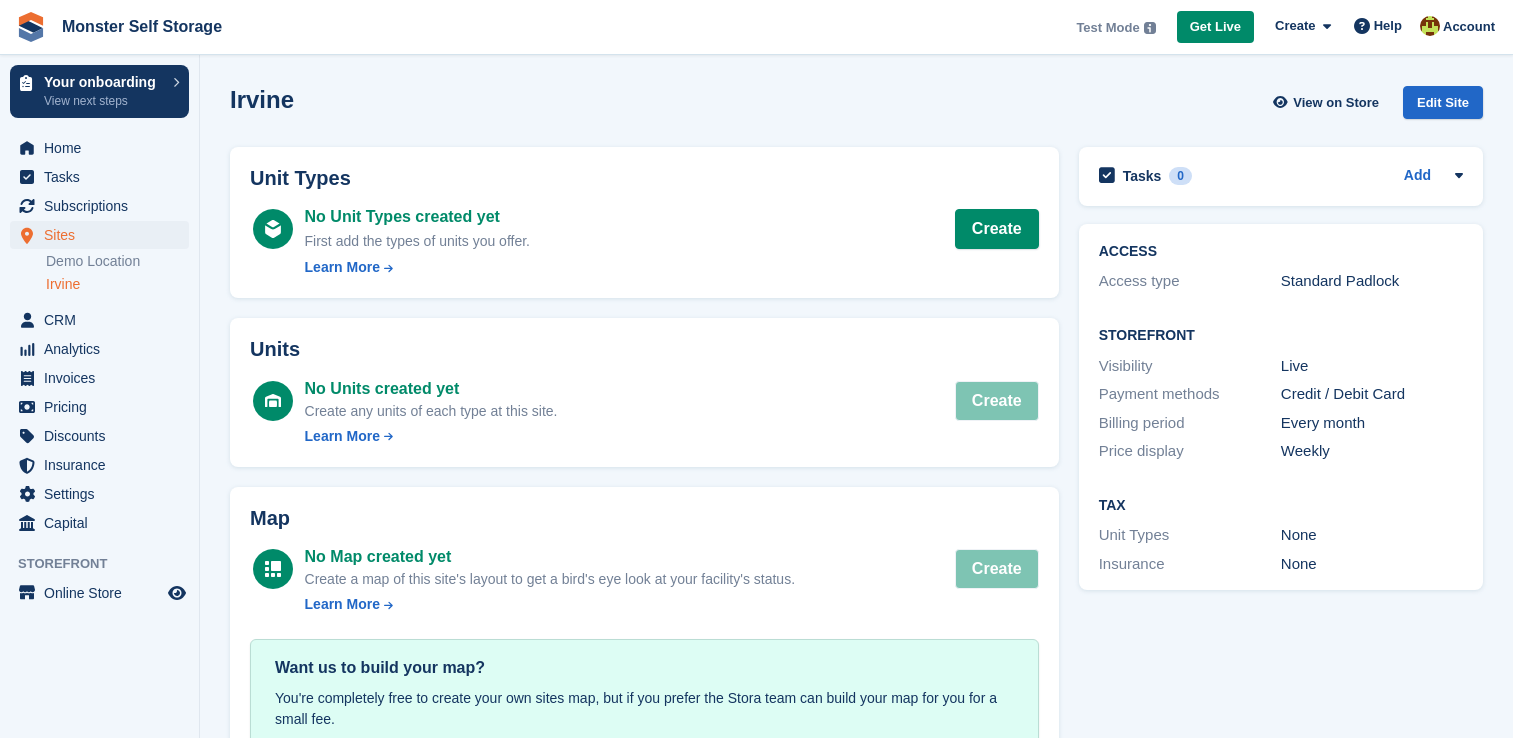 scroll, scrollTop: 0, scrollLeft: 0, axis: both 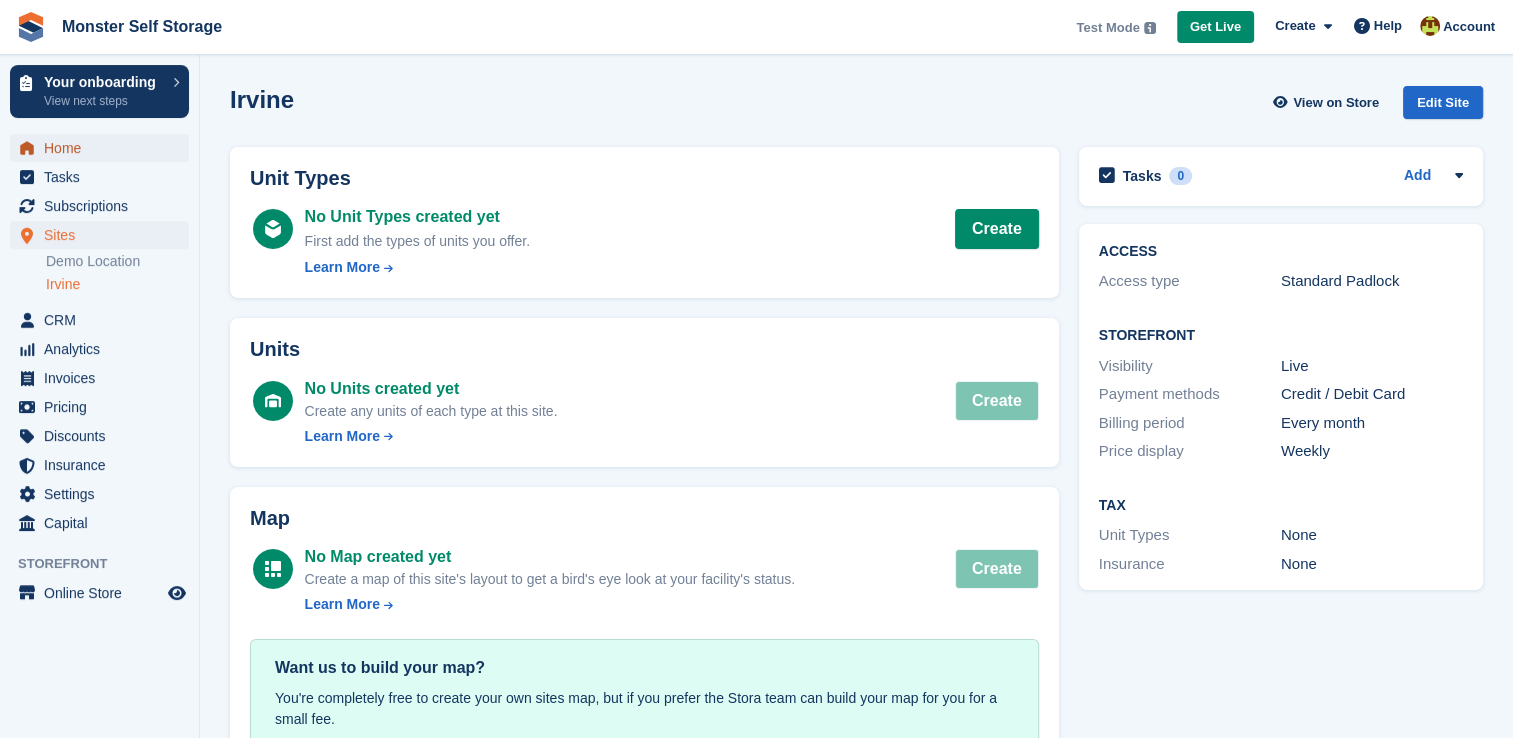 click on "Home" at bounding box center (104, 148) 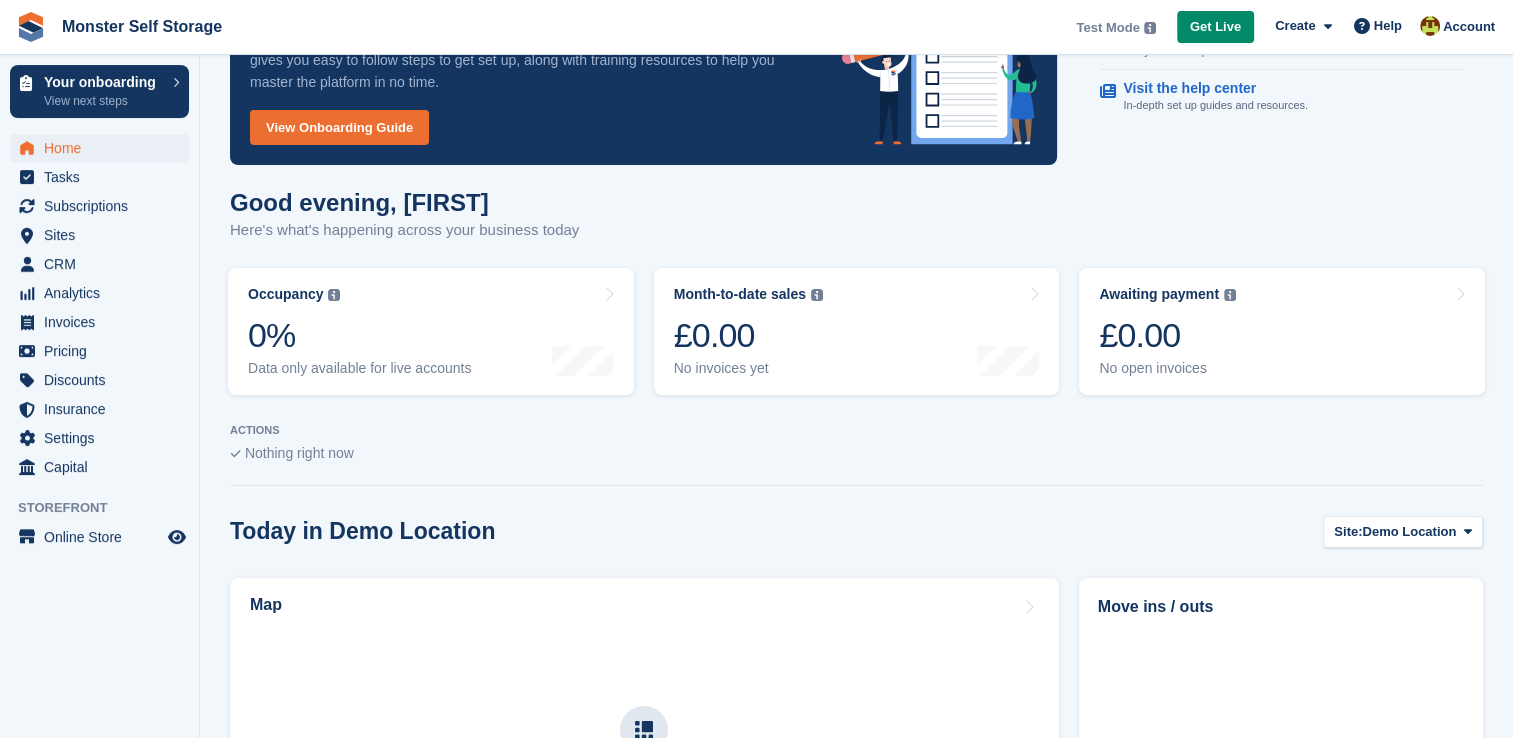 scroll, scrollTop: 0, scrollLeft: 0, axis: both 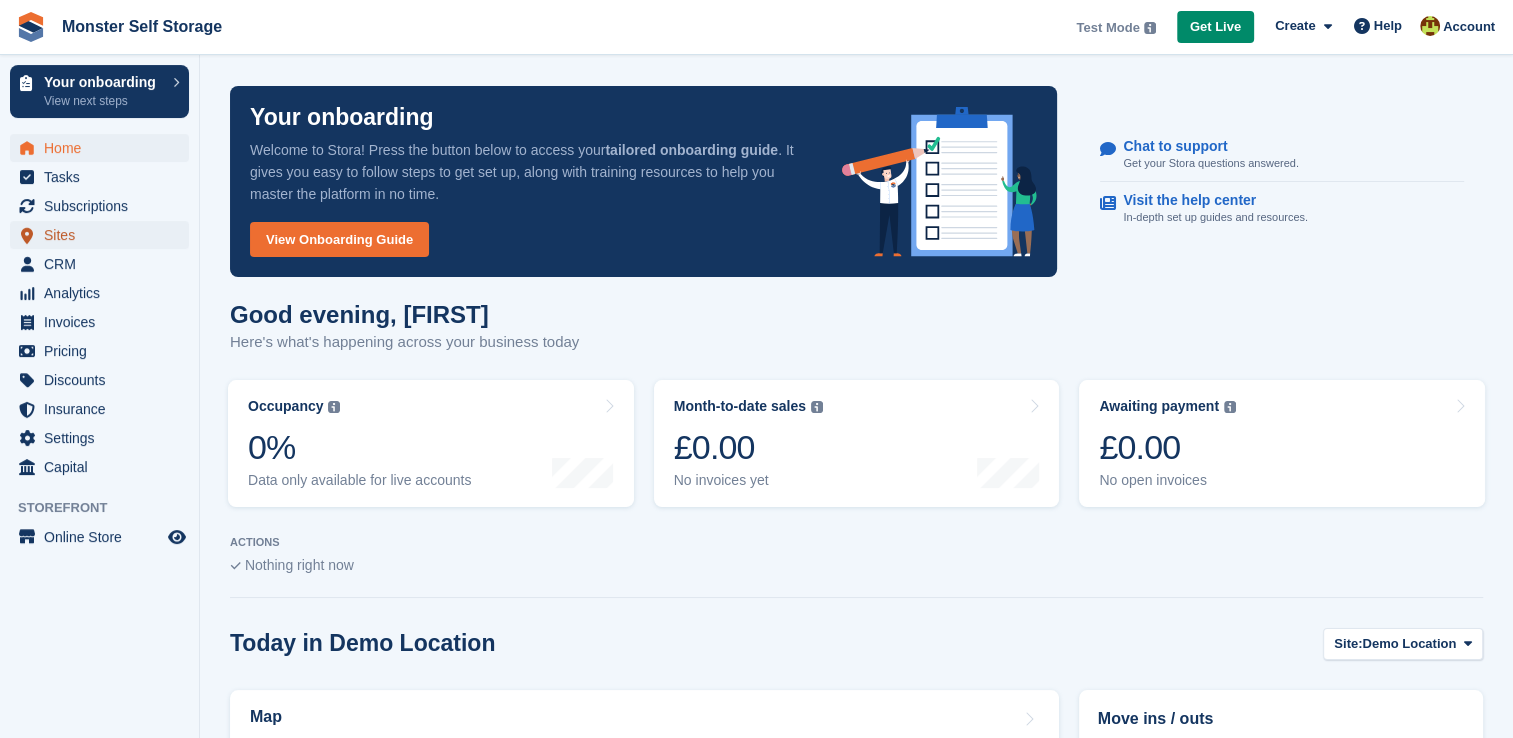 click on "Sites" at bounding box center (104, 235) 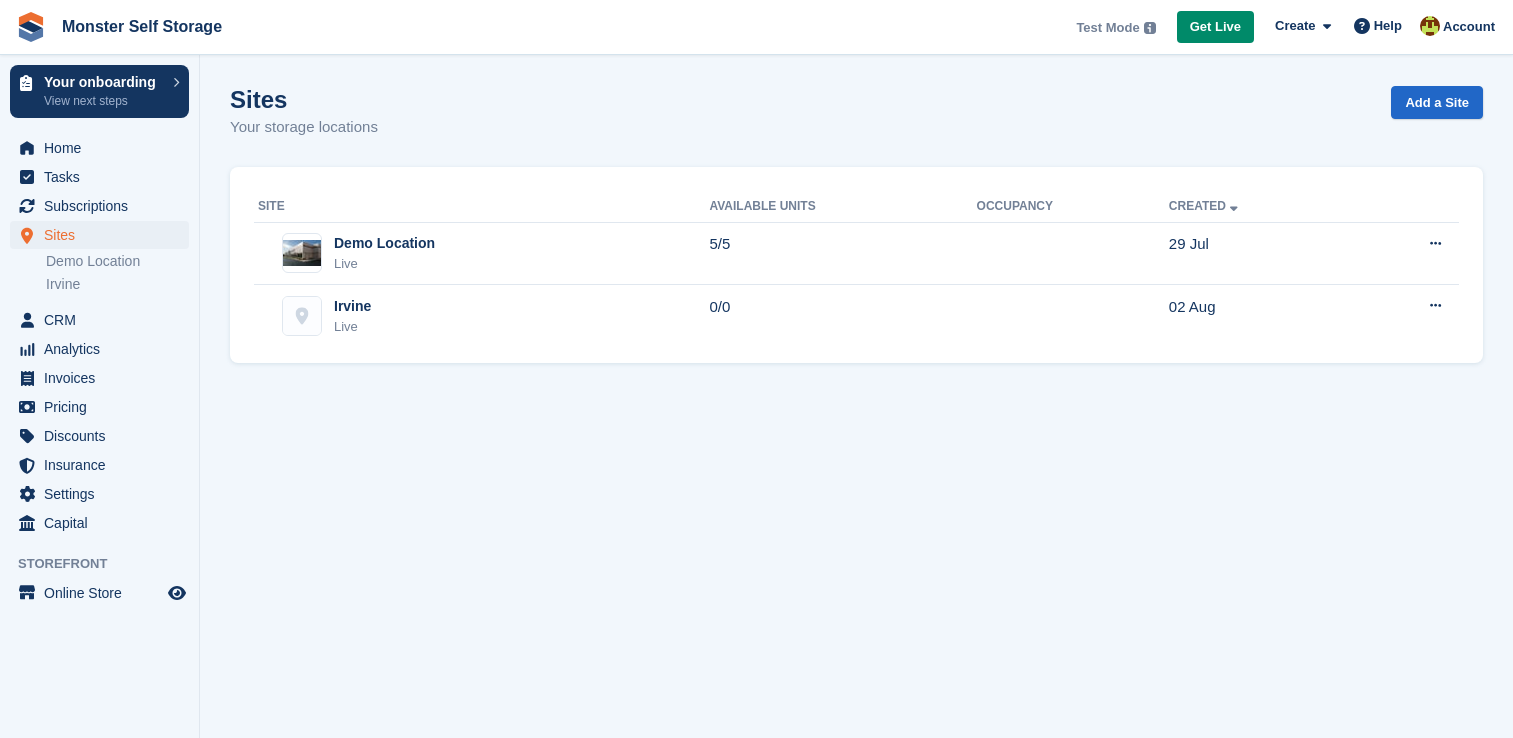 click on "Sites" at bounding box center [104, 235] 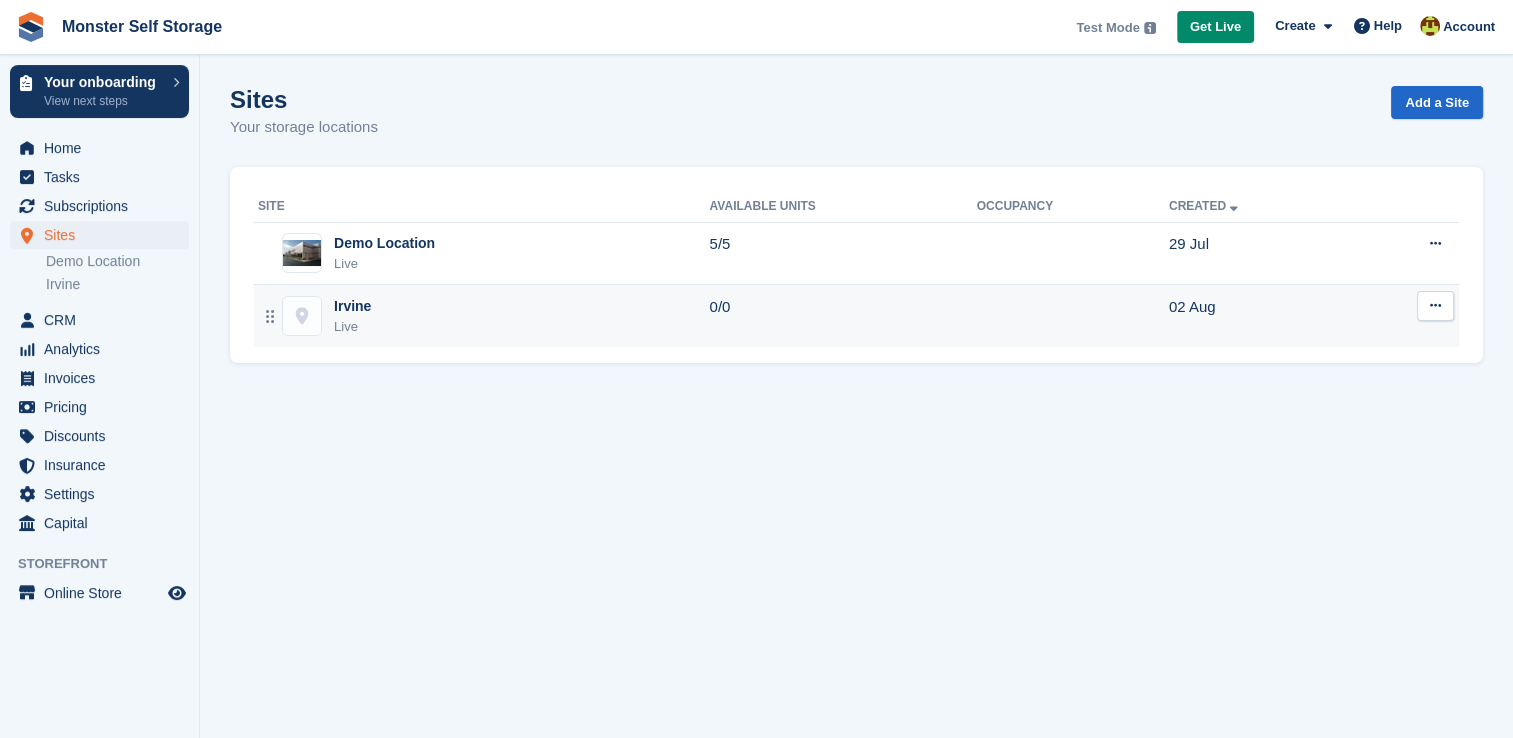 click at bounding box center [302, 316] 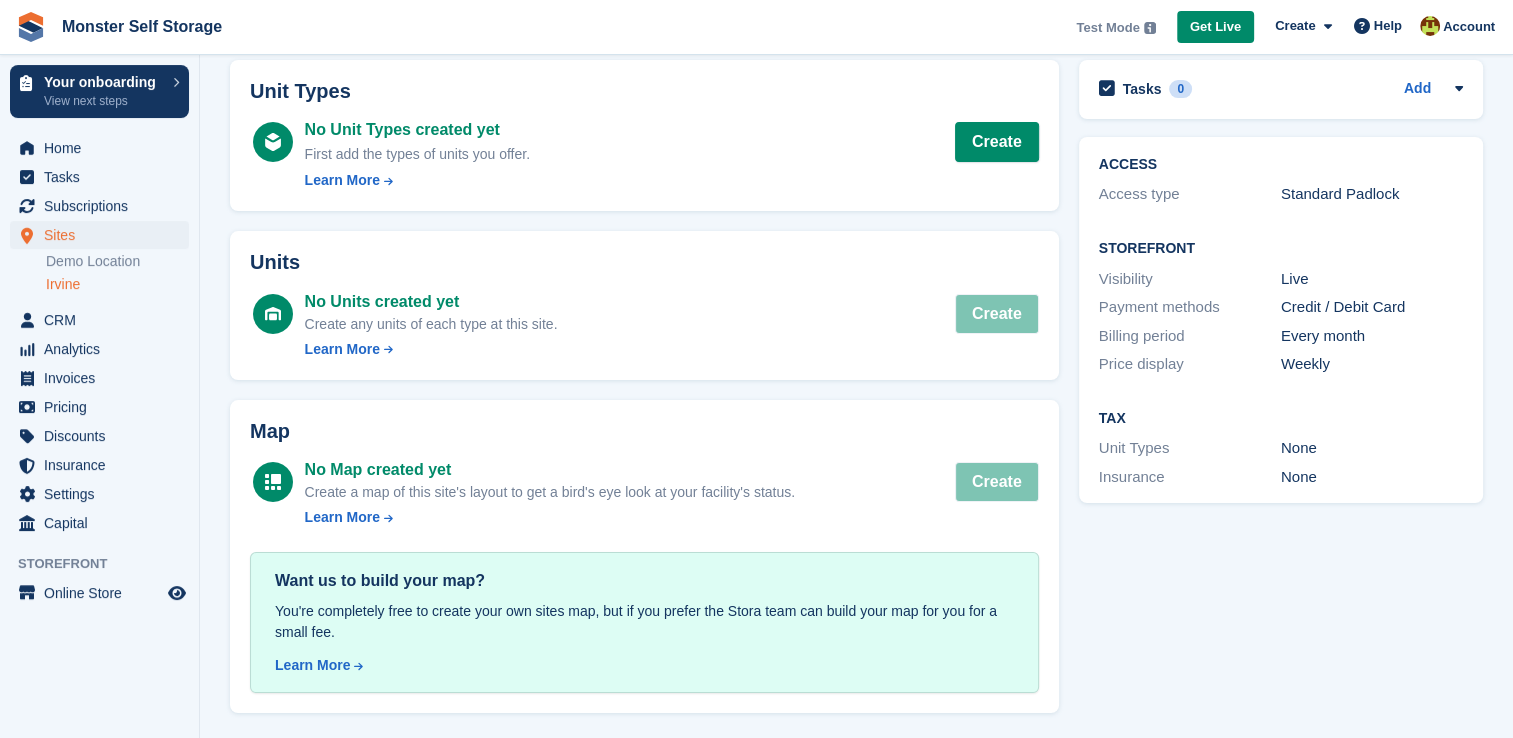 scroll, scrollTop: 0, scrollLeft: 0, axis: both 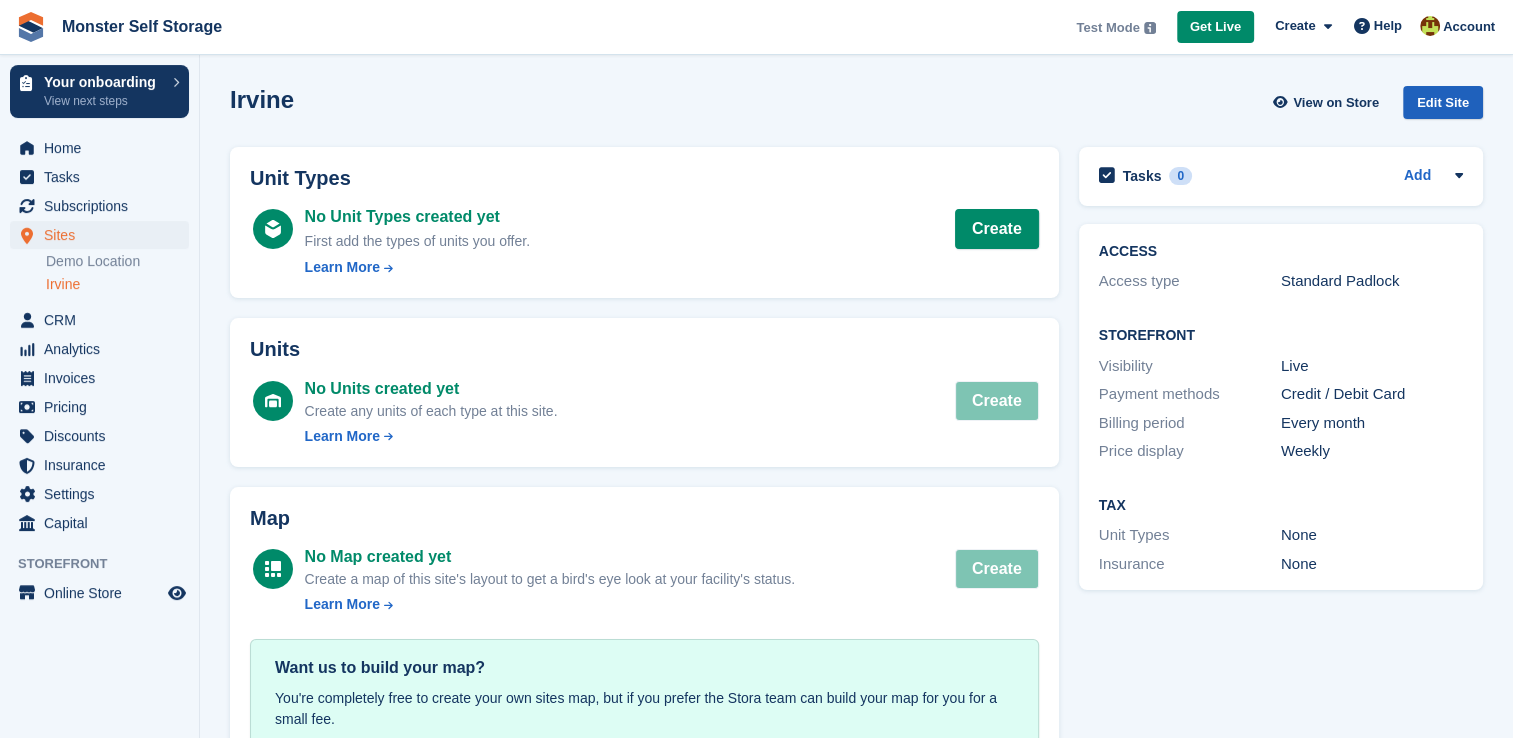 click on "Edit Site" at bounding box center [1443, 102] 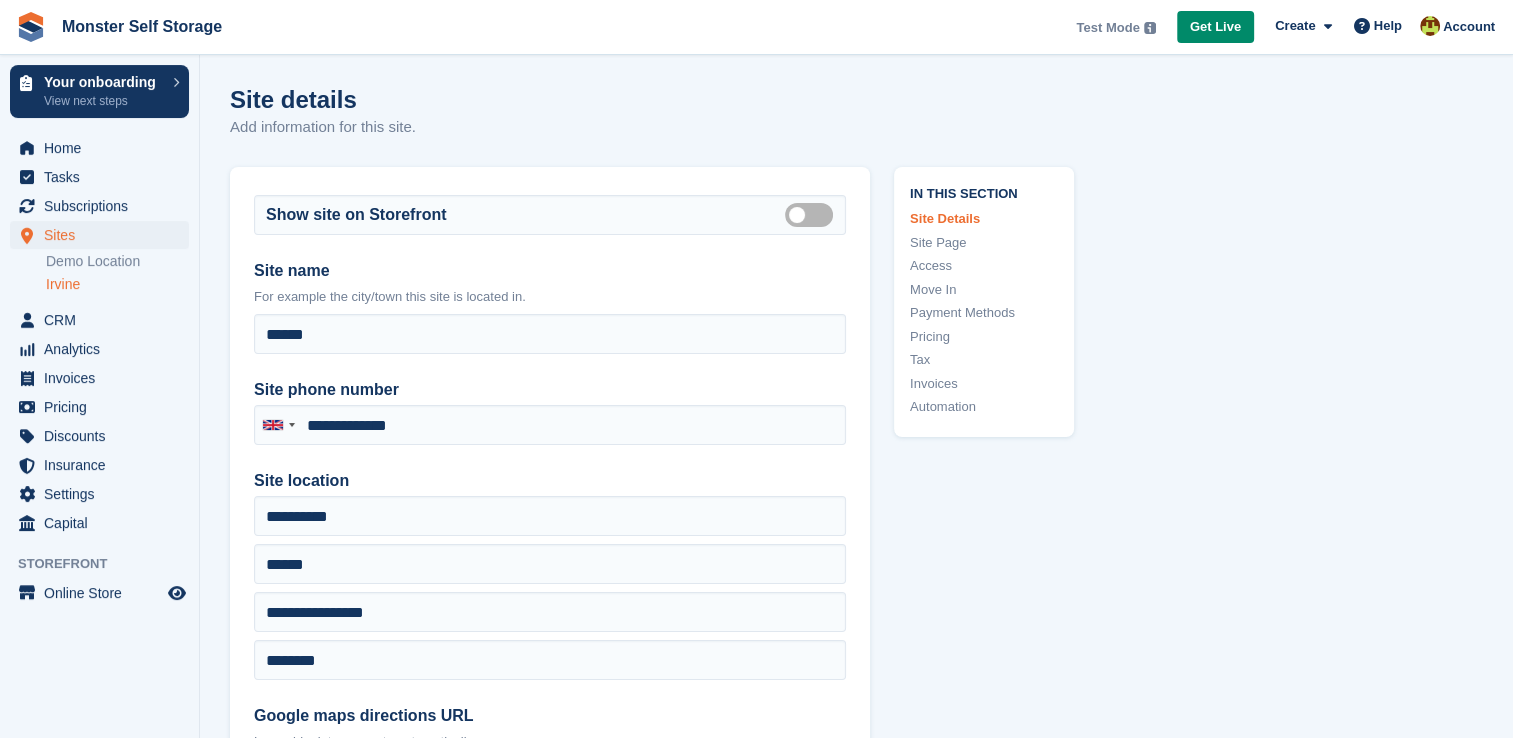type on "**********" 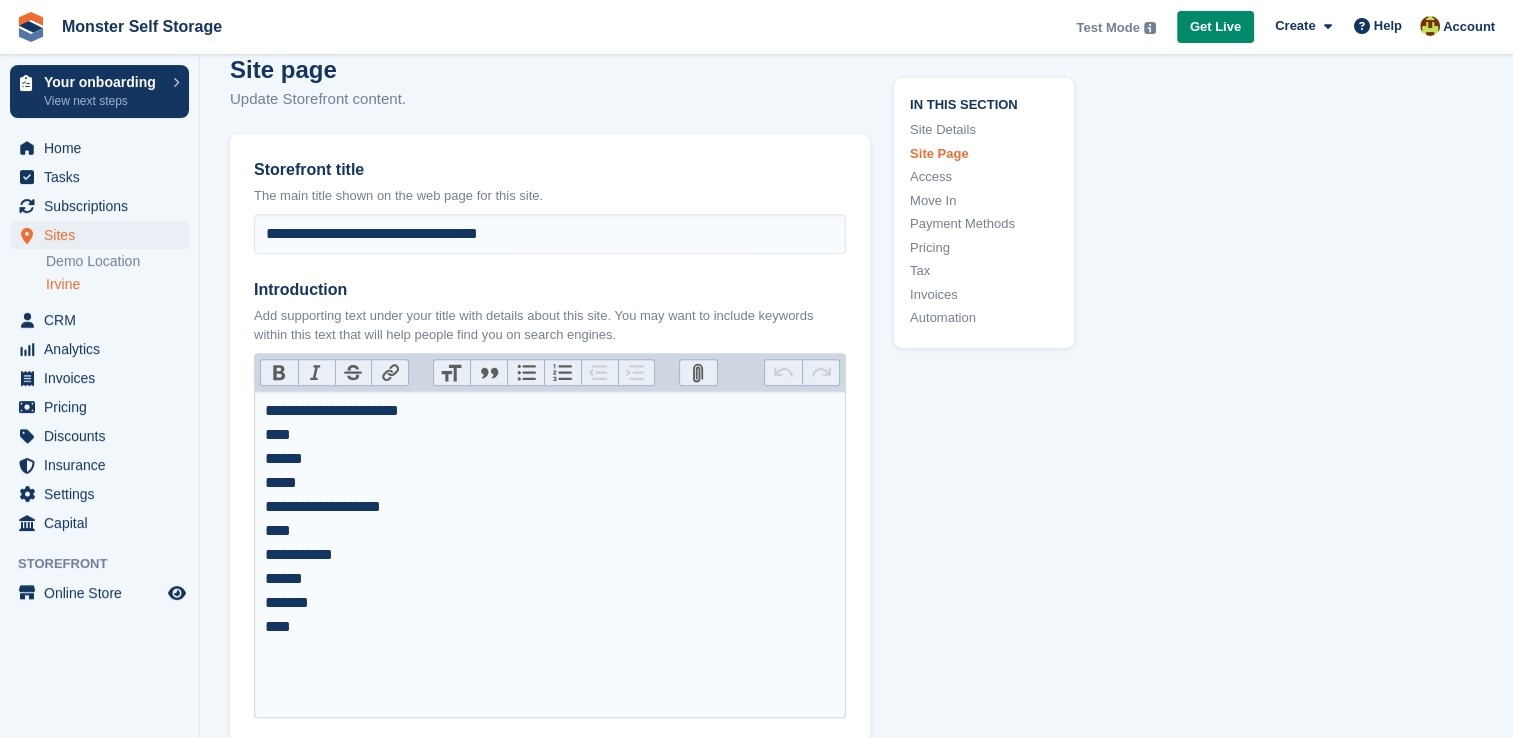 scroll, scrollTop: 820, scrollLeft: 0, axis: vertical 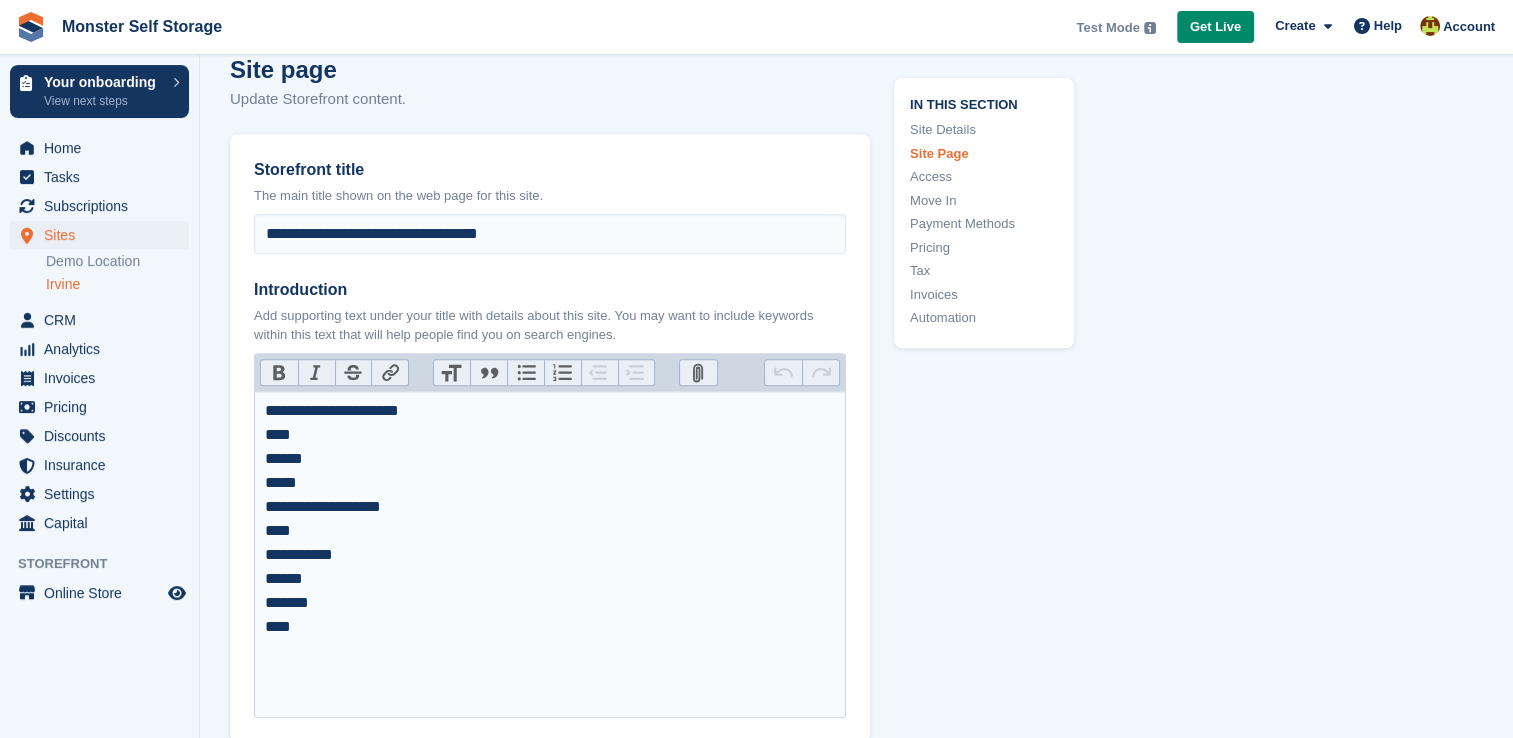 click on "**********" at bounding box center (550, 555) 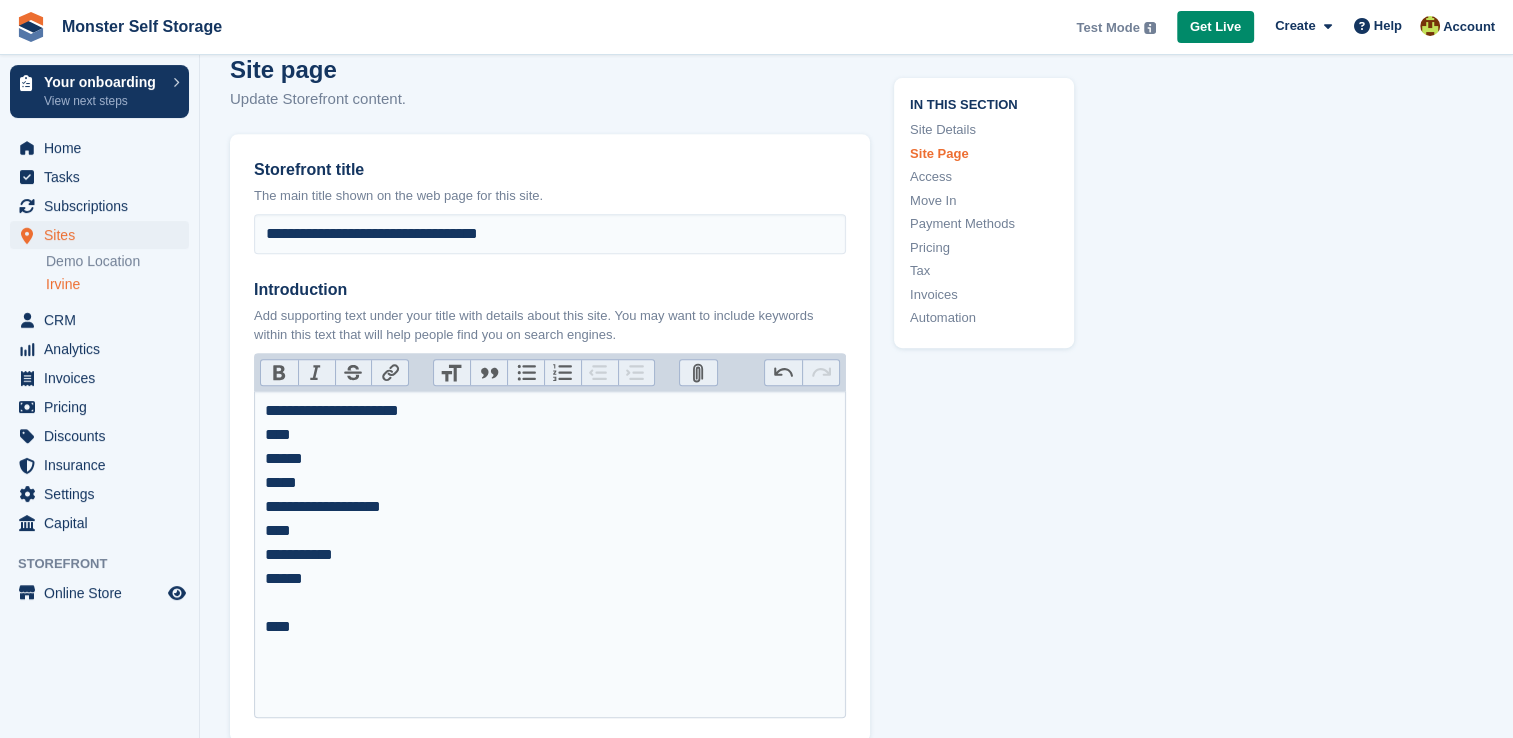 type on "**********" 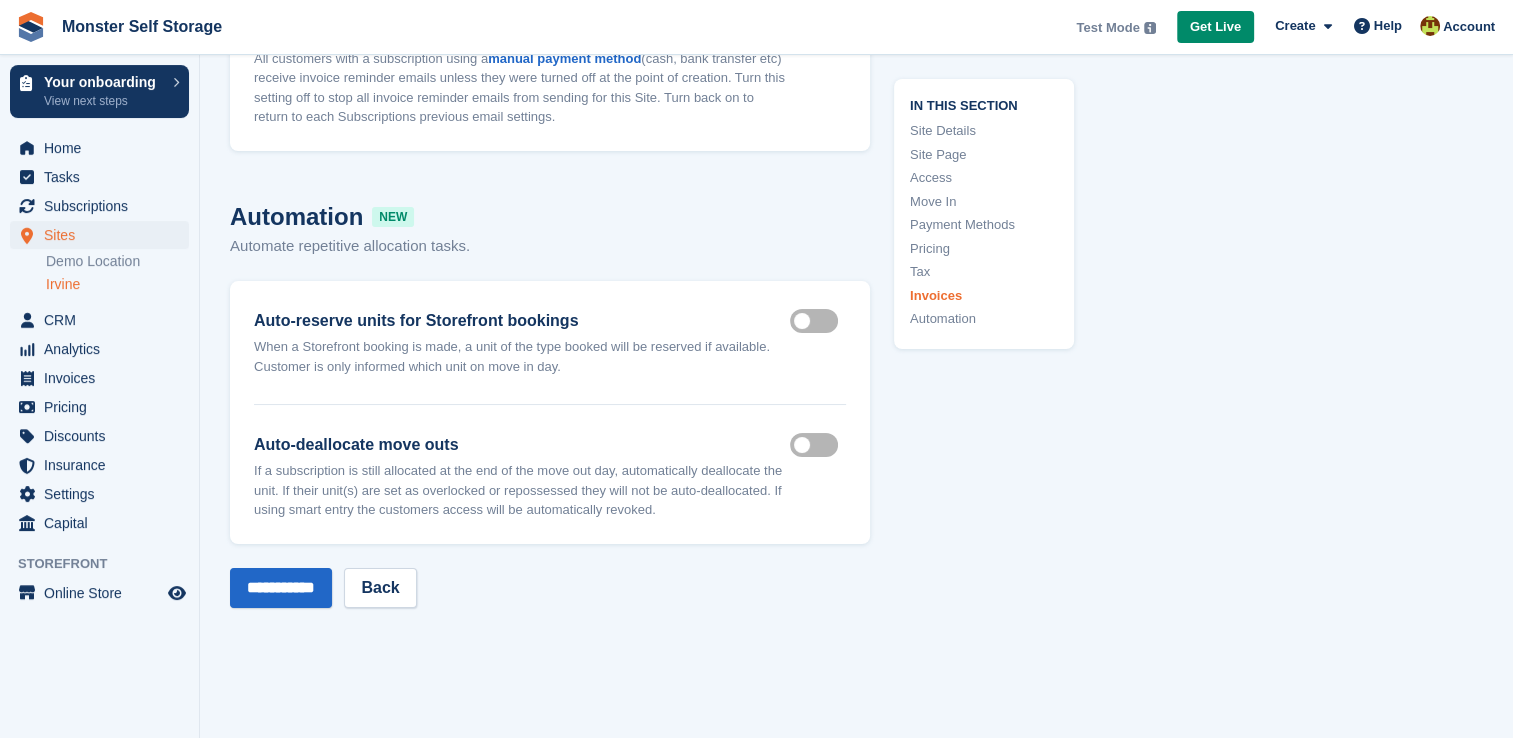 scroll, scrollTop: 7576, scrollLeft: 0, axis: vertical 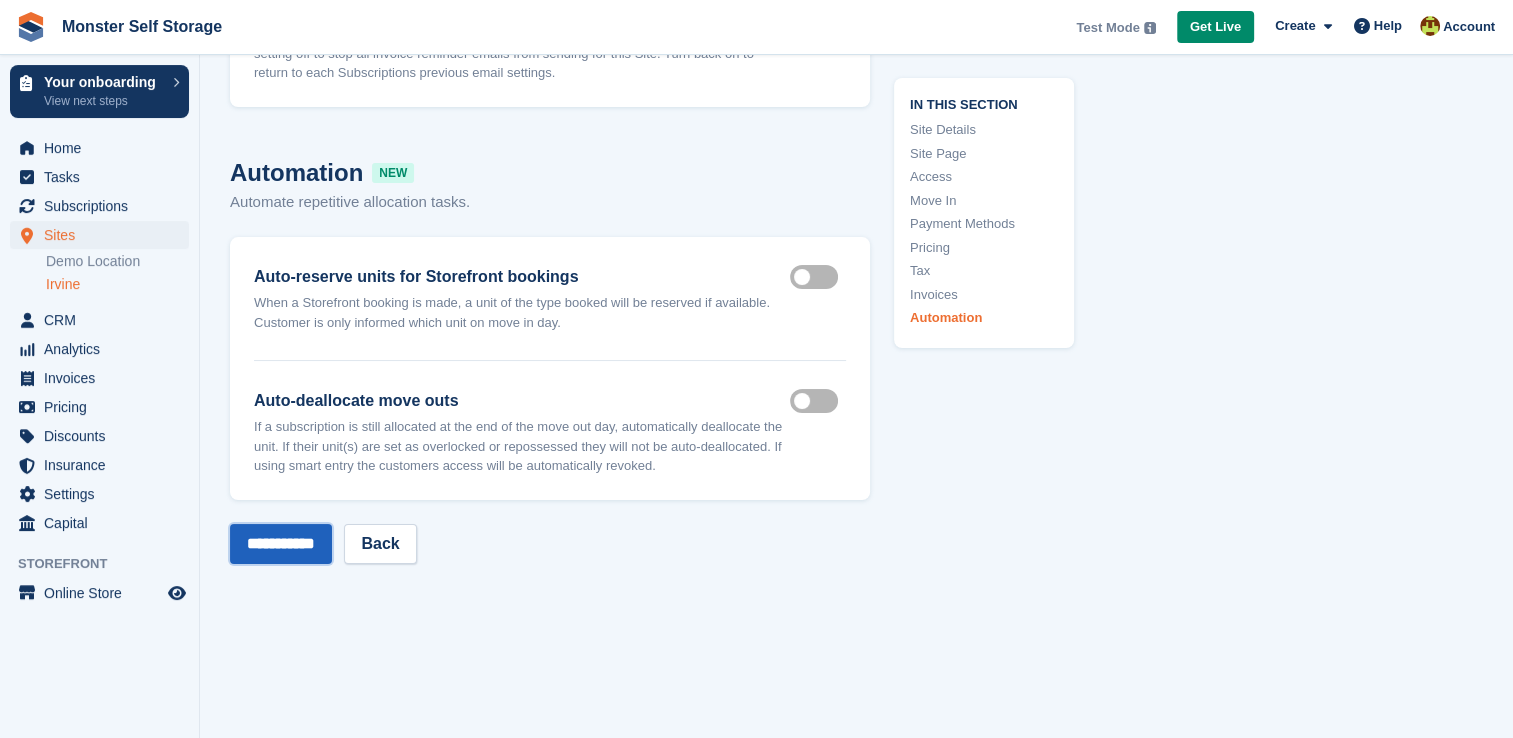 click on "**********" at bounding box center (281, 544) 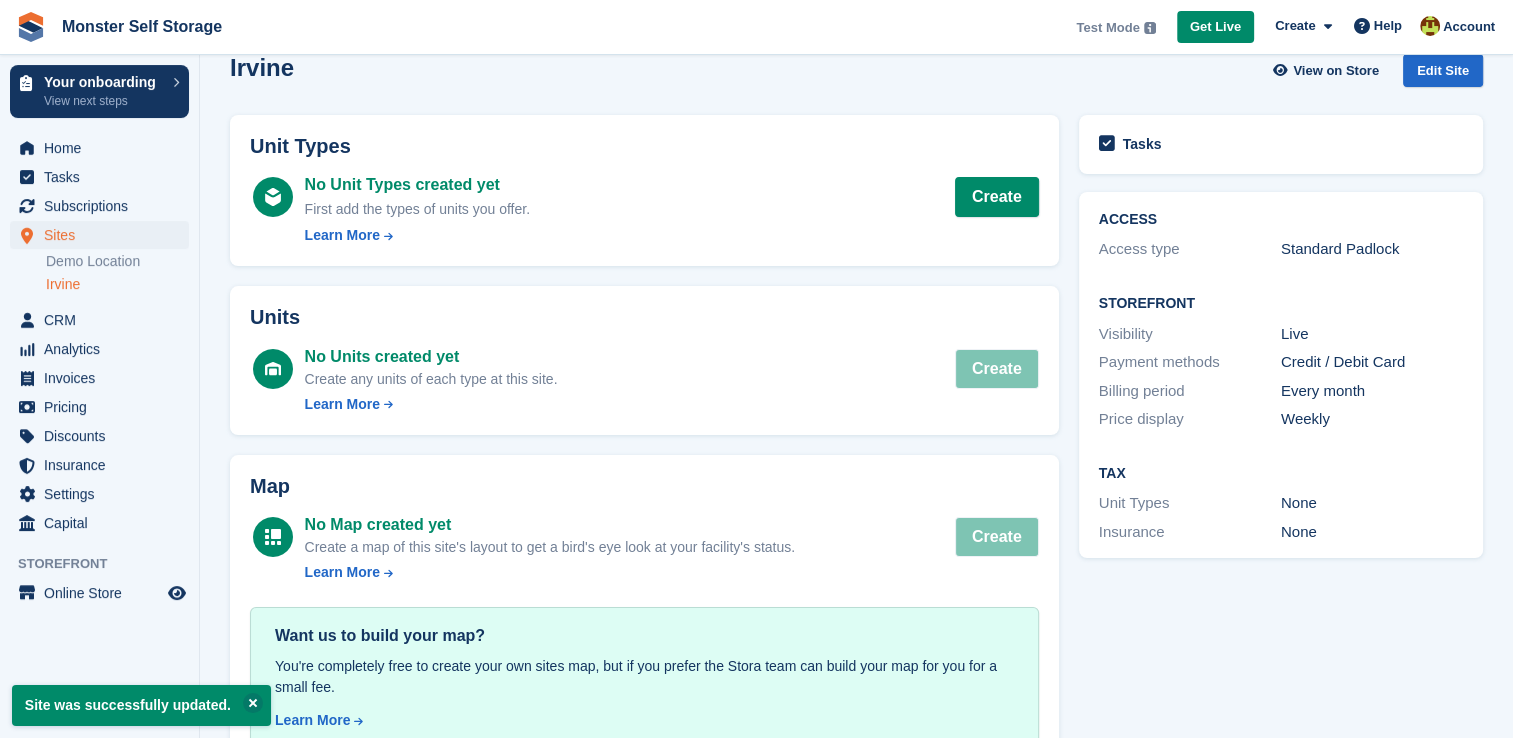 scroll, scrollTop: 0, scrollLeft: 0, axis: both 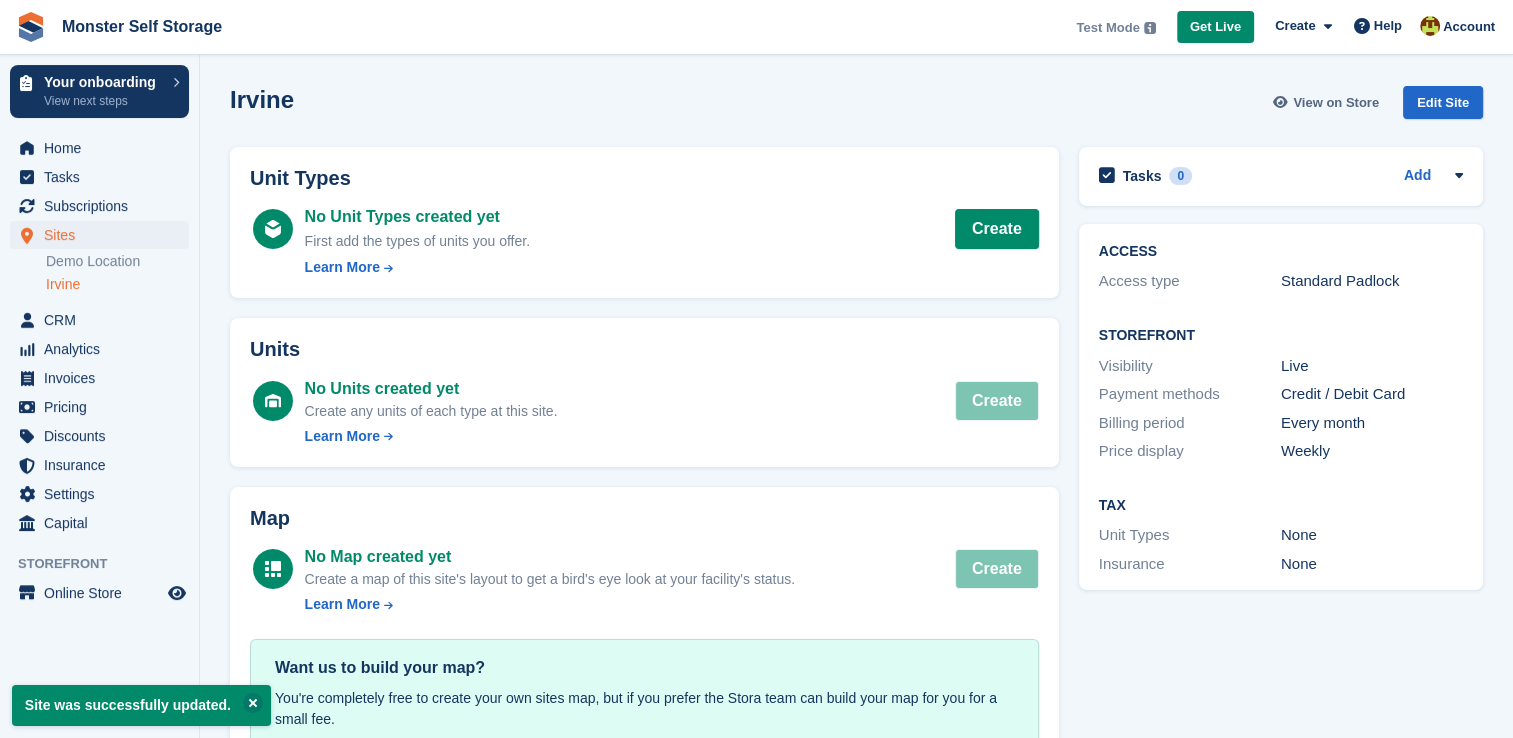 click on "View on Store" at bounding box center (1336, 103) 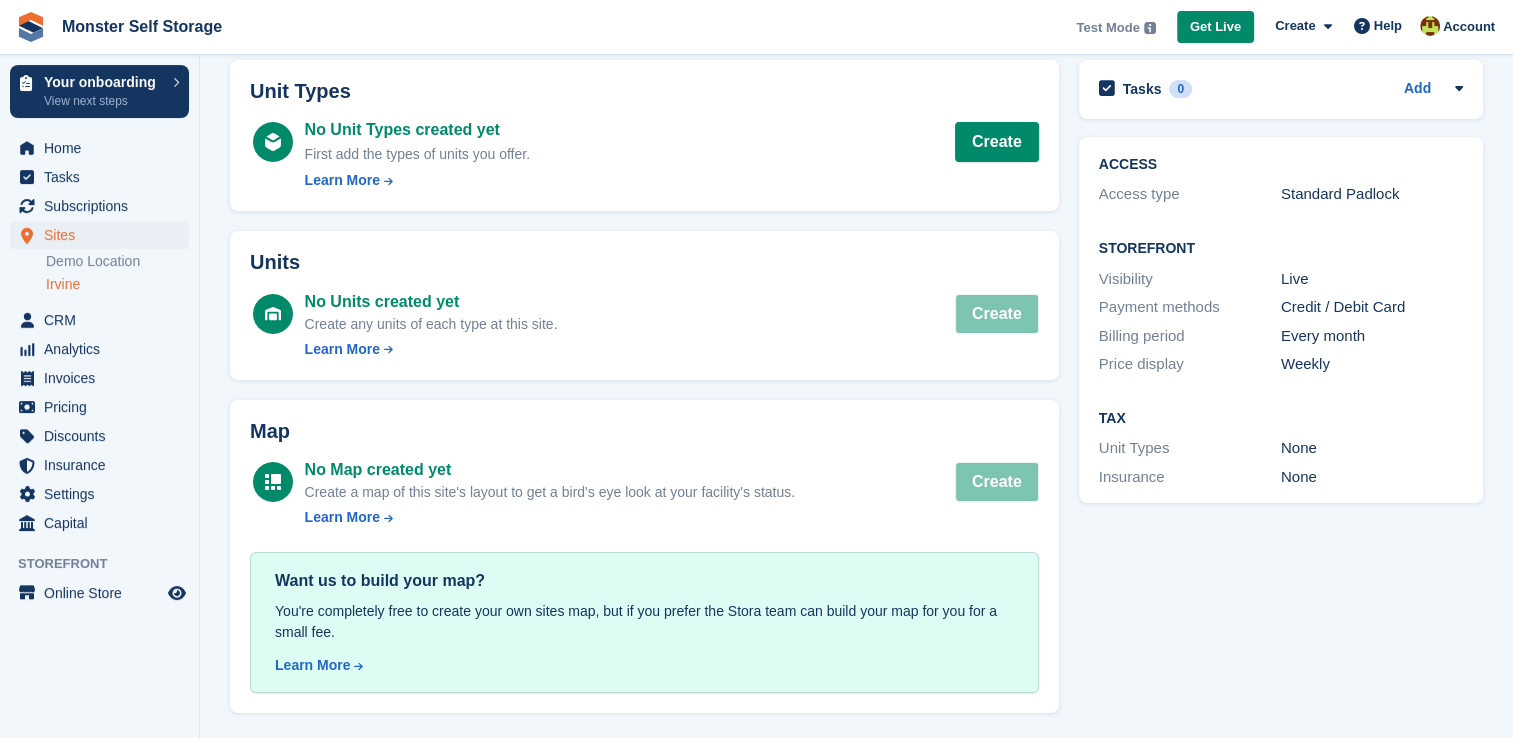 scroll, scrollTop: 0, scrollLeft: 0, axis: both 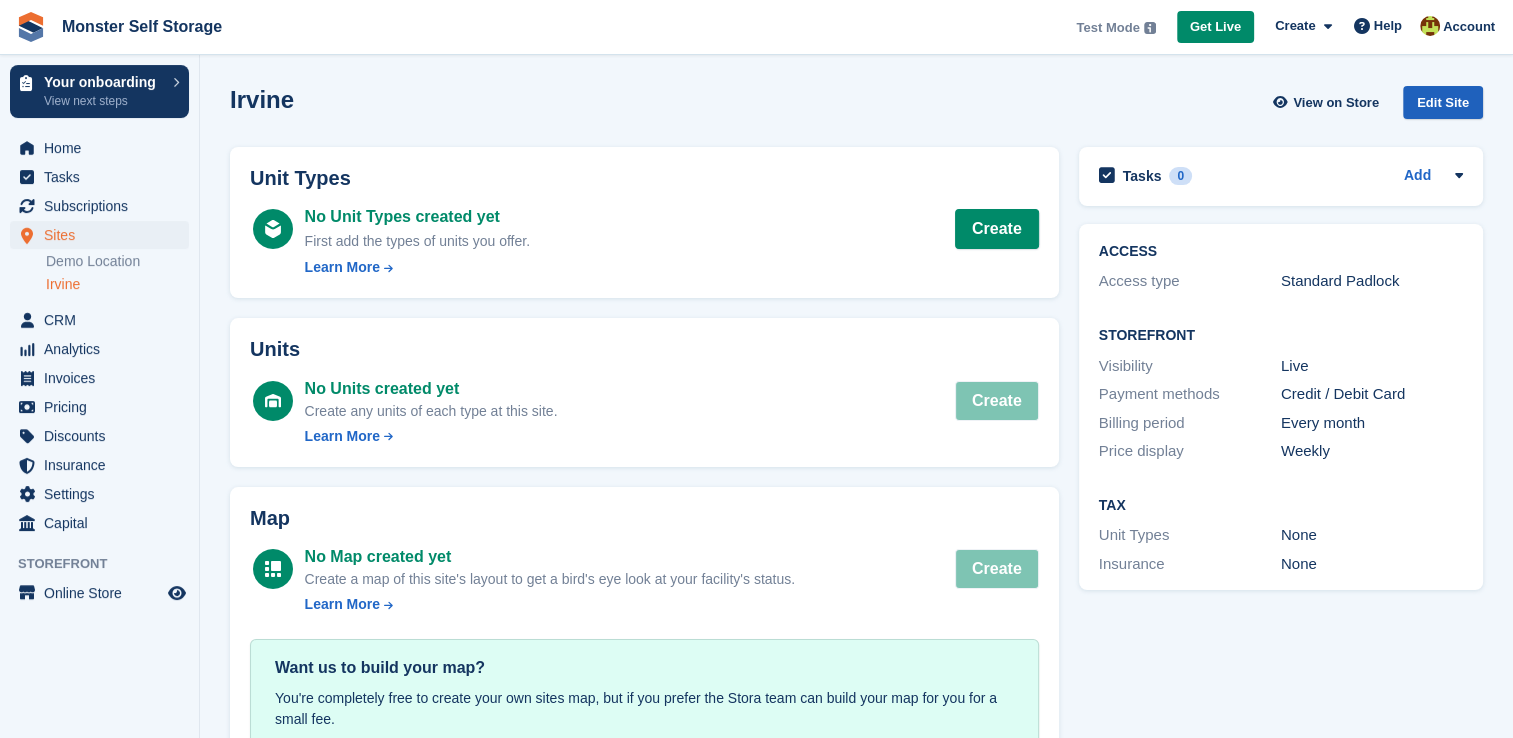 click on "Edit Site" at bounding box center (1443, 102) 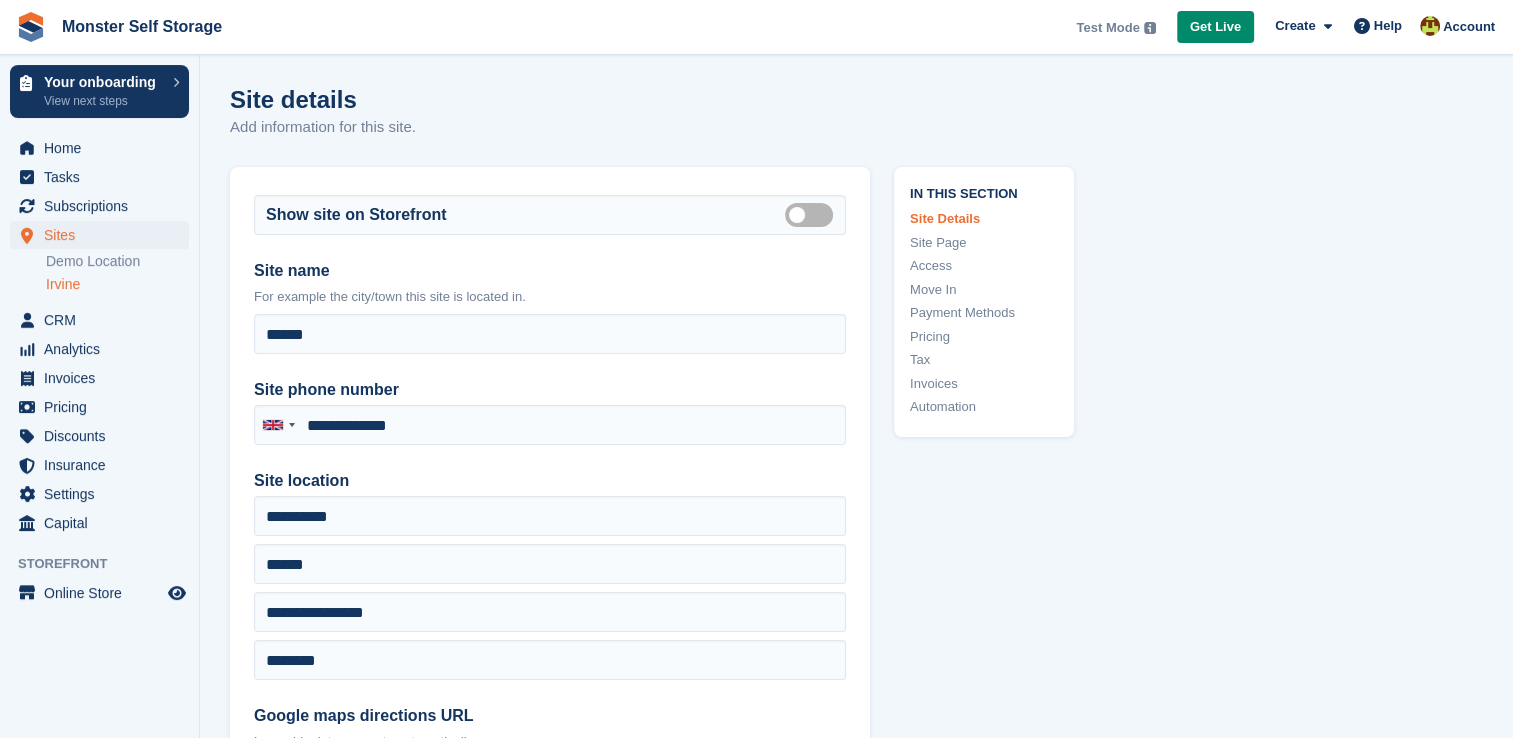 type on "**********" 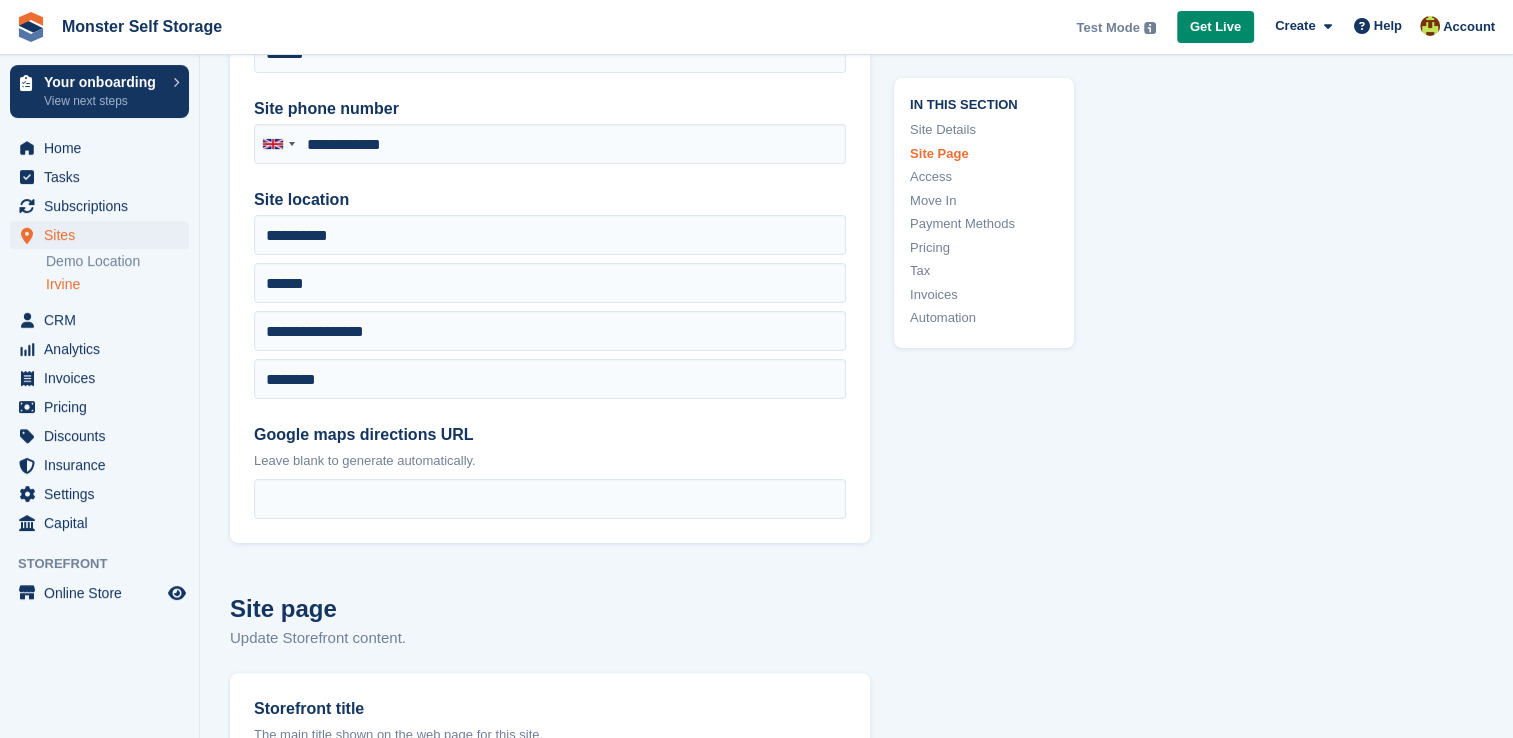 scroll, scrollTop: 272, scrollLeft: 0, axis: vertical 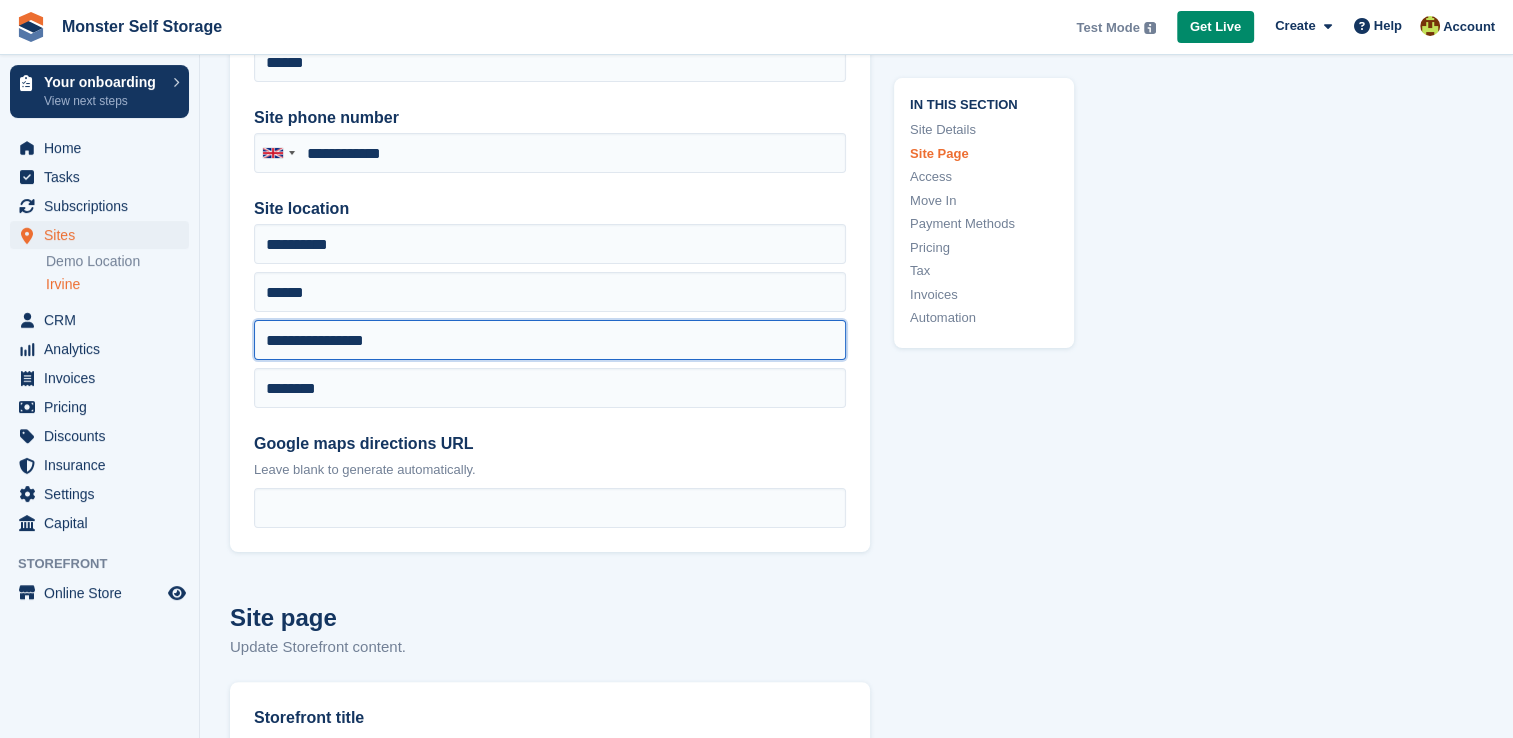 click on "**********" at bounding box center [550, 340] 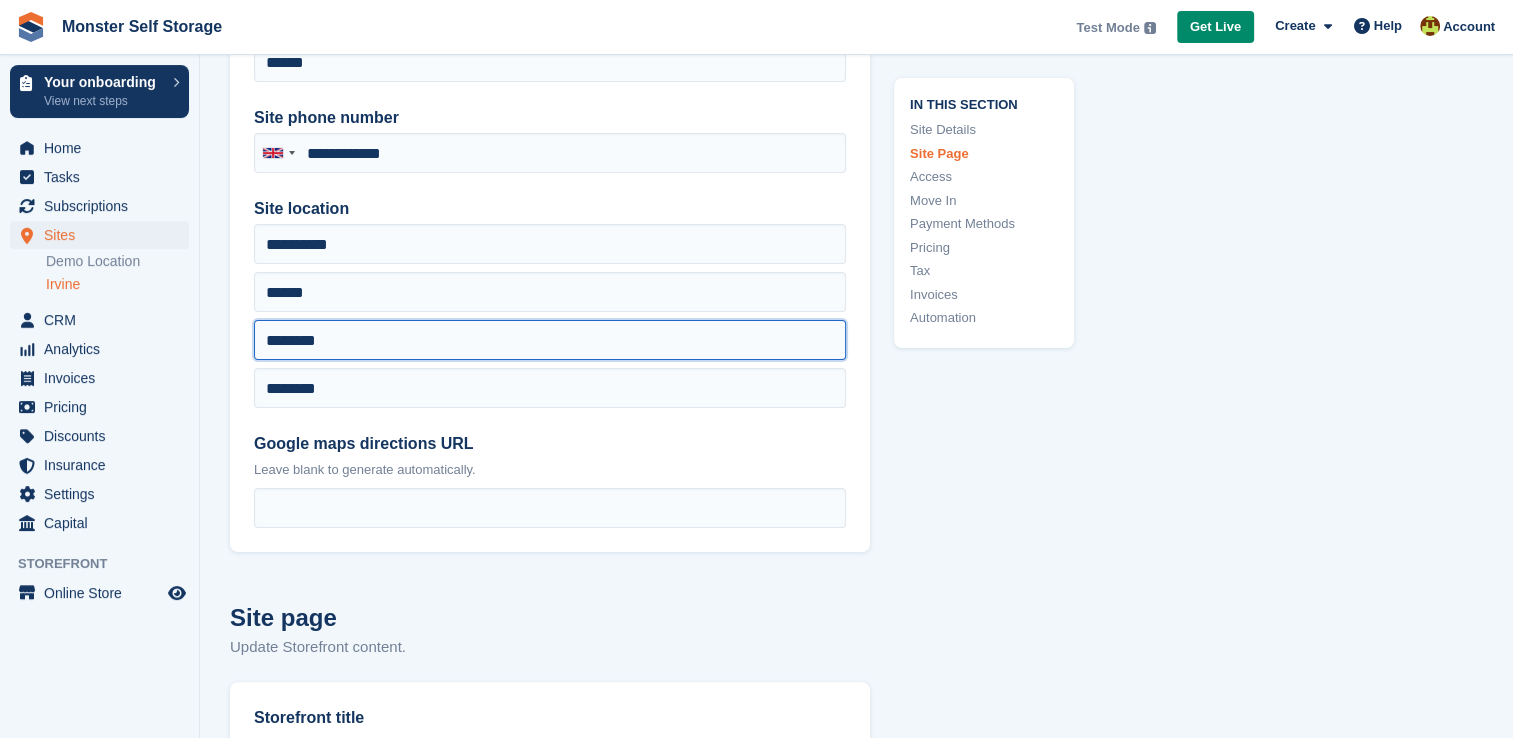 type on "********" 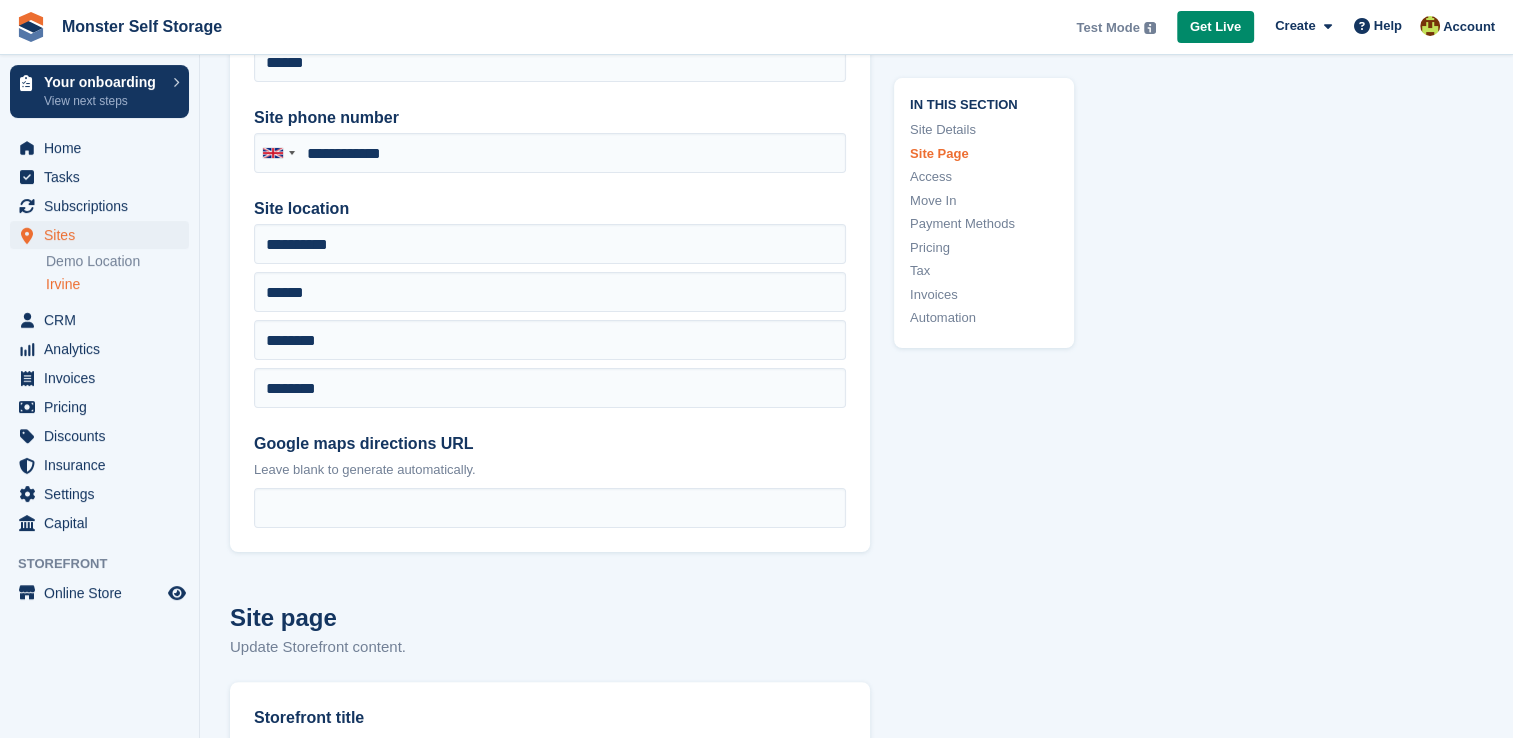click on "In this section
Site Details
Site Page
Access
Move In
Payment Methods
Pricing
Tax
Invoices
Automation" at bounding box center [972, 4074] 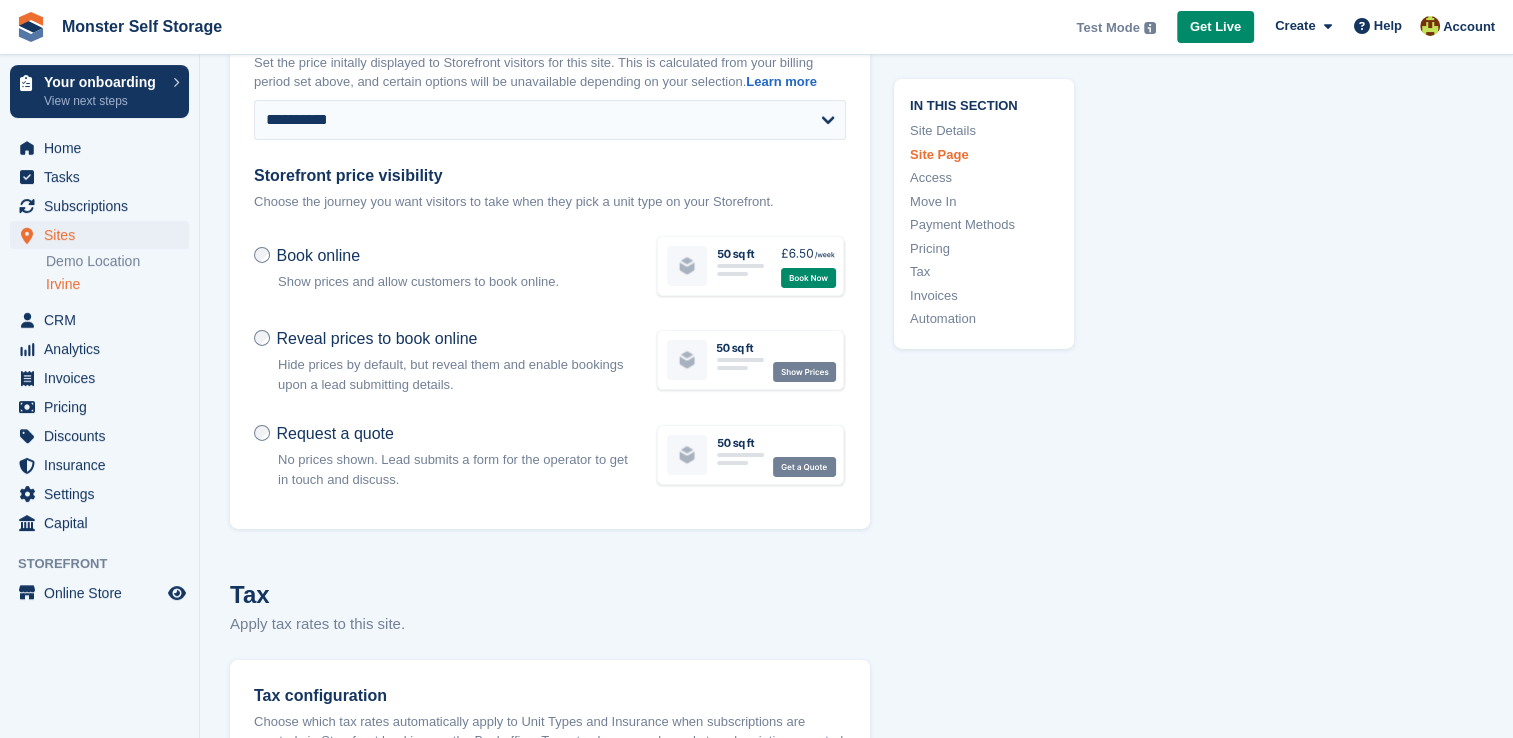 scroll, scrollTop: 272, scrollLeft: 0, axis: vertical 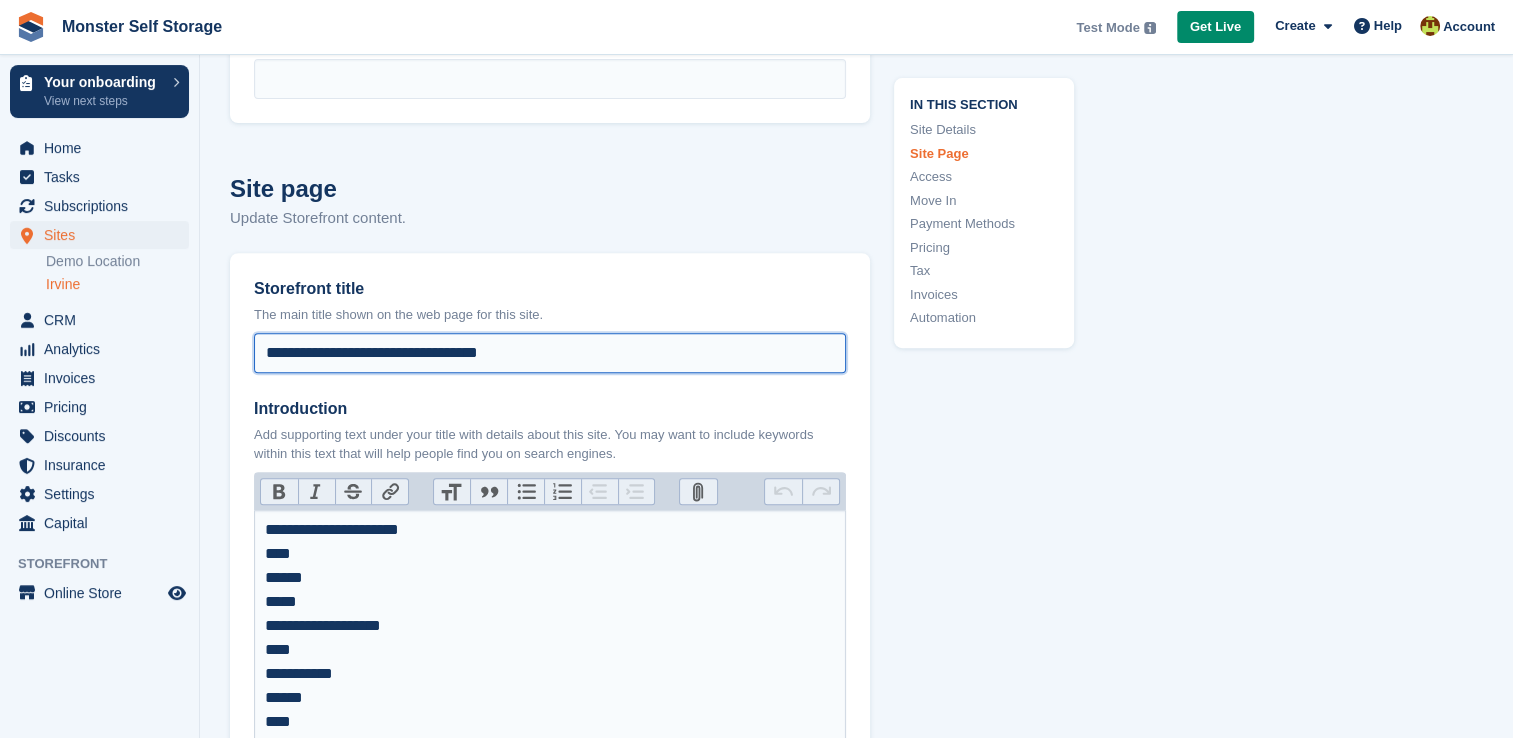 click on "**********" at bounding box center [550, 353] 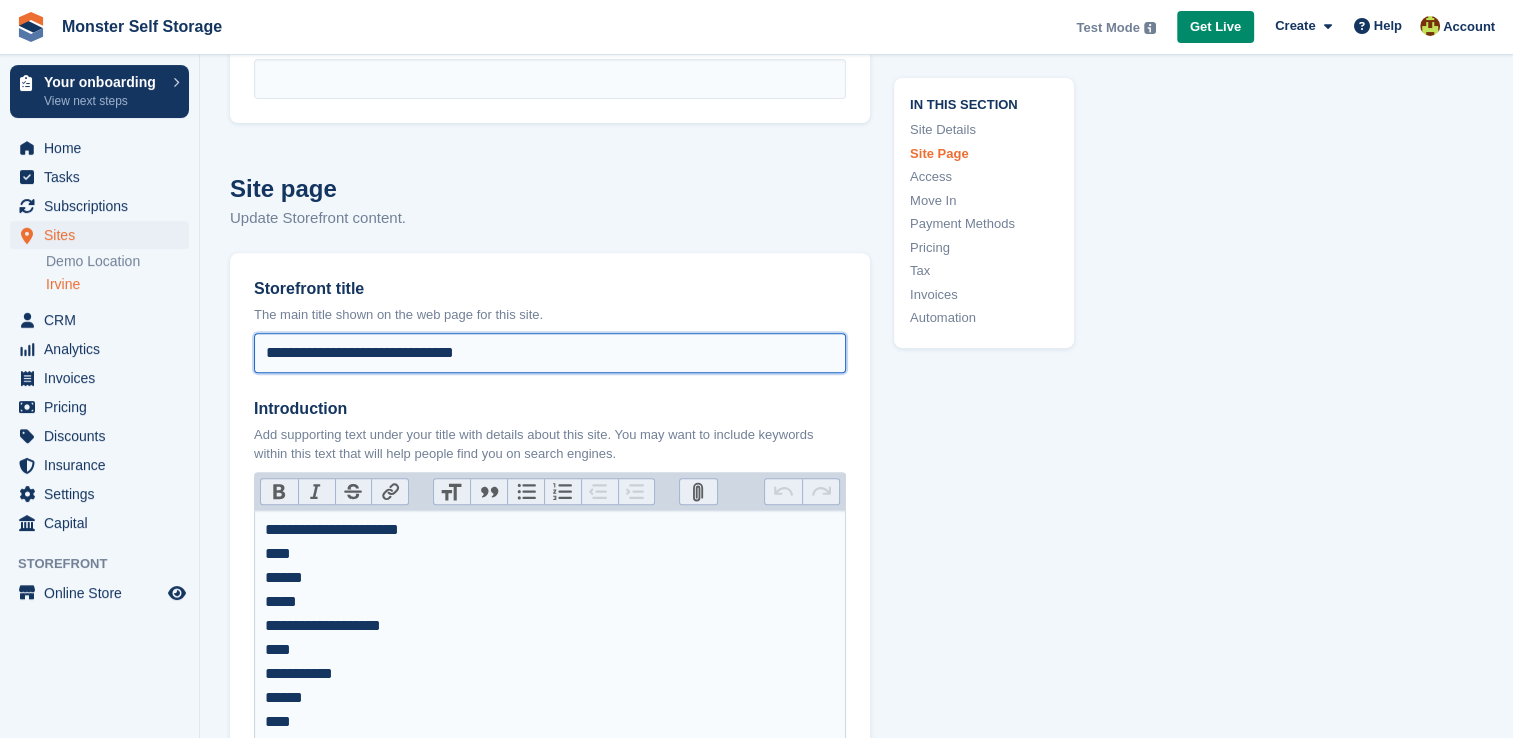 click on "**********" at bounding box center [550, 353] 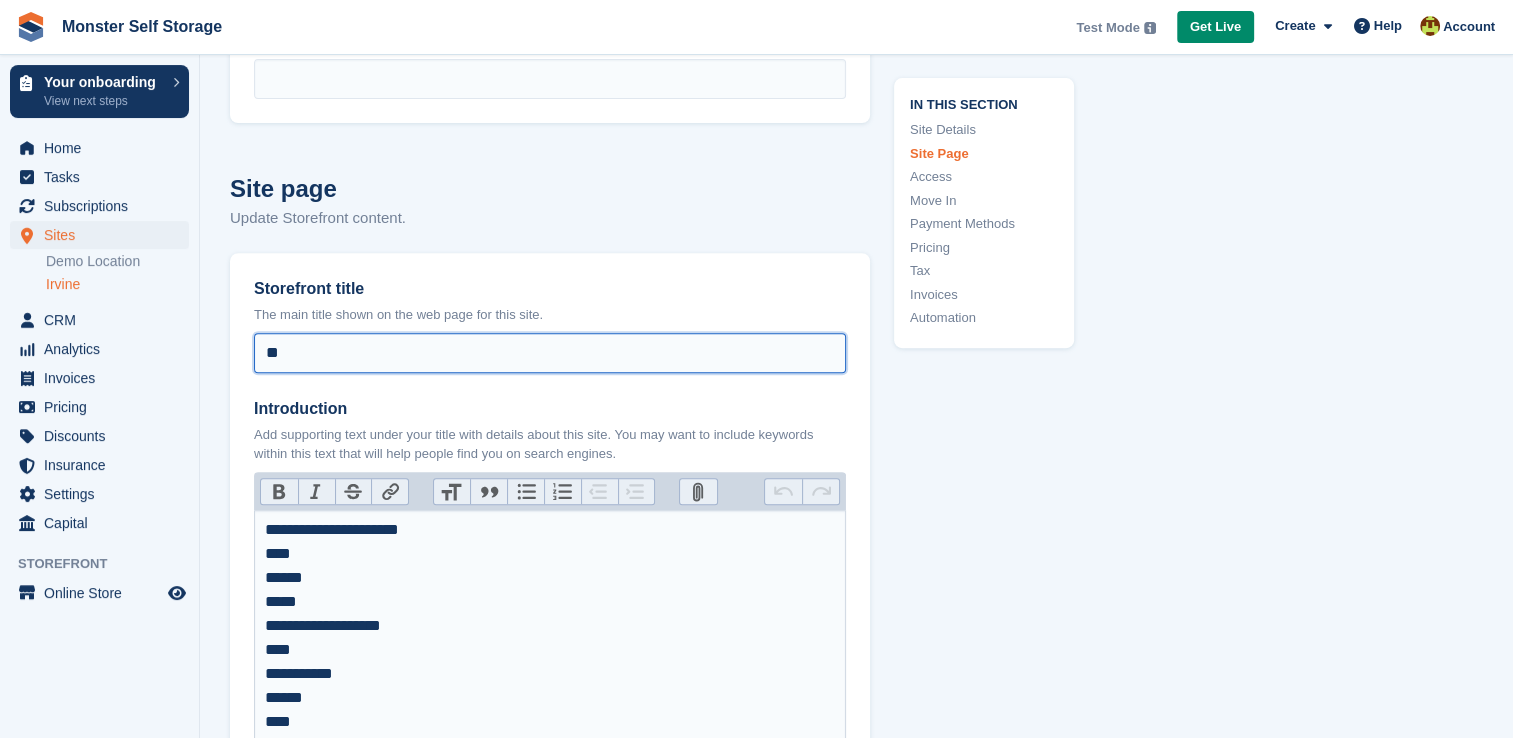 type on "*" 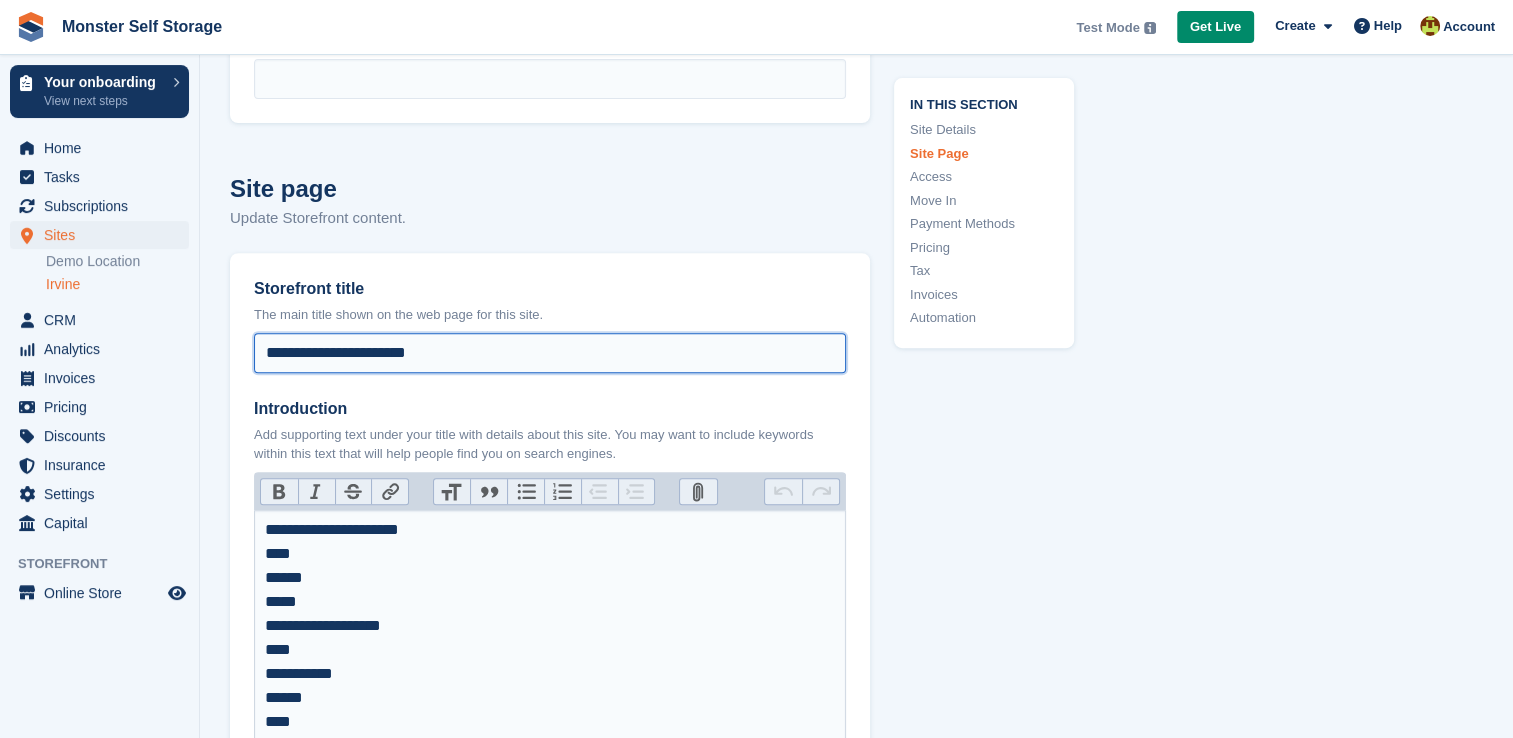type on "**********" 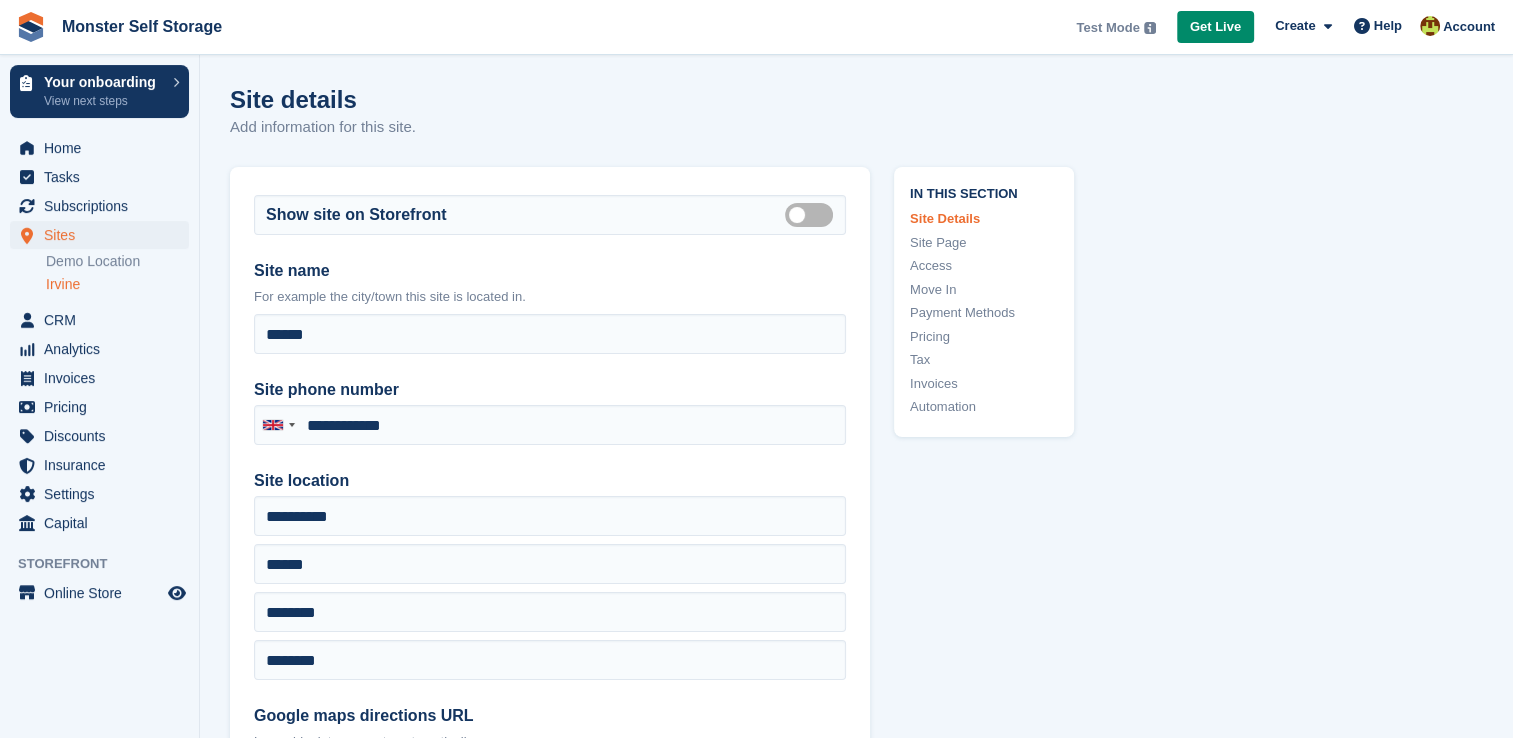 scroll, scrollTop: 113, scrollLeft: 0, axis: vertical 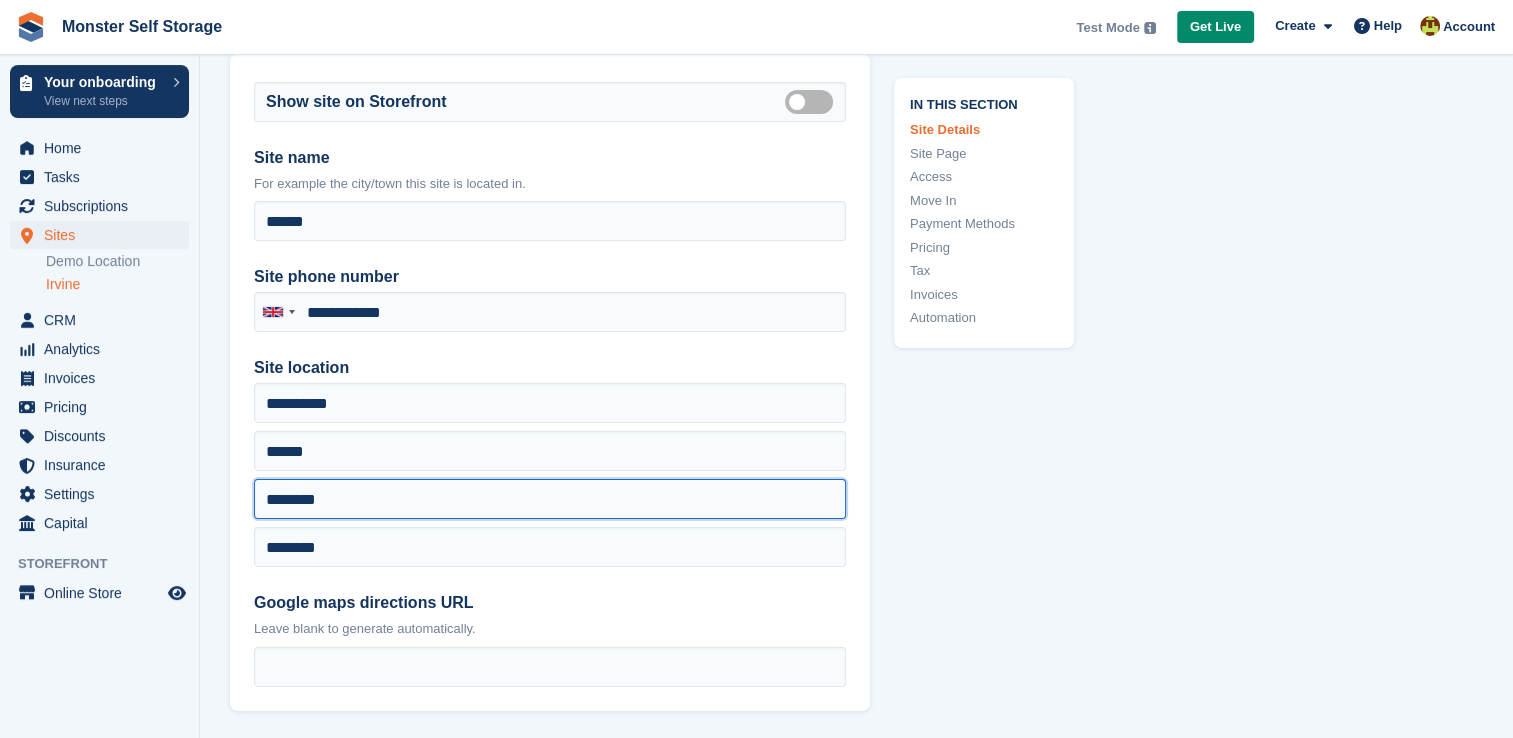 click on "********" at bounding box center (550, 499) 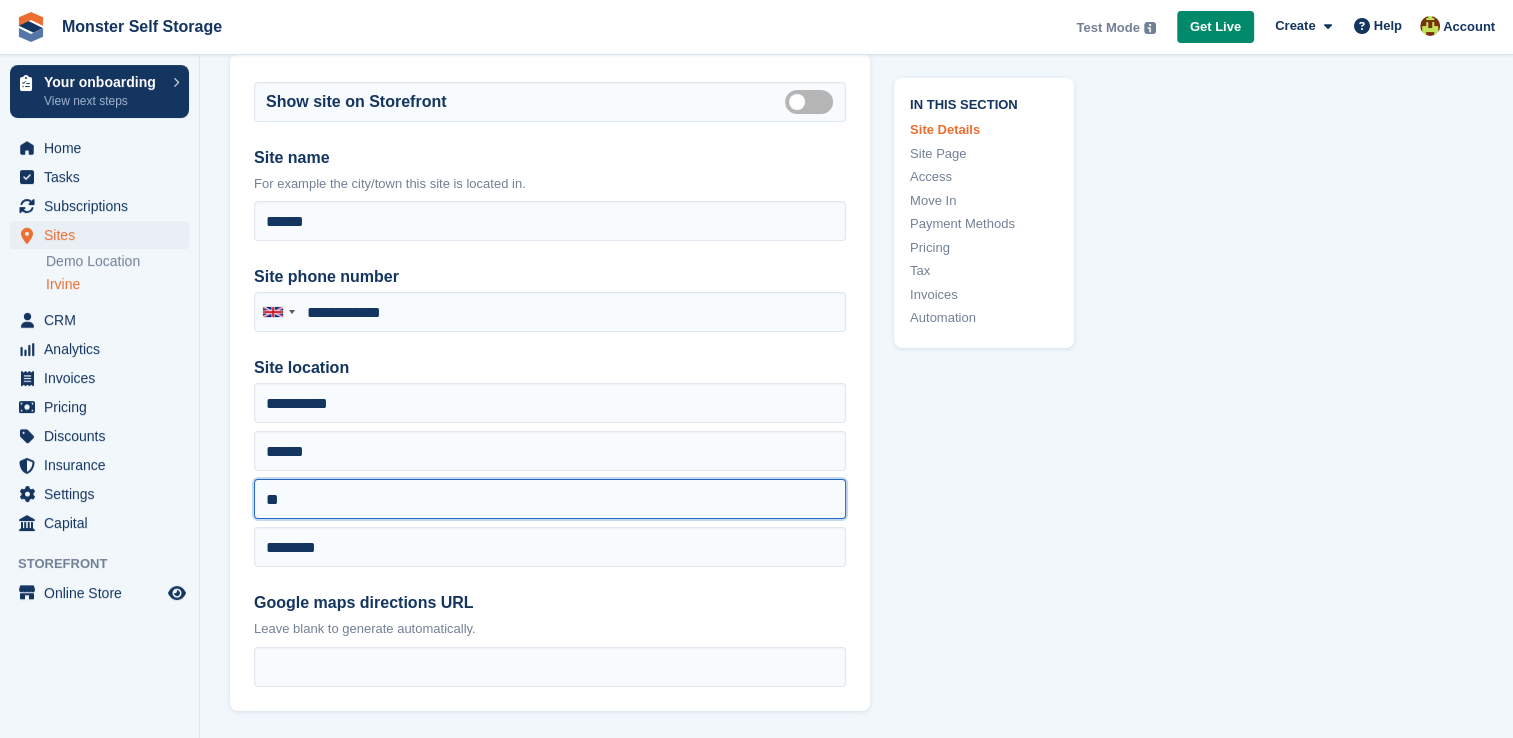 type on "*" 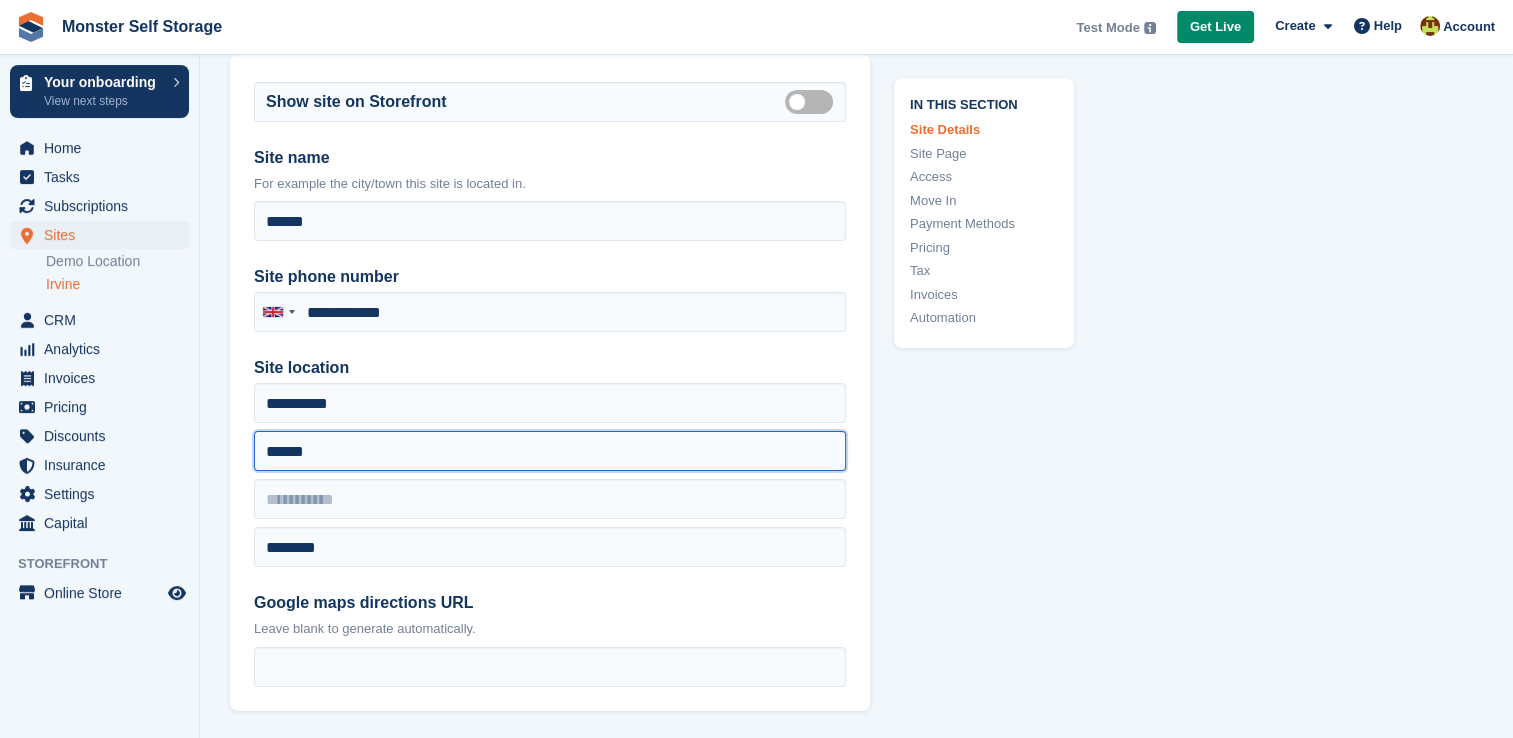 click on "******" at bounding box center [550, 451] 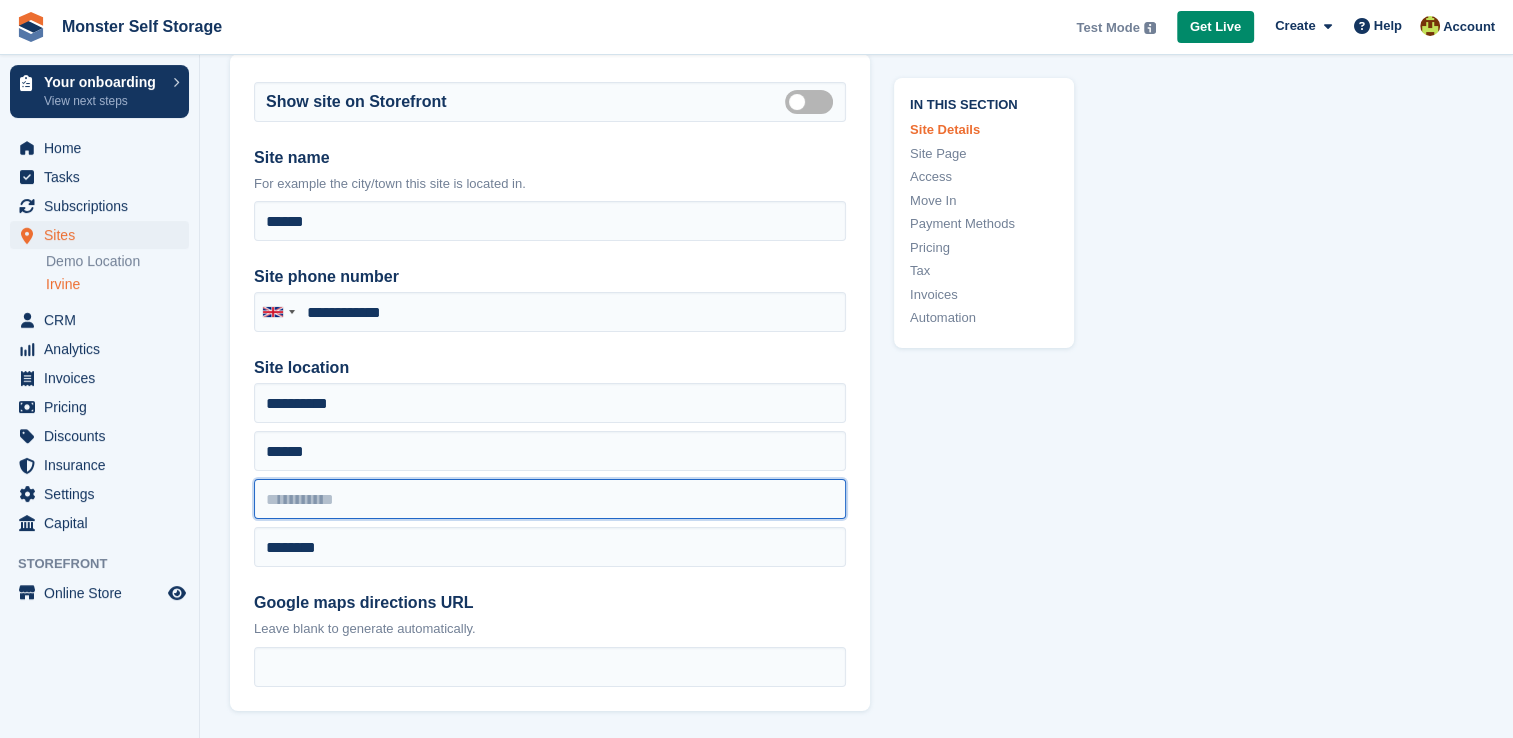 click at bounding box center (550, 499) 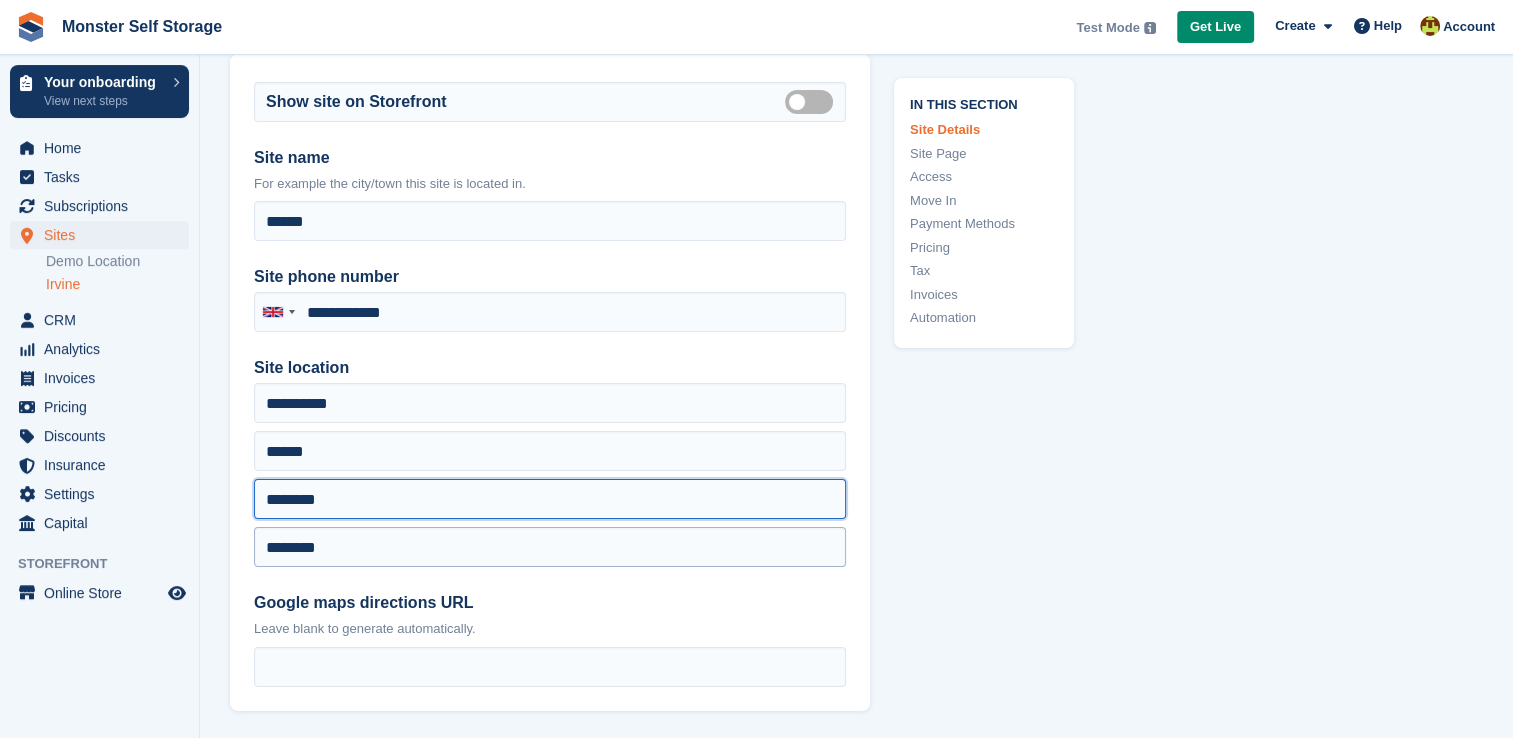 type on "**********" 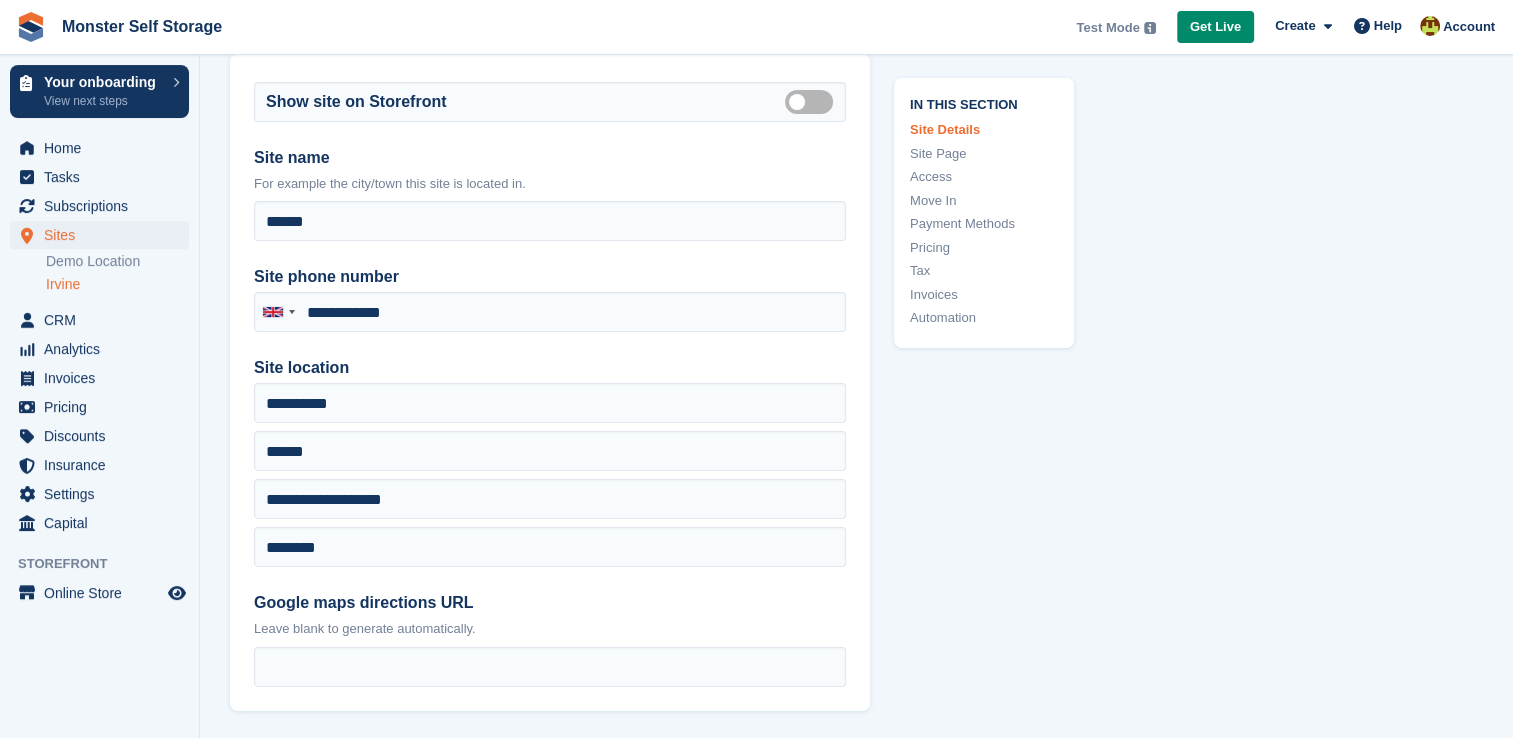 click on "In this section
Site Details
Site Page
Access
Move In
Payment Methods
Pricing
Tax
Invoices
Automation" at bounding box center [972, 4233] 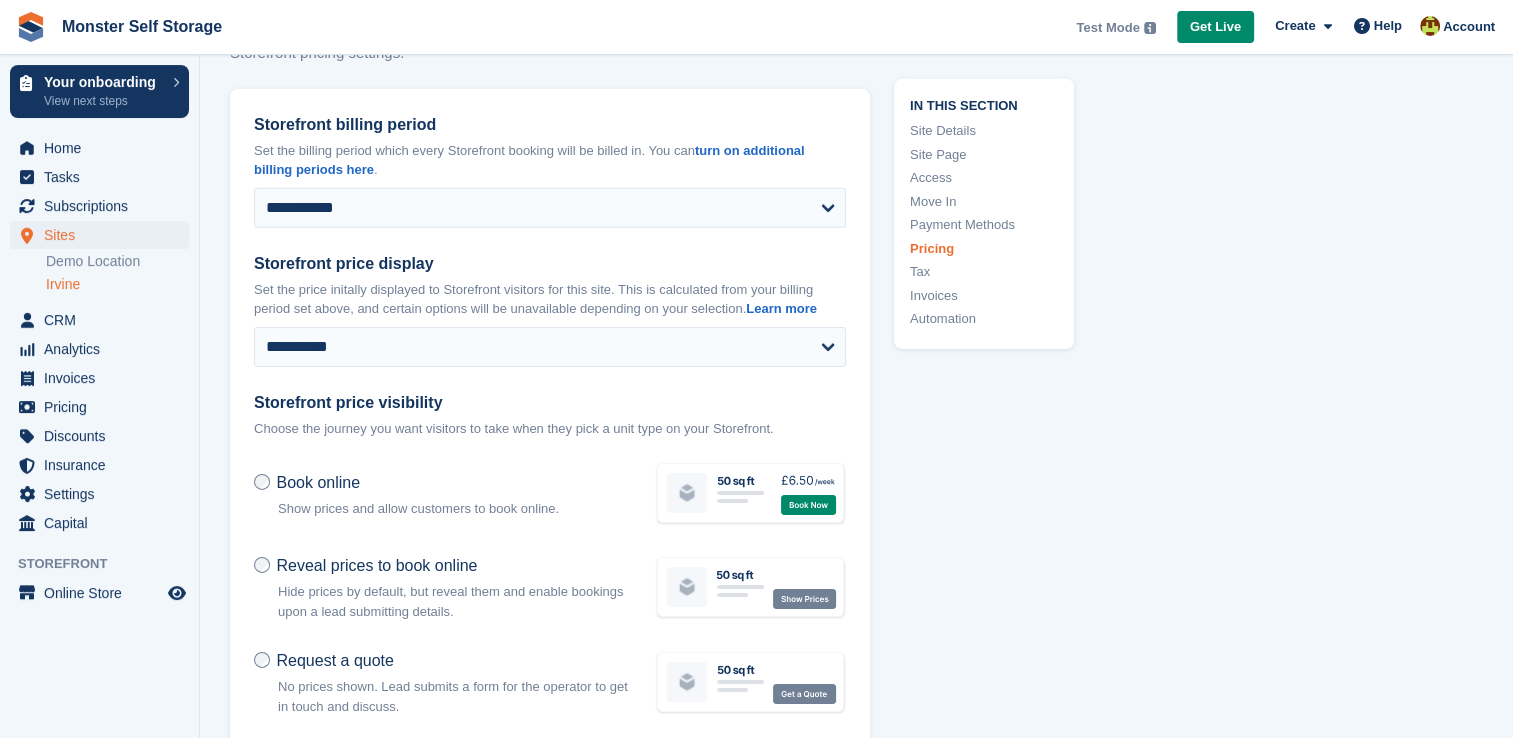 scroll, scrollTop: 113, scrollLeft: 0, axis: vertical 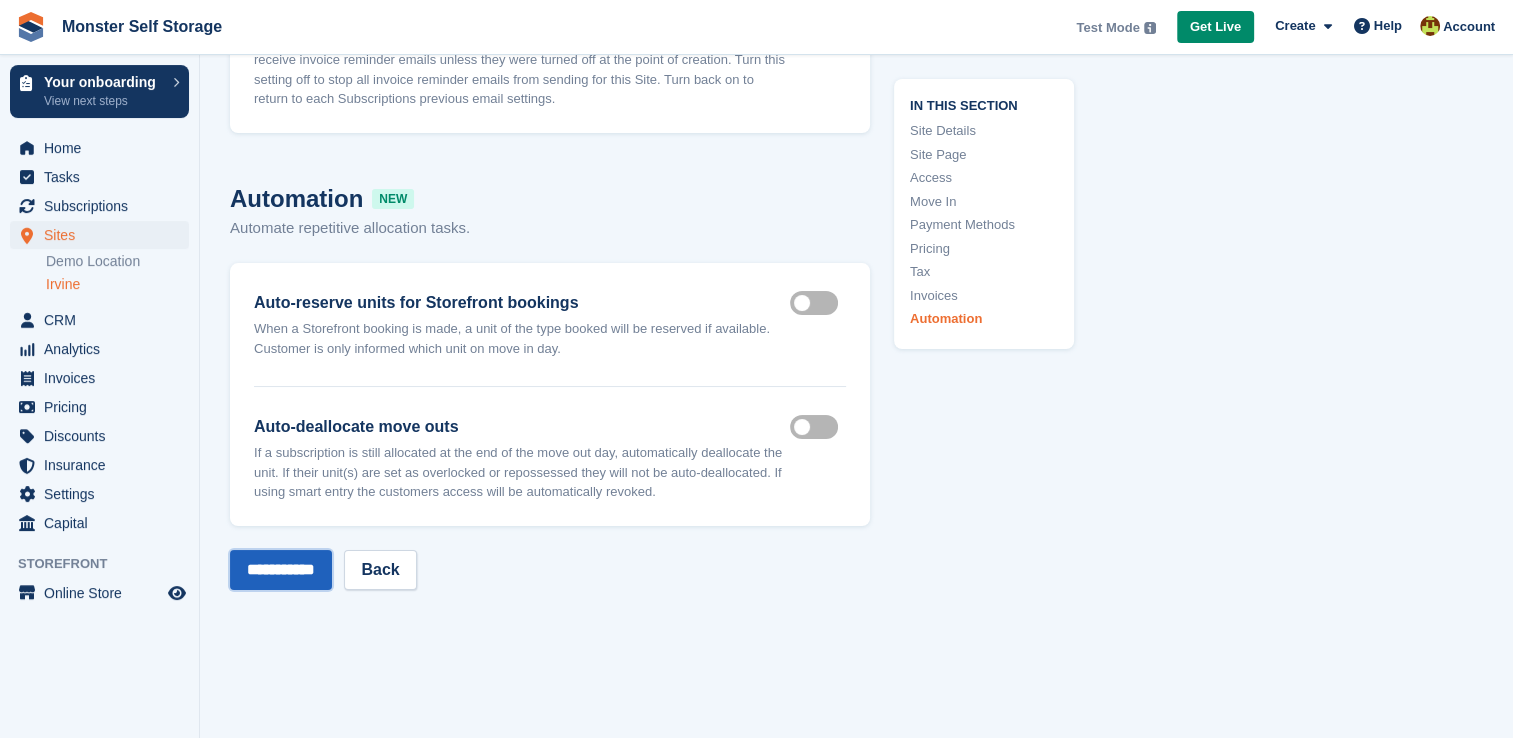 click on "**********" at bounding box center [281, 570] 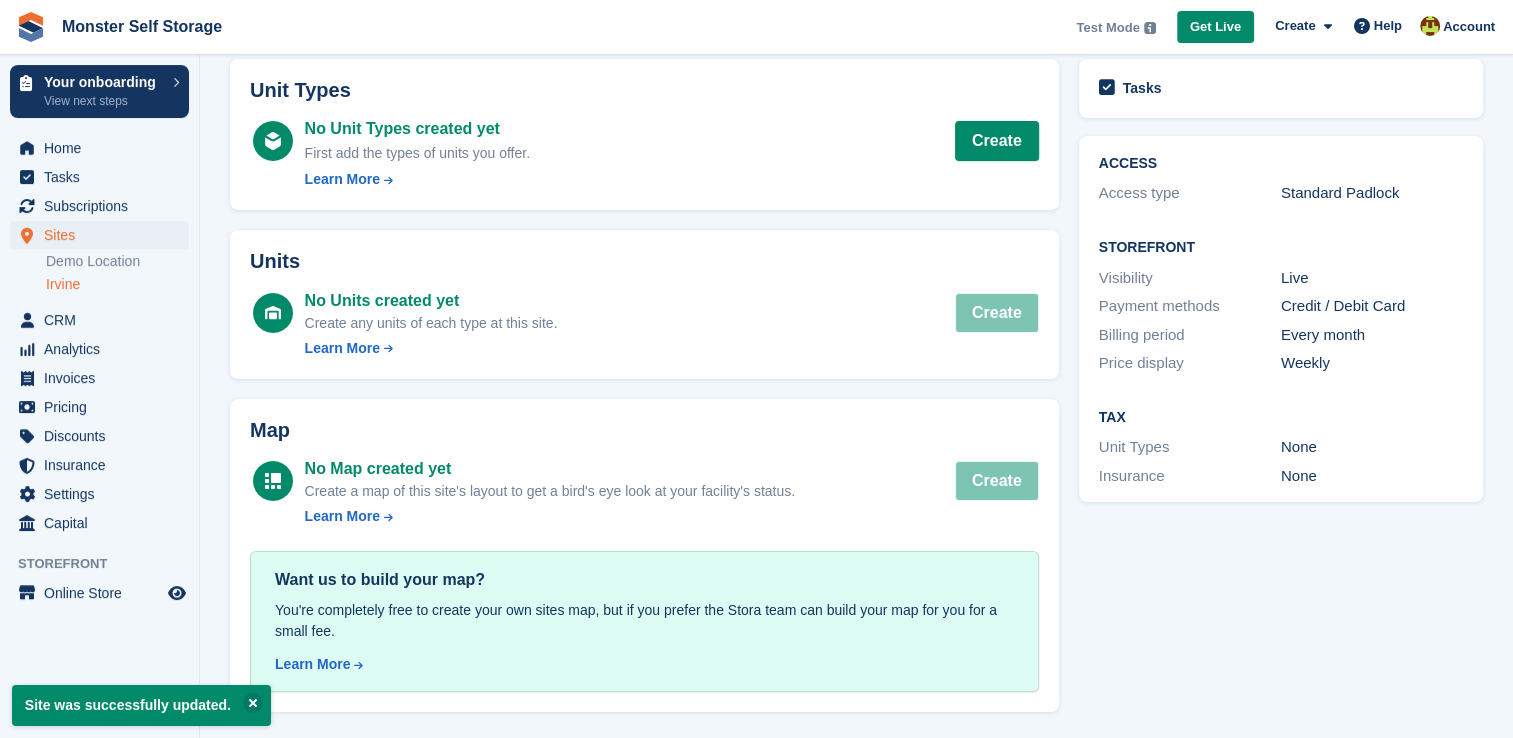 scroll, scrollTop: 0, scrollLeft: 0, axis: both 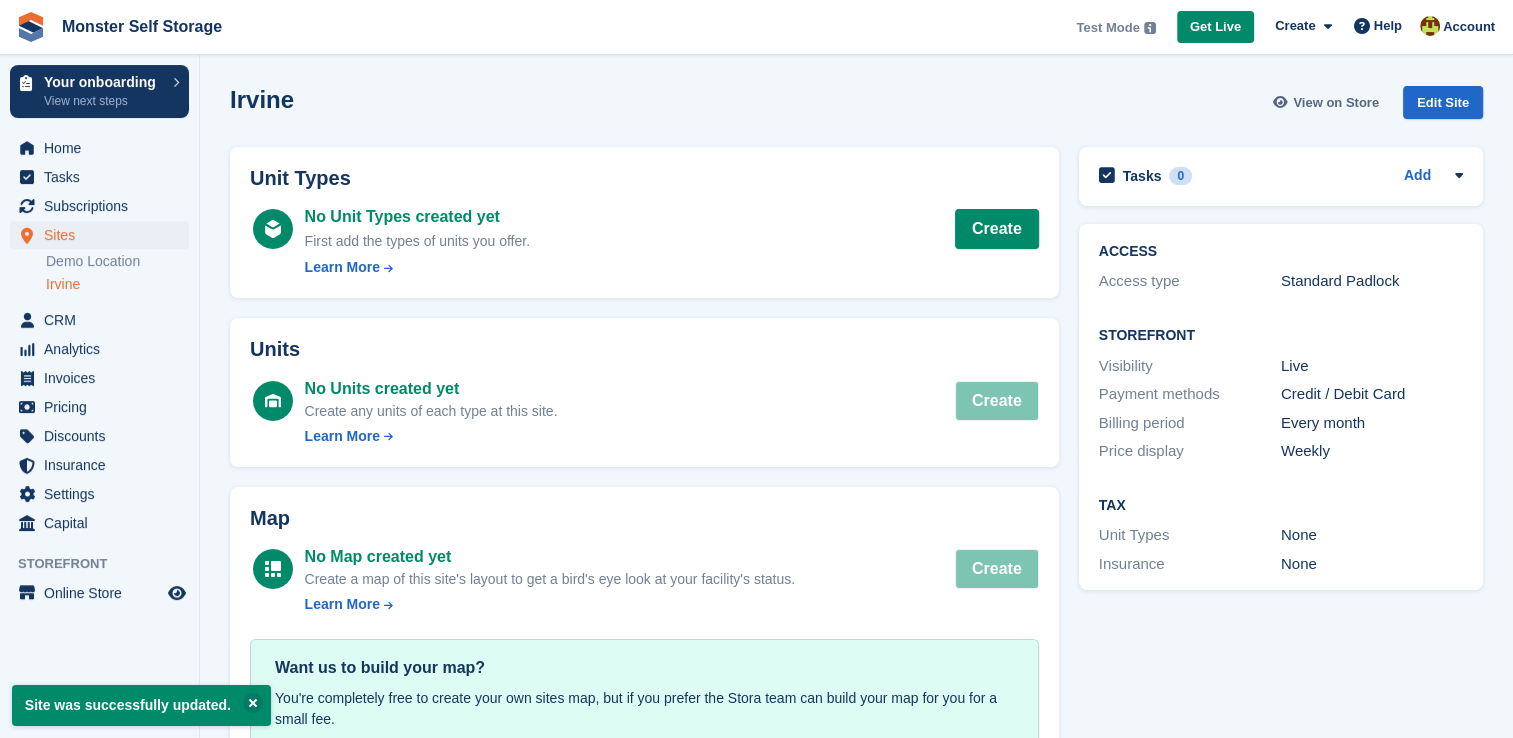 click on "View on Store" at bounding box center [1336, 103] 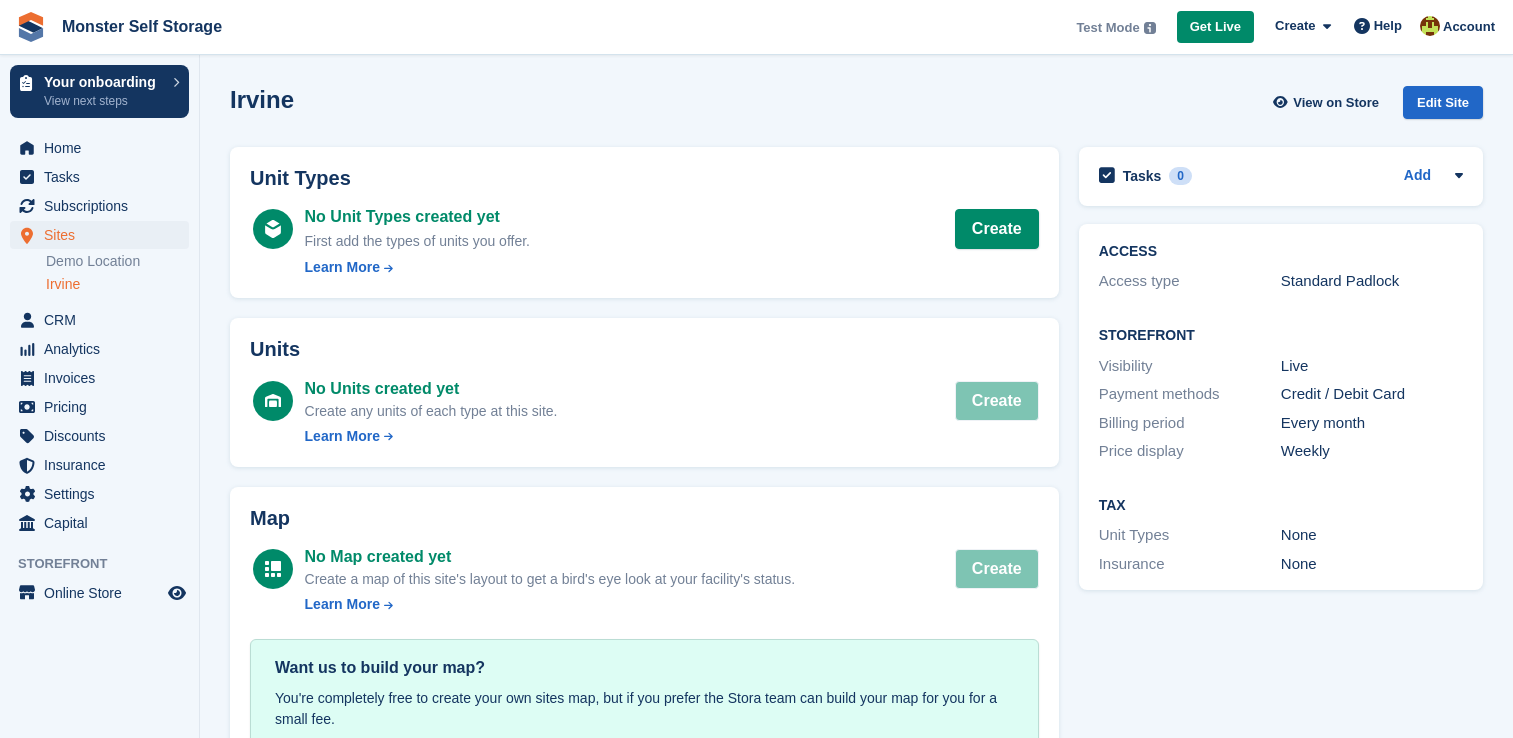 scroll, scrollTop: 0, scrollLeft: 0, axis: both 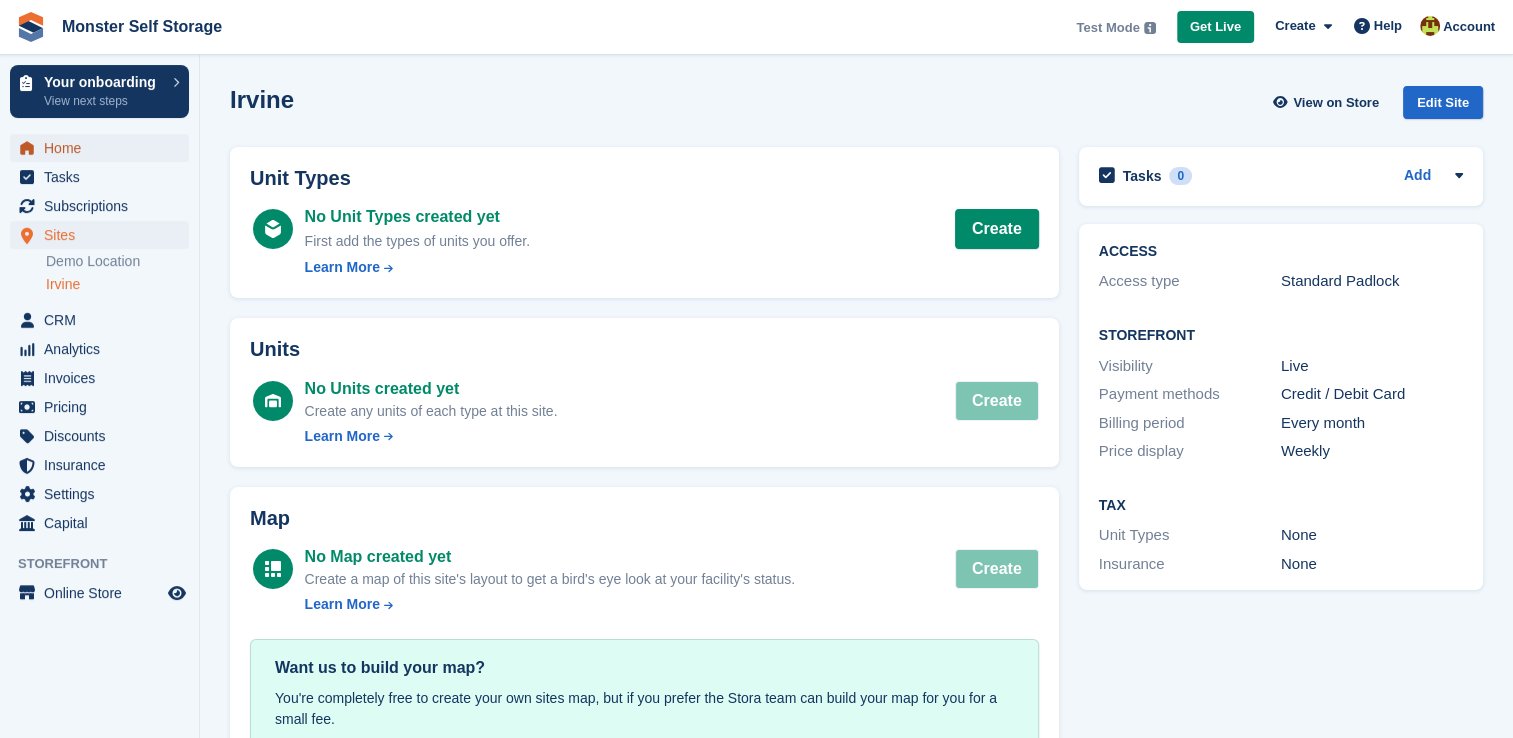 click on "Home" at bounding box center [104, 148] 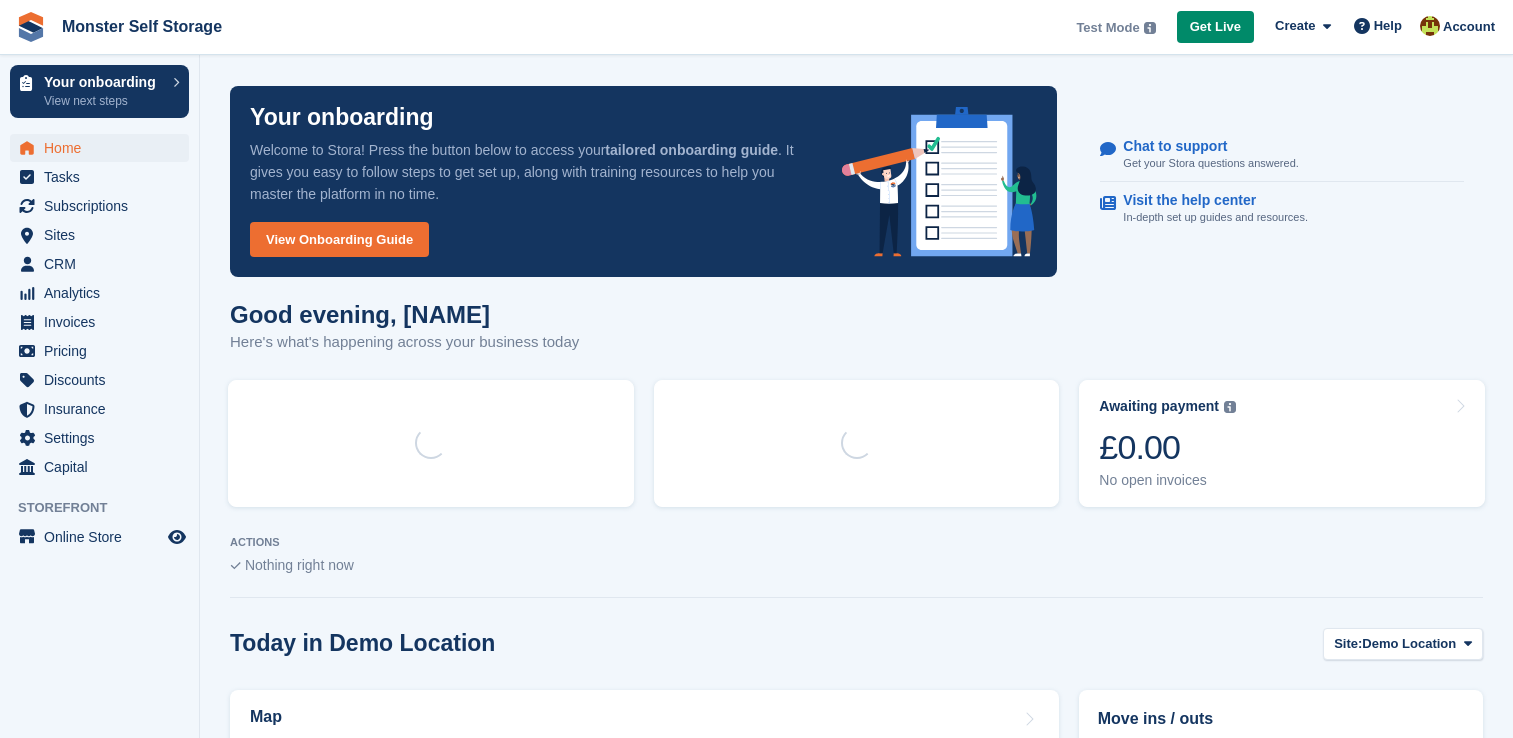 scroll, scrollTop: 0, scrollLeft: 0, axis: both 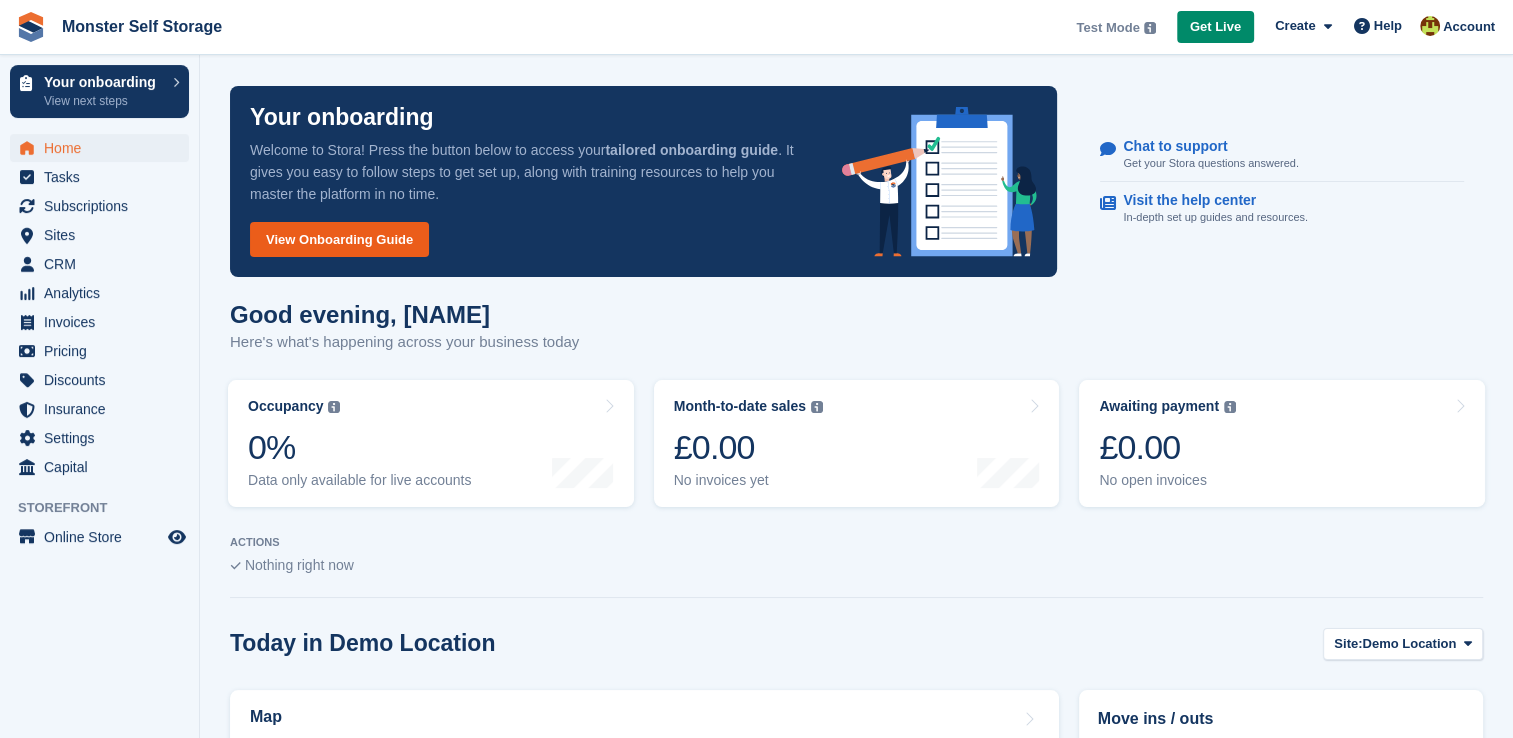 click on "View Onboarding Guide" at bounding box center [339, 239] 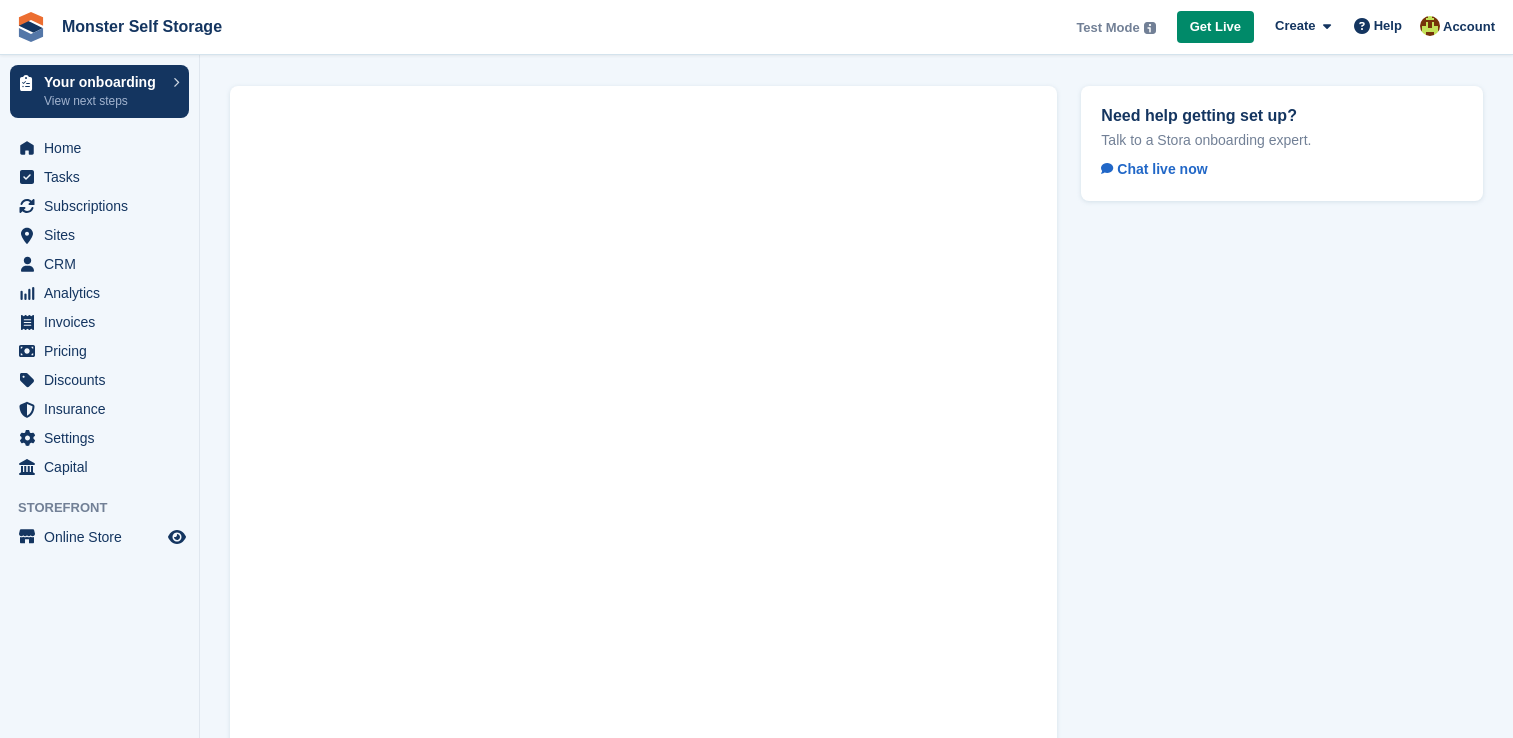 scroll, scrollTop: 0, scrollLeft: 0, axis: both 